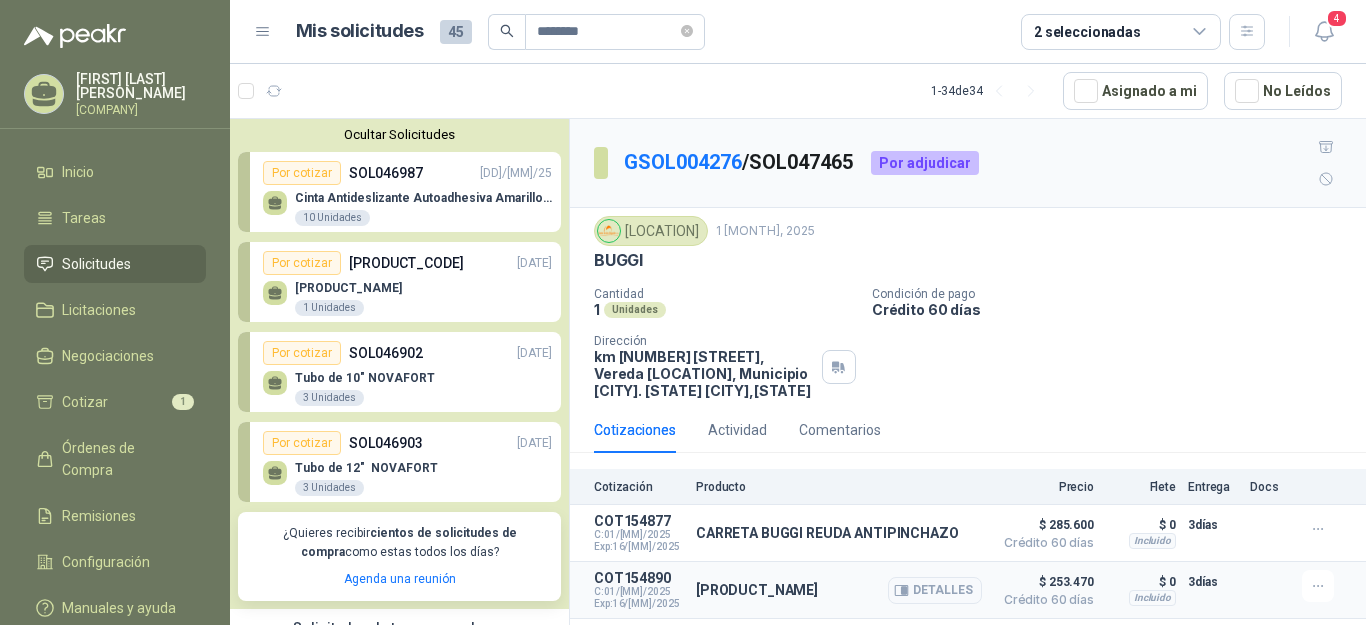 scroll, scrollTop: 0, scrollLeft: 0, axis: both 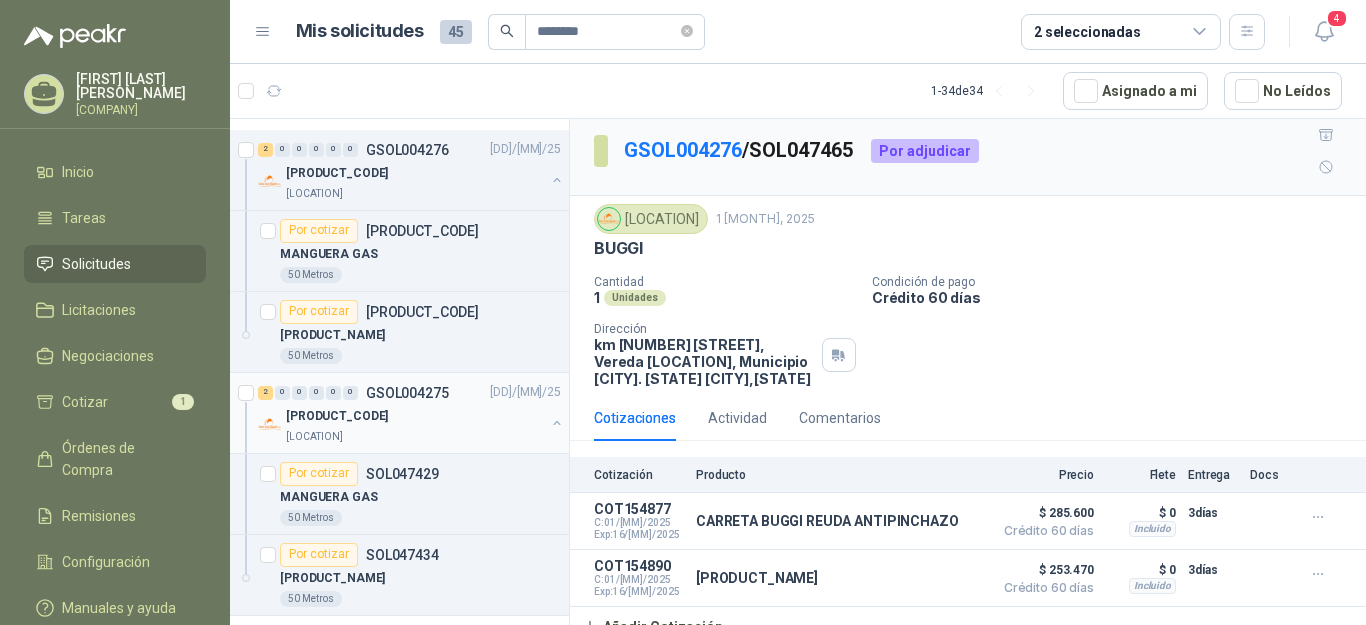 click on "[LOCATION]" at bounding box center [314, 437] 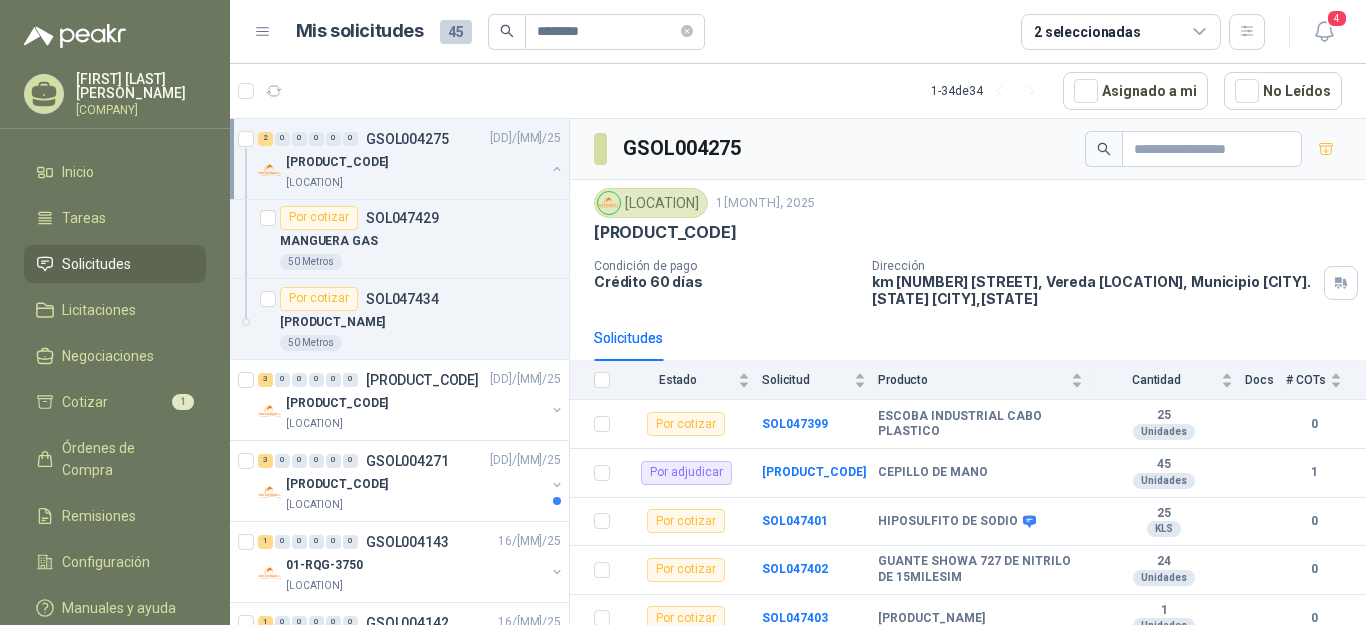 scroll, scrollTop: 829, scrollLeft: 0, axis: vertical 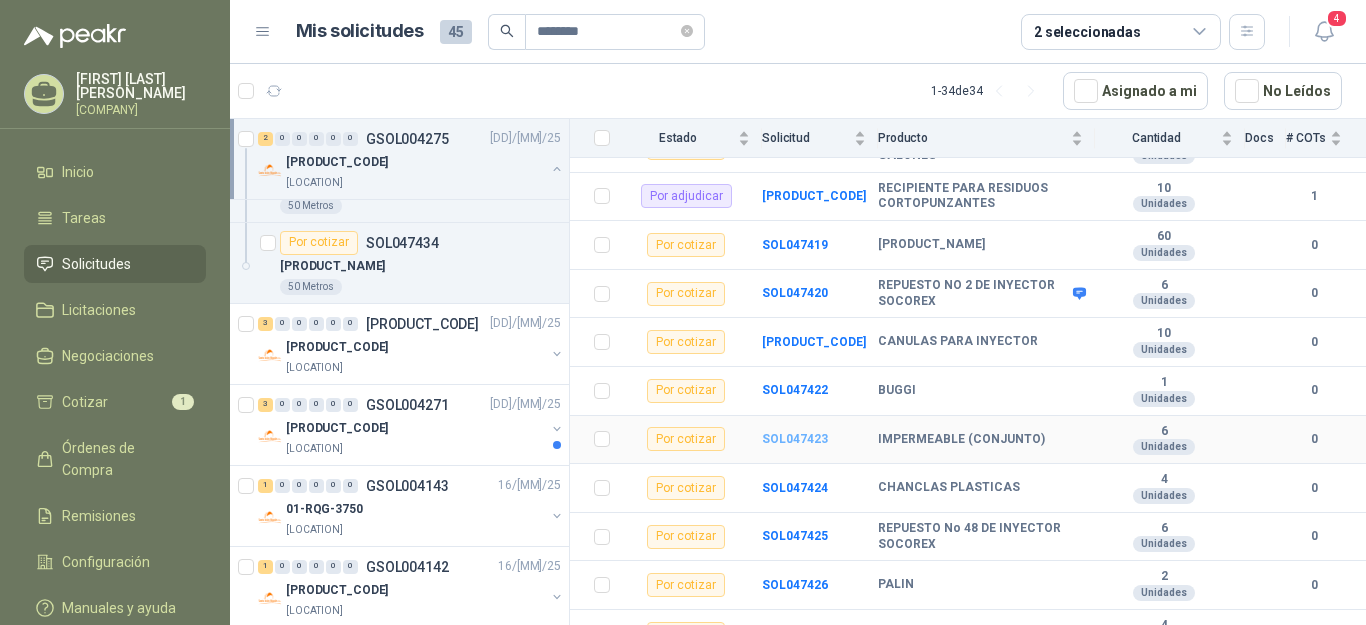 click on "SOL047423" at bounding box center (795, 439) 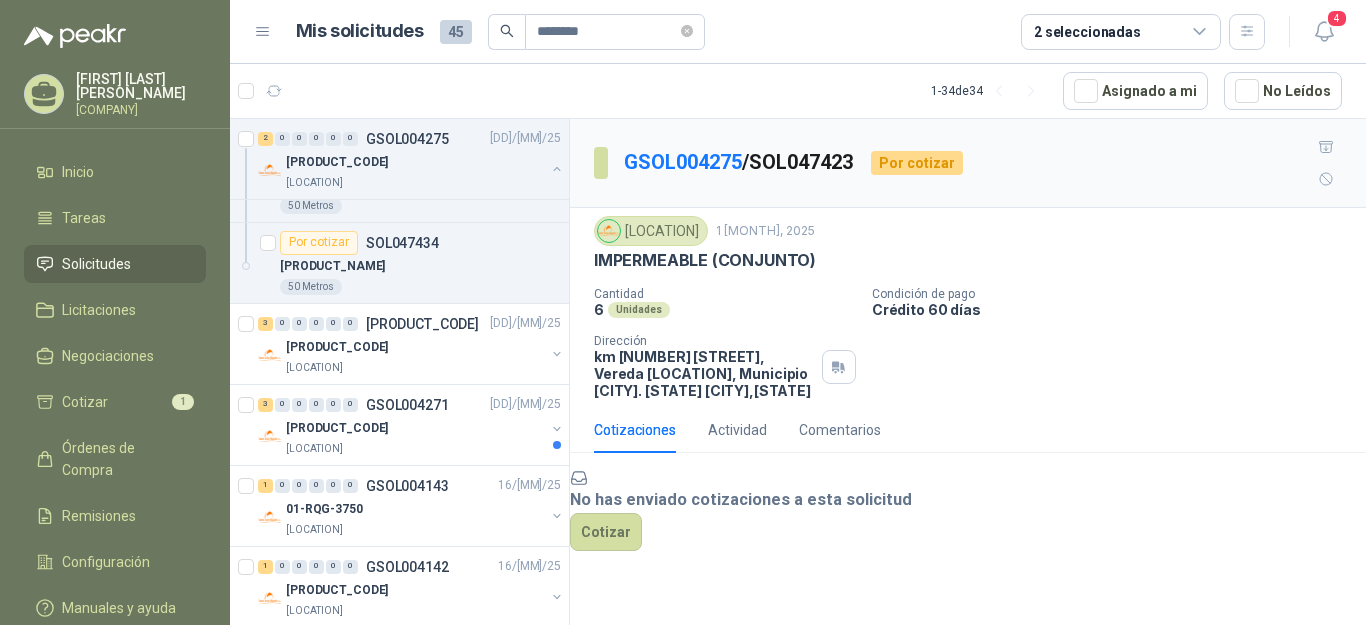 scroll, scrollTop: 24, scrollLeft: 0, axis: vertical 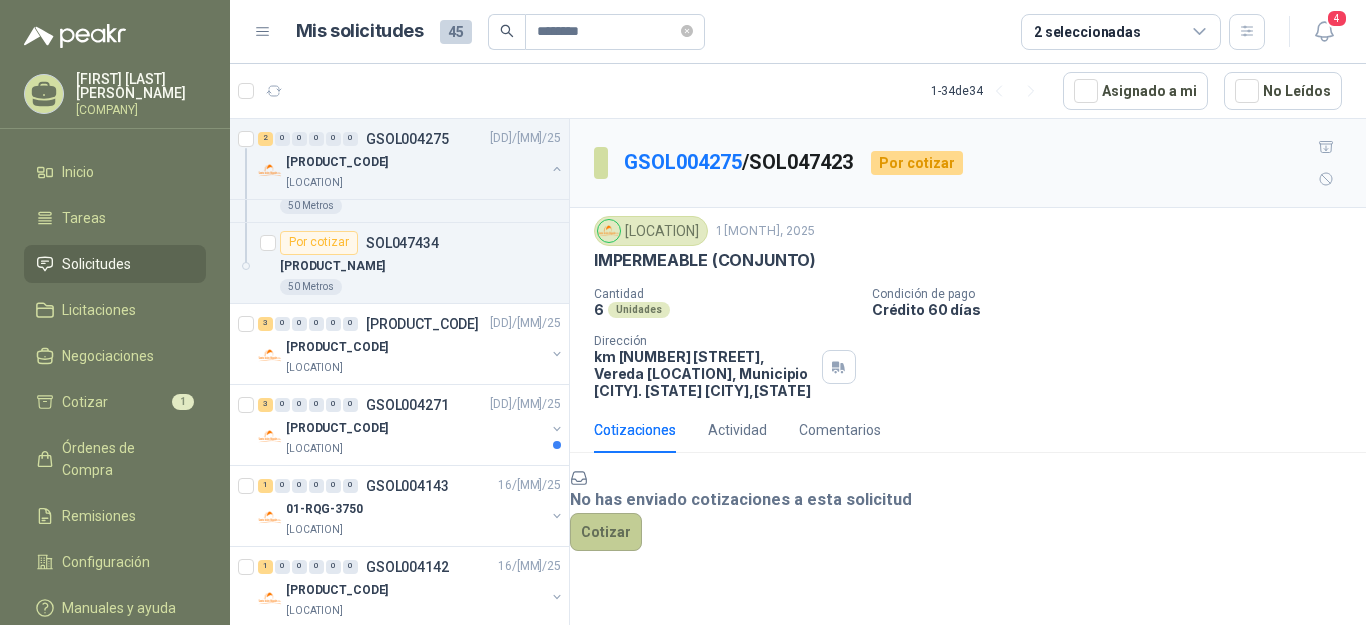 click on "Cotizar" at bounding box center [606, 532] 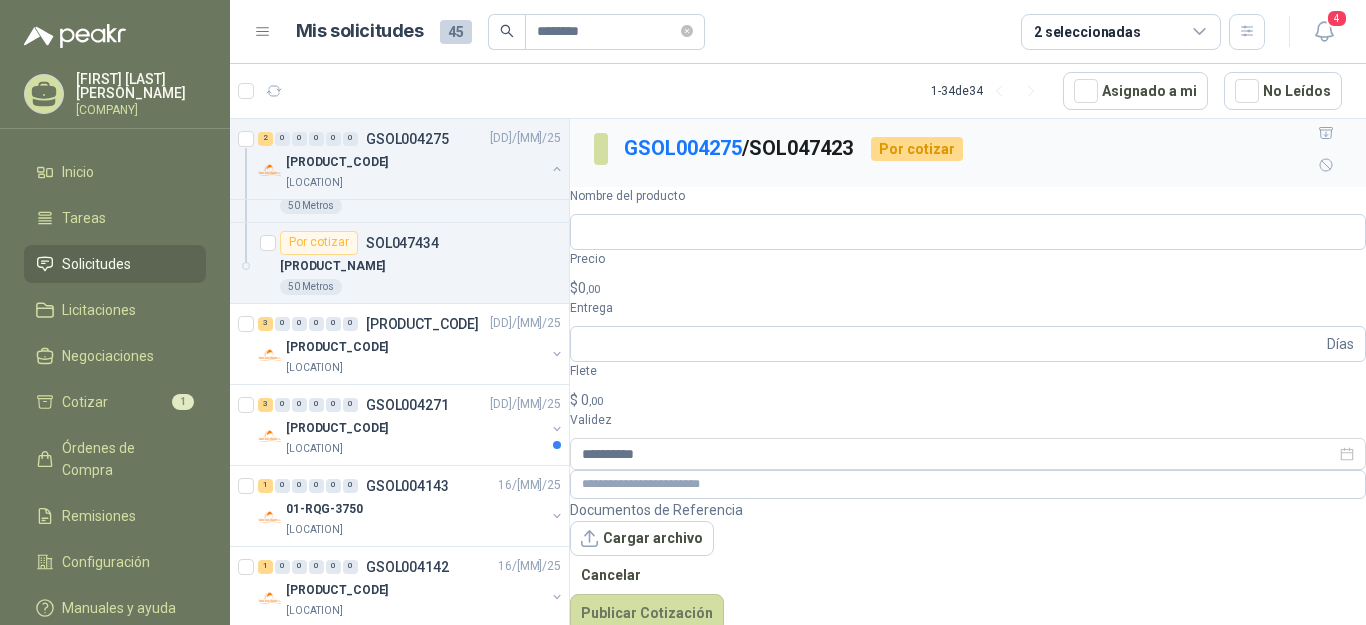 scroll, scrollTop: 0, scrollLeft: 0, axis: both 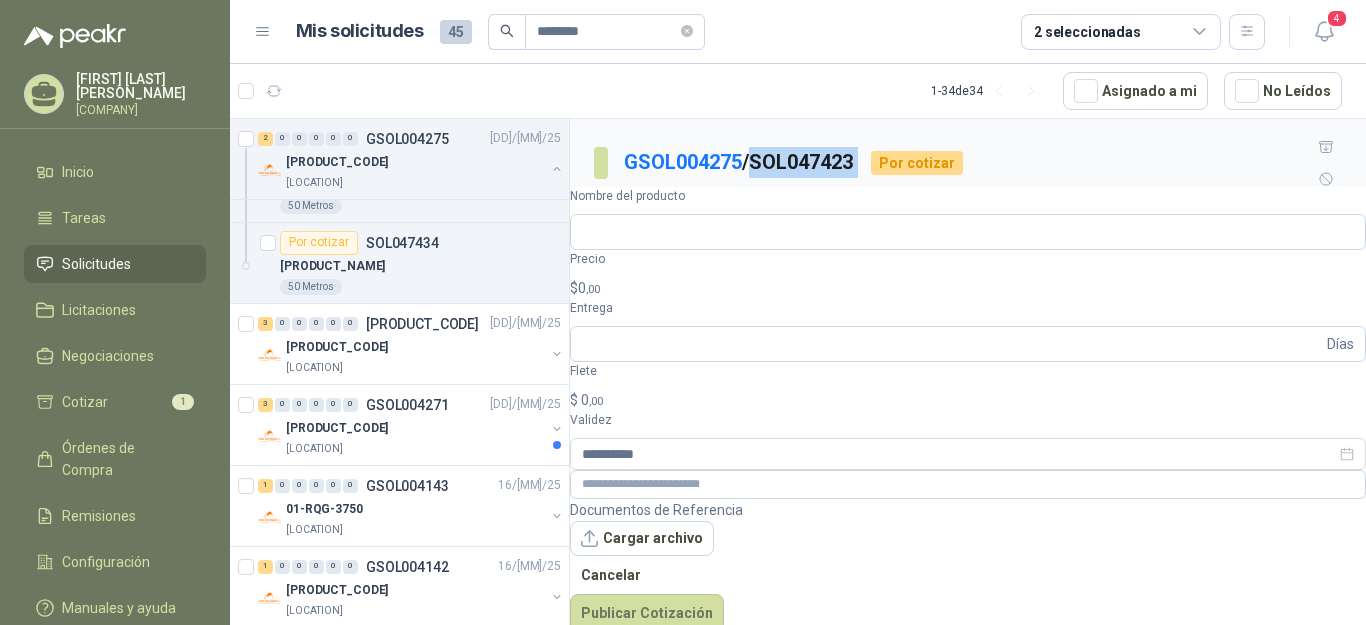 drag, startPoint x: 761, startPoint y: 143, endPoint x: 874, endPoint y: 142, distance: 113.004425 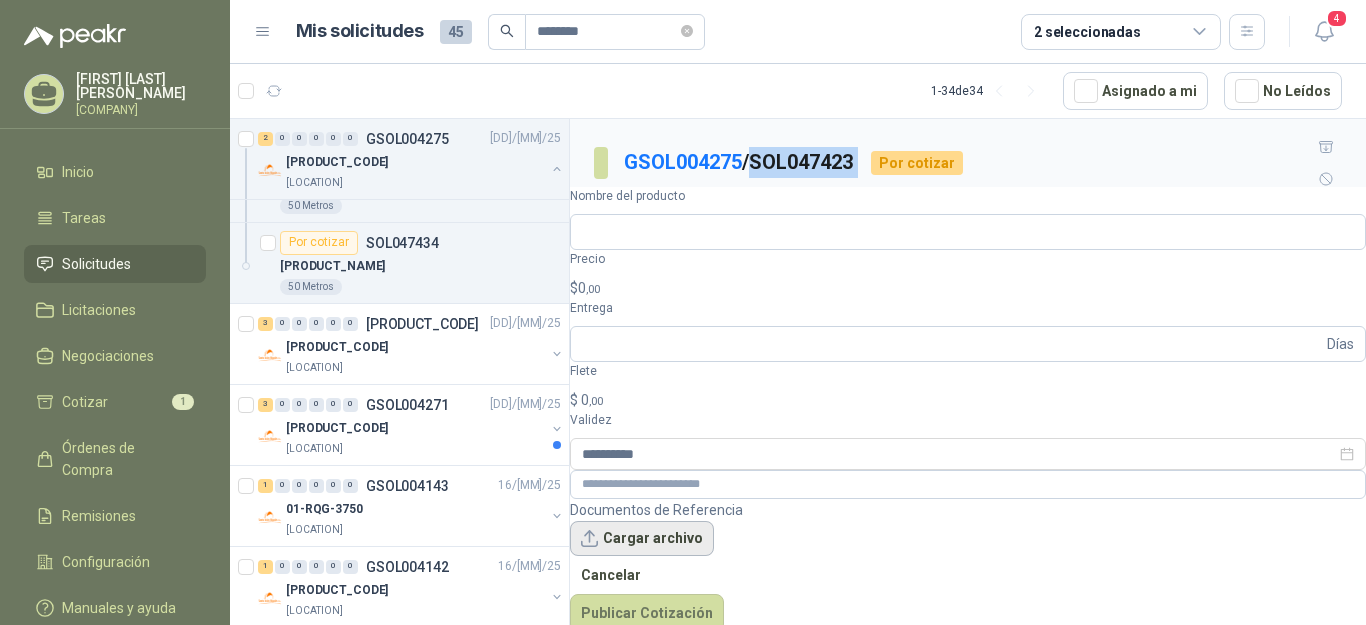 click on "Cargar archivo" at bounding box center [642, 539] 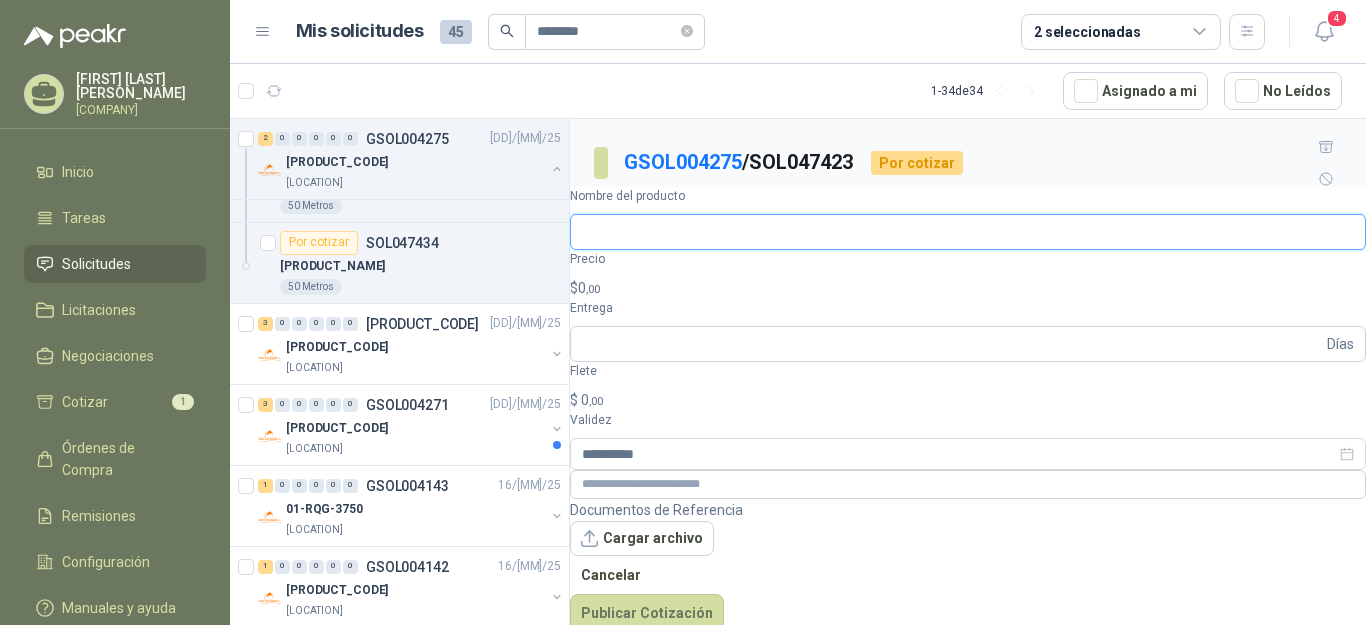 click on "Nombre del producto" at bounding box center [968, 232] 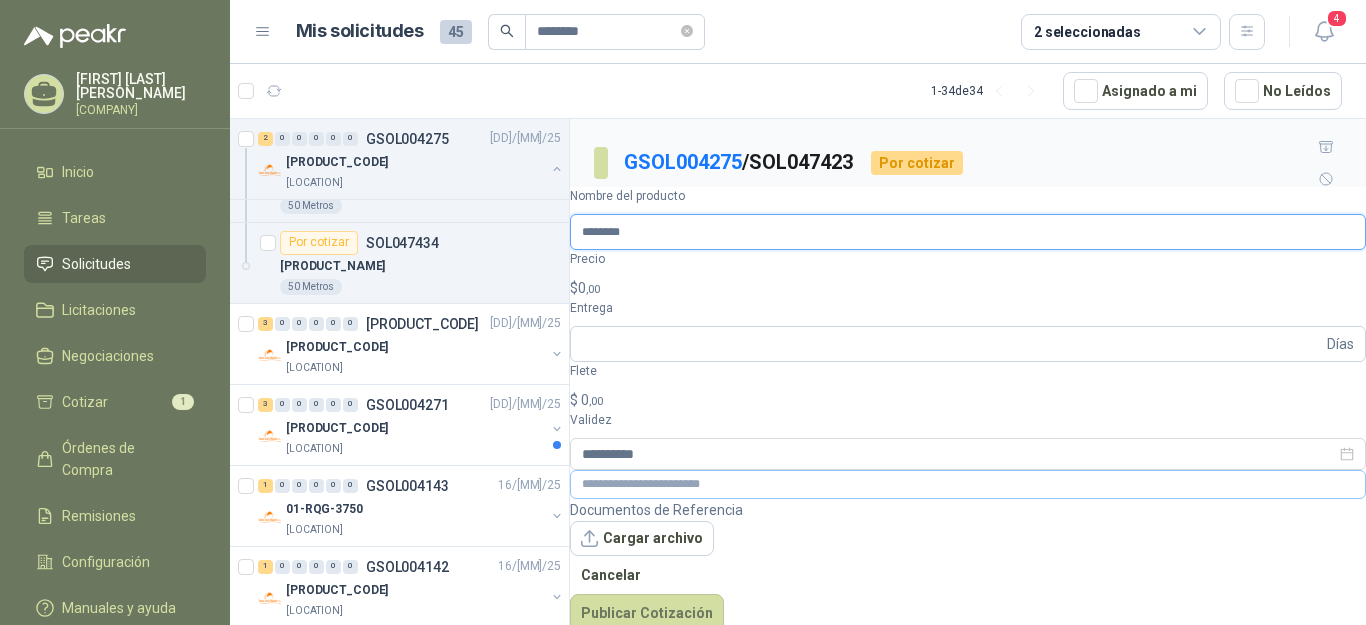 type on "**********" 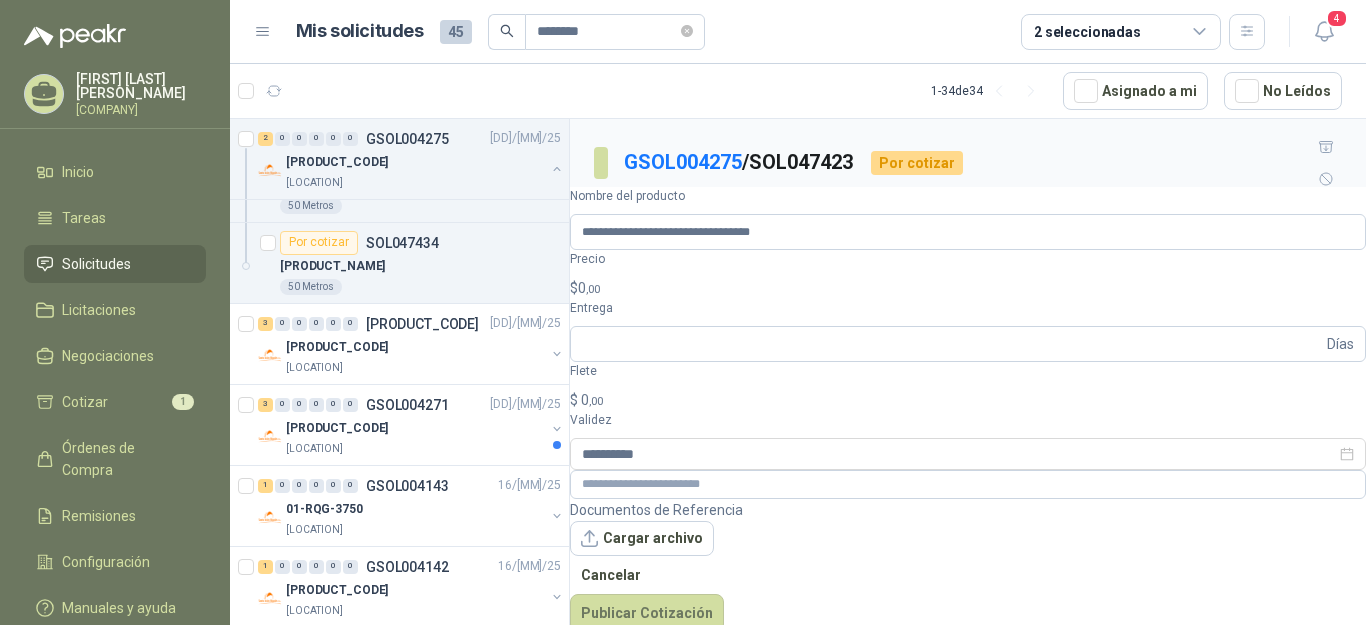 click on ",00" at bounding box center [593, 289] 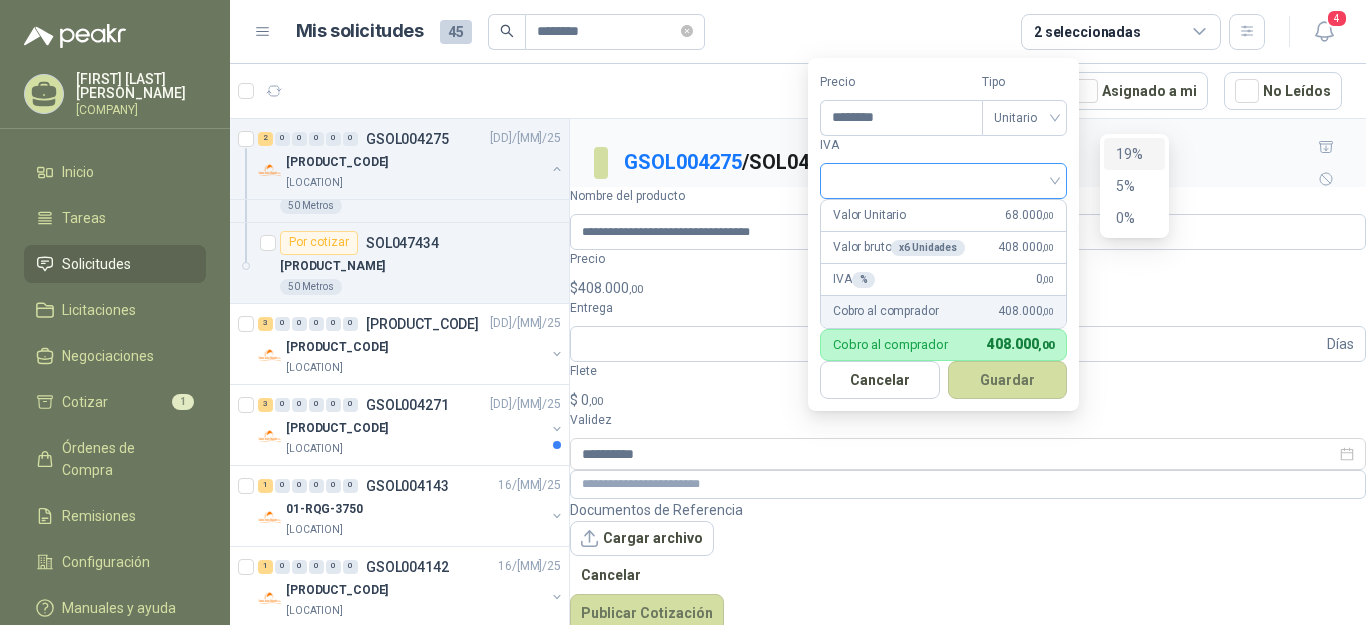 click at bounding box center [943, 181] 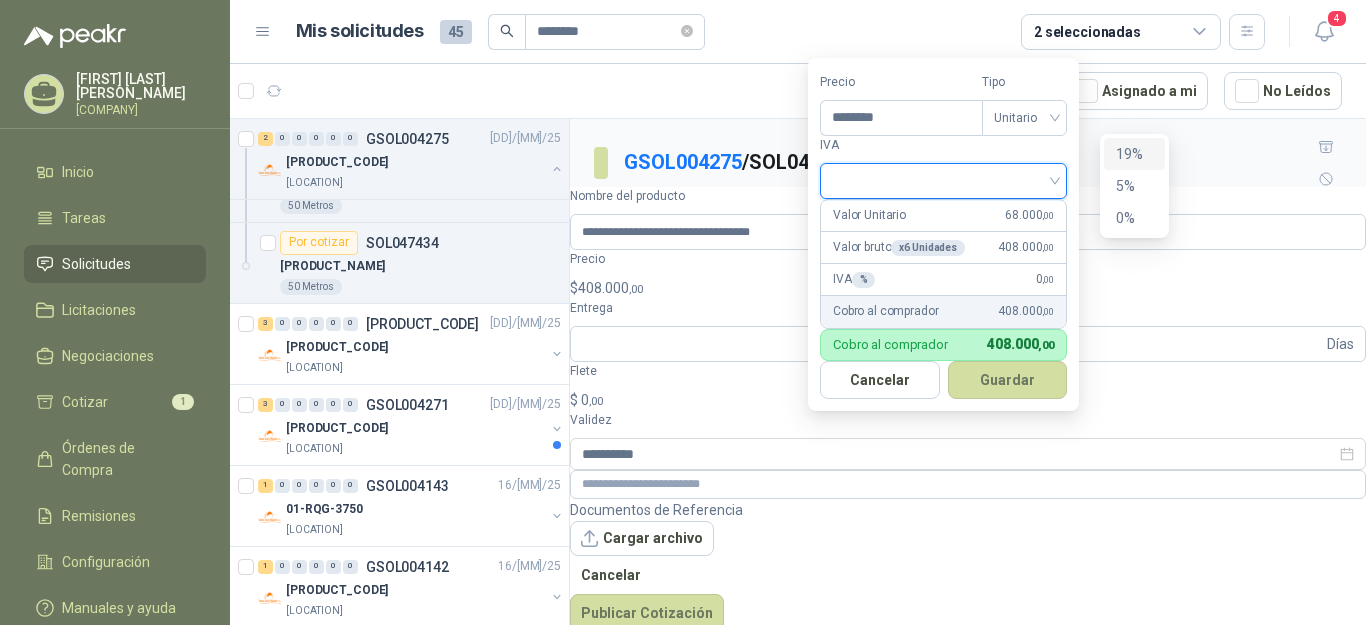 click on "19%" at bounding box center [1134, 154] 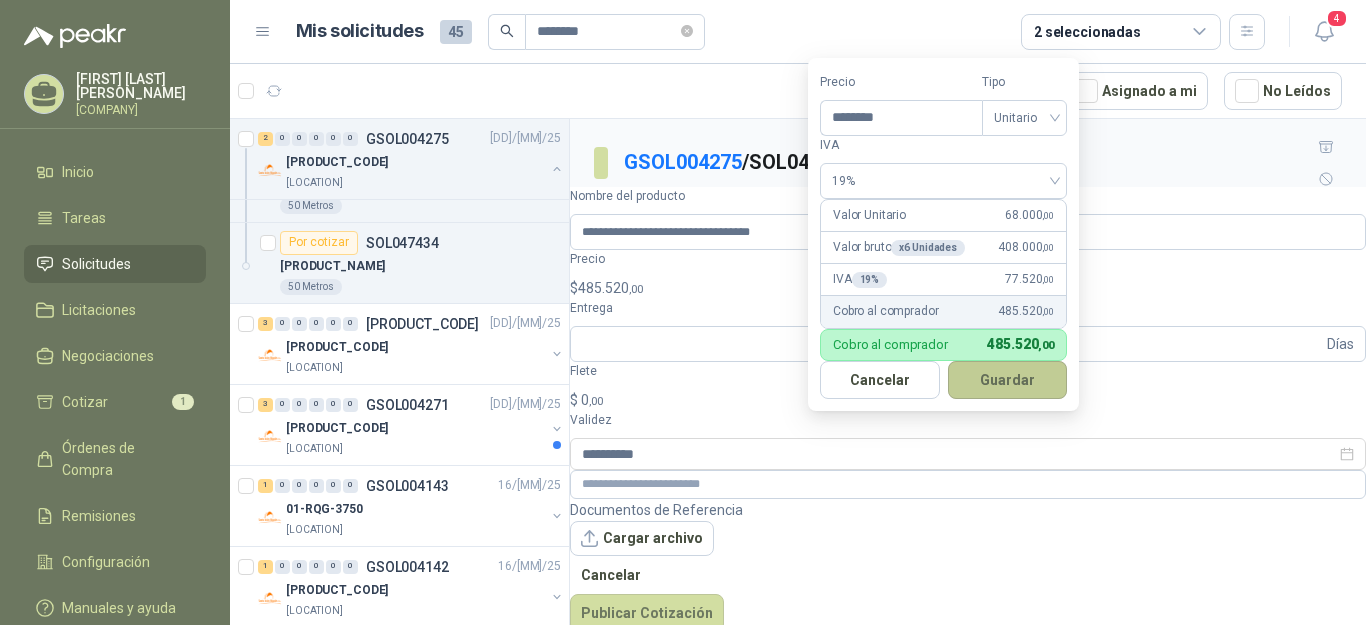 click on "Guardar" at bounding box center [1008, 380] 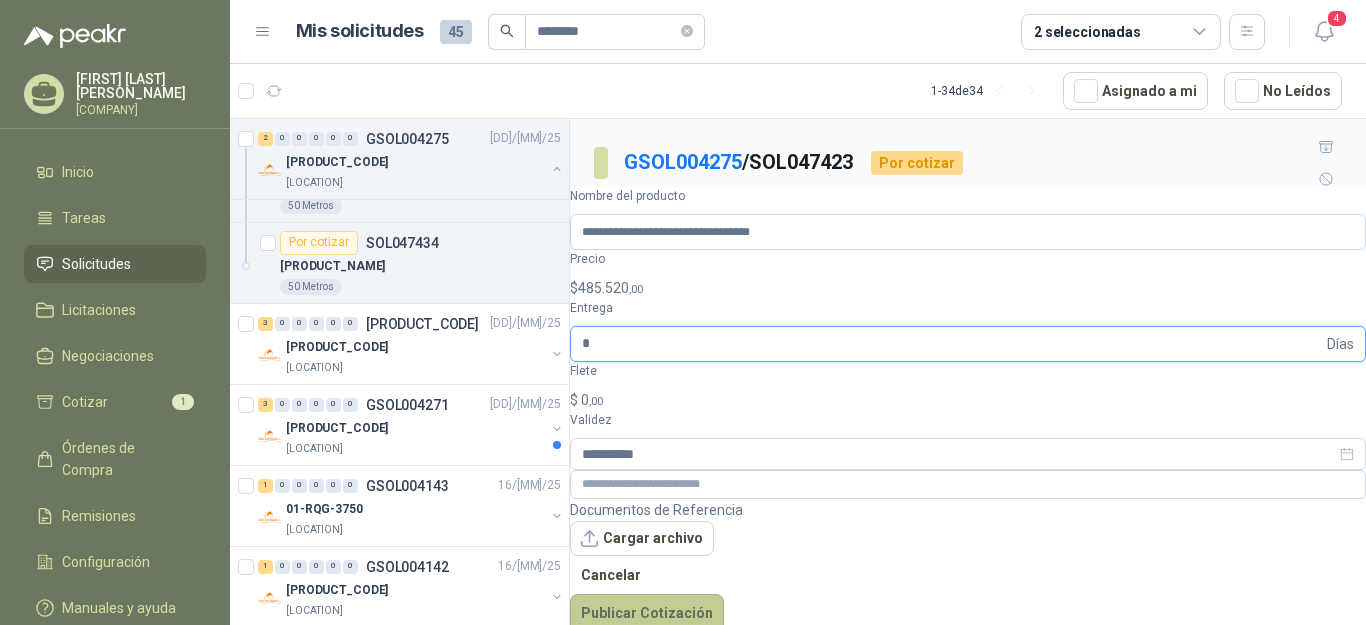 type on "*" 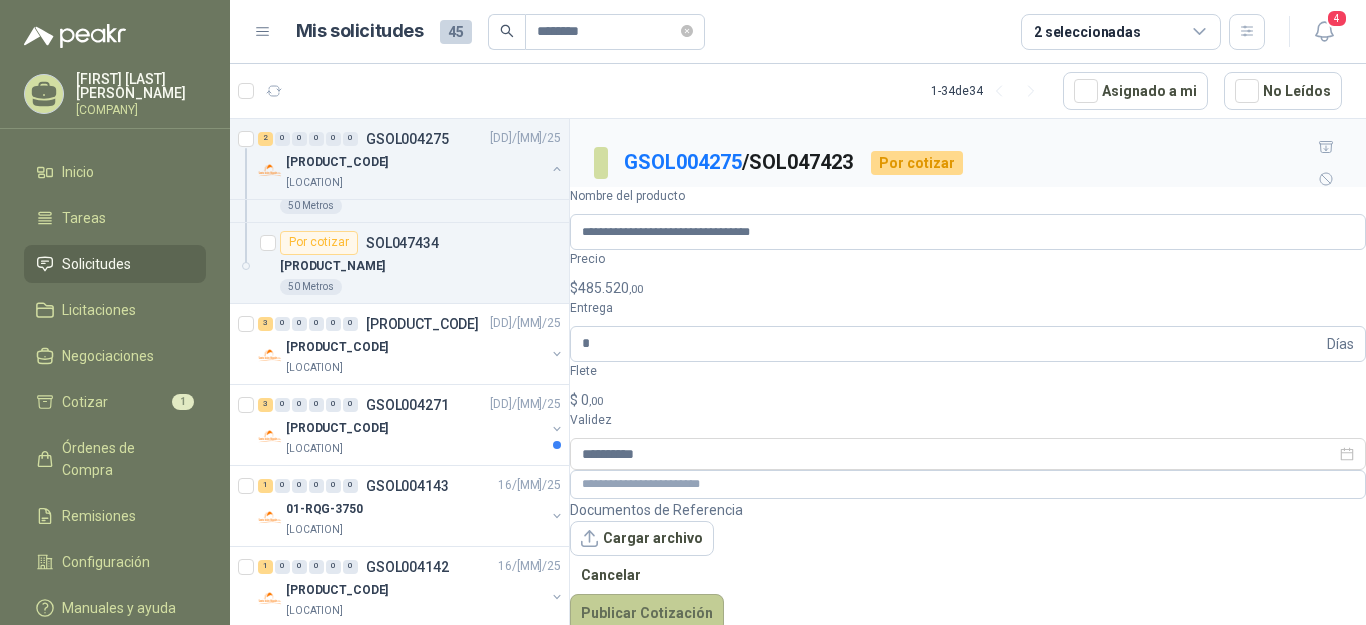 click on "Publicar Cotización" at bounding box center (647, 613) 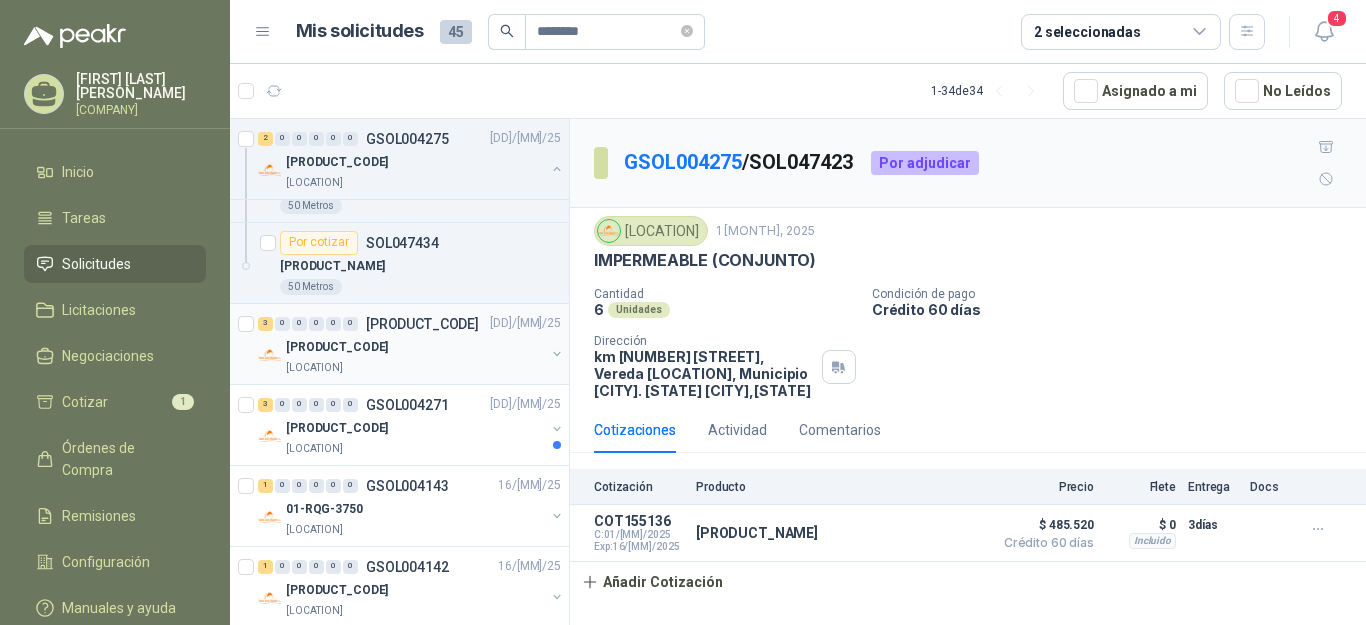 click on "[PRODUCT_CODE]" at bounding box center [337, 347] 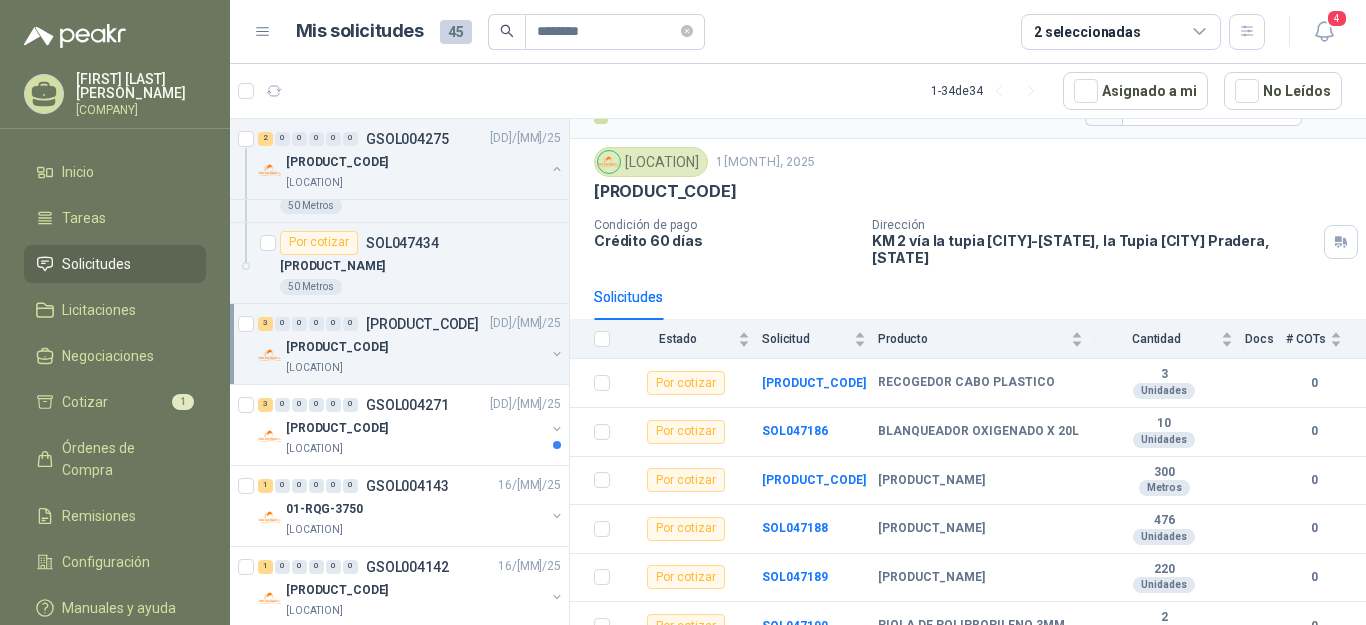 scroll, scrollTop: 121, scrollLeft: 0, axis: vertical 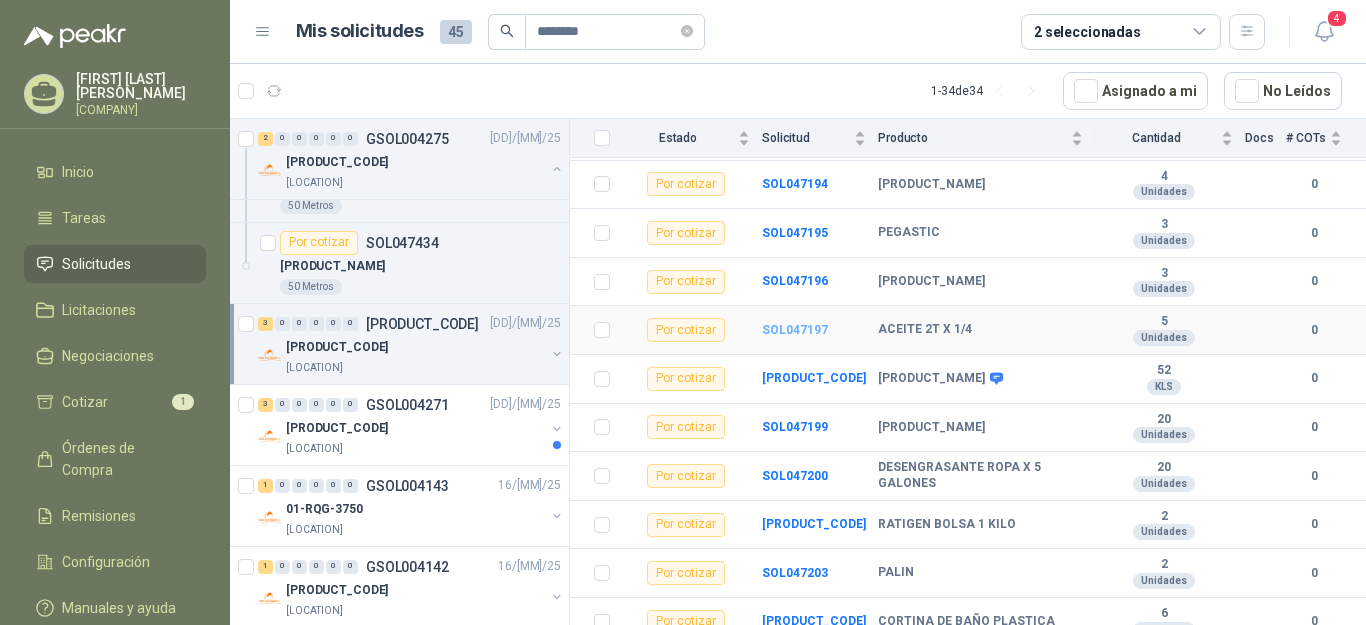 click on "SOL047197" at bounding box center (795, 330) 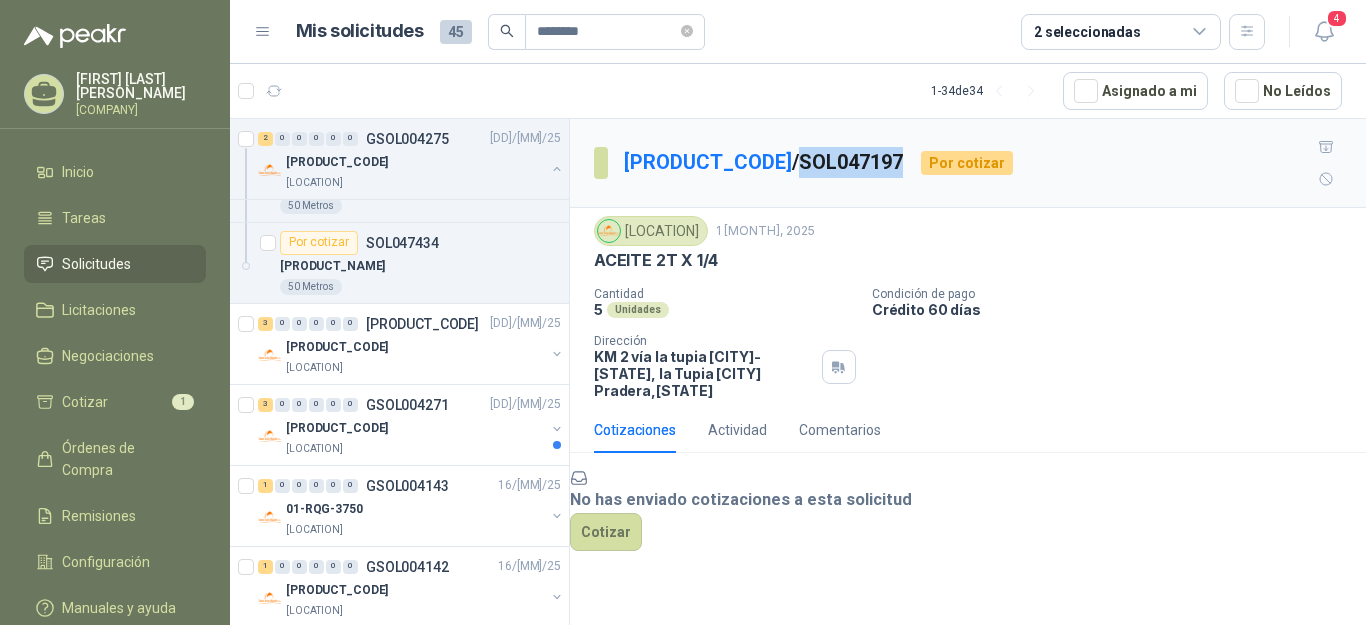 drag, startPoint x: 760, startPoint y: 148, endPoint x: 864, endPoint y: 150, distance: 104.019226 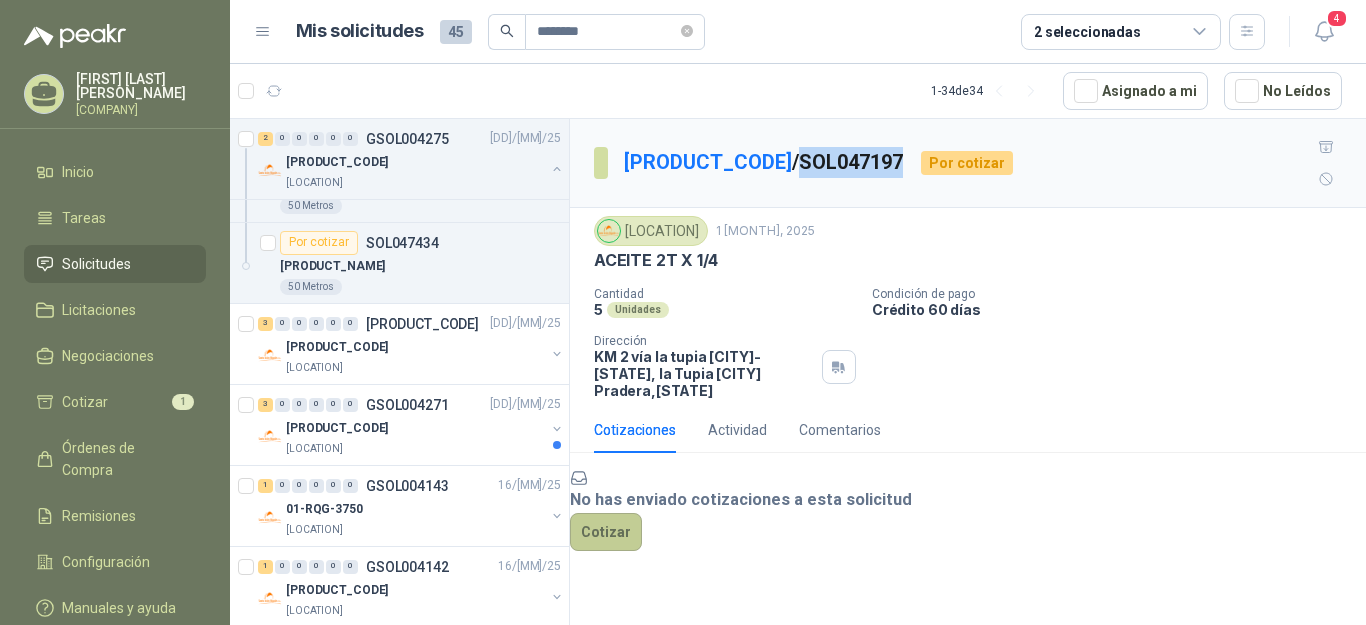 click on "Cotizar" at bounding box center [606, 532] 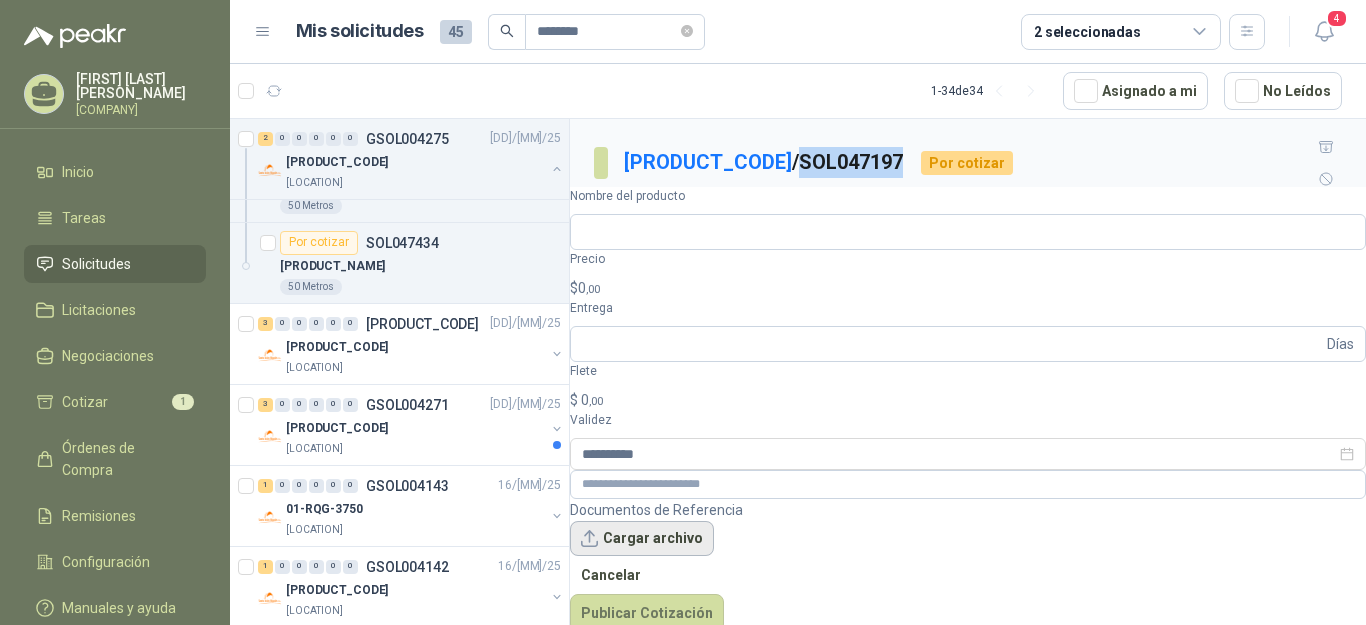 click on "Cargar archivo" at bounding box center [642, 539] 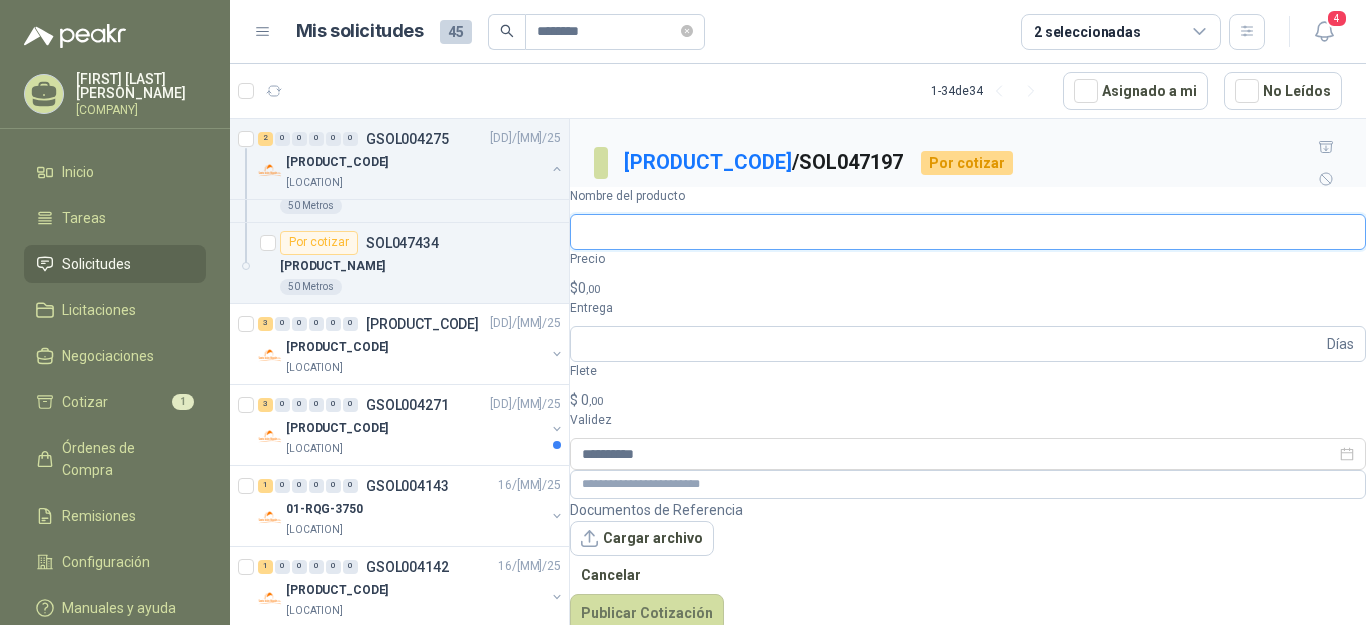 click on "Nombre del producto" at bounding box center [968, 232] 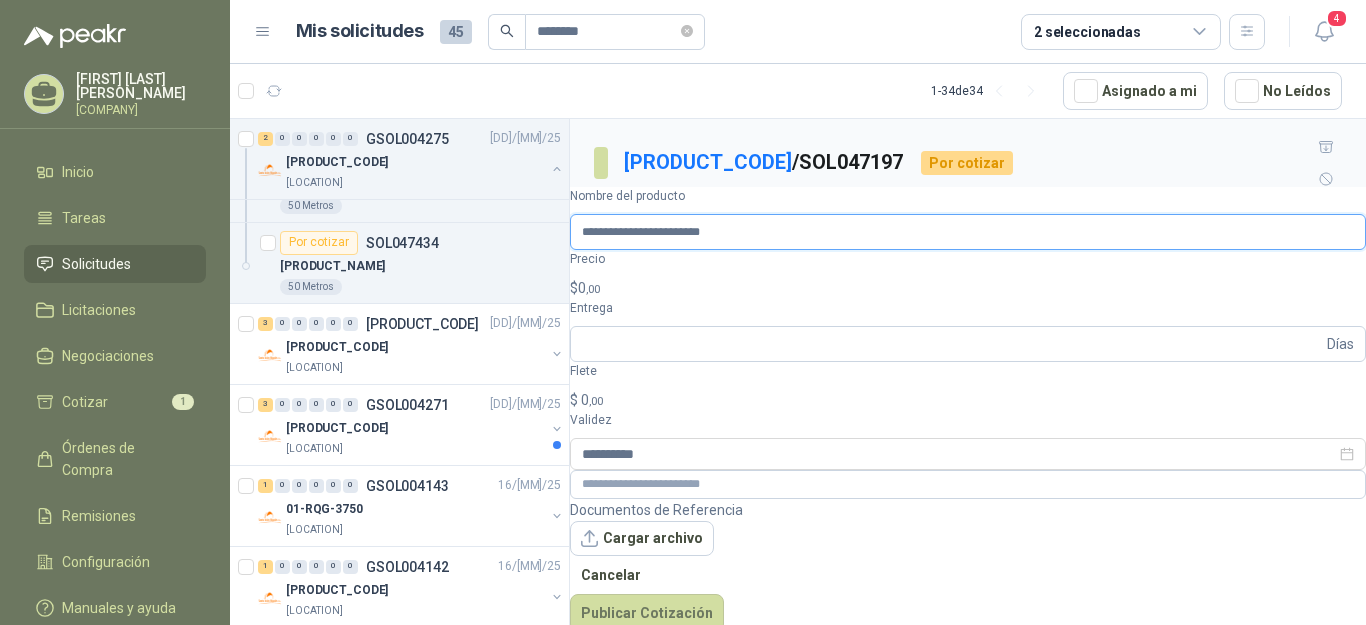 type on "**********" 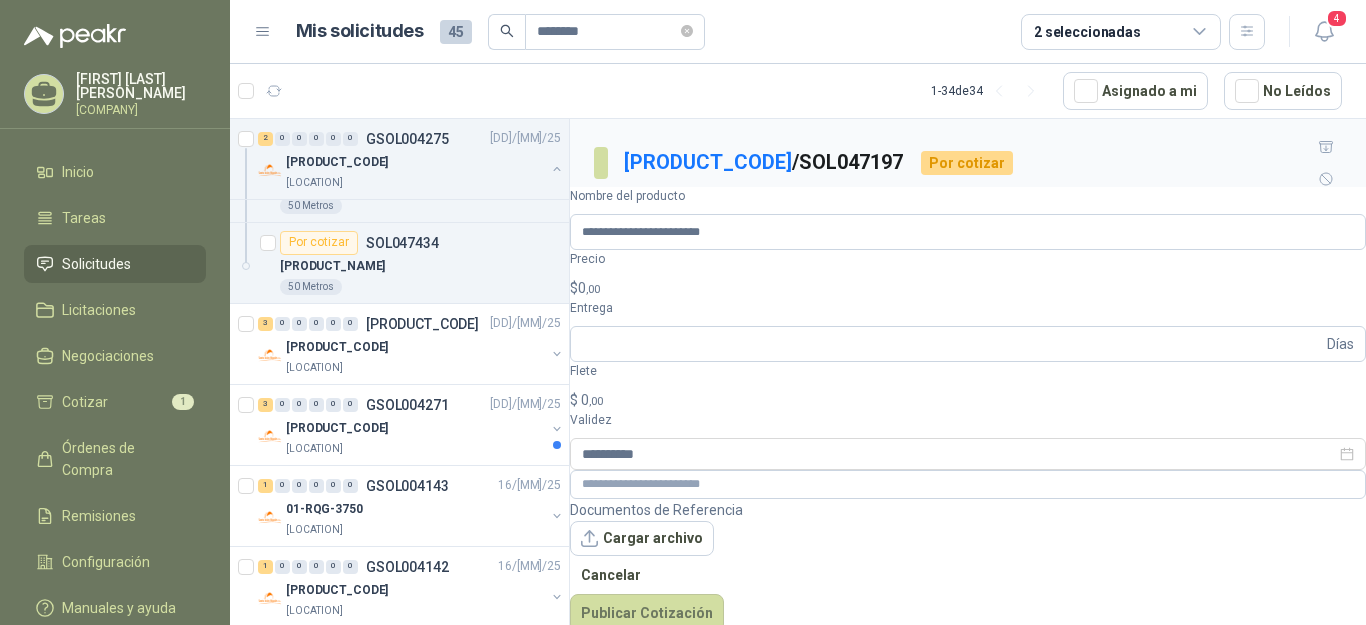 click on "$  0 ,00" at bounding box center [968, 288] 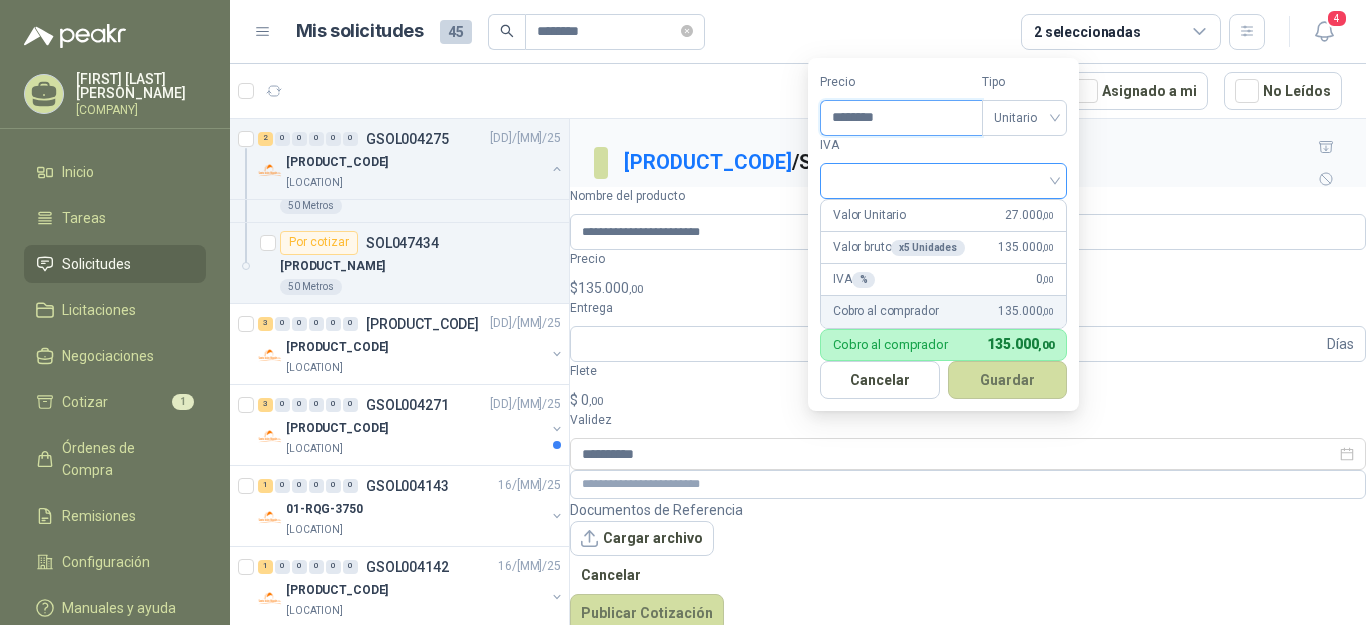click at bounding box center [943, 181] 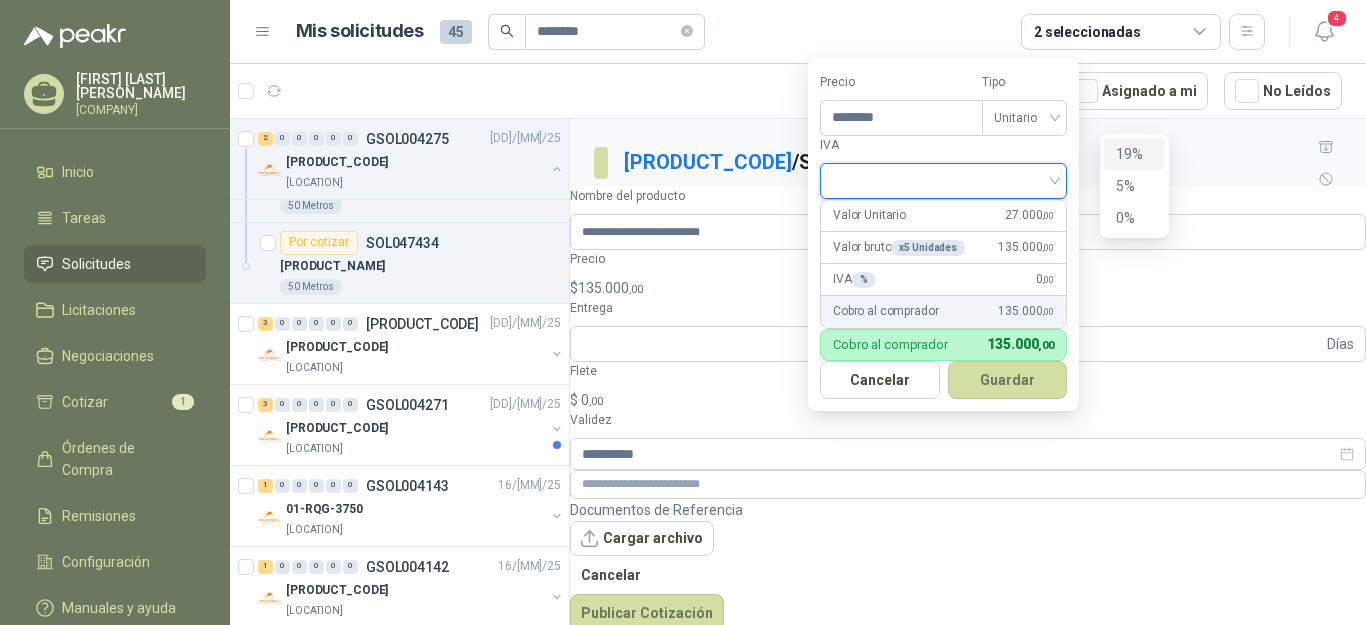 click on "19%" at bounding box center [1134, 154] 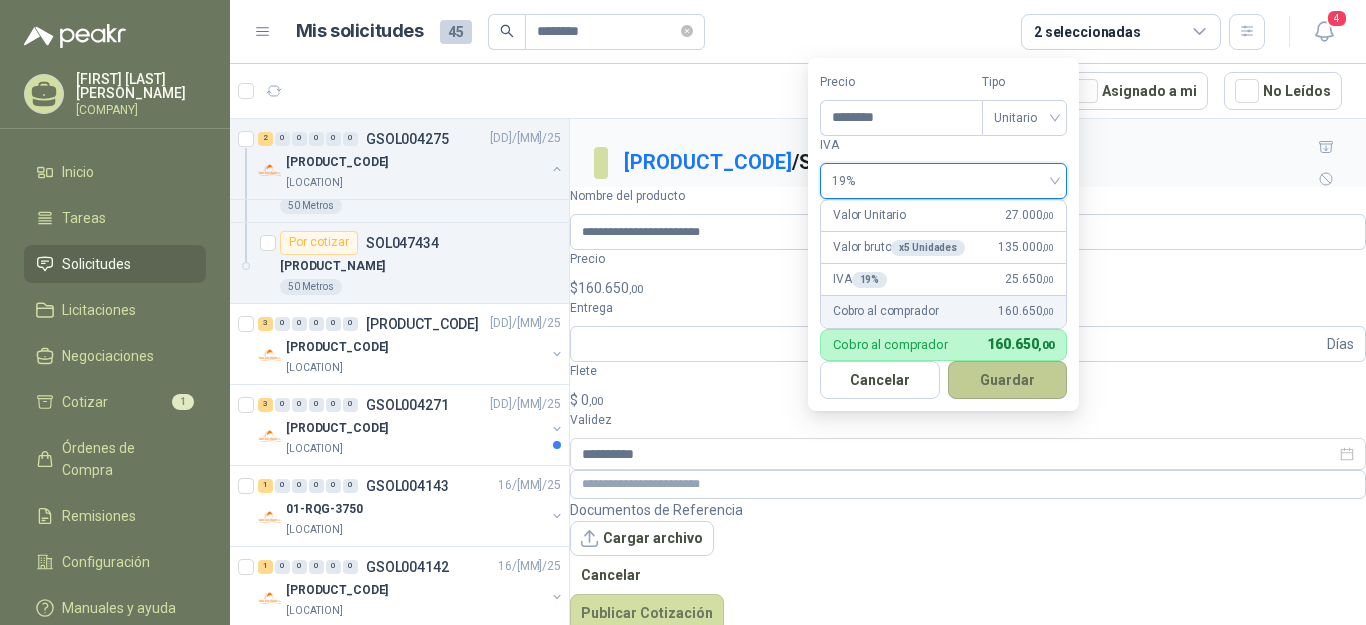 click on "Guardar" at bounding box center [1008, 380] 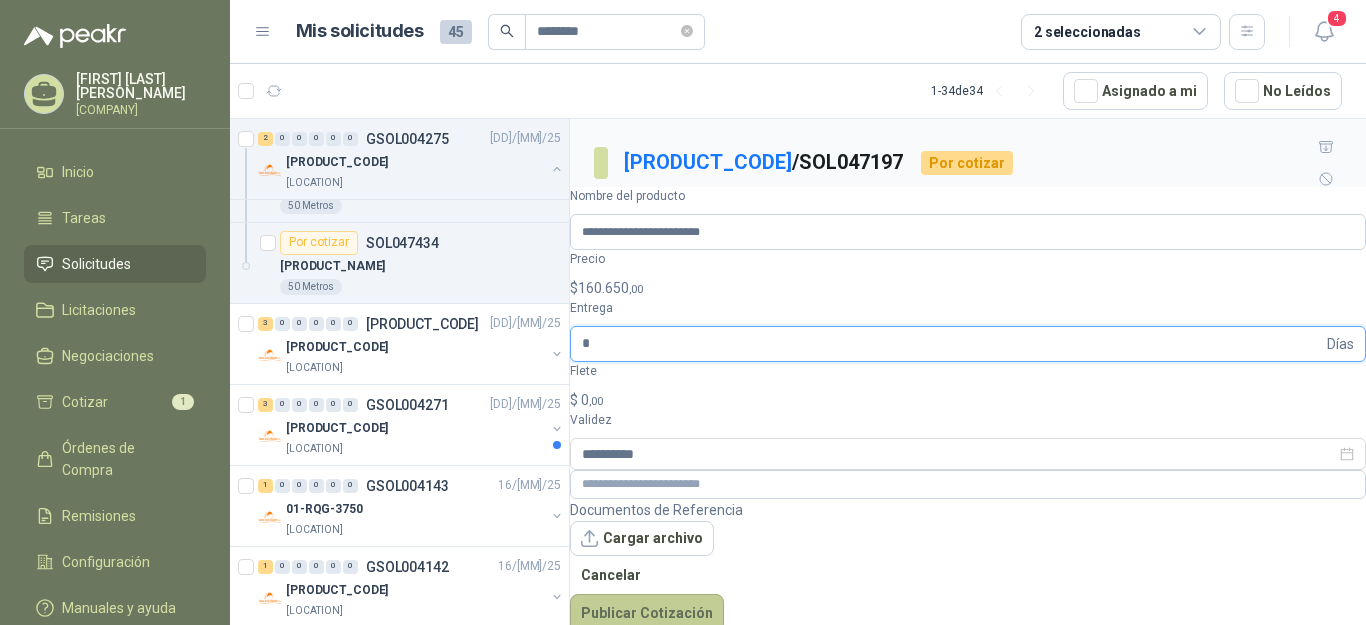 type on "*" 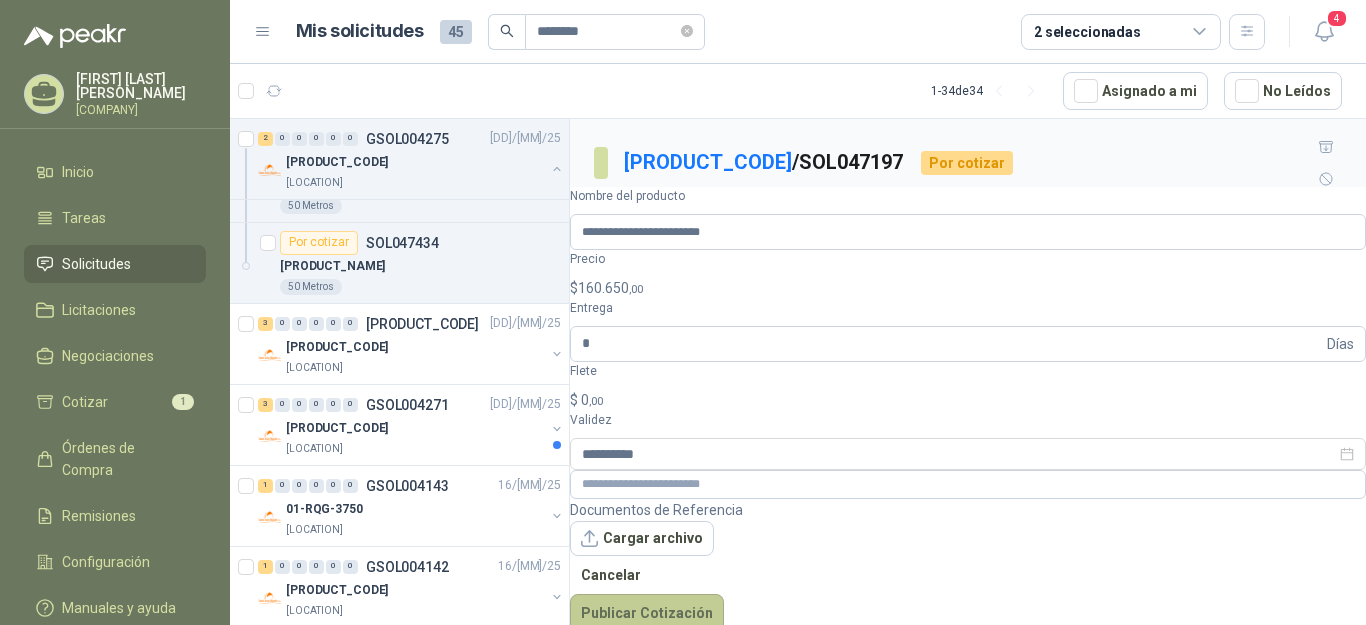 click on "Publicar Cotización" at bounding box center (647, 613) 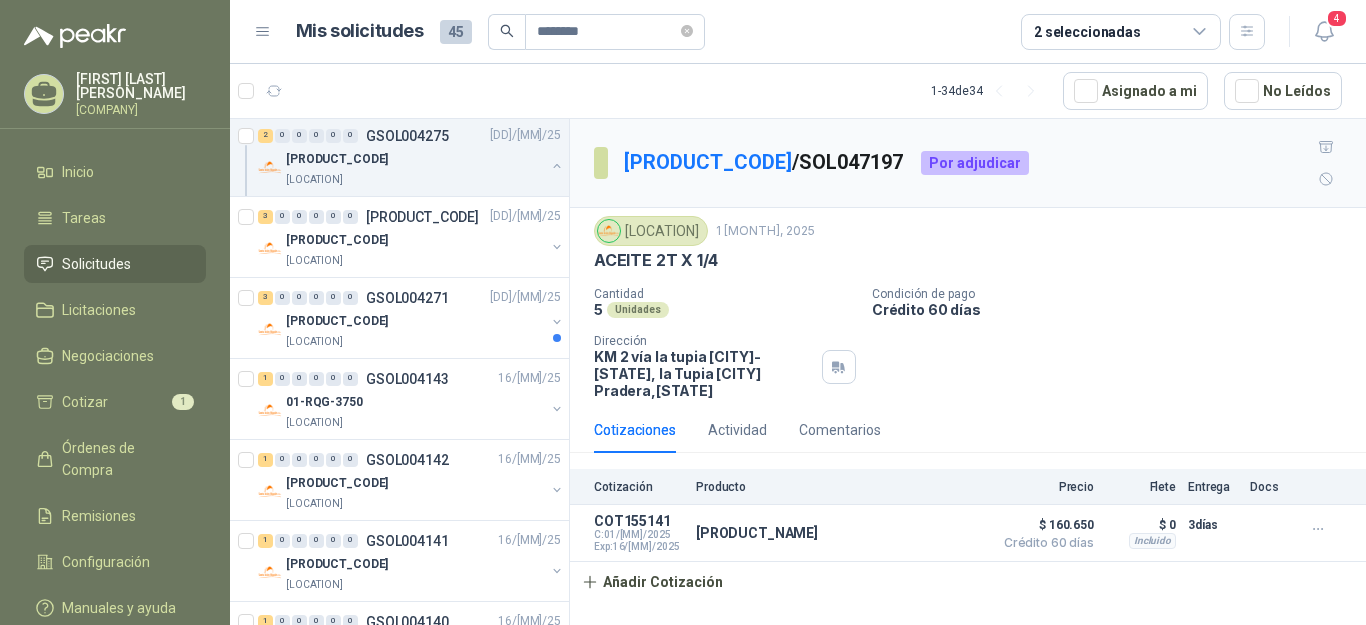 scroll, scrollTop: 752, scrollLeft: 0, axis: vertical 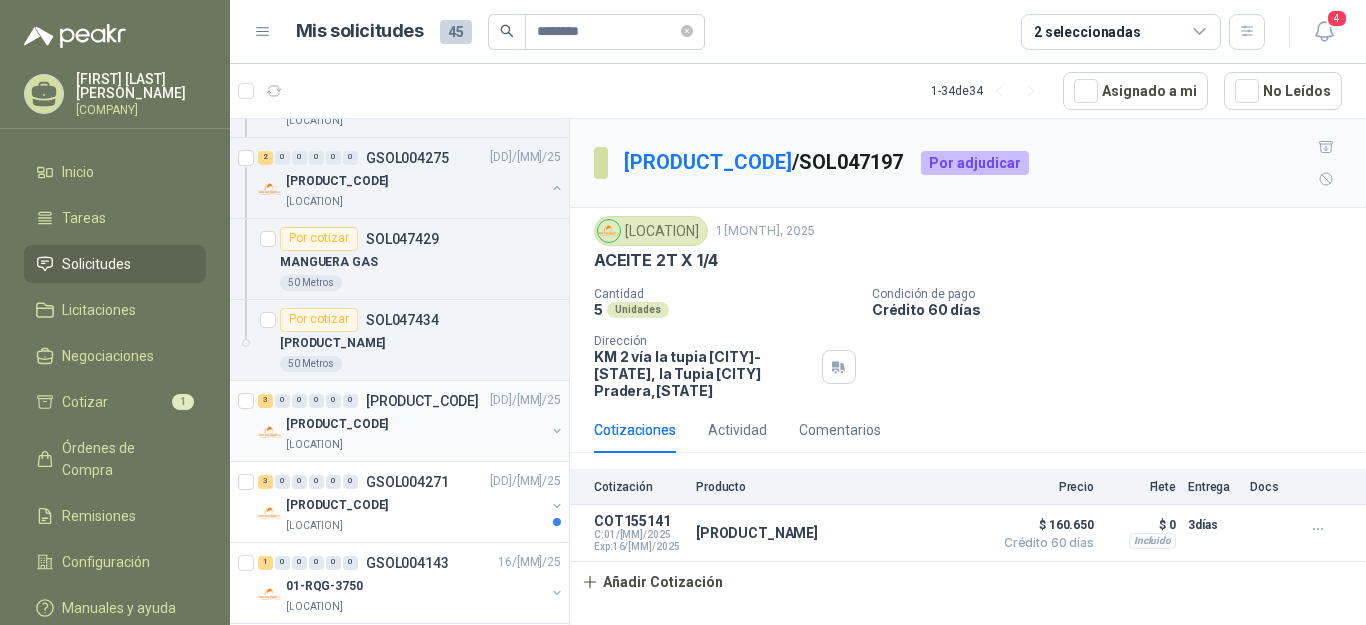 click on "[PRODUCT_CODE]" at bounding box center [337, 424] 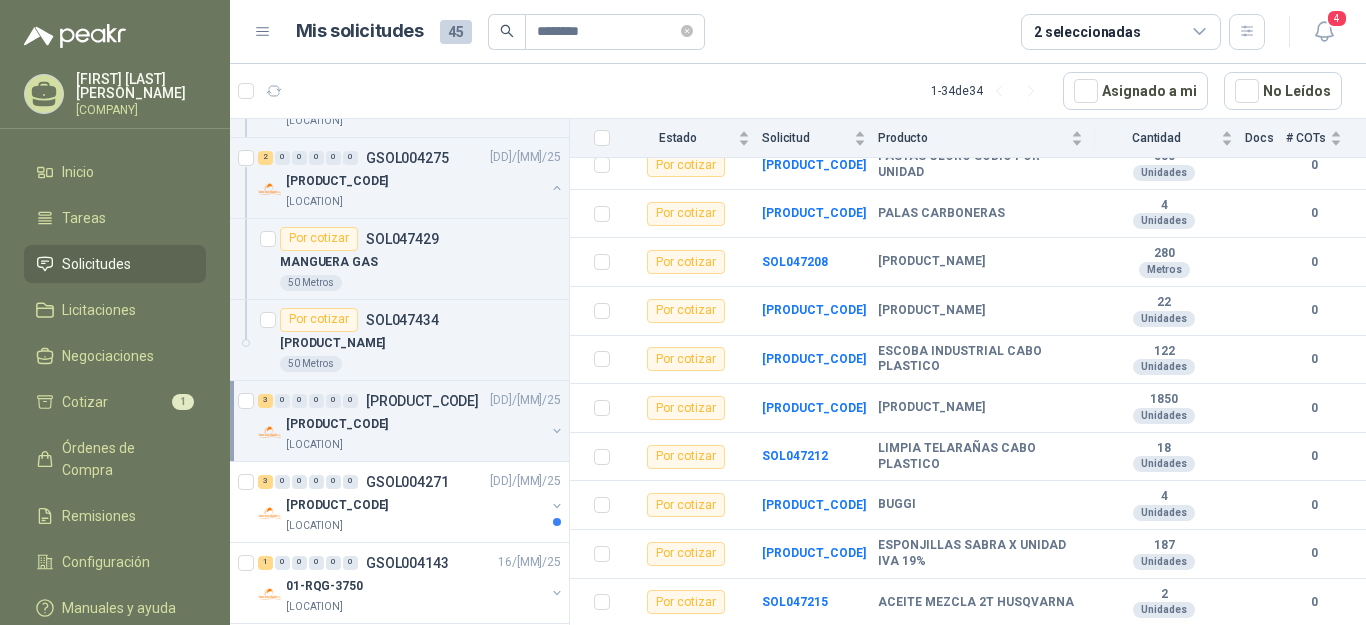 scroll, scrollTop: 1285, scrollLeft: 0, axis: vertical 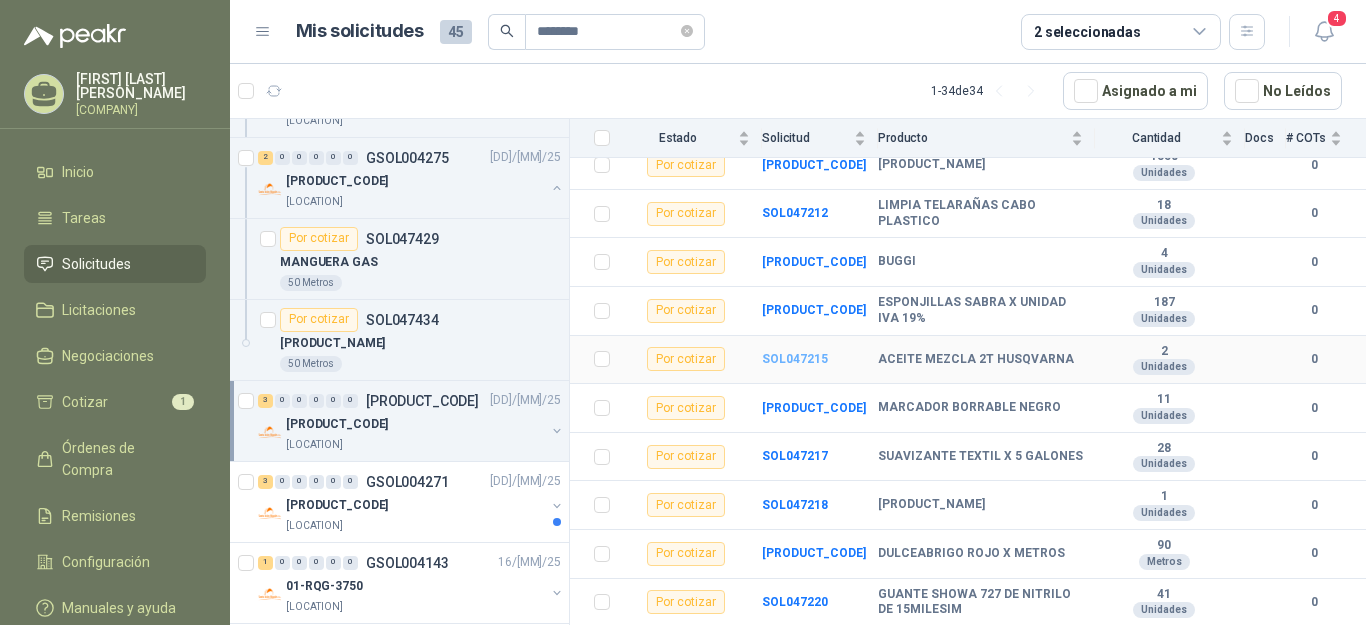 click on "SOL047215" at bounding box center [795, 359] 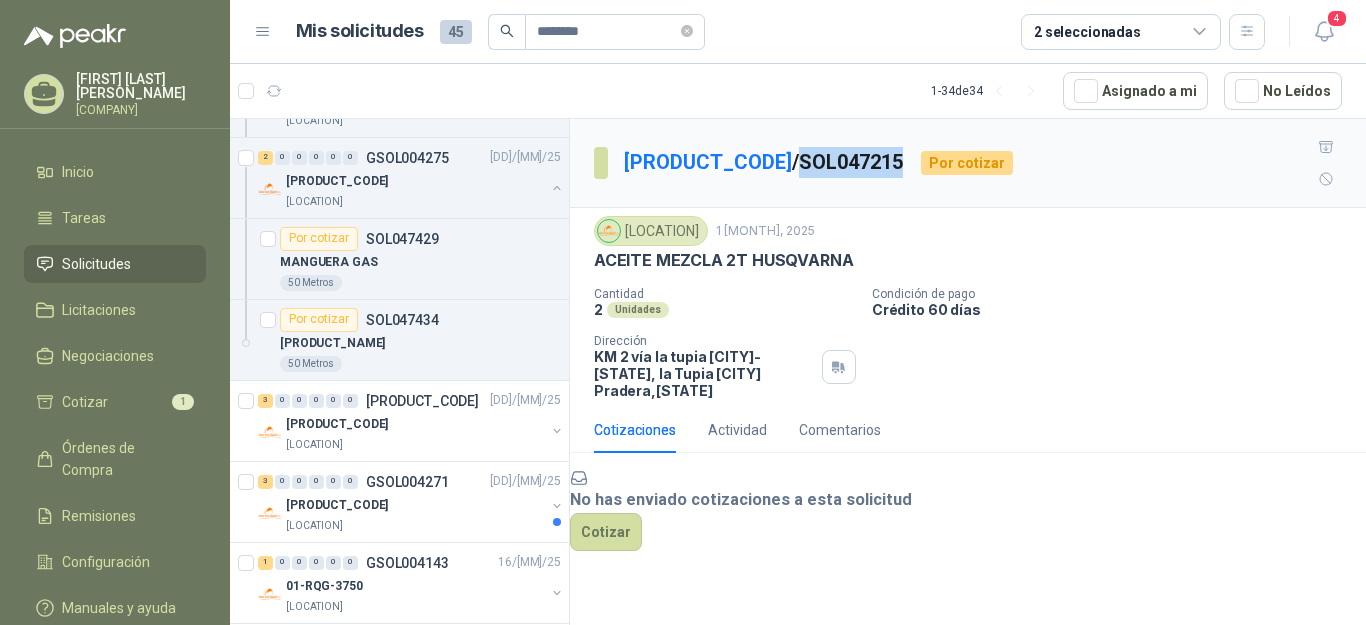 drag, startPoint x: 762, startPoint y: 144, endPoint x: 869, endPoint y: 139, distance: 107.11676 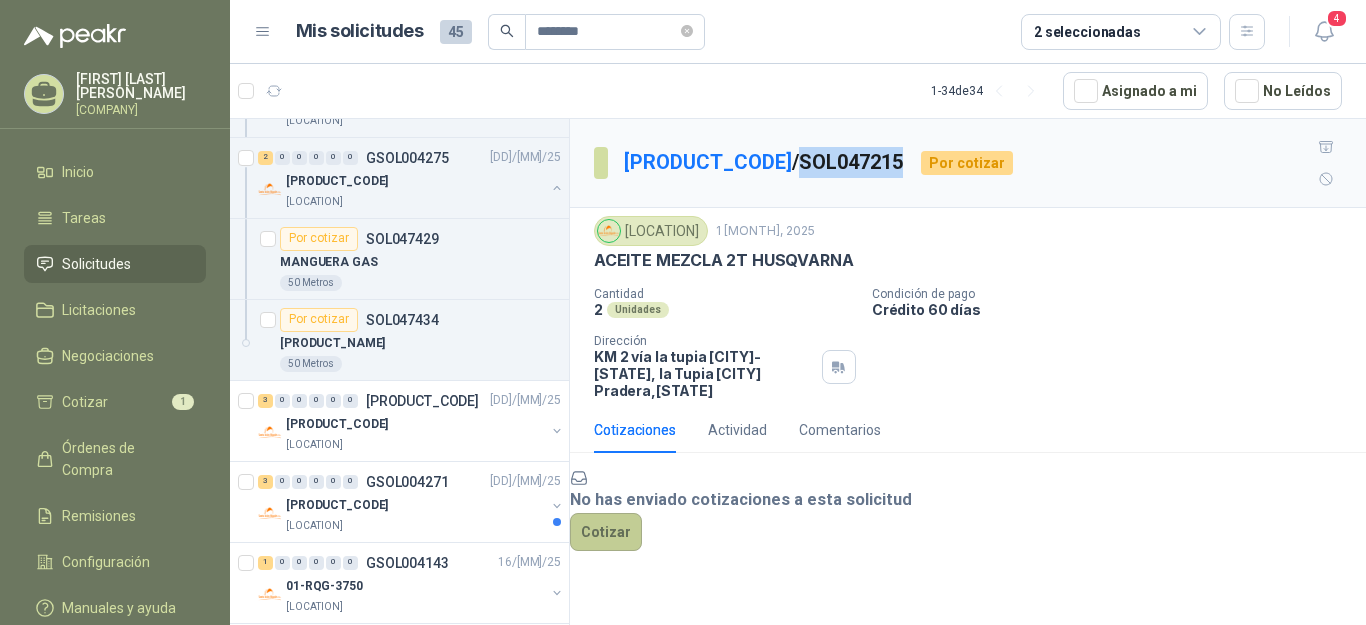 click on "Cotizar" at bounding box center (606, 532) 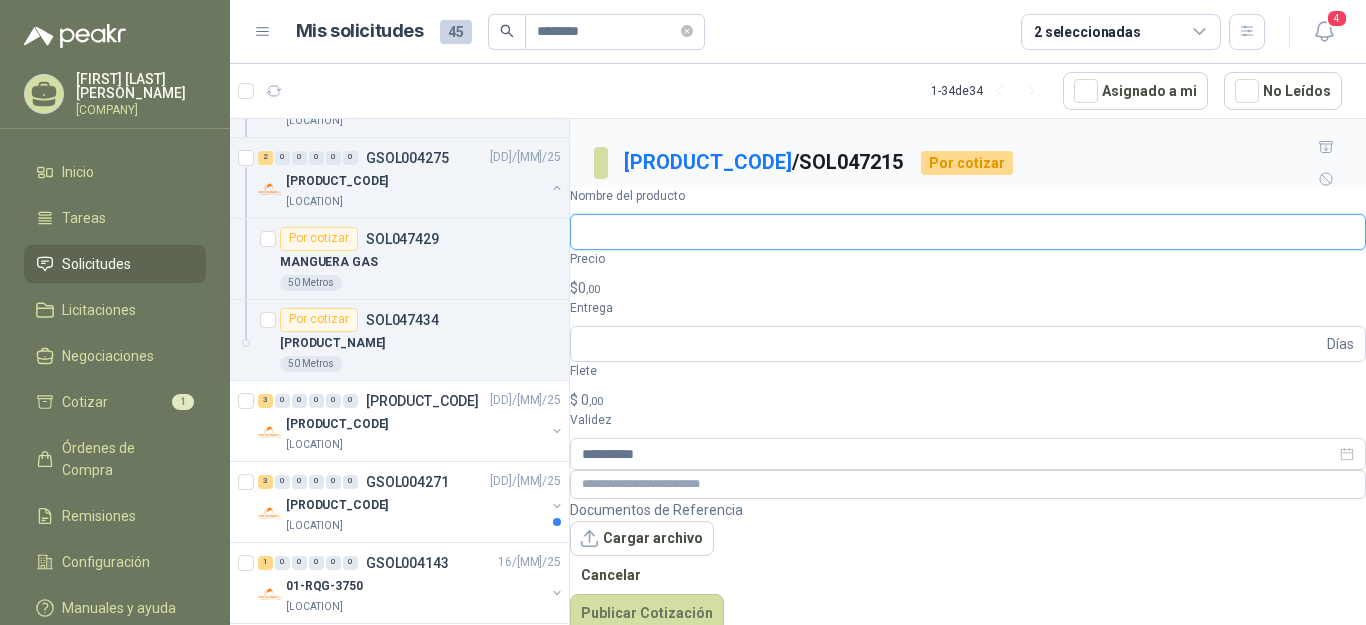 click on "Nombre del producto" at bounding box center (968, 232) 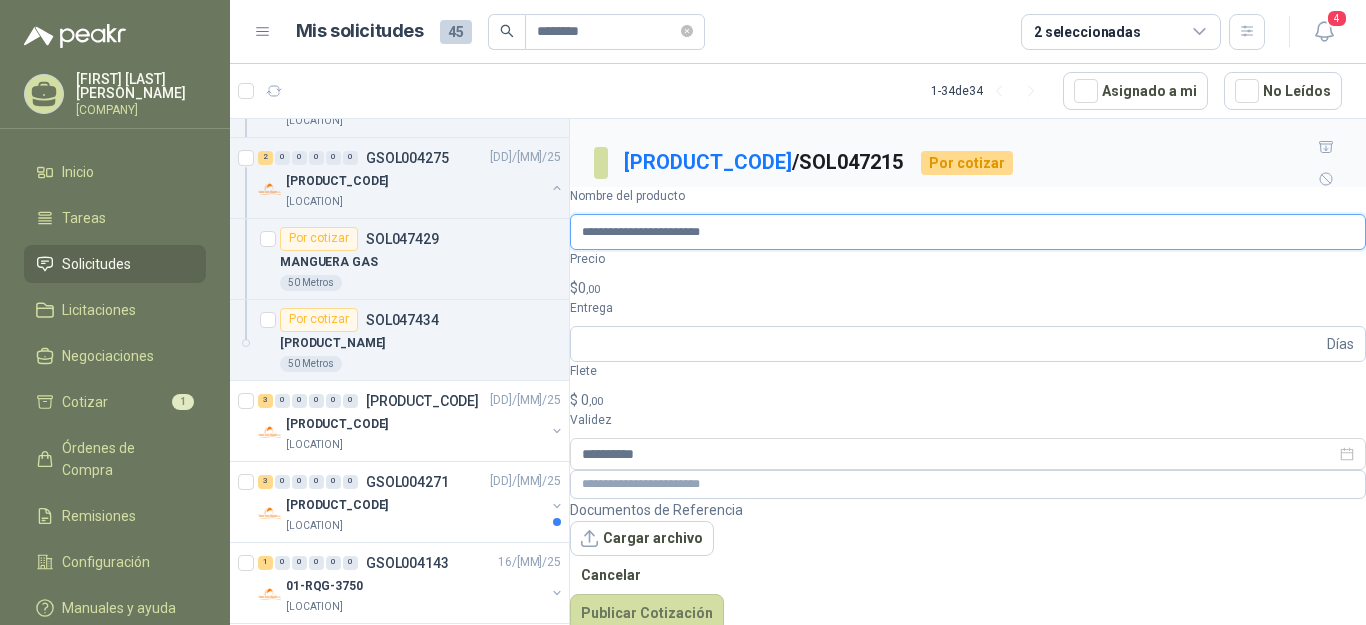 click on "**********" at bounding box center [968, 232] 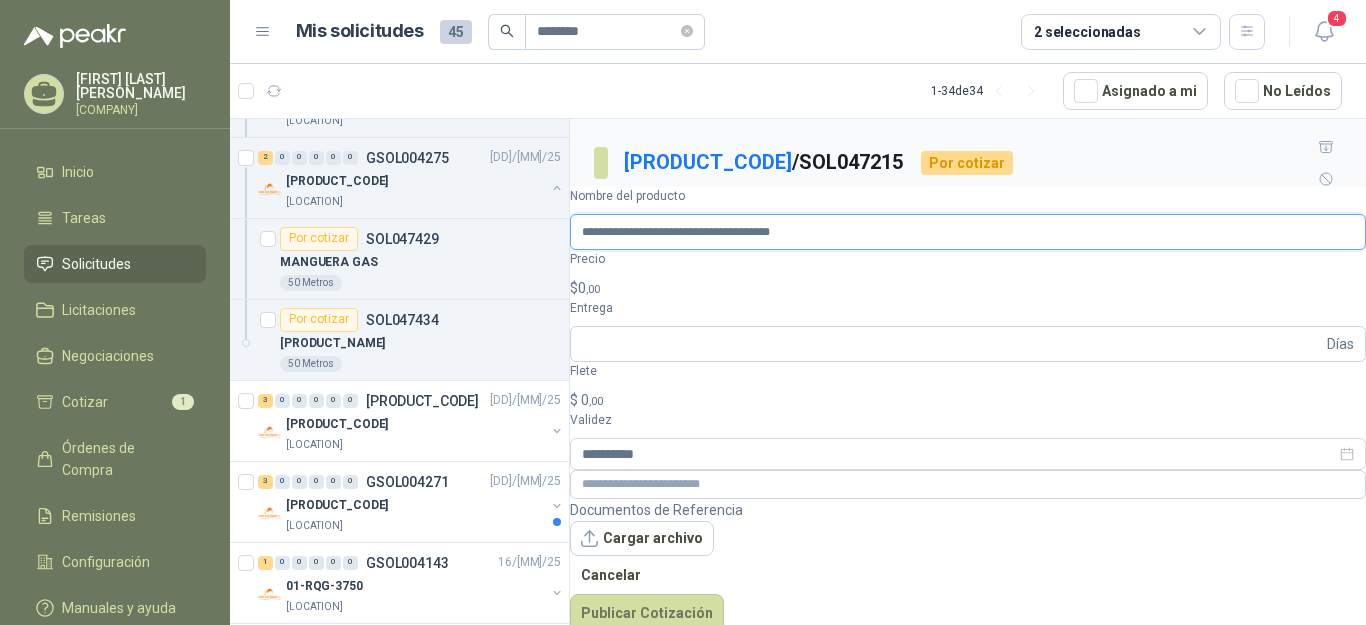 type on "**********" 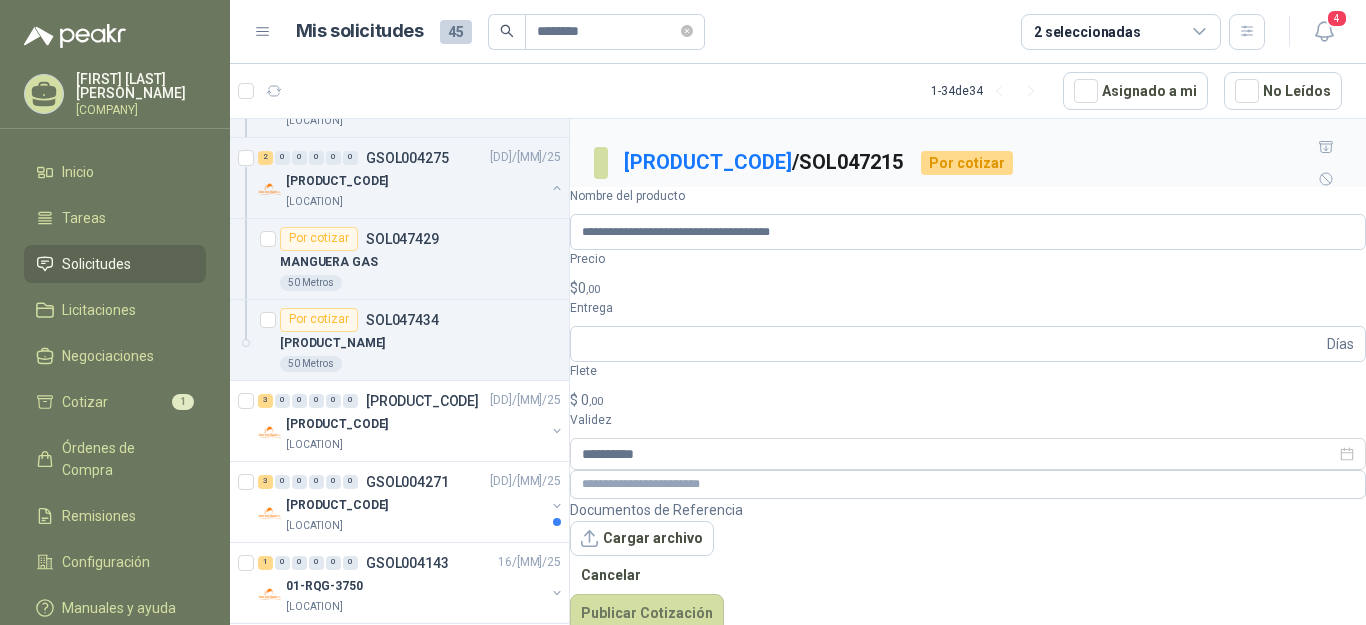 click on "$  0 ,00" at bounding box center [968, 288] 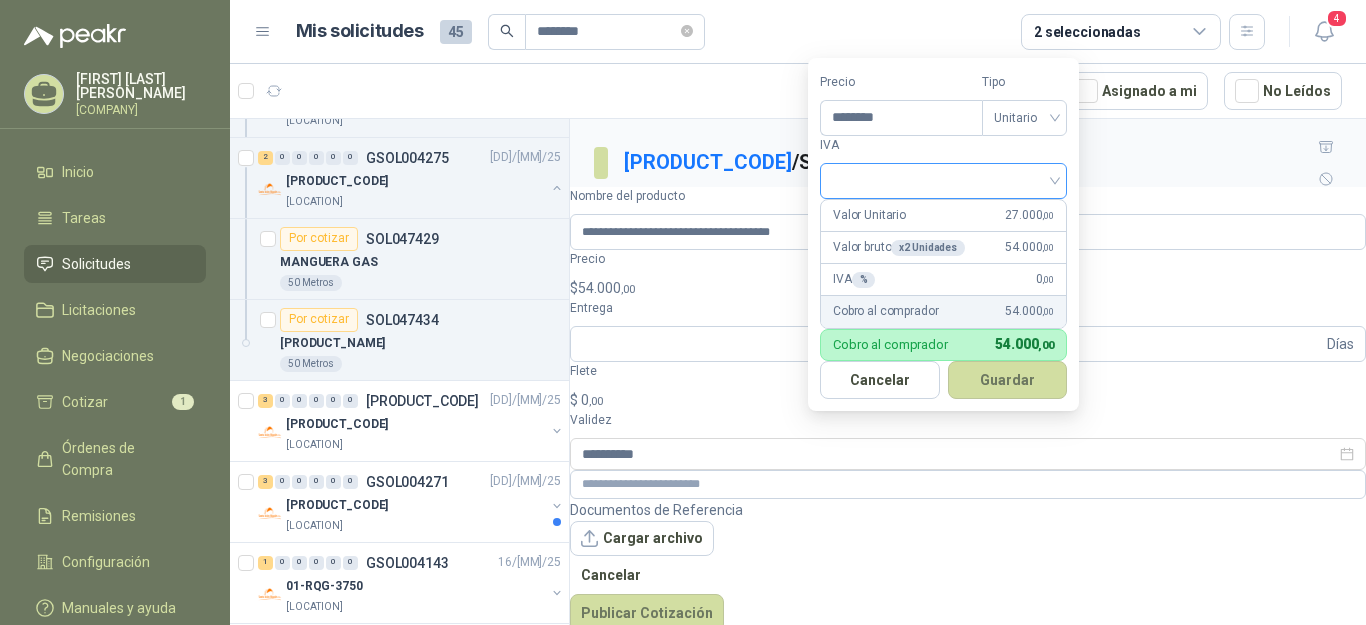 type on "********" 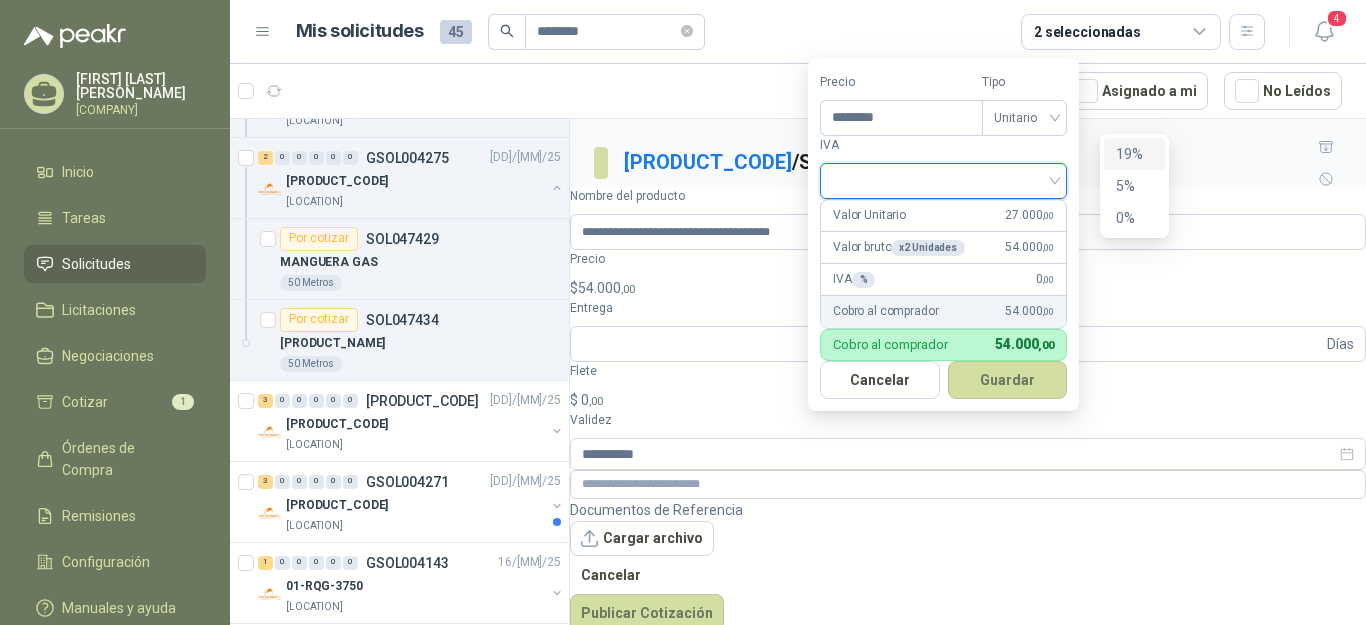 click on "19%" at bounding box center [1134, 154] 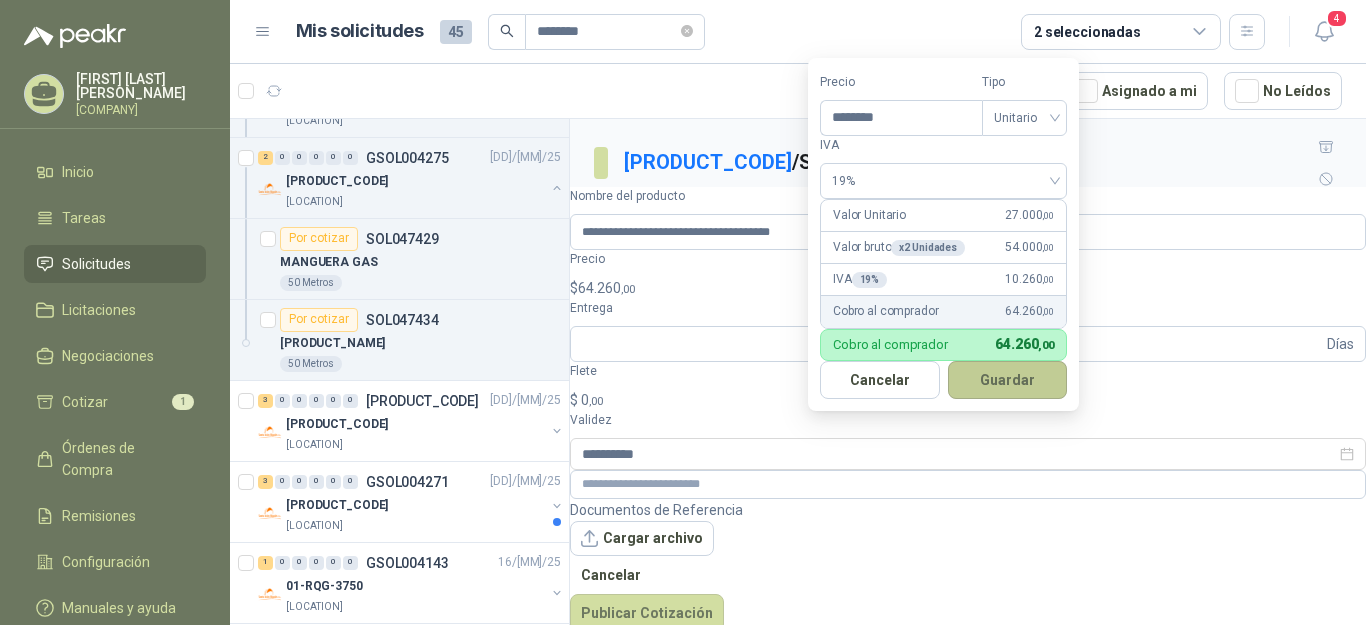 click on "Guardar" at bounding box center [1008, 380] 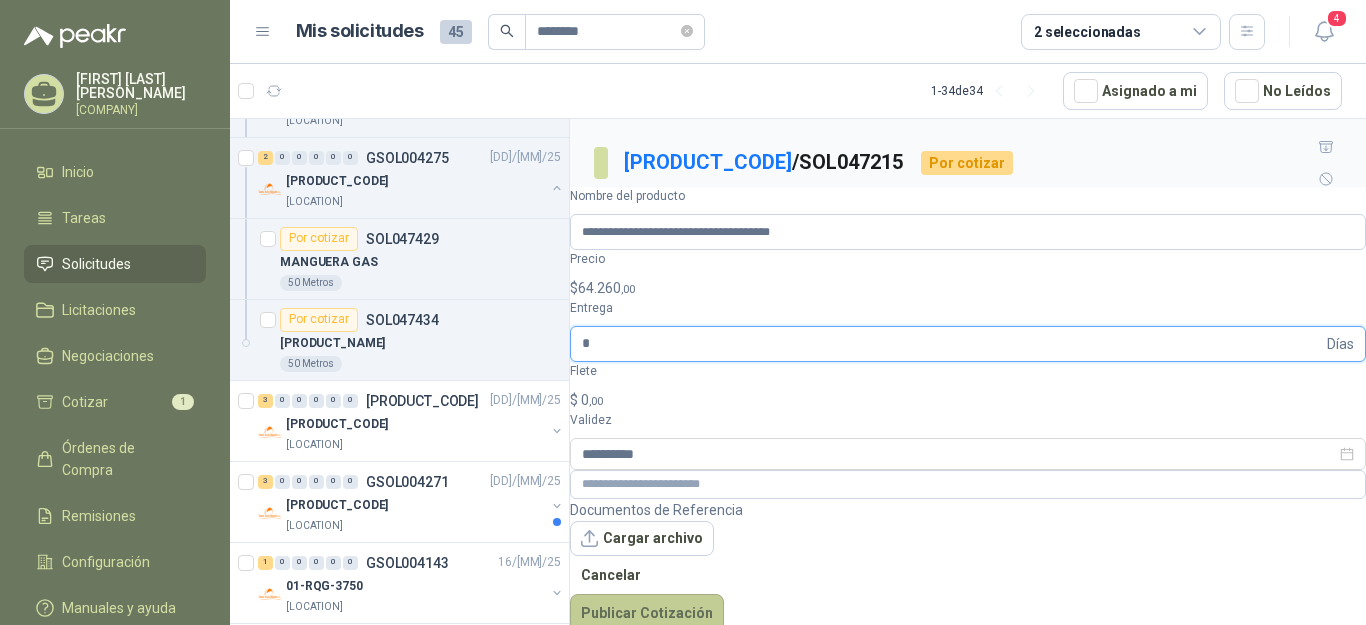 type on "*" 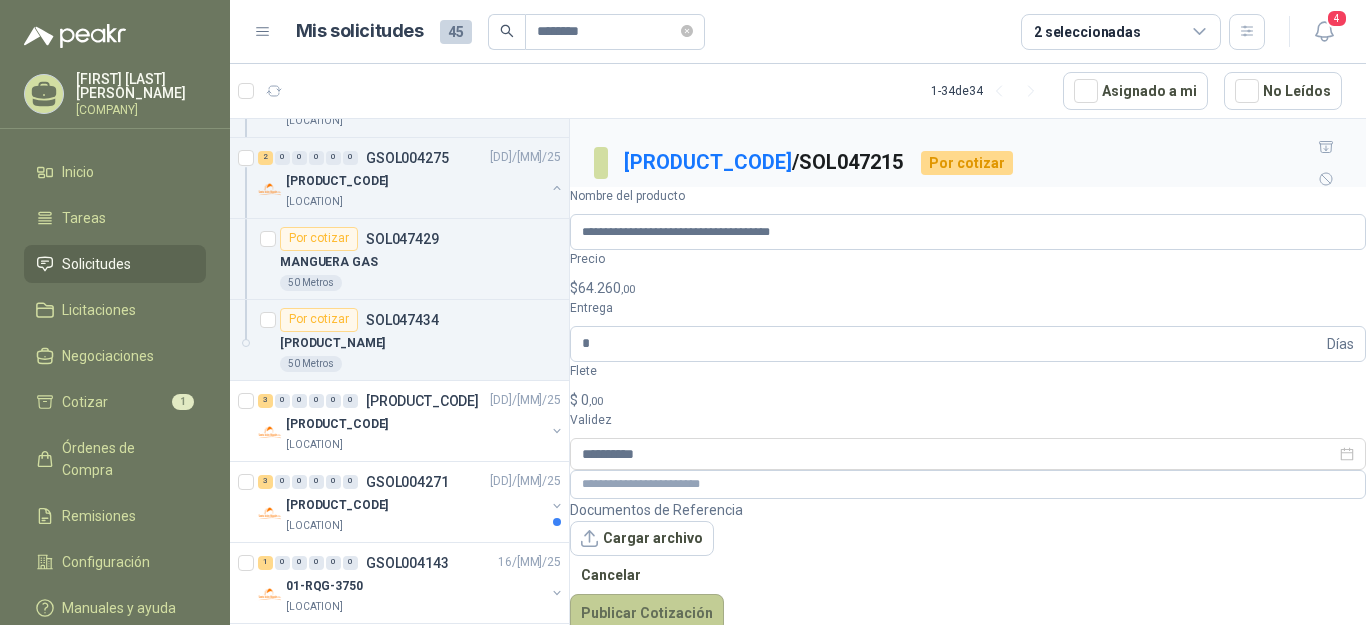 click on "Publicar Cotización" at bounding box center (647, 613) 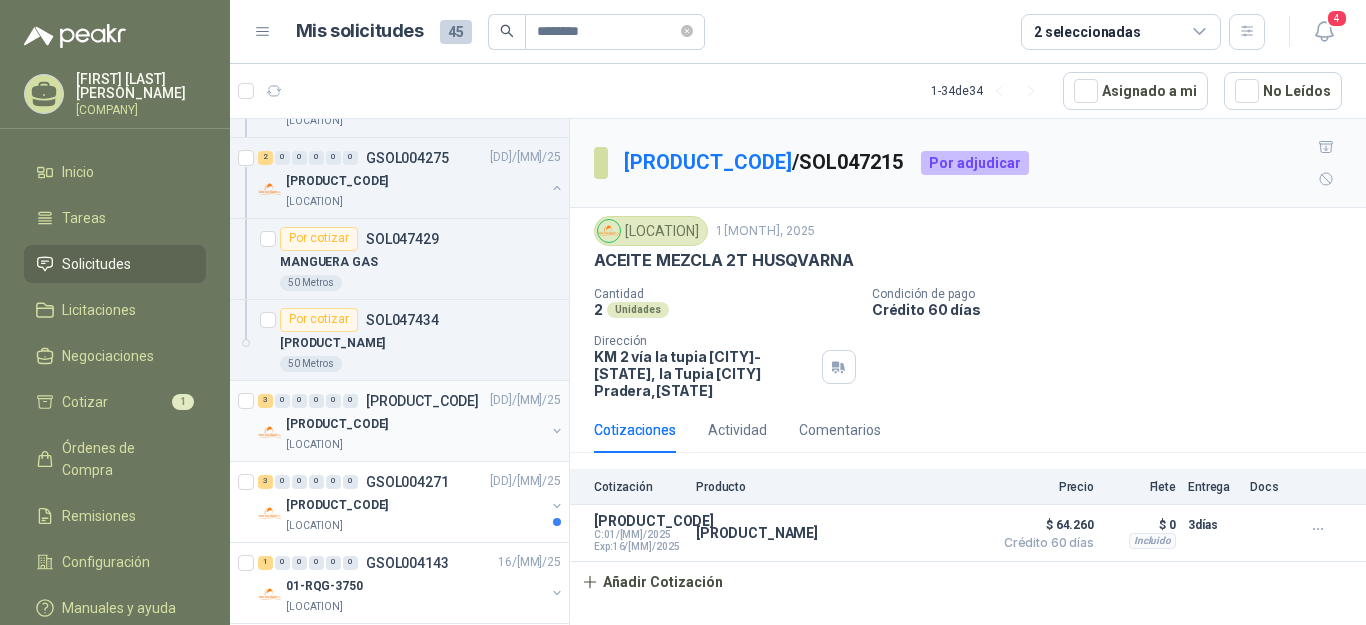 click on "[PRODUCT_CODE]" at bounding box center (337, 424) 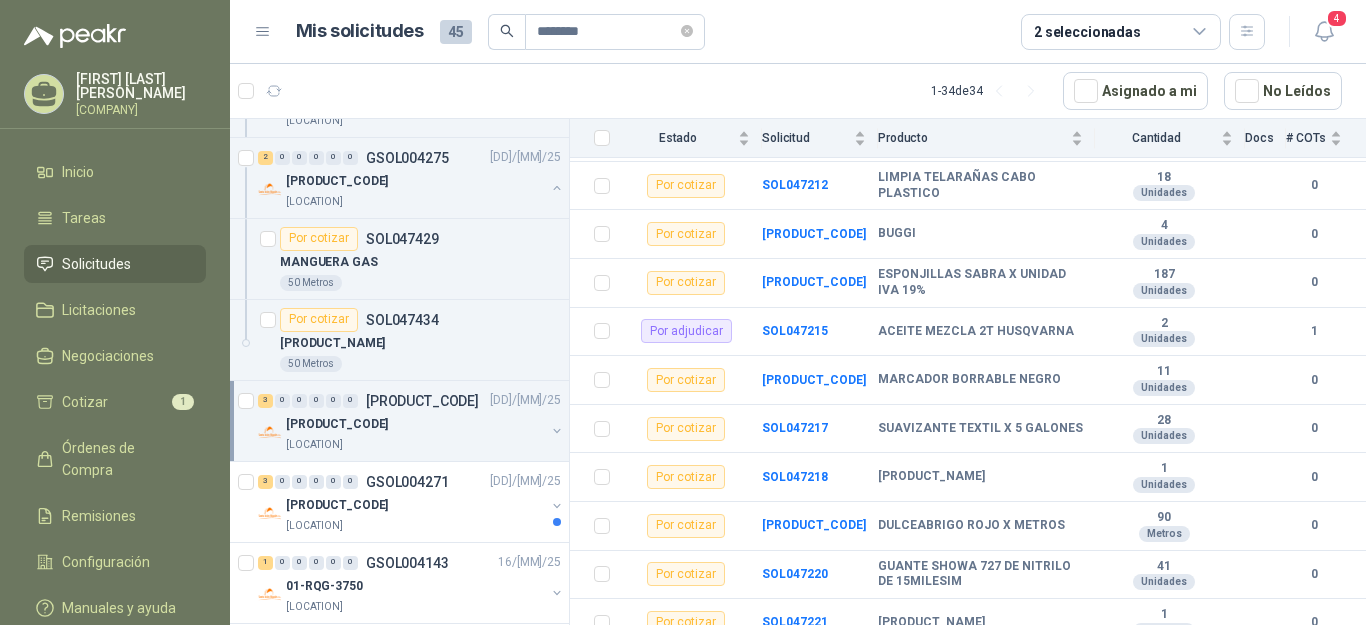 scroll, scrollTop: 1529, scrollLeft: 0, axis: vertical 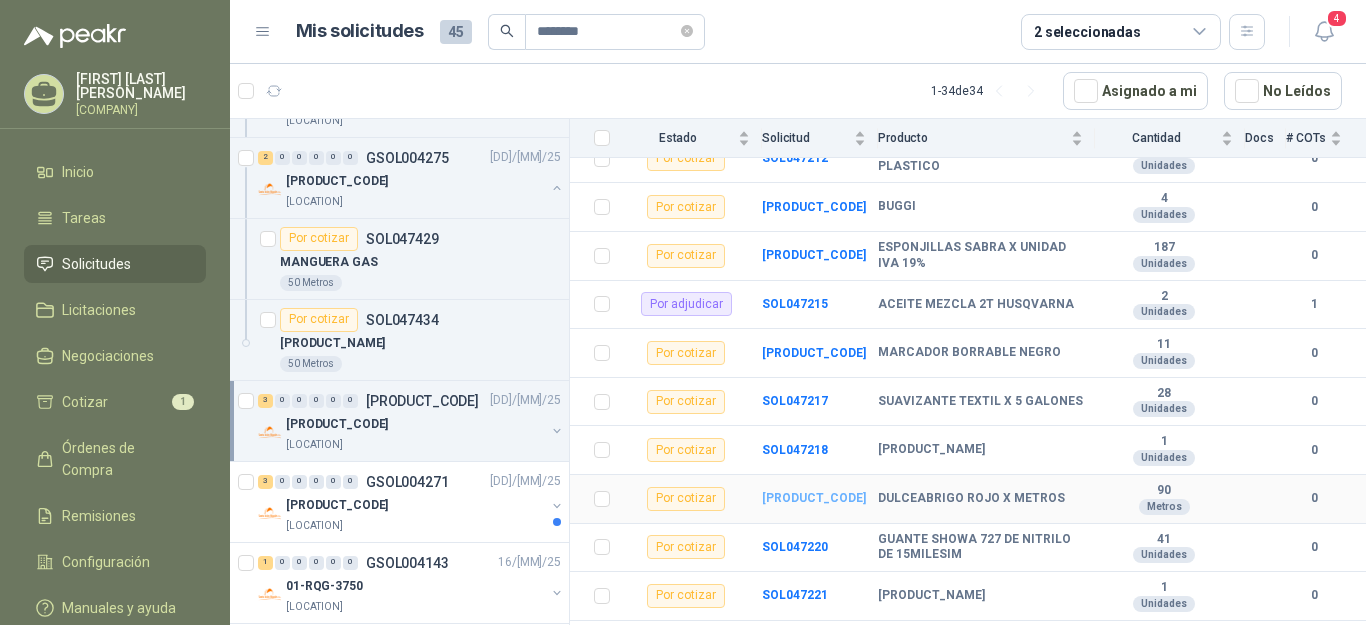 click on "[PRODUCT_CODE]" at bounding box center (814, 498) 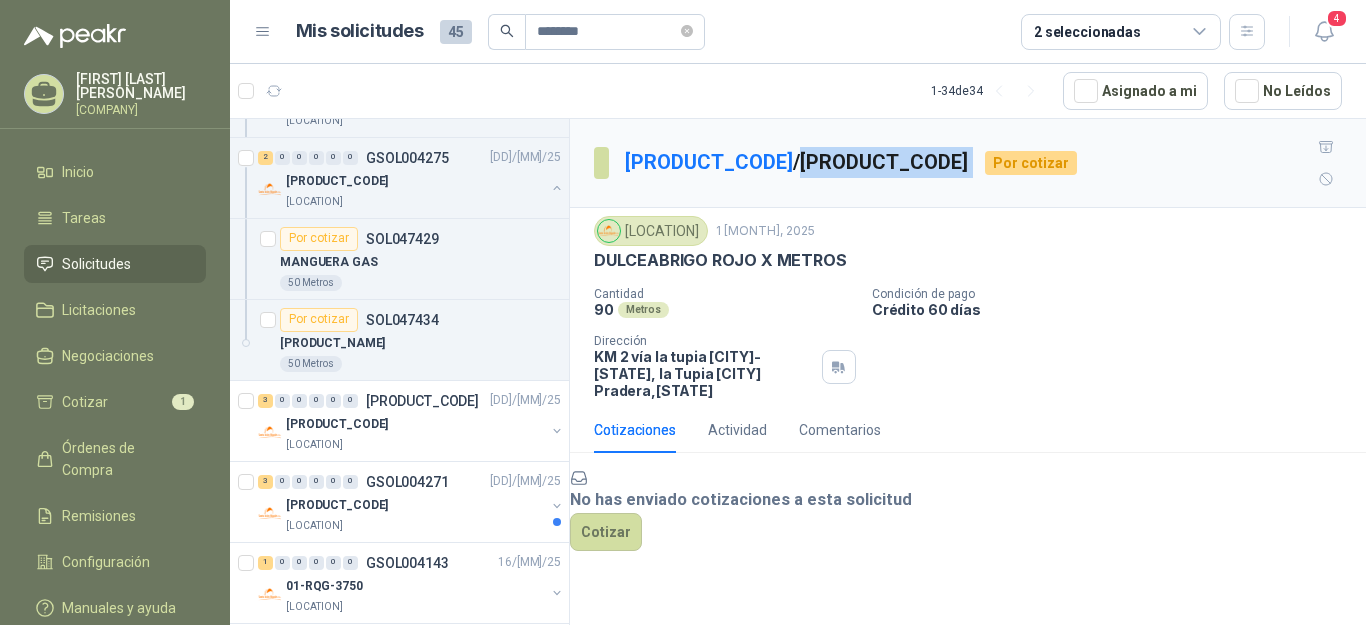 drag, startPoint x: 762, startPoint y: 144, endPoint x: 884, endPoint y: 140, distance: 122.06556 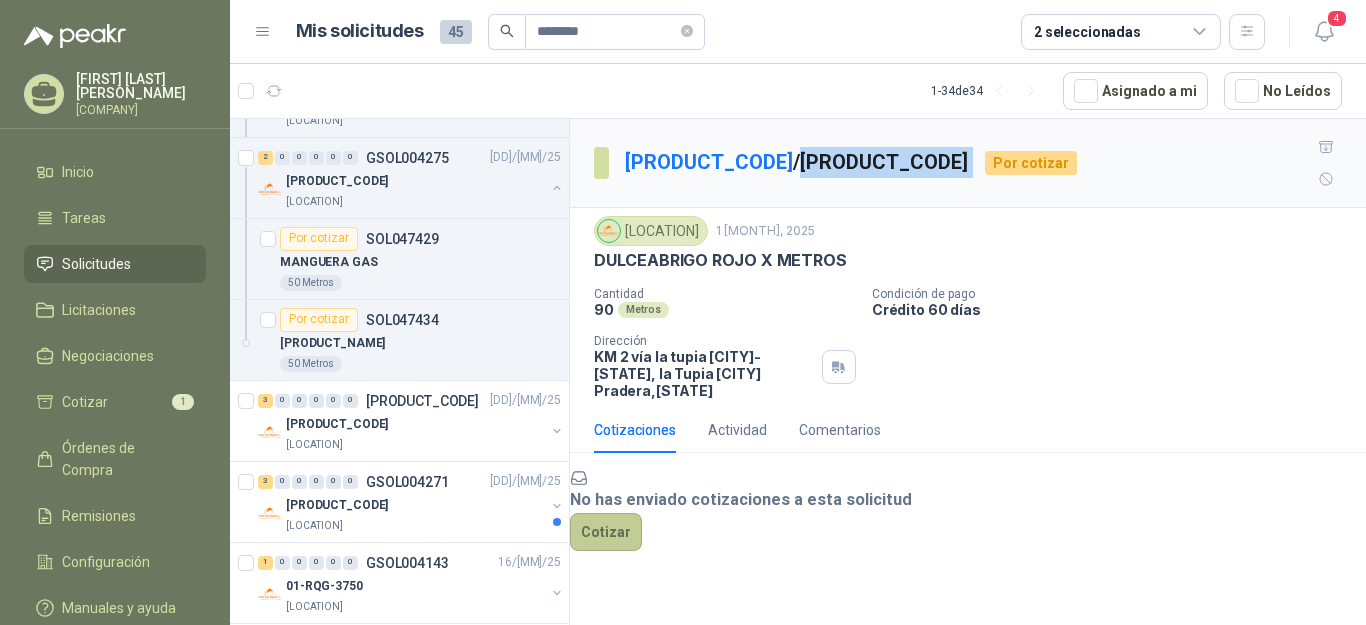 click on "Cotizar" at bounding box center [606, 532] 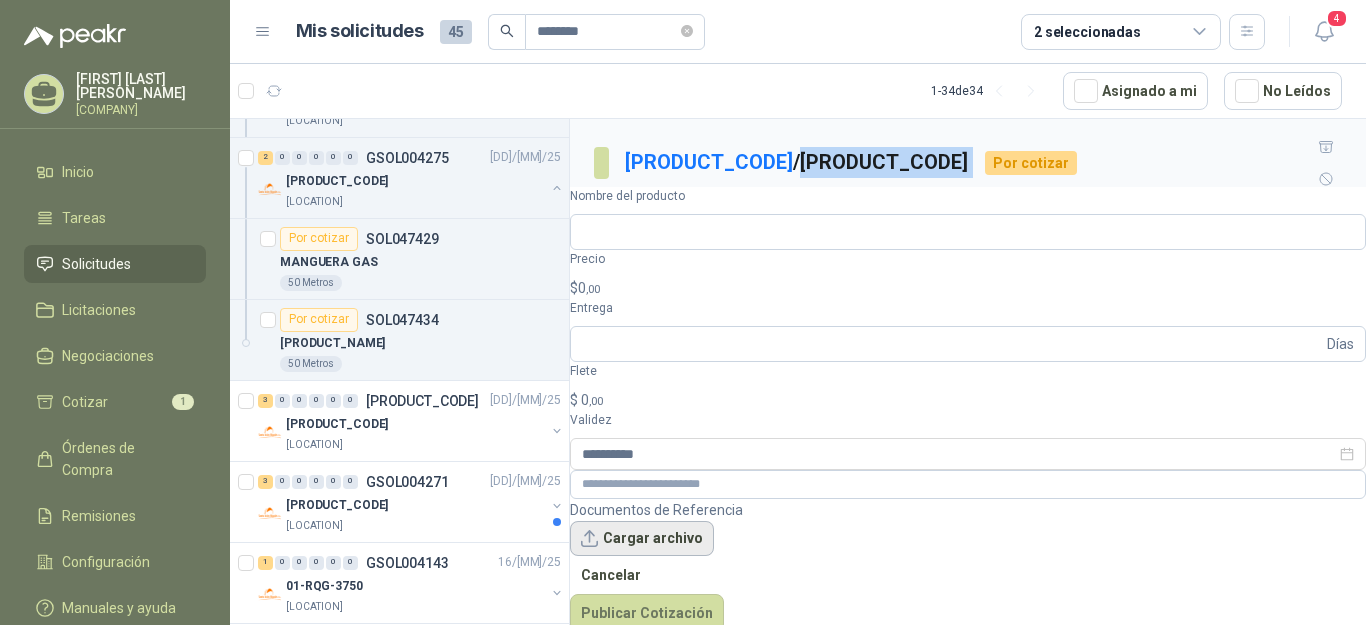 click on "Cargar archivo" at bounding box center [642, 539] 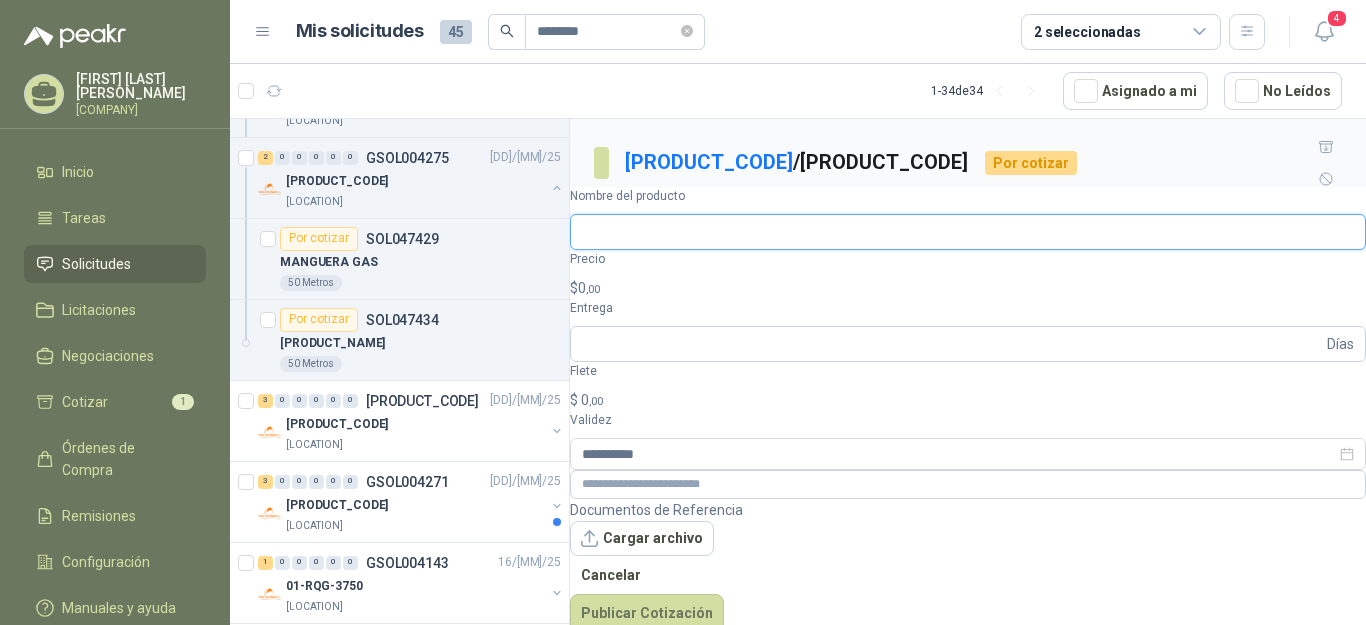 click on "Nombre del producto" at bounding box center [968, 232] 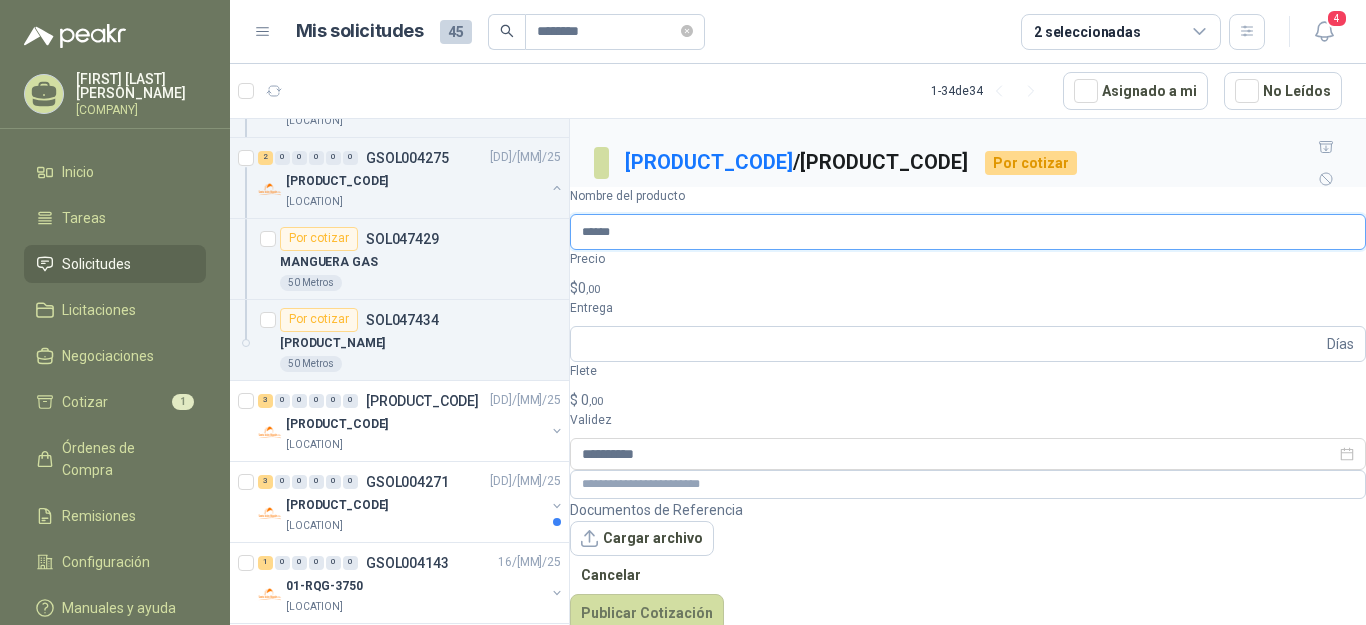 type on "**********" 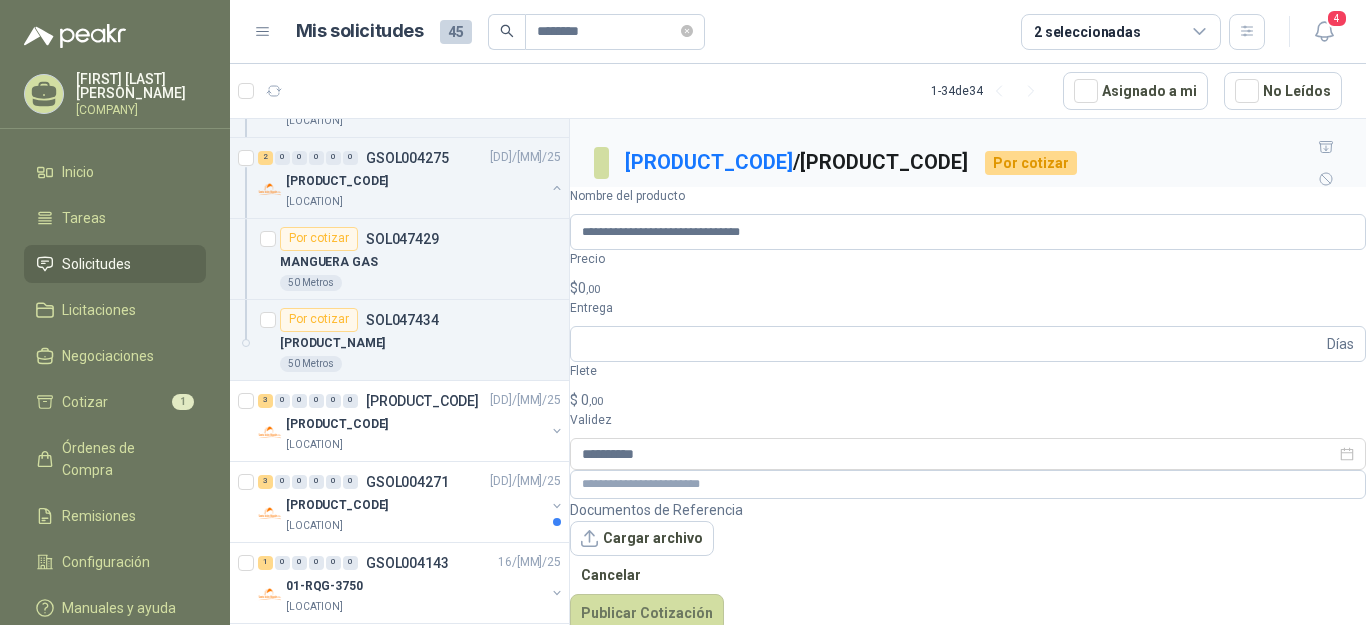 click on "$  0 ,00" at bounding box center [968, 288] 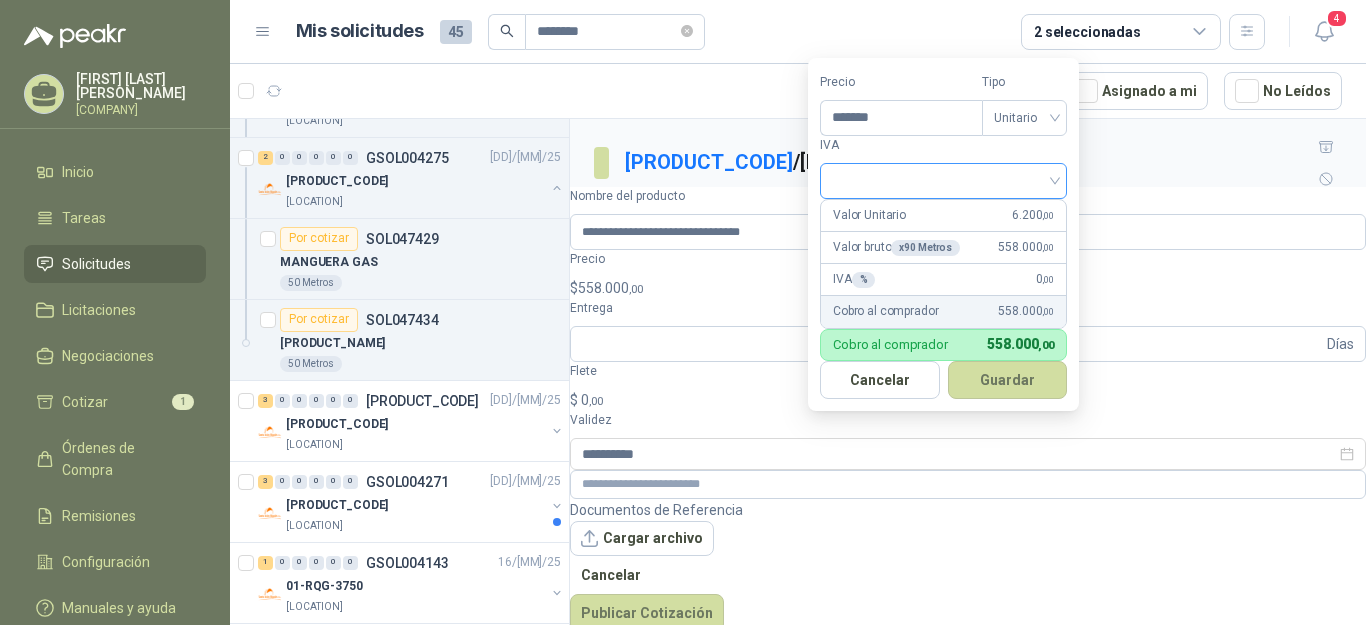 type on "*******" 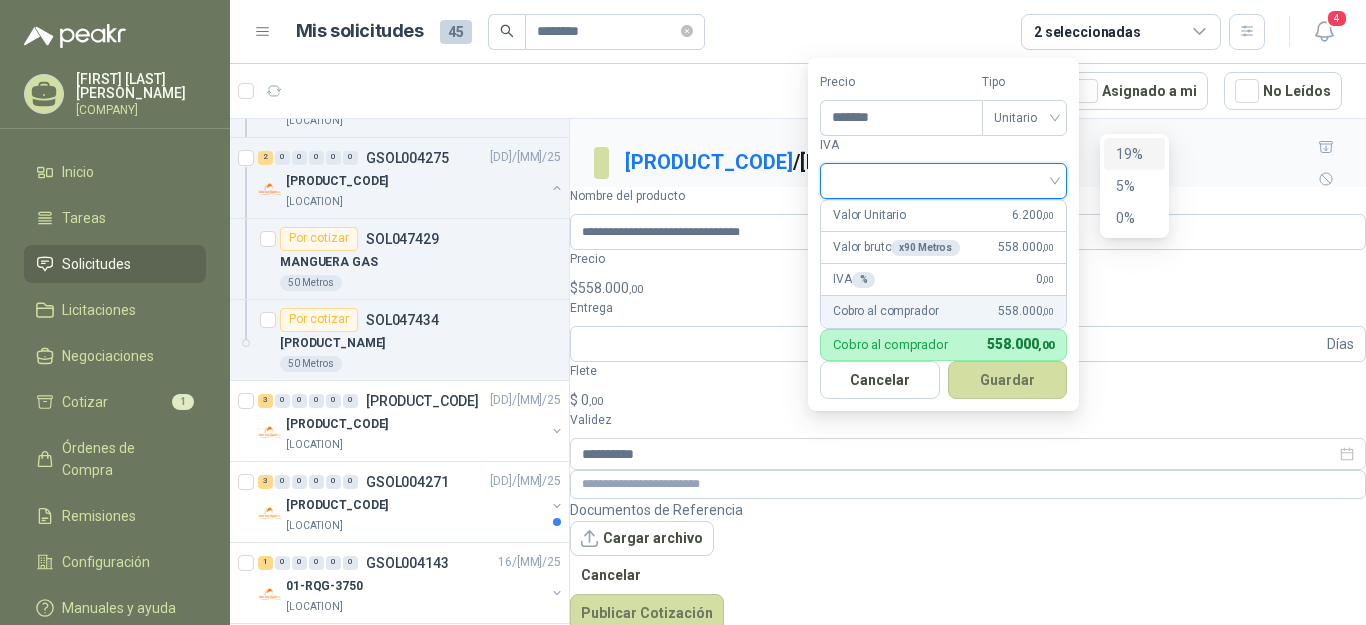 click on "19%" at bounding box center (1134, 154) 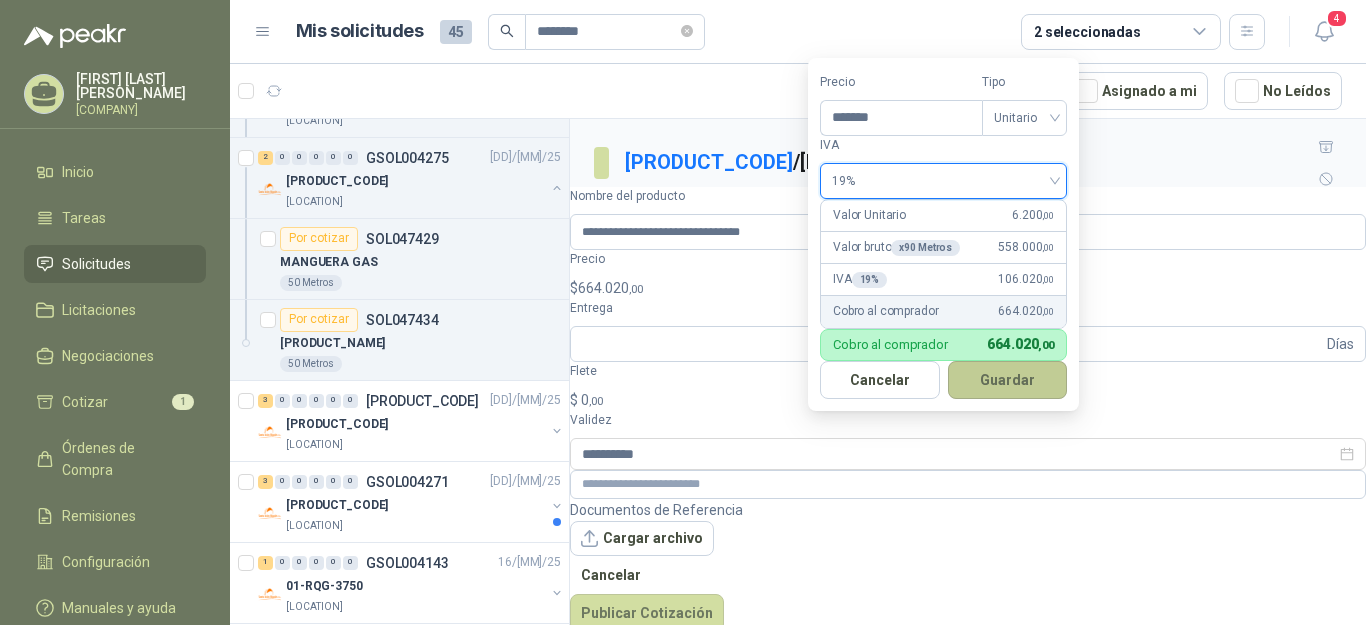 click on "Guardar" at bounding box center (1008, 380) 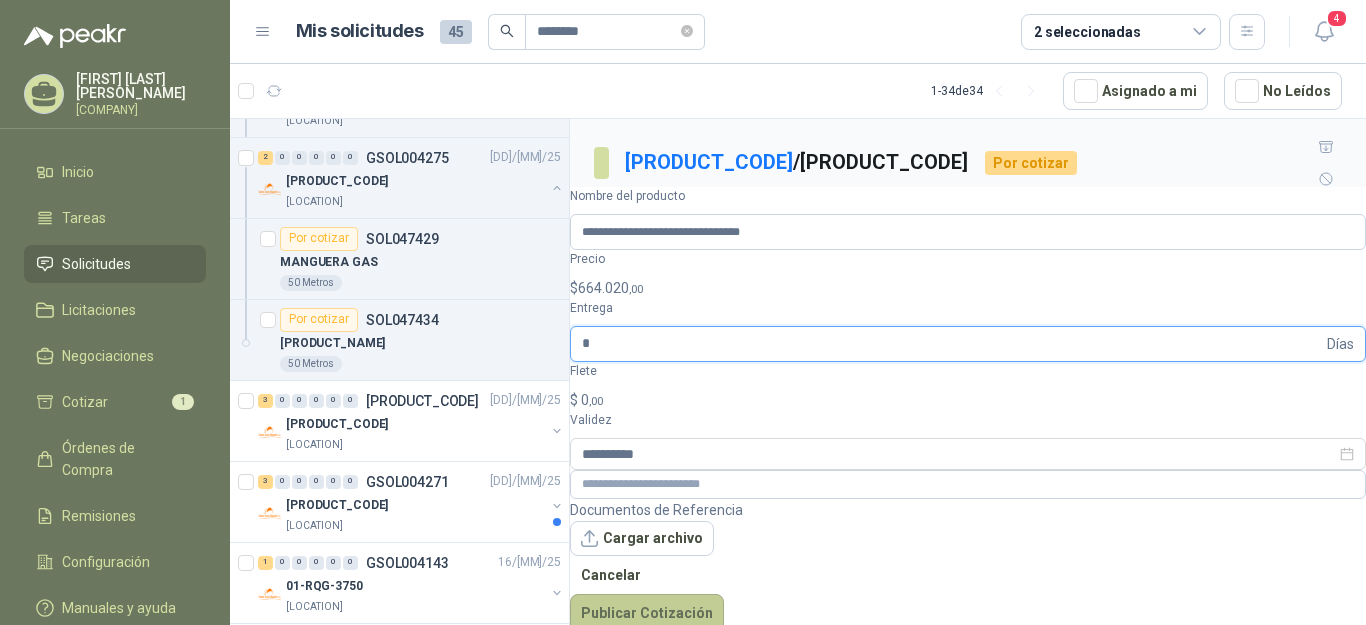 type on "*" 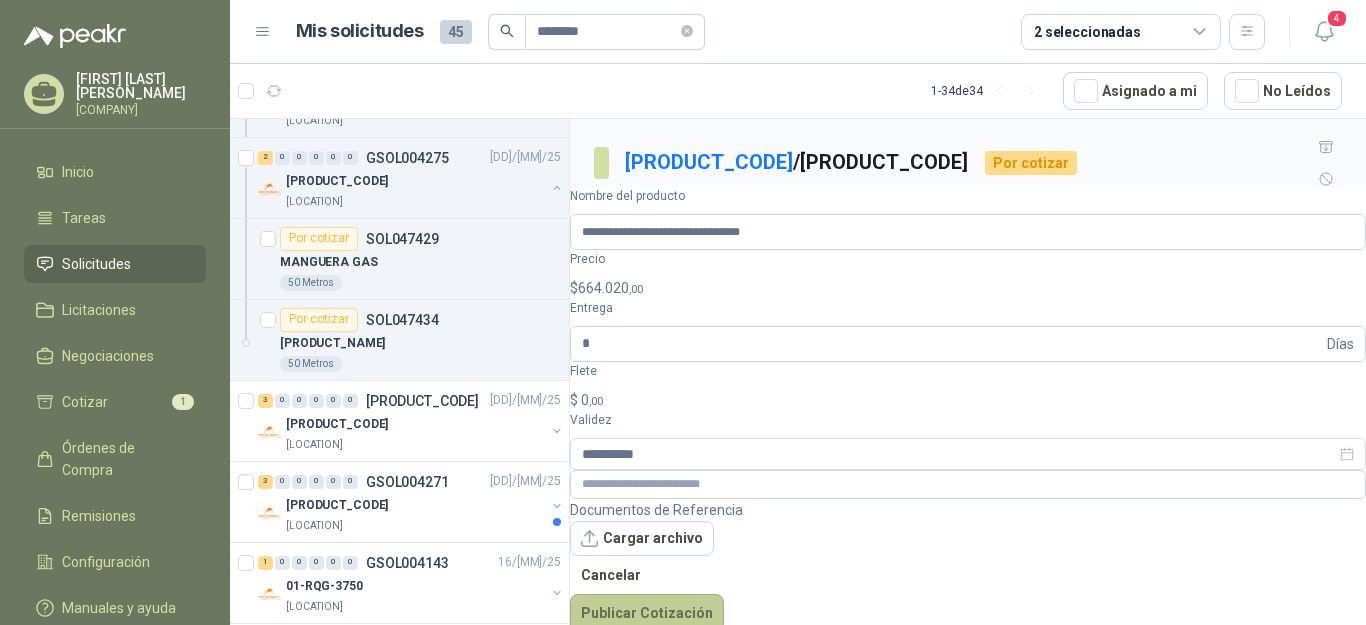 click on "Publicar Cotización" at bounding box center (647, 613) 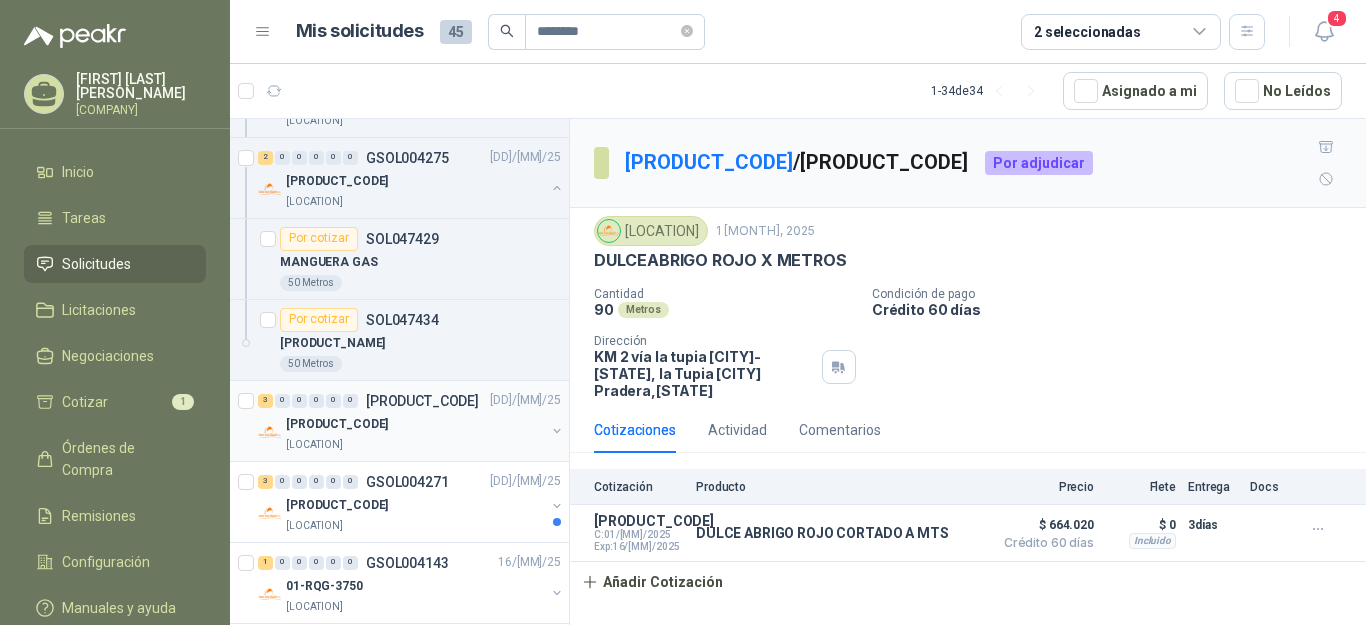 click on "[PRODUCT_CODE]" at bounding box center [337, 424] 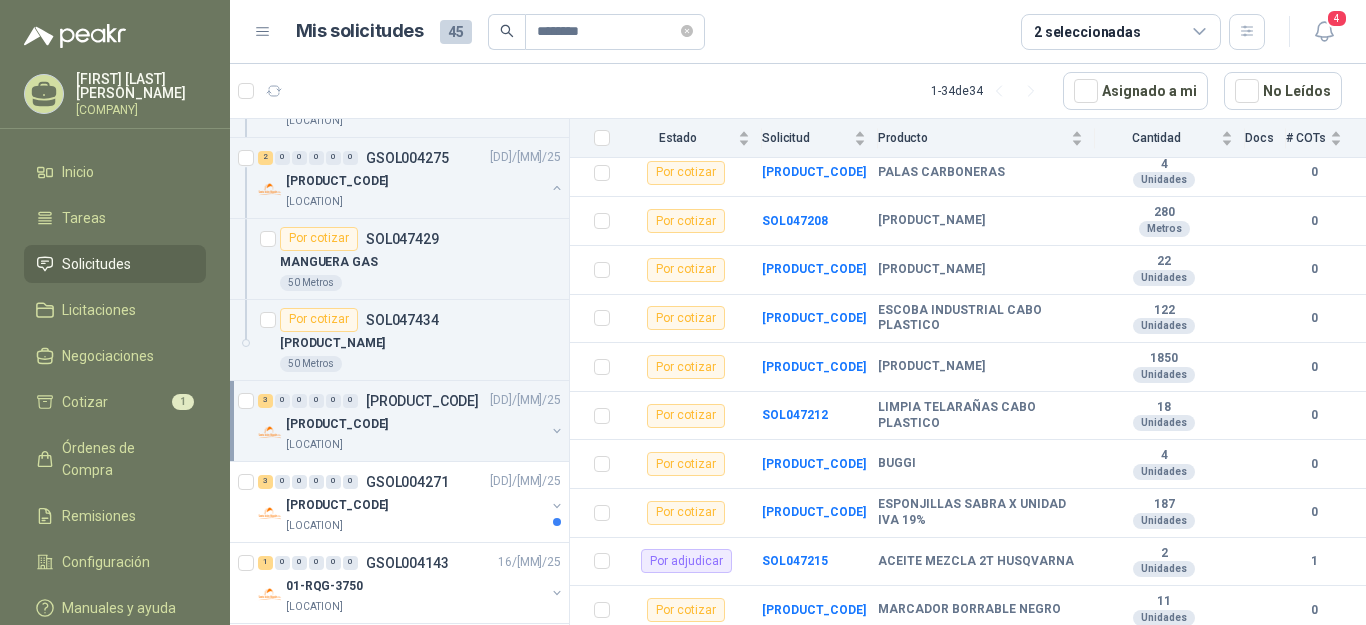 scroll, scrollTop: 1366, scrollLeft: 0, axis: vertical 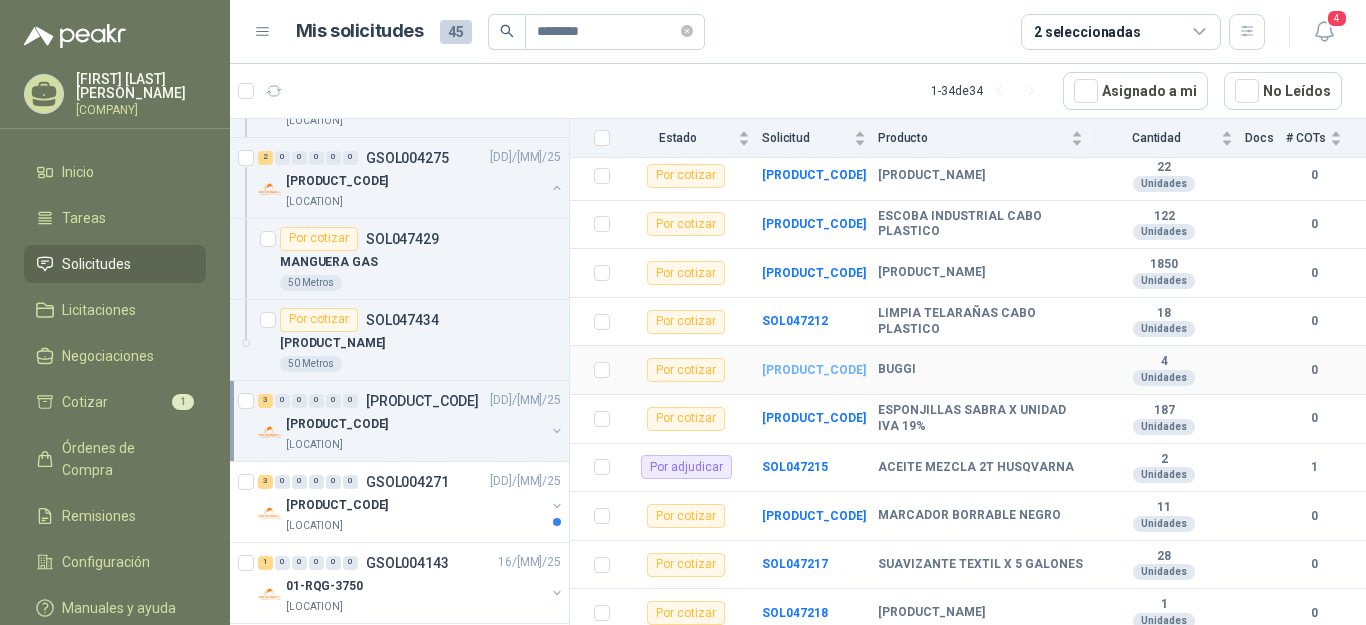 click on "[PRODUCT_CODE]" at bounding box center [814, 370] 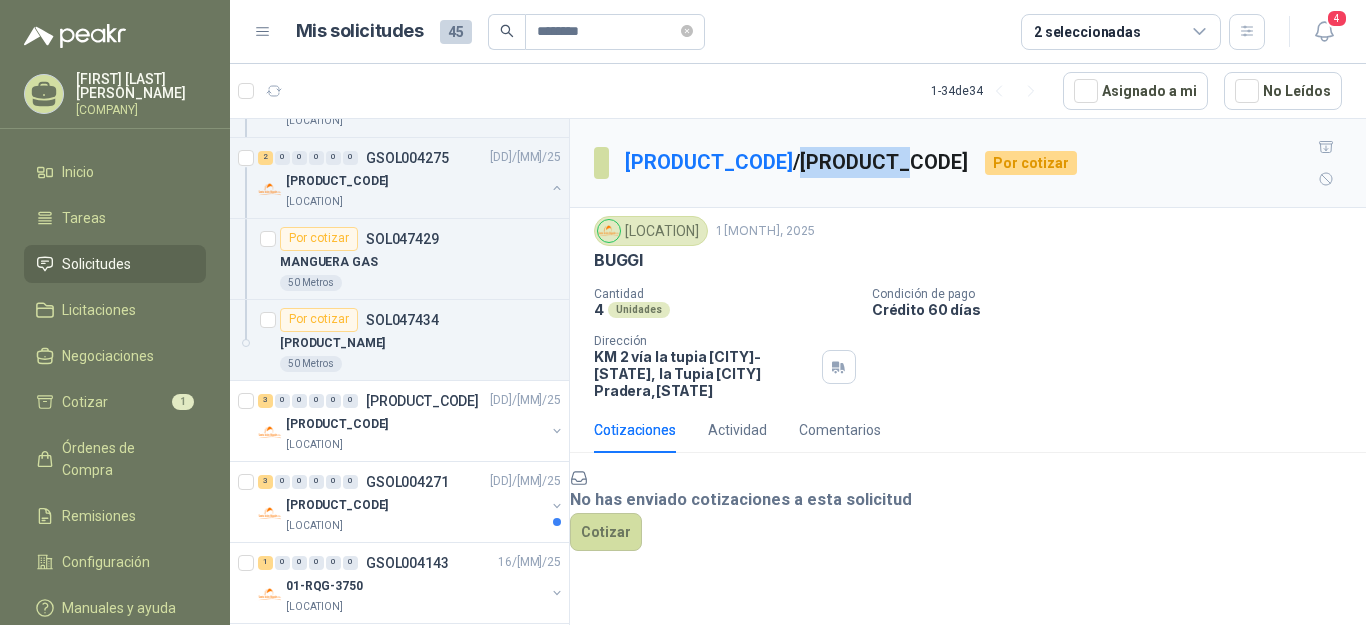 drag, startPoint x: 761, startPoint y: 149, endPoint x: 864, endPoint y: 136, distance: 103.81715 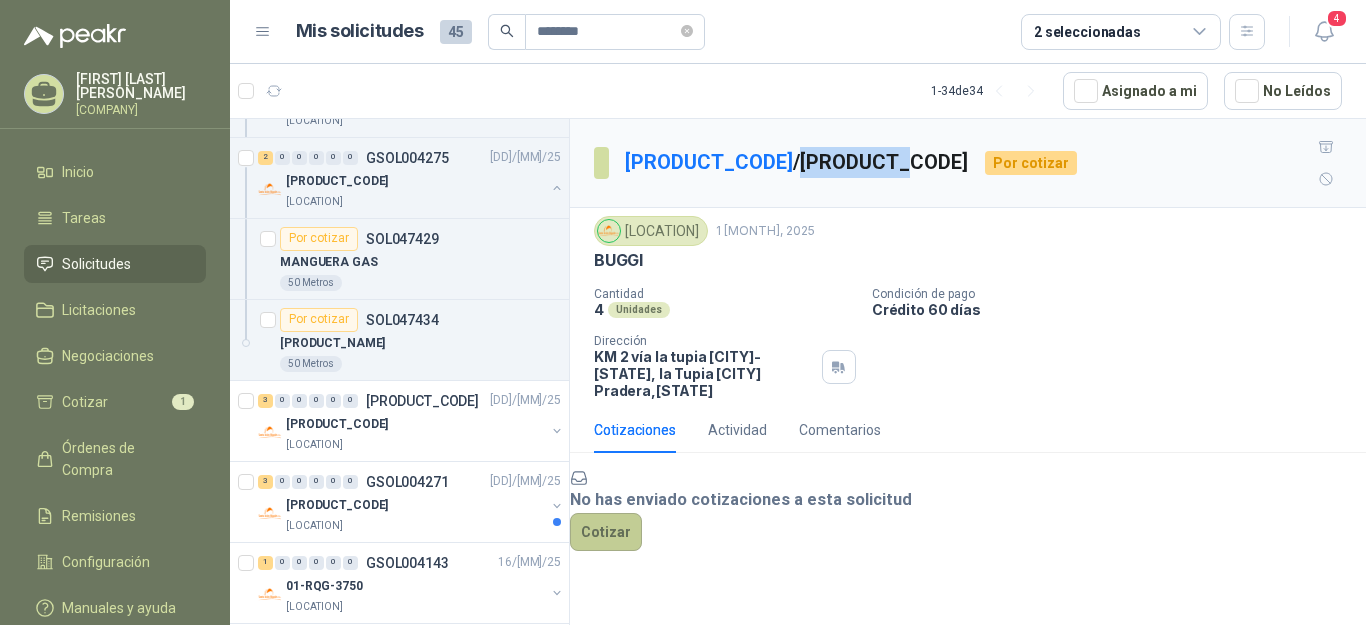 click on "Cotizar" at bounding box center [606, 532] 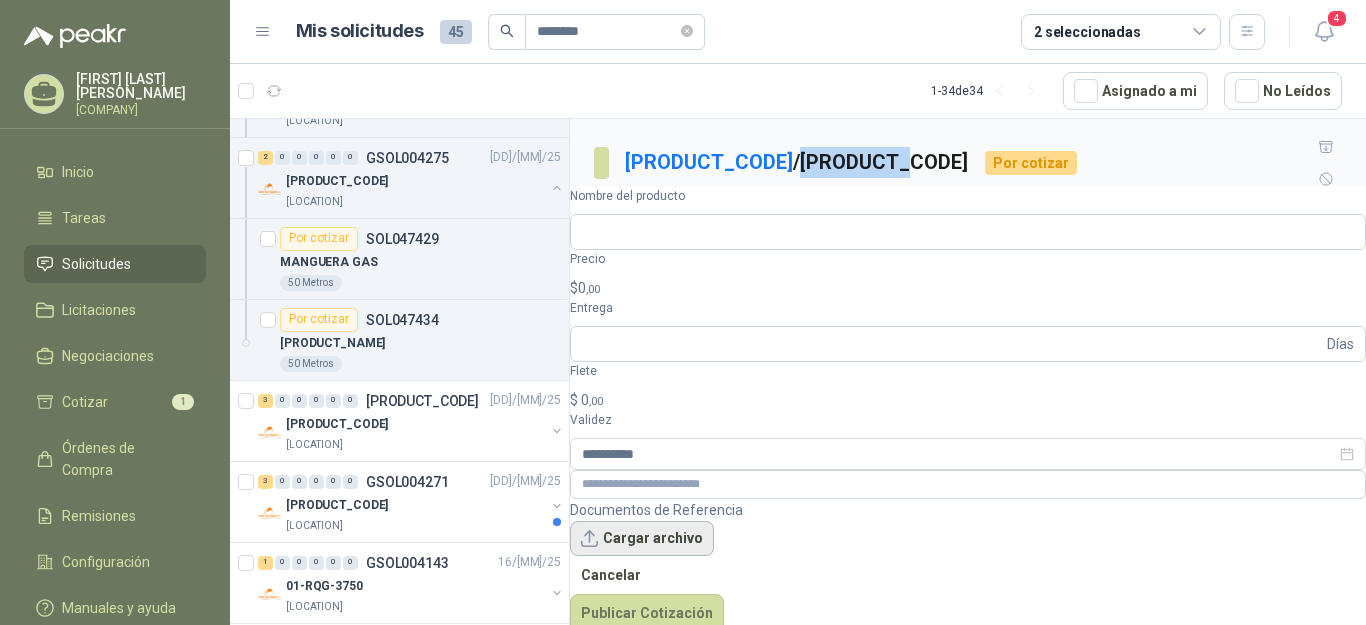 click on "Cargar archivo" at bounding box center (642, 539) 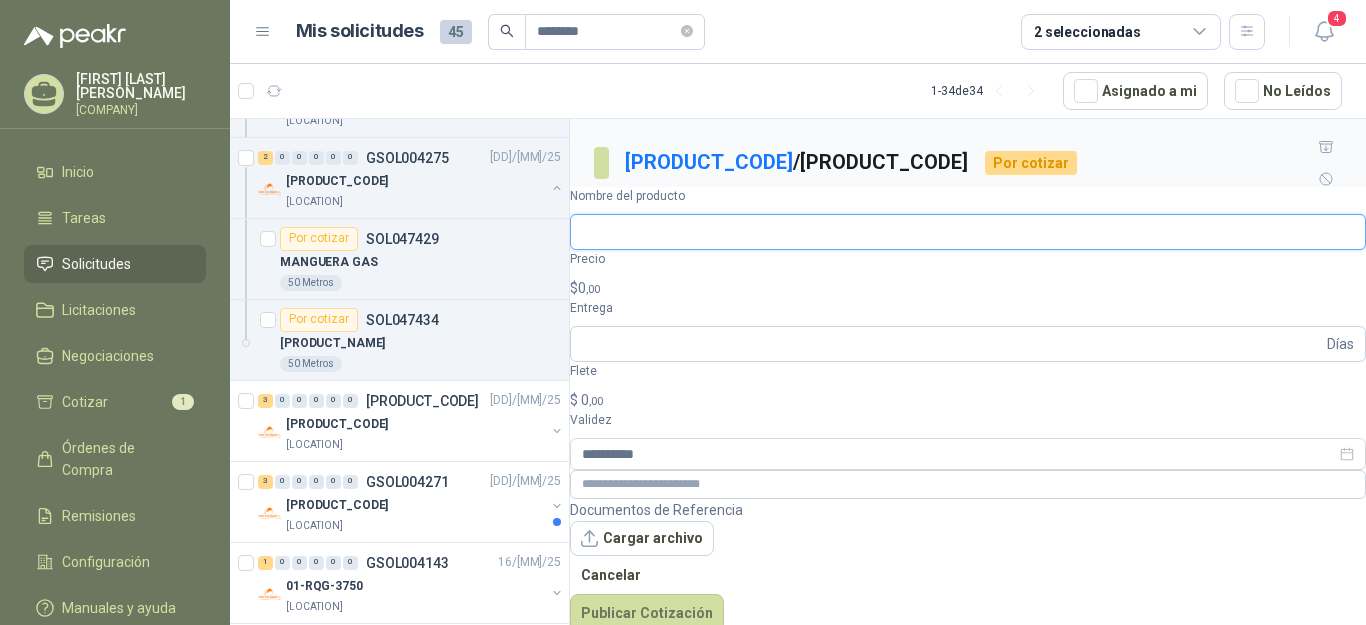 click on "Nombre del producto" at bounding box center [968, 232] 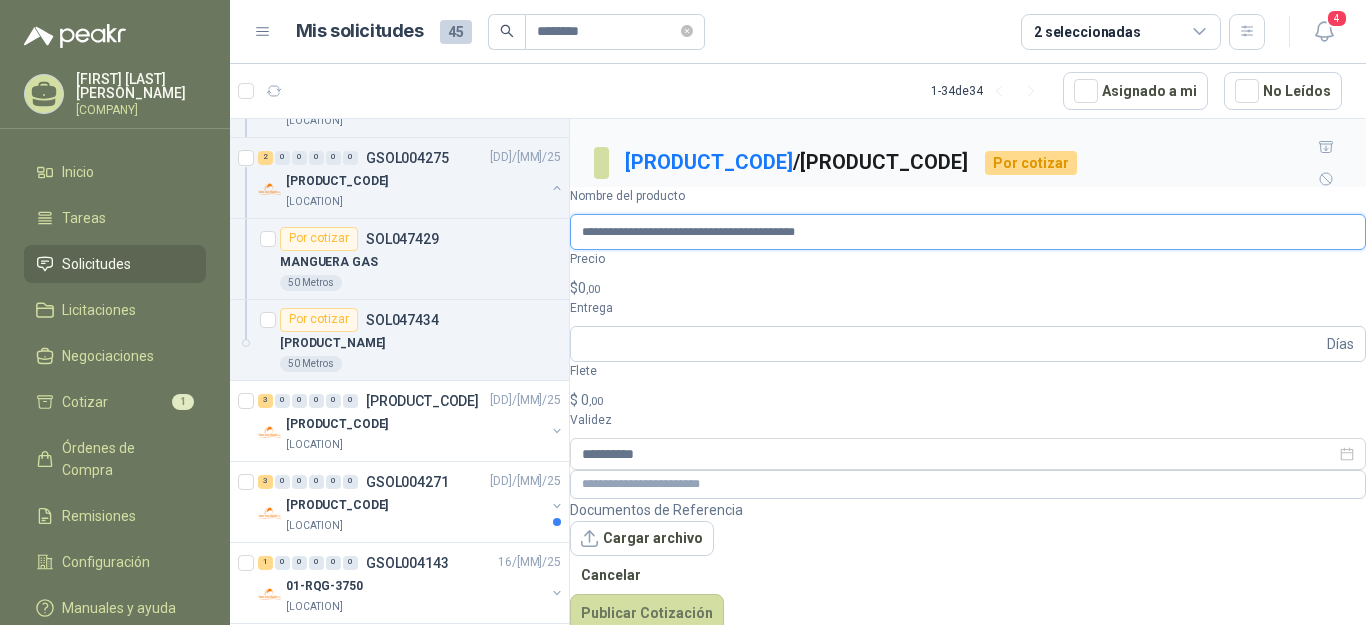 type on "**********" 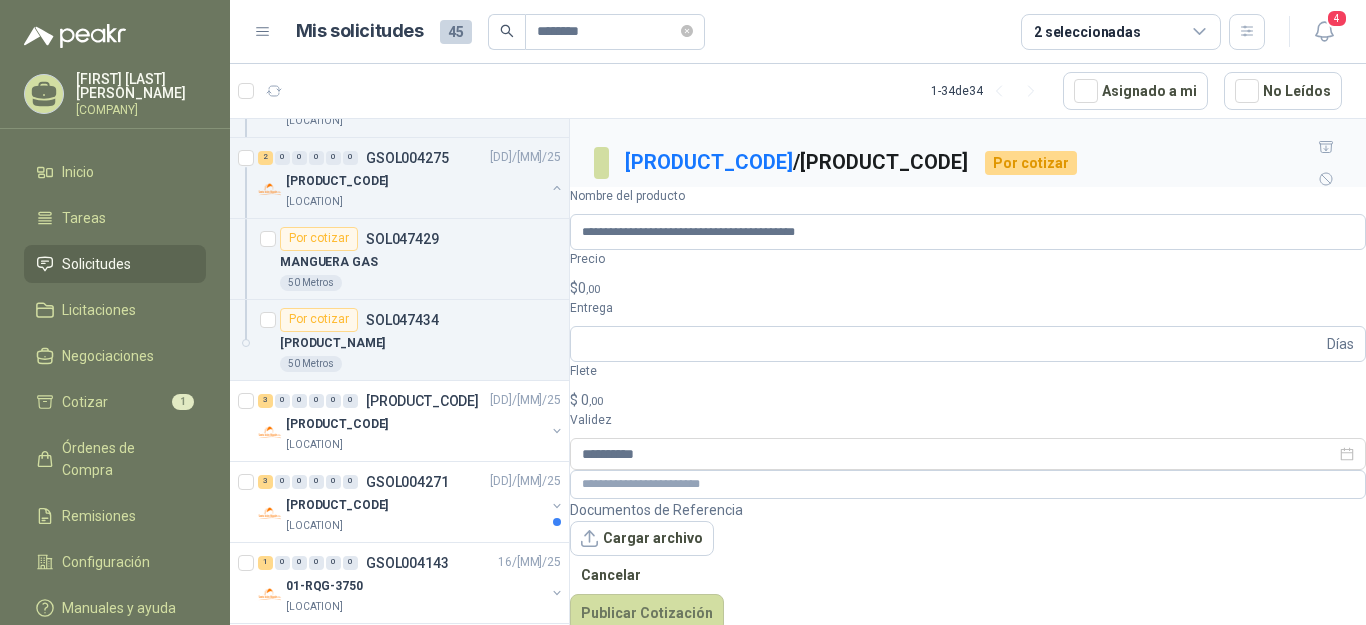 click on "$  0 ,00" at bounding box center [968, 288] 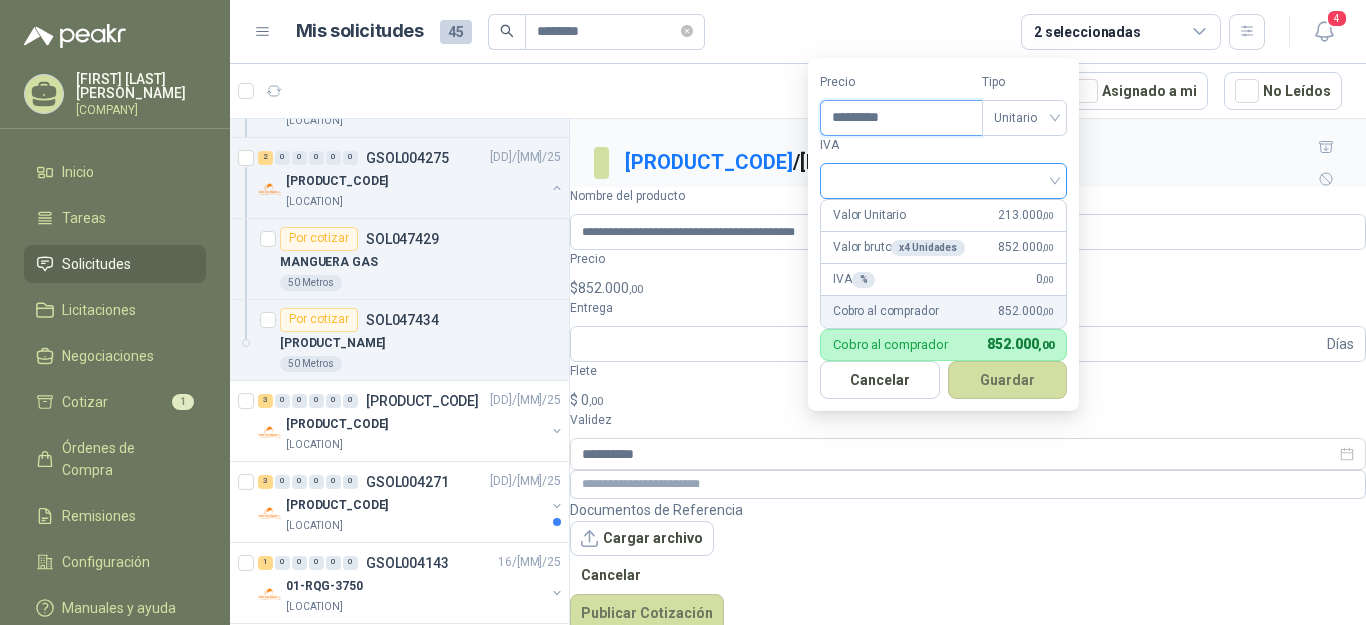 type on "*********" 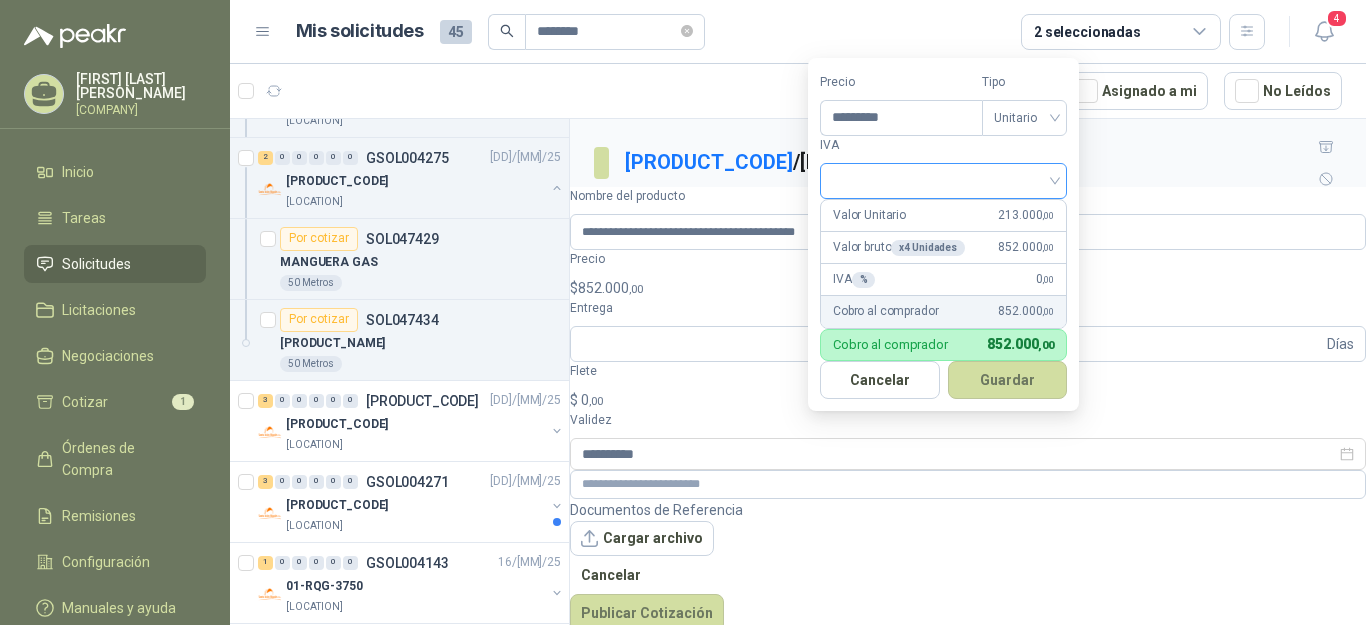 click at bounding box center (943, 179) 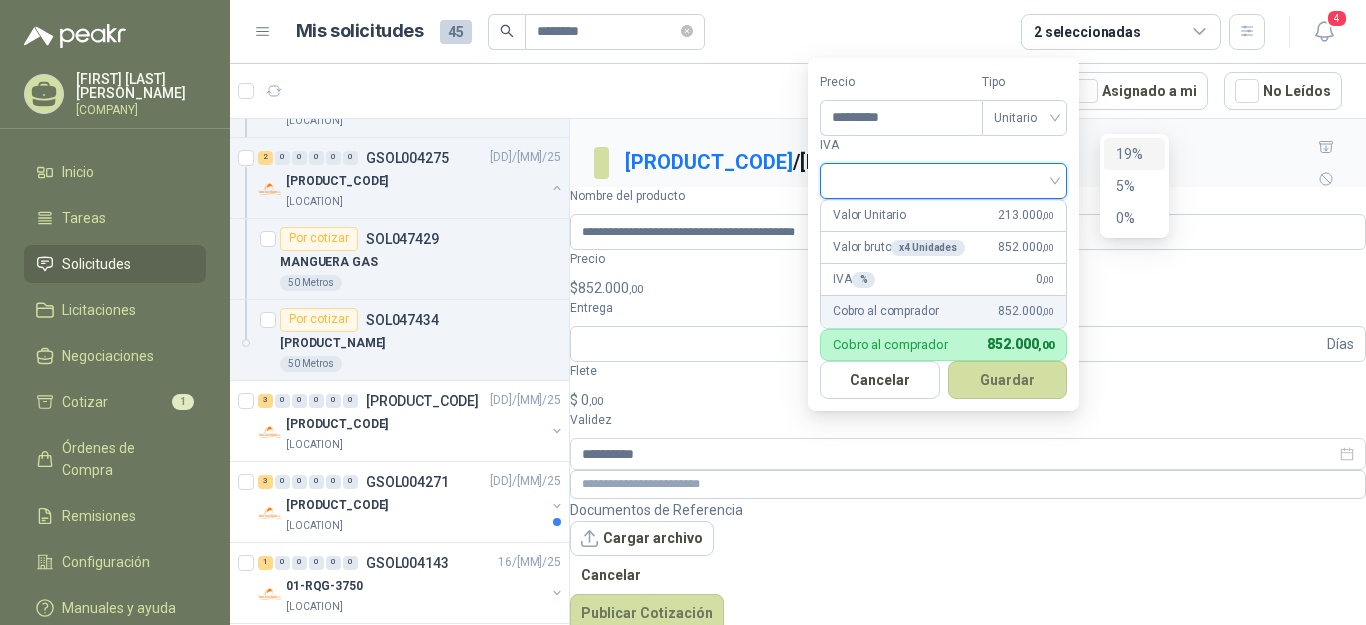 click on "19%" at bounding box center (1134, 154) 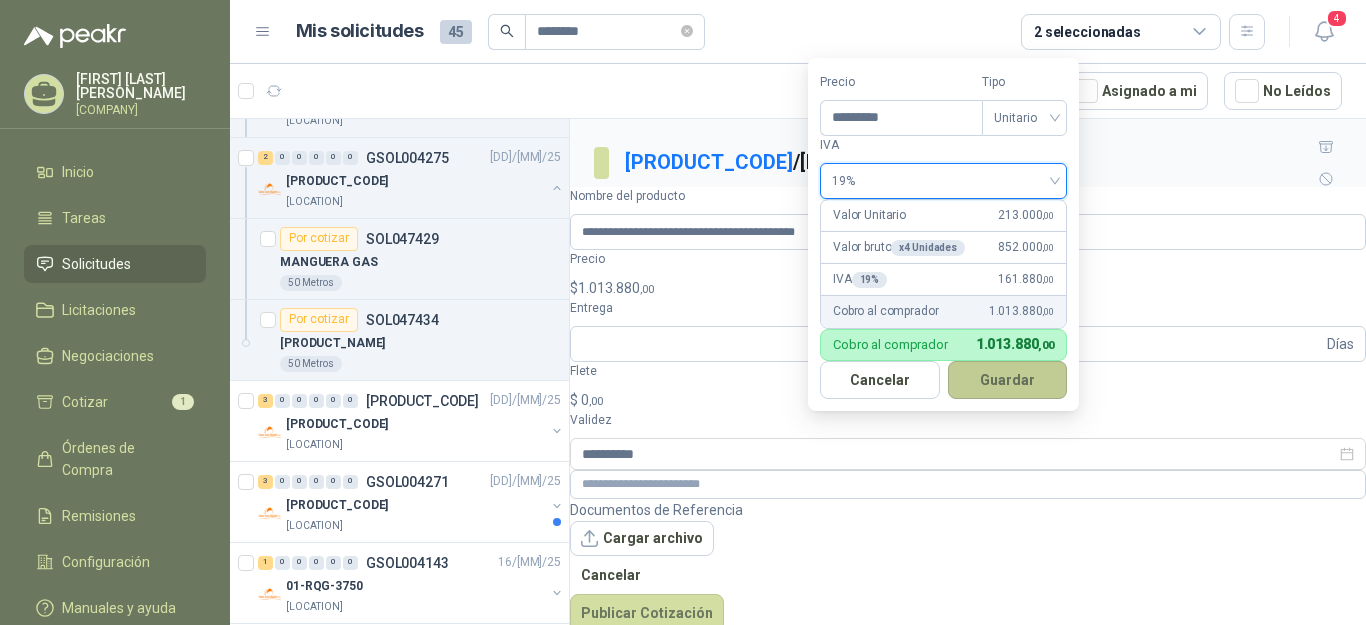click on "Guardar" at bounding box center [1008, 380] 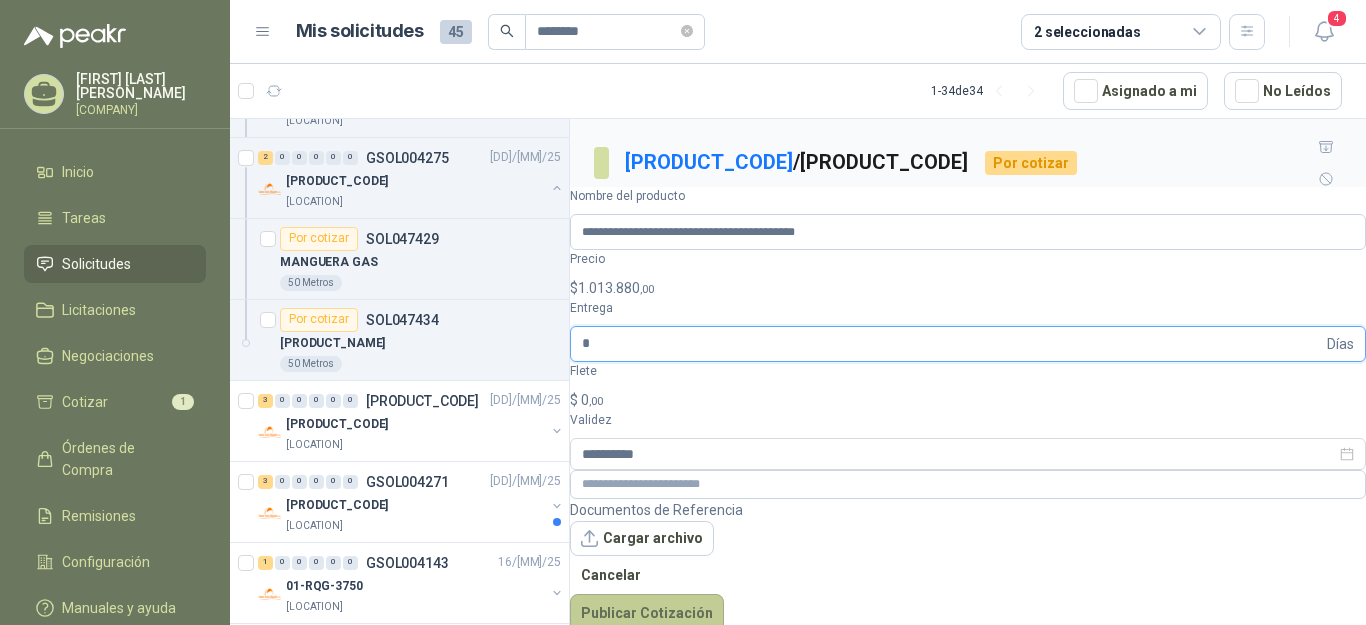 type on "*" 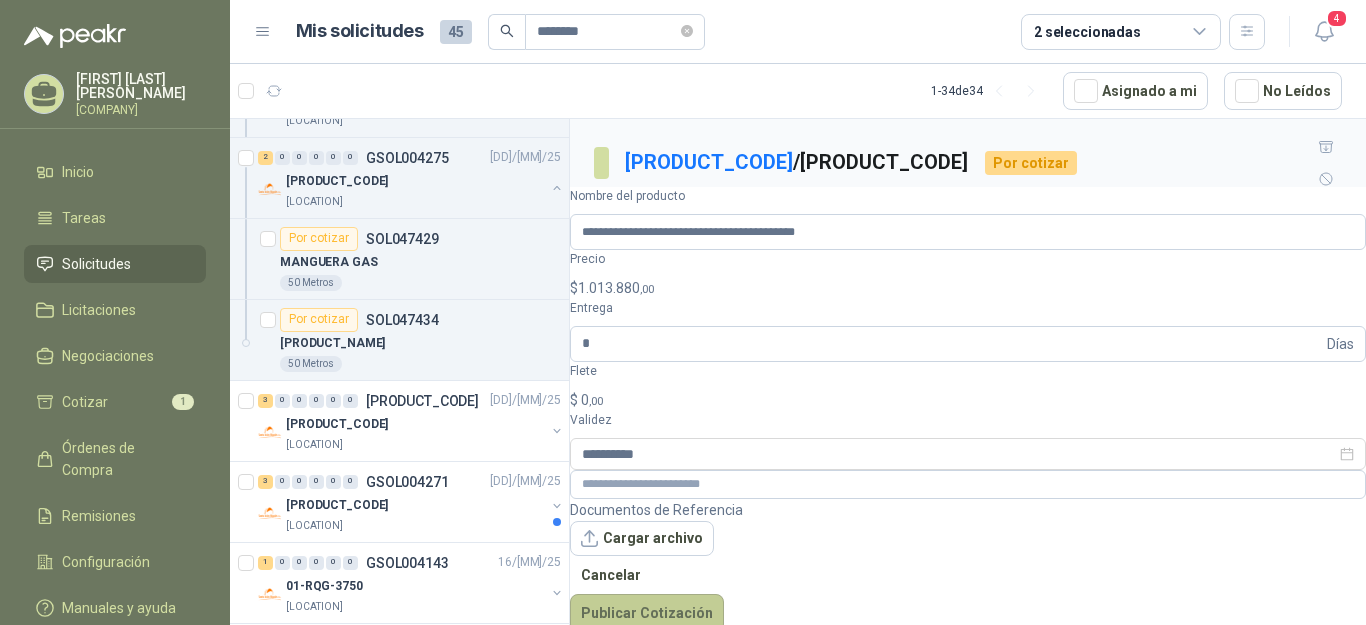 click on "Publicar Cotización" at bounding box center [647, 613] 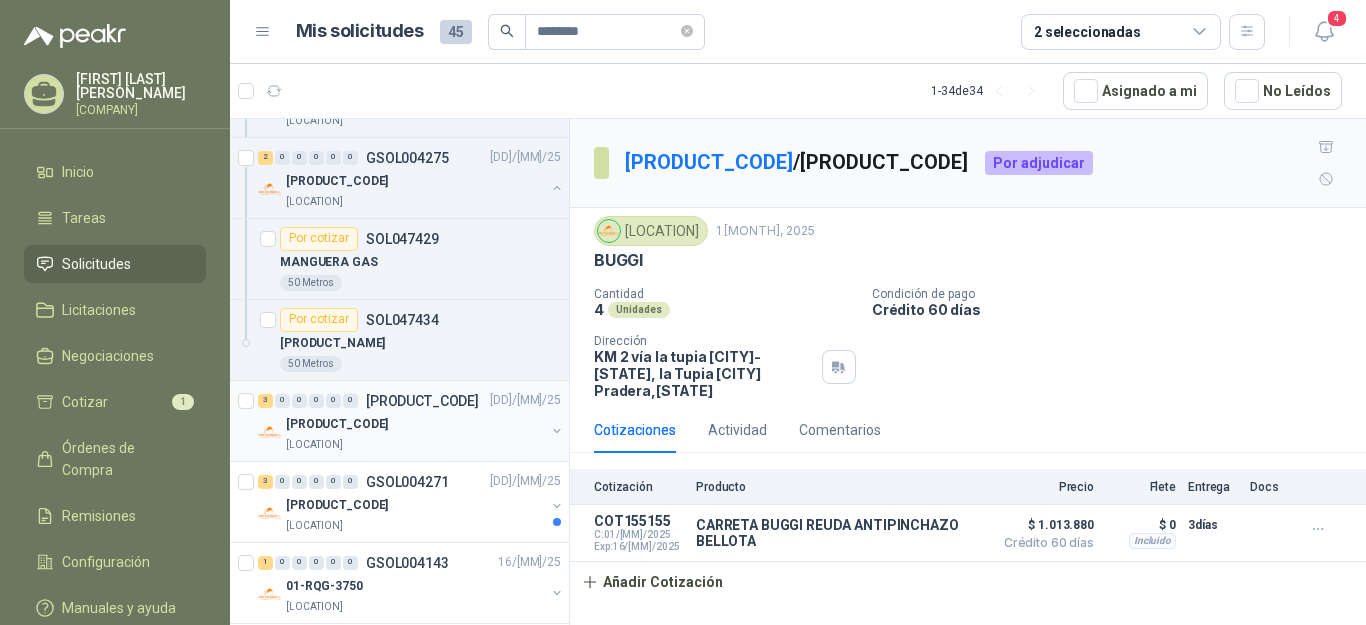click on "[PRODUCT_CODE]" at bounding box center (337, 424) 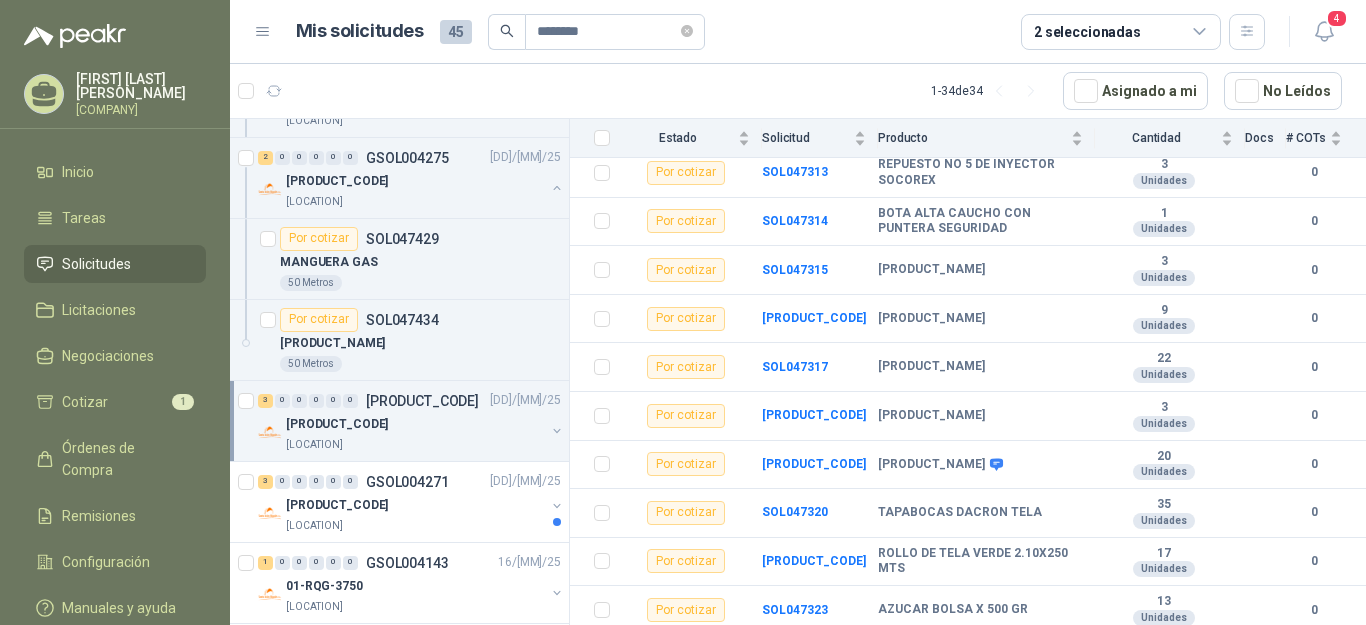 scroll, scrollTop: 6426, scrollLeft: 0, axis: vertical 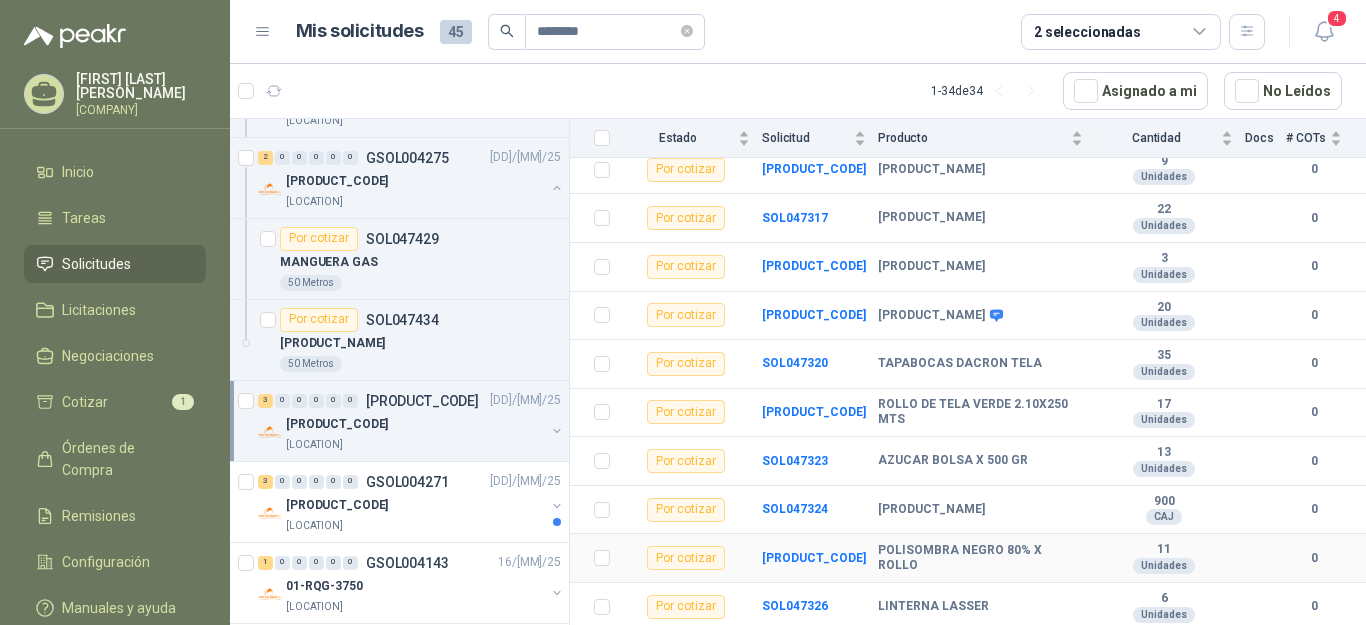 click on "POLISOMBRA NEGRO 80% X ROLLO" at bounding box center (980, 558) 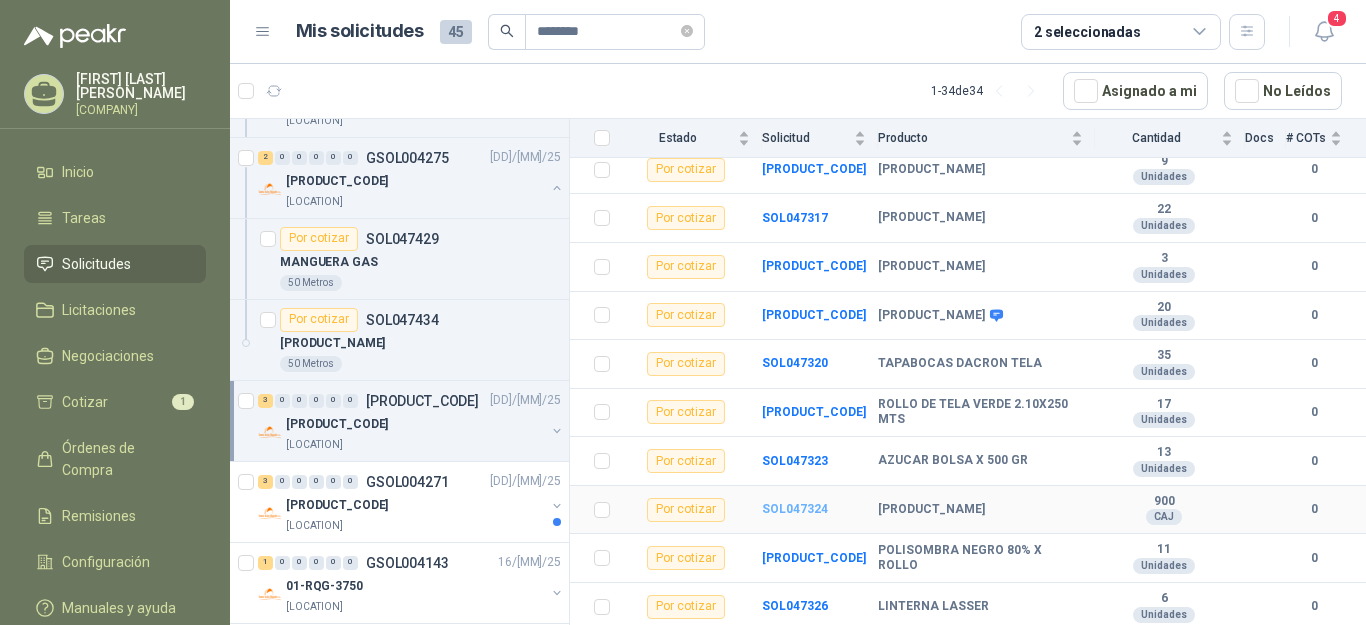 click on "SOL047324" at bounding box center (795, 509) 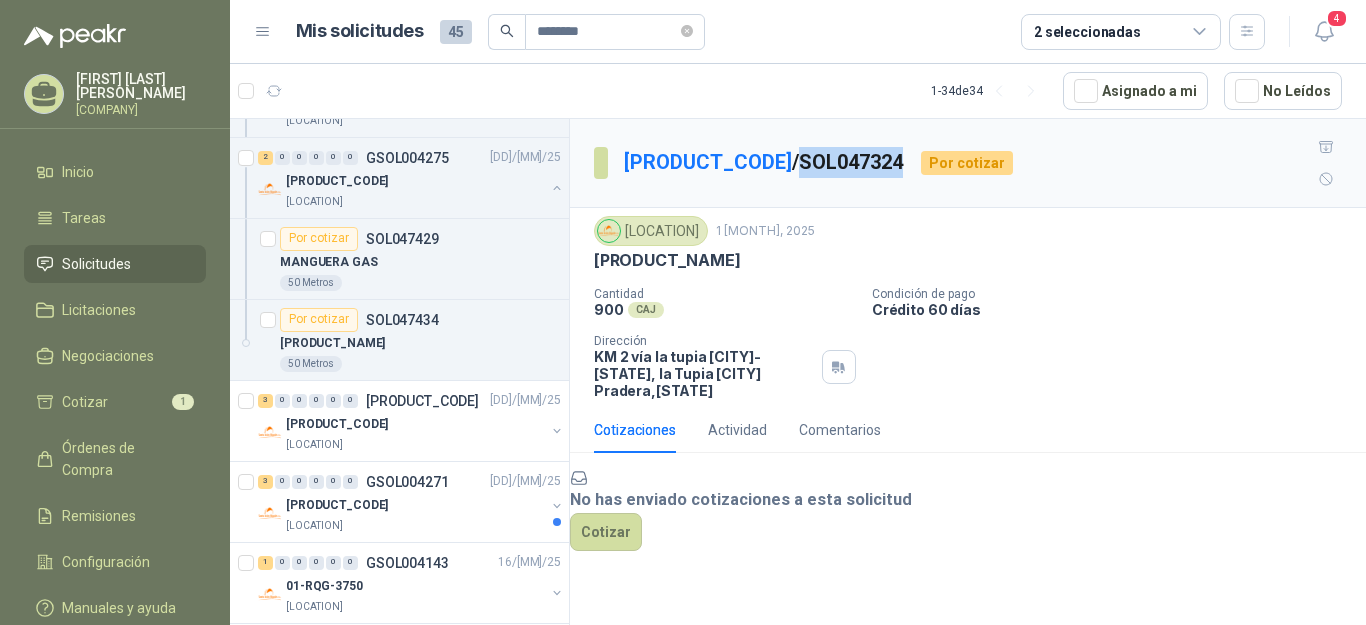 drag, startPoint x: 762, startPoint y: 146, endPoint x: 865, endPoint y: 154, distance: 103.31021 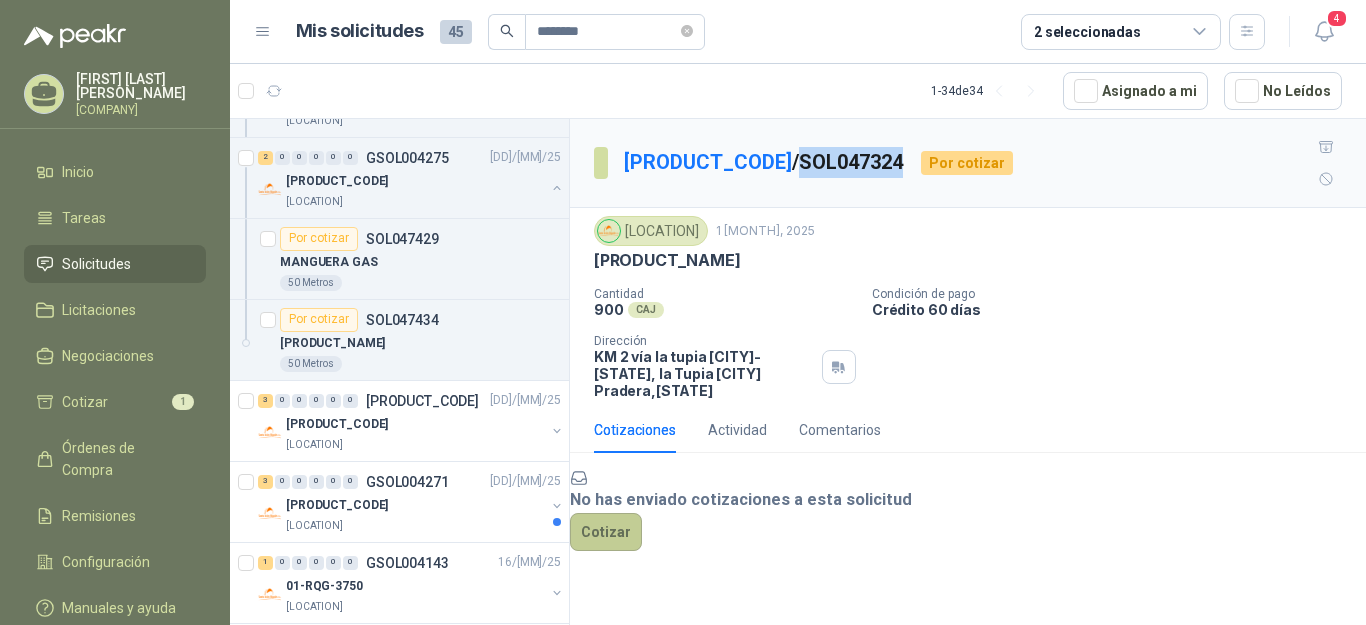 click on "Cotizar" at bounding box center [606, 532] 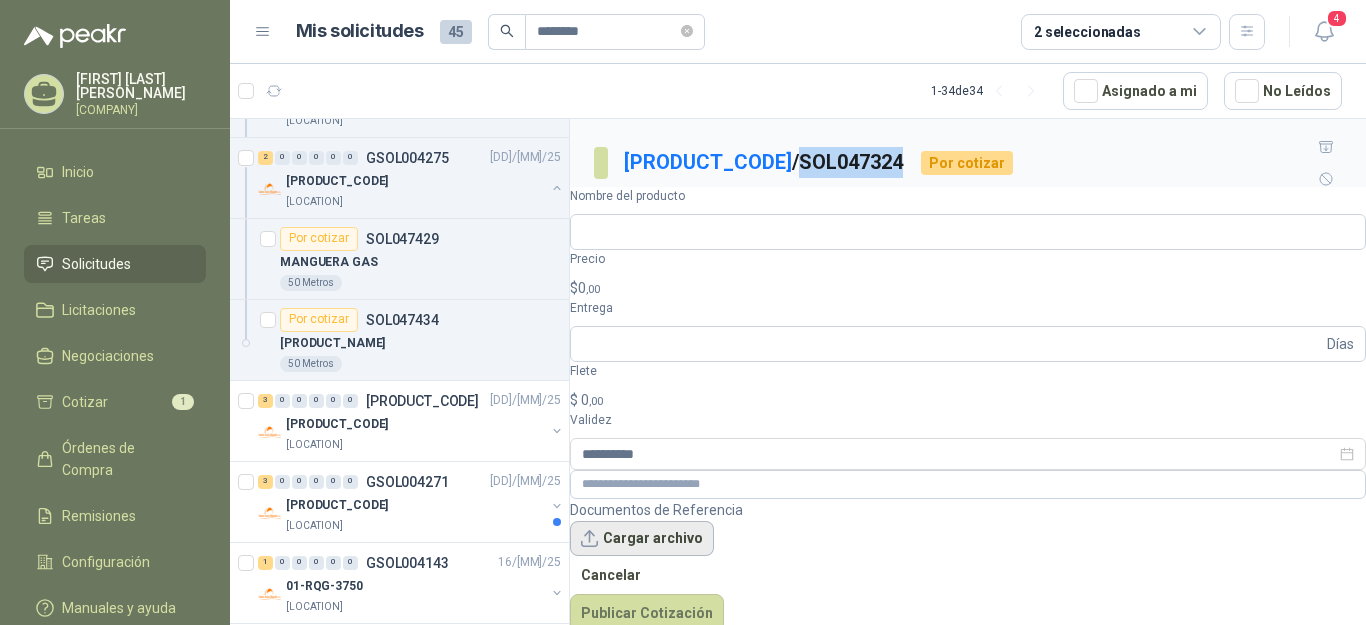 click on "Cargar archivo" at bounding box center (642, 539) 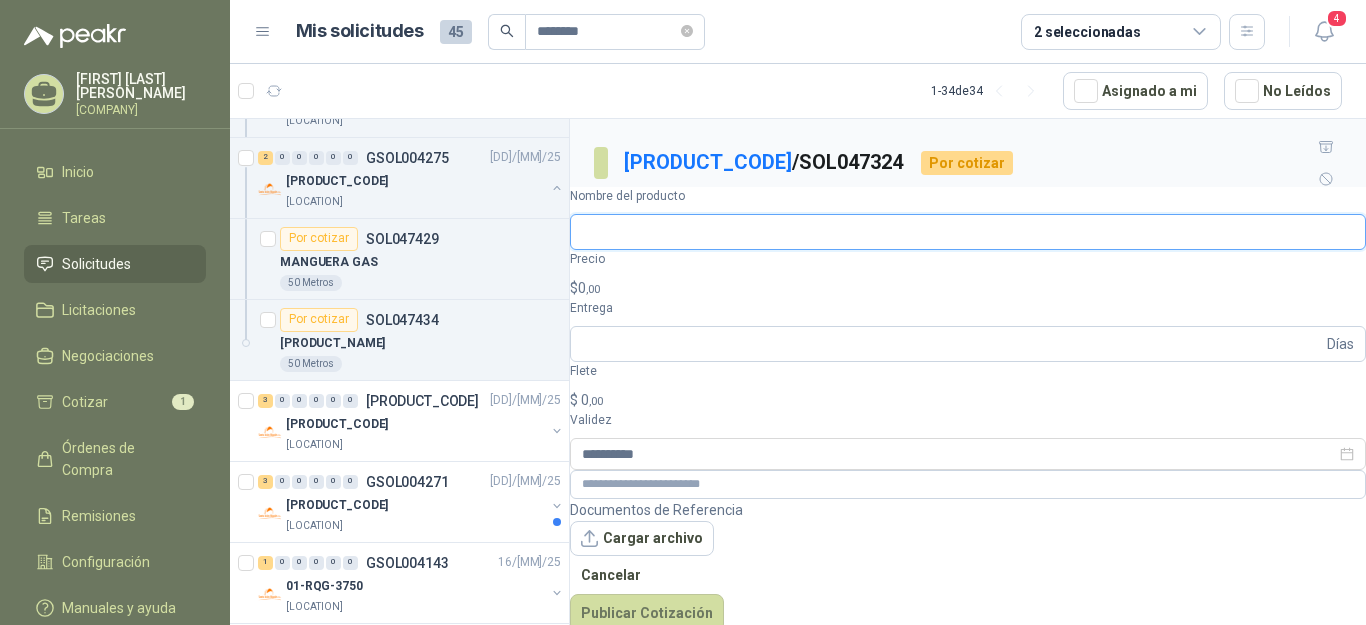 click on "Nombre del producto" at bounding box center (968, 232) 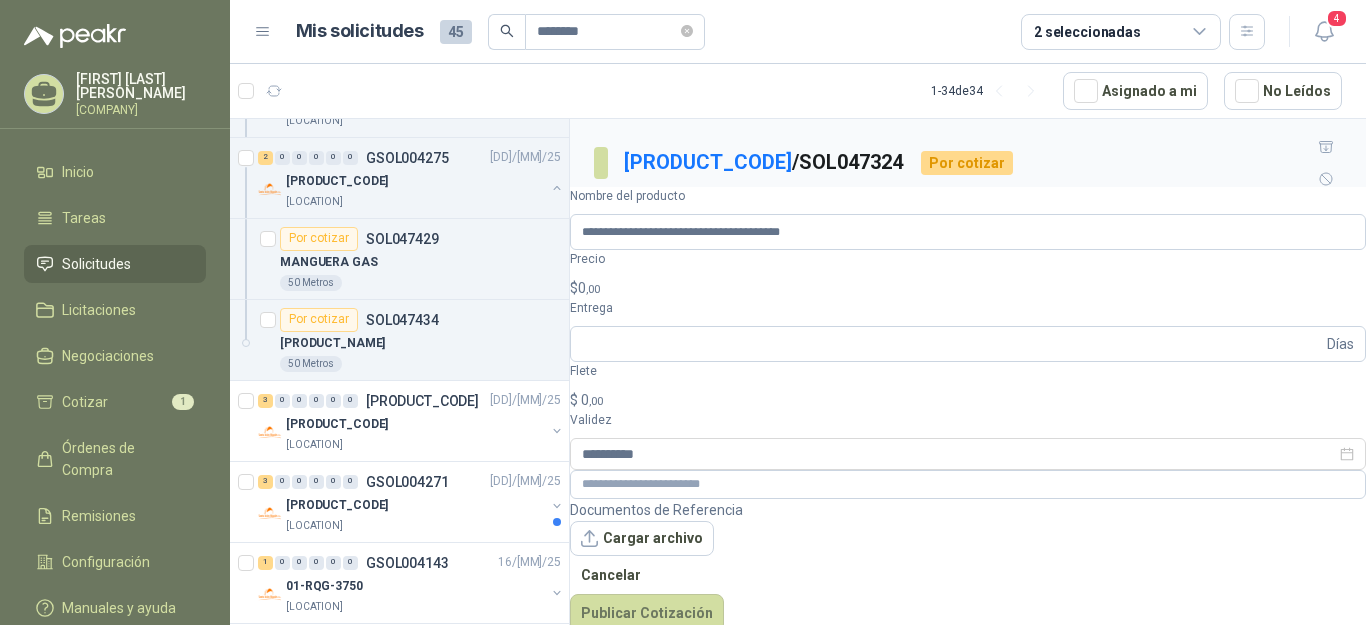click on "0 ,00" at bounding box center [589, 288] 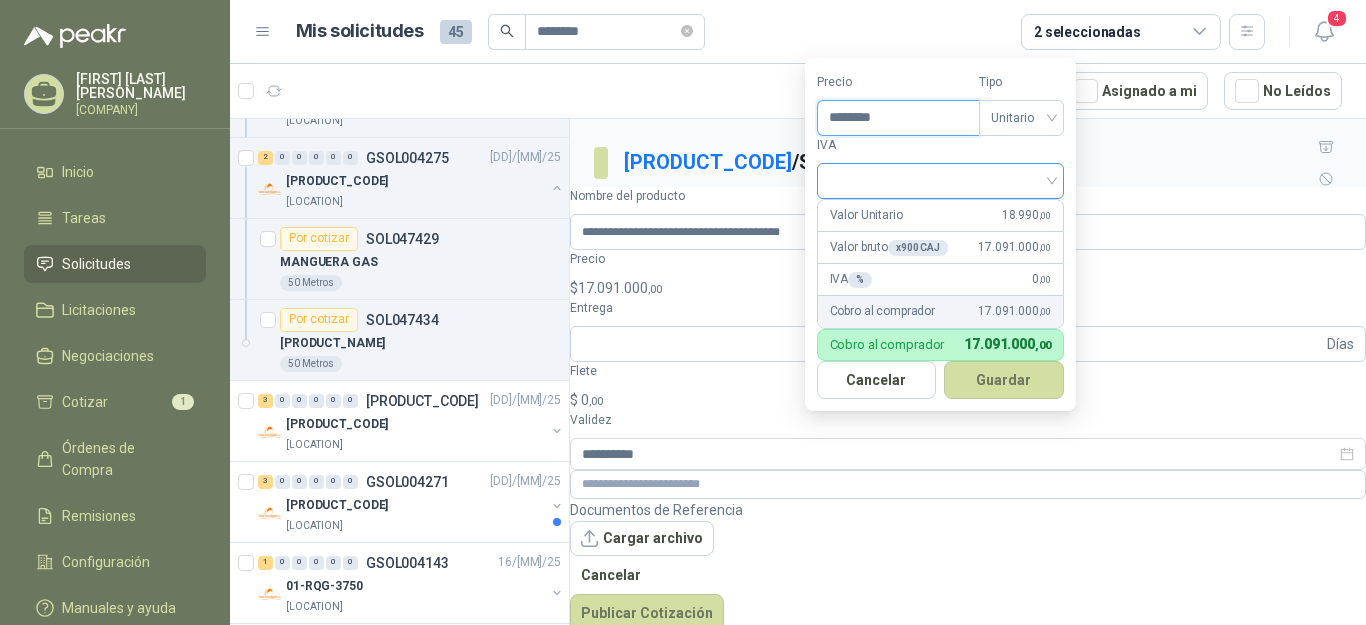 click at bounding box center [940, 181] 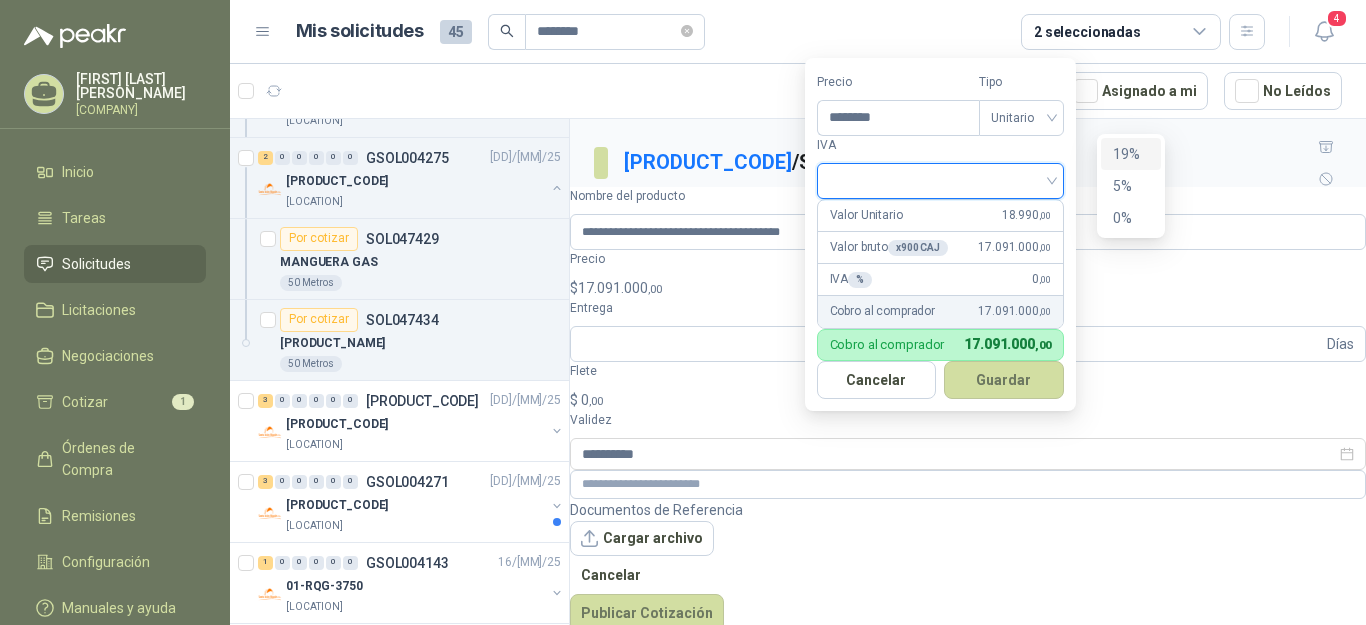 click on "19%" at bounding box center [1131, 154] 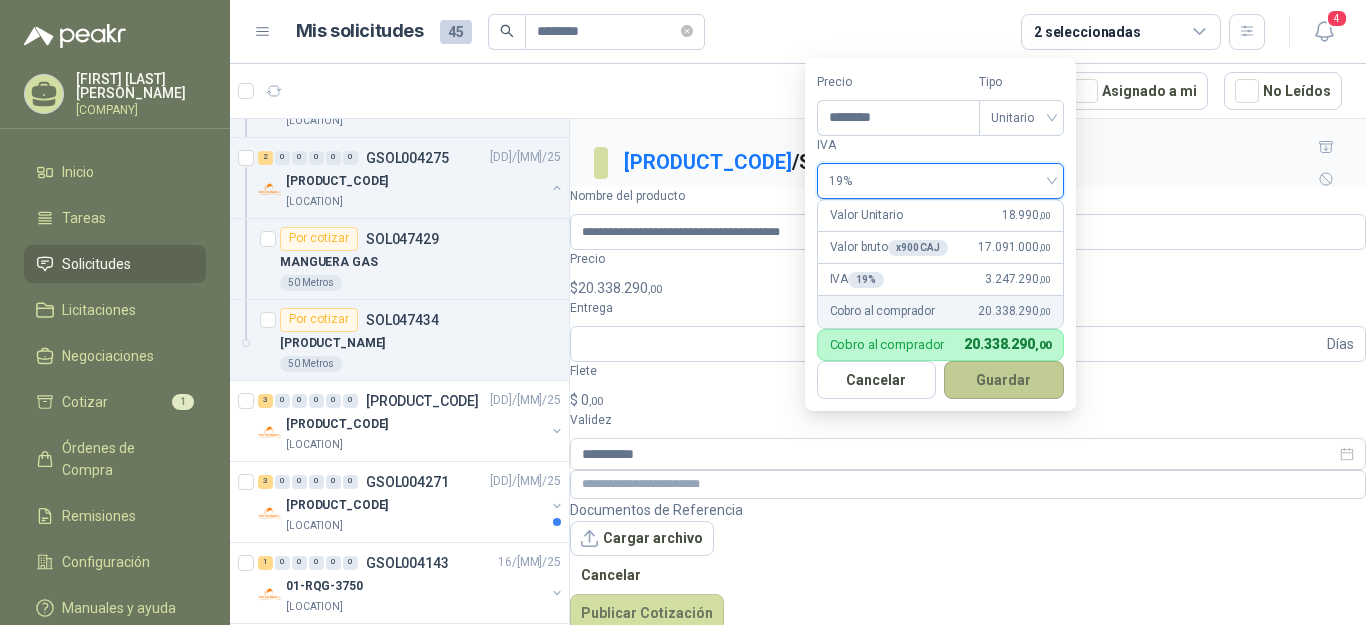 click on "Guardar" at bounding box center [1004, 380] 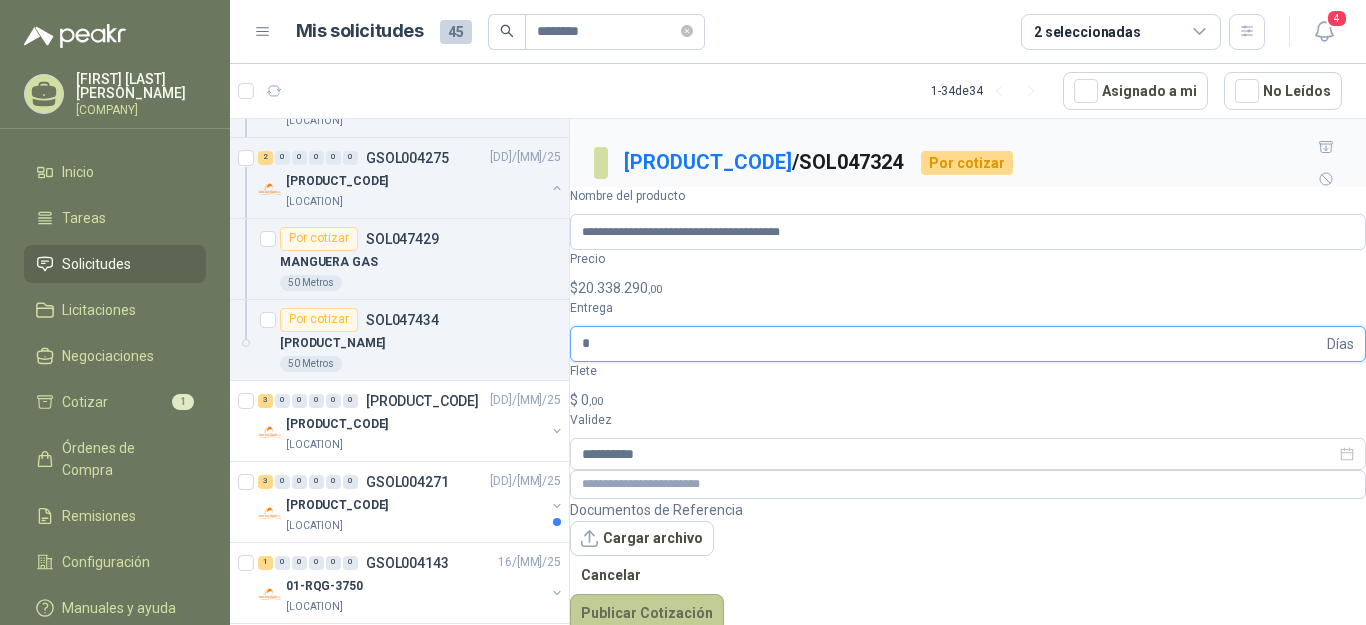 type on "*" 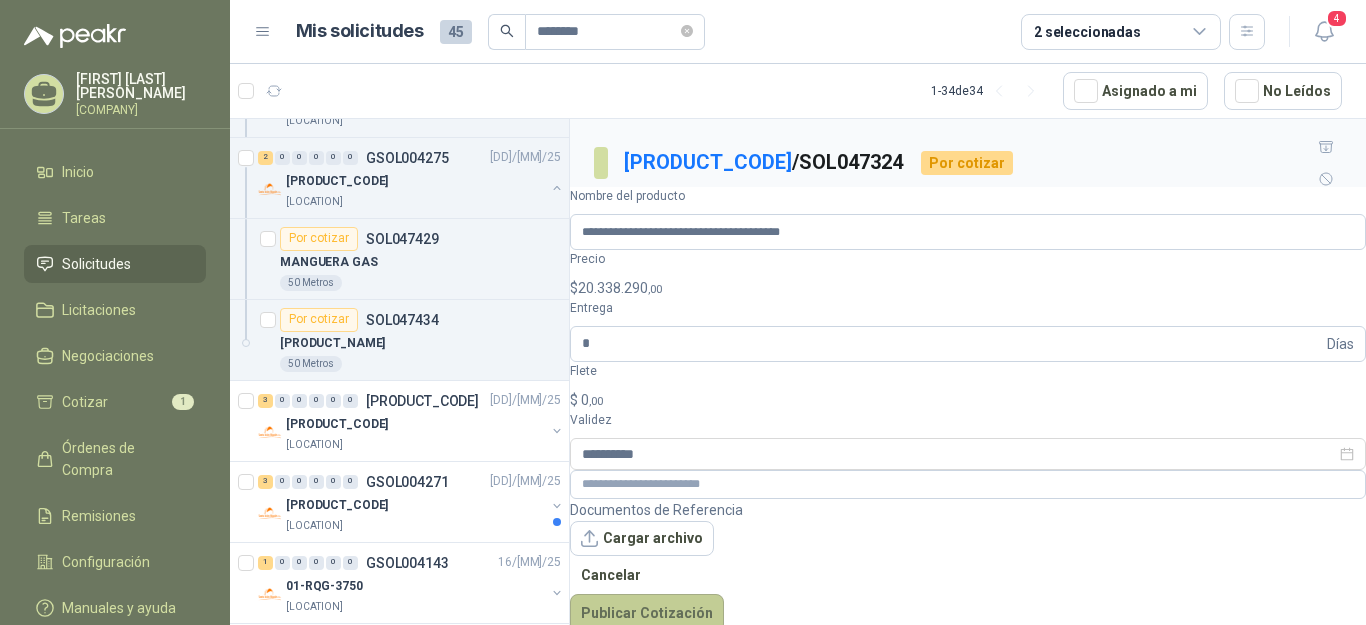 click on "Publicar Cotización" at bounding box center [647, 613] 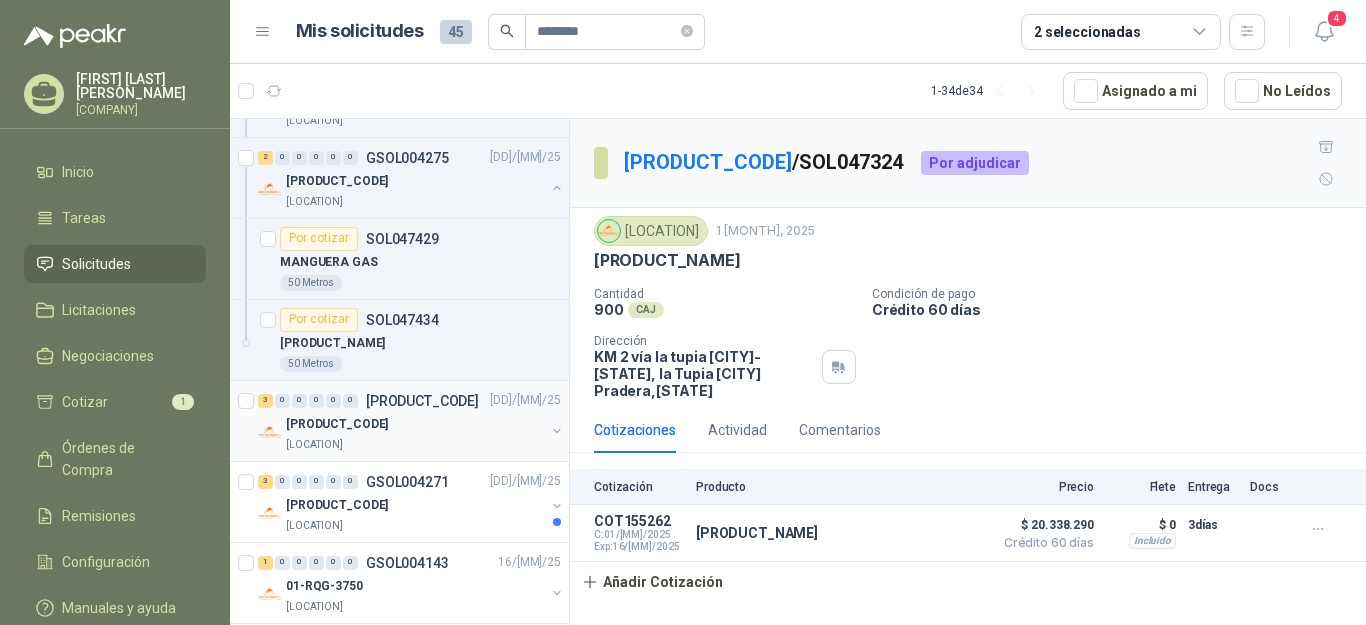 click on "[PRODUCT_CODE]" at bounding box center [337, 424] 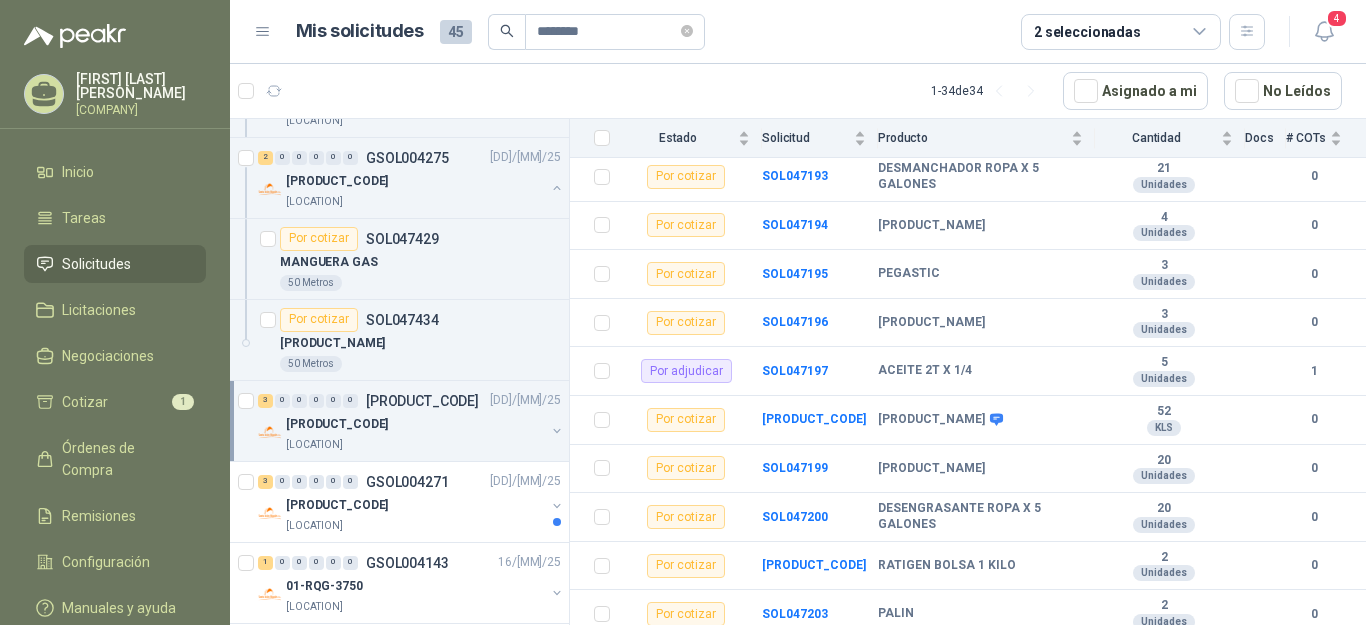 scroll, scrollTop: 744, scrollLeft: 0, axis: vertical 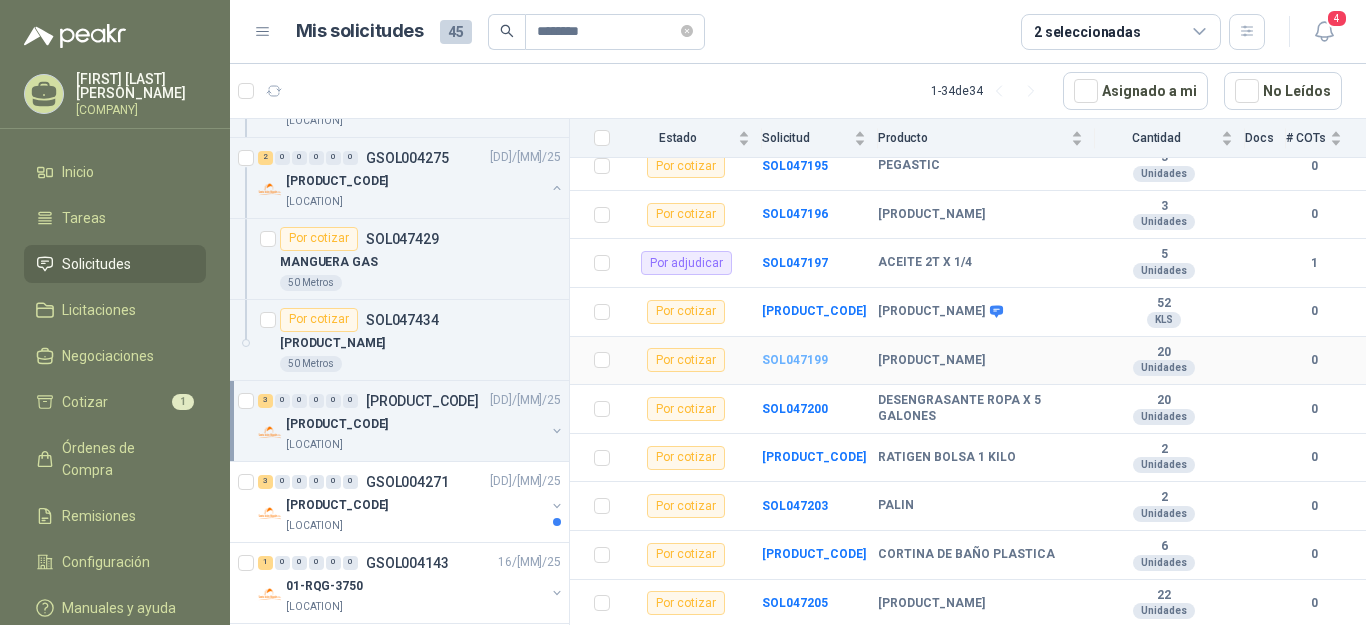 click on "SOL047199" at bounding box center [795, 360] 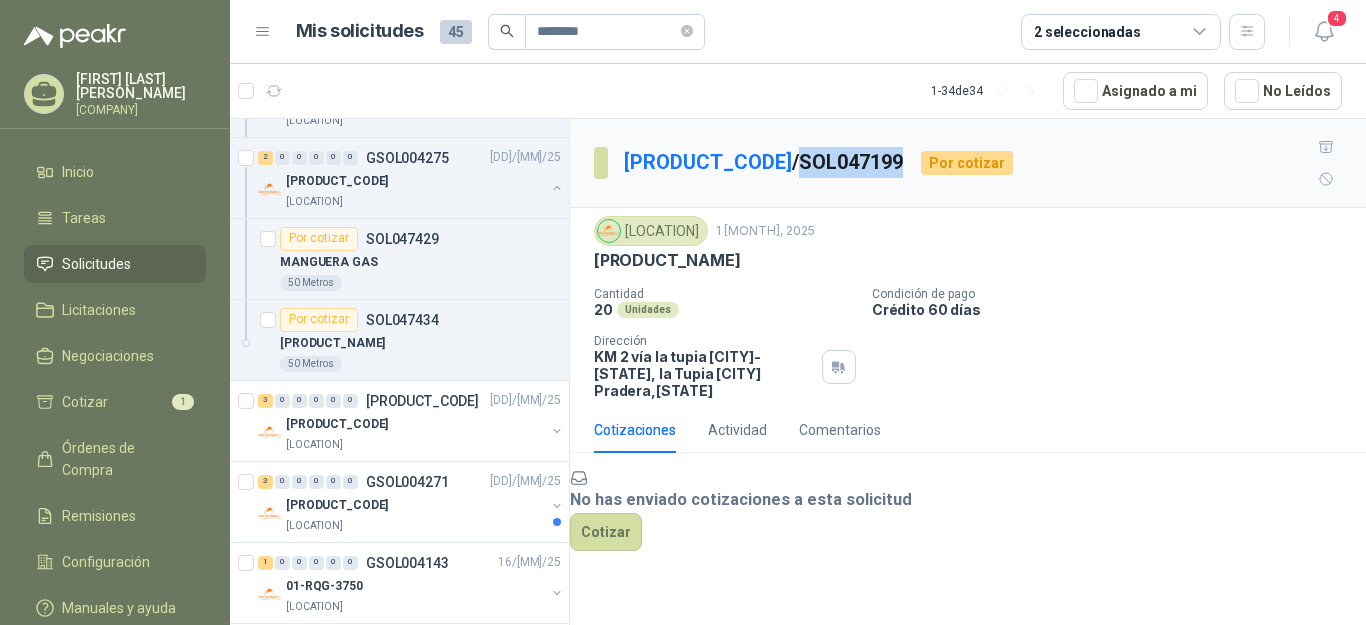 drag, startPoint x: 761, startPoint y: 145, endPoint x: 865, endPoint y: 148, distance: 104.04326 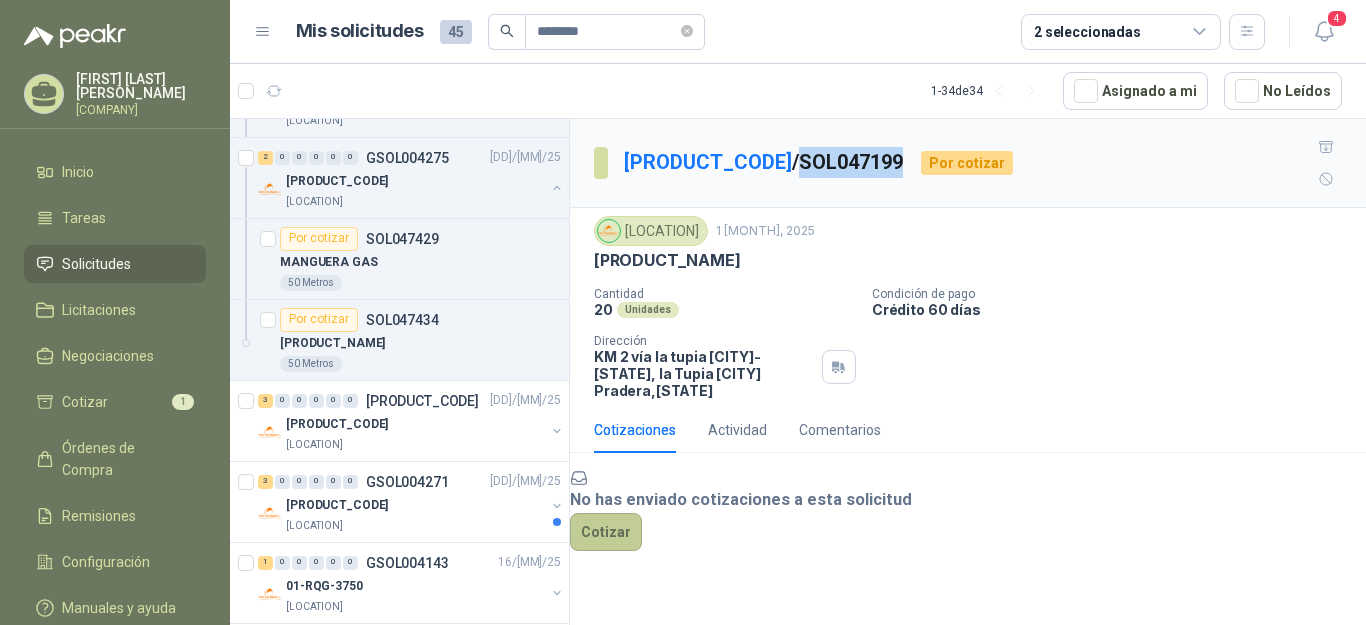 click on "Cotizar" at bounding box center (606, 532) 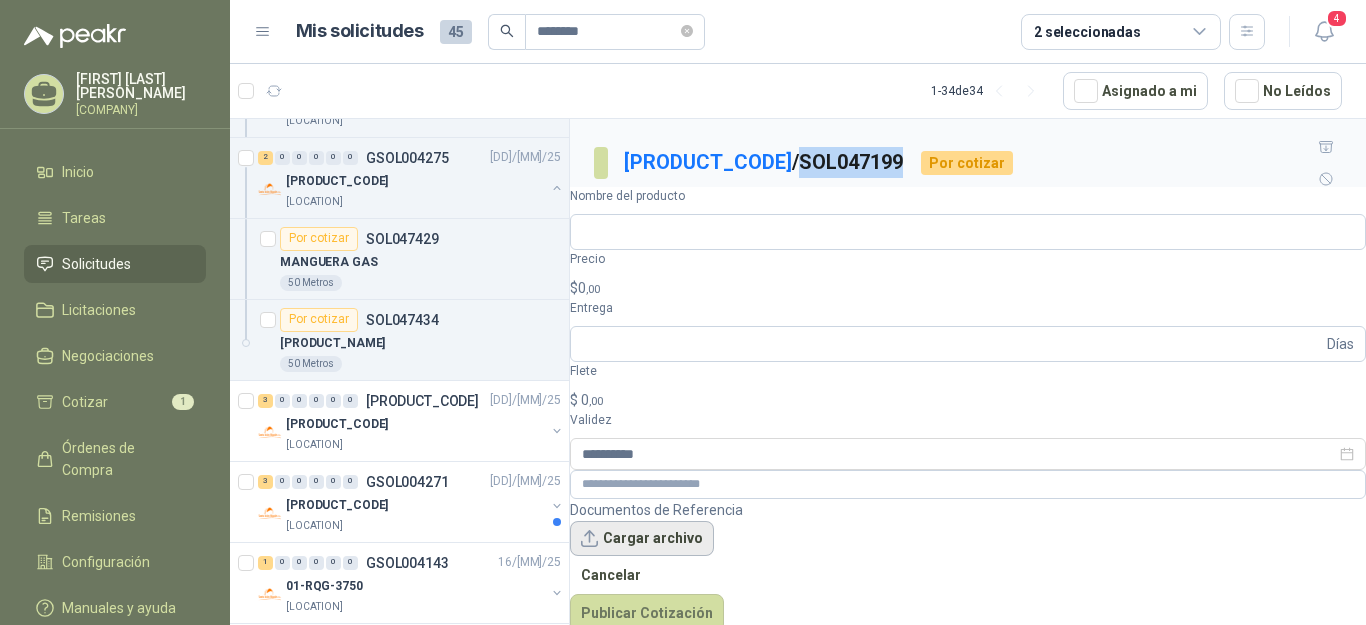 click on "Cargar archivo" at bounding box center (642, 539) 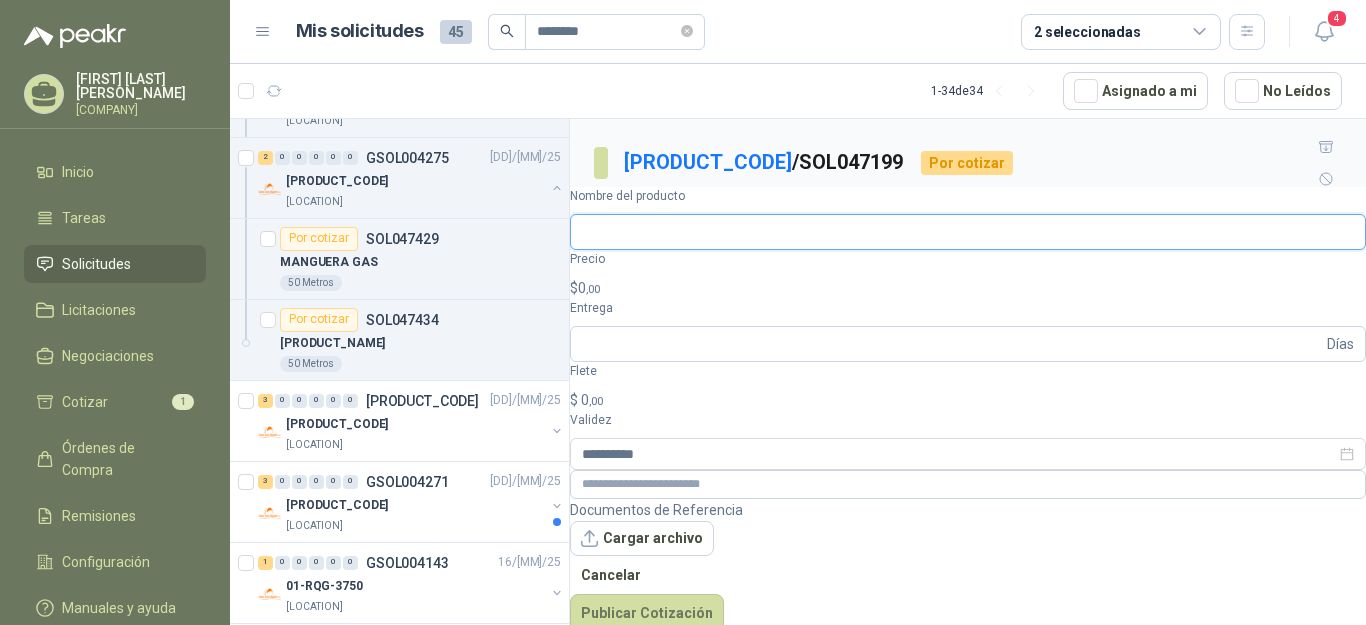 click on "Nombre del producto" at bounding box center (968, 232) 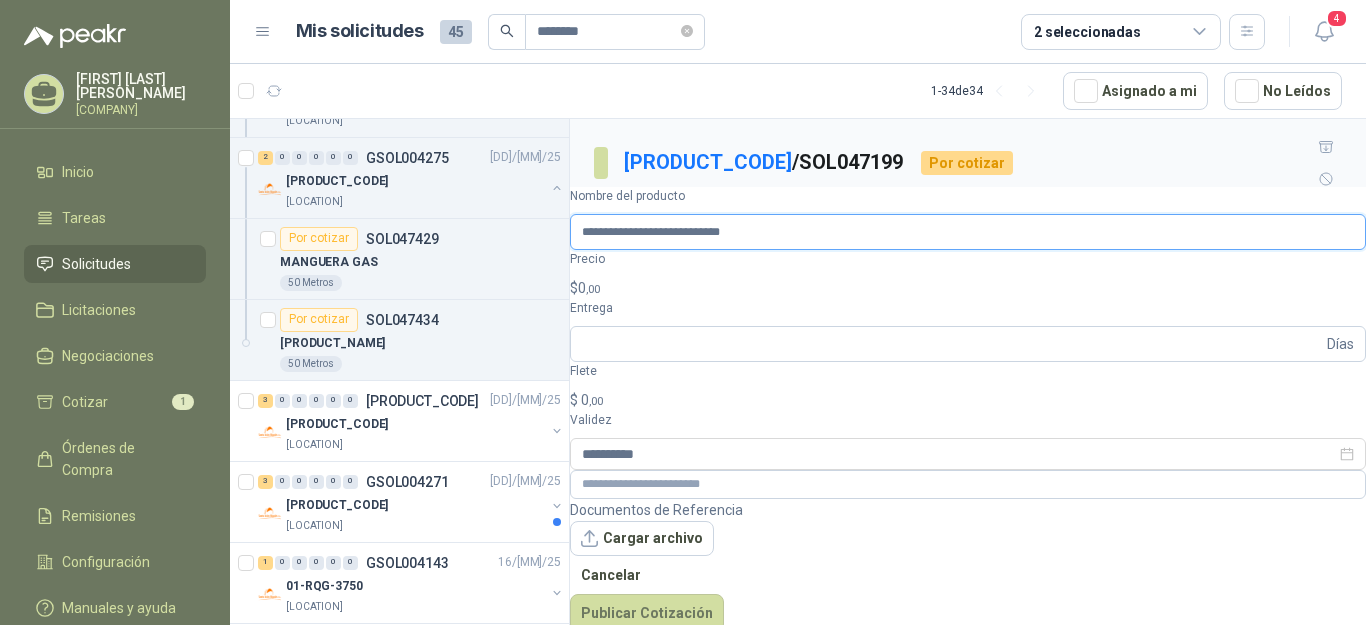 type on "**********" 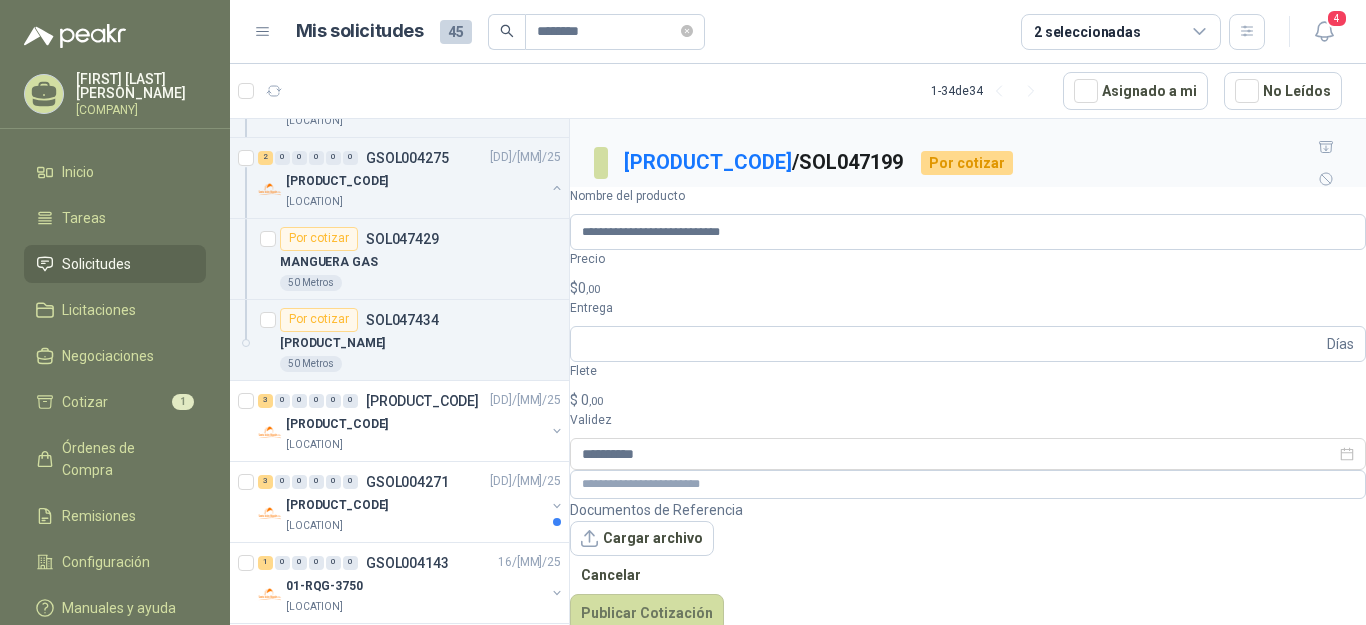 click on "$  0 ,00" at bounding box center (968, 288) 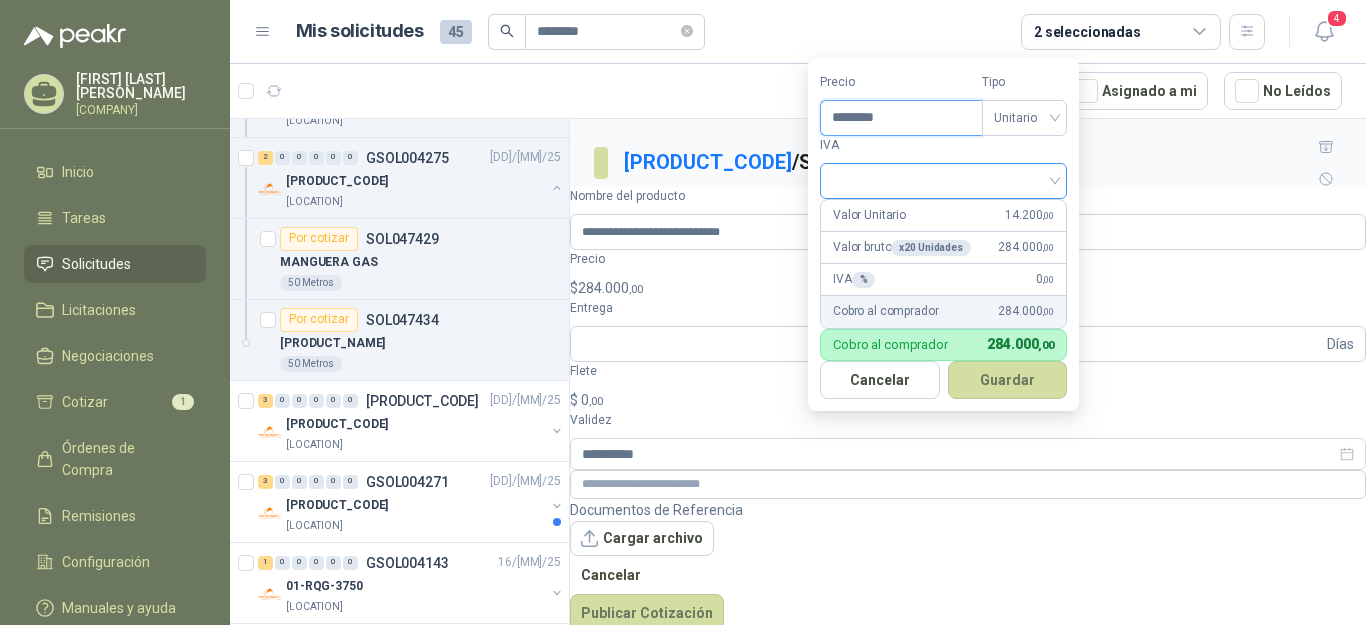 click at bounding box center (943, 181) 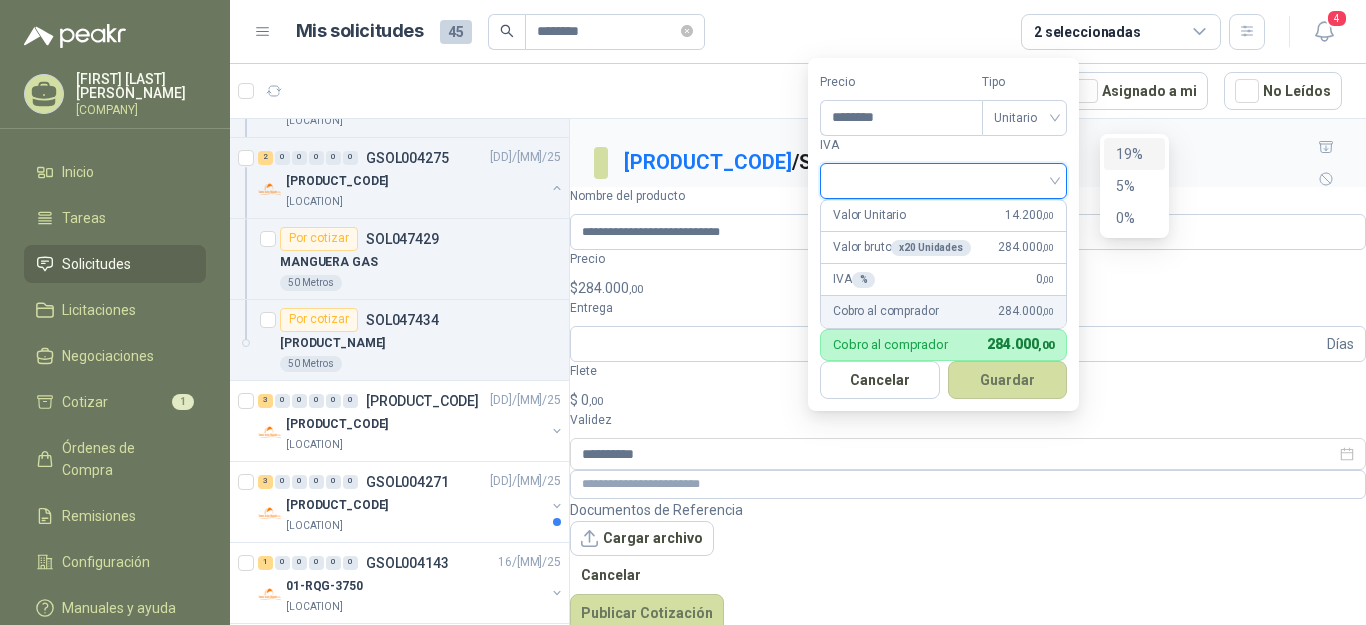 click on "19%" at bounding box center [1134, 154] 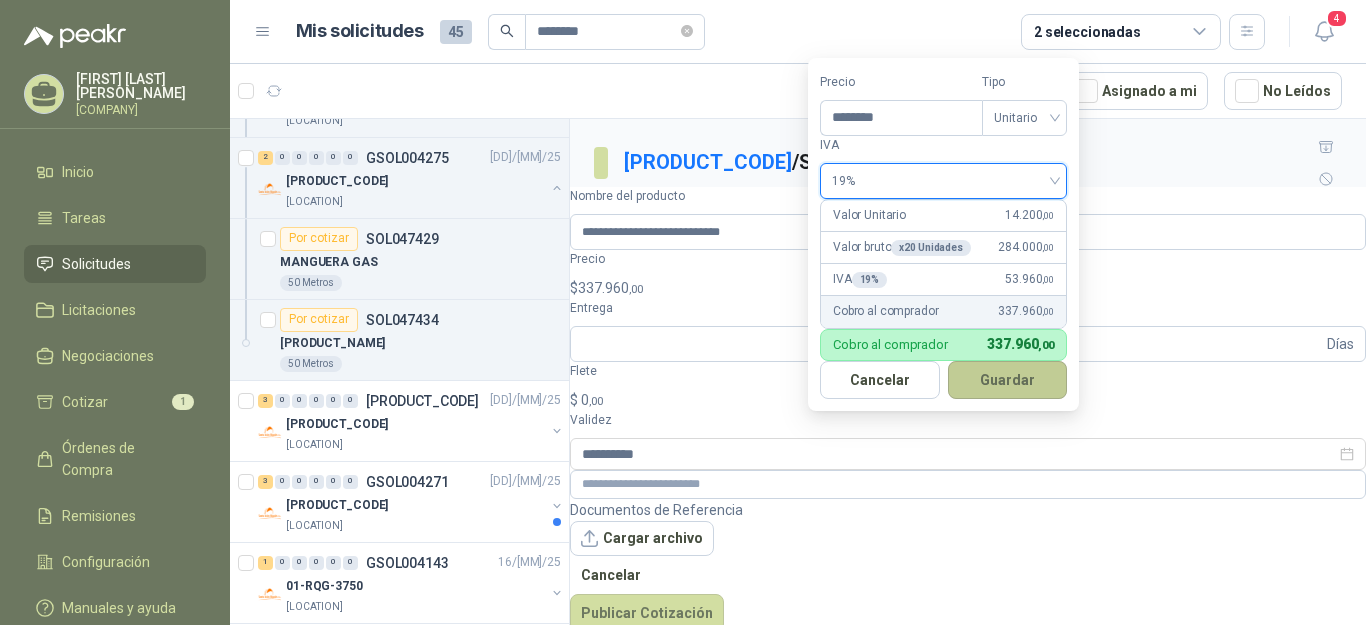 click on "Guardar" at bounding box center (1008, 380) 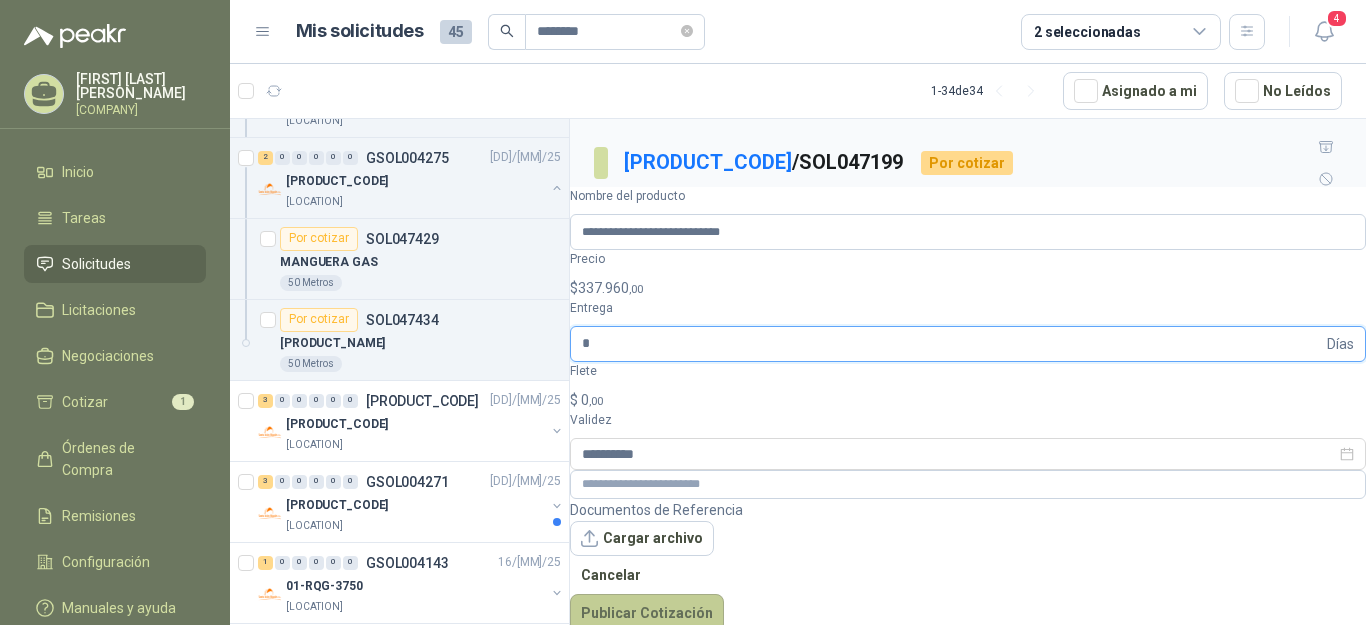 type on "*" 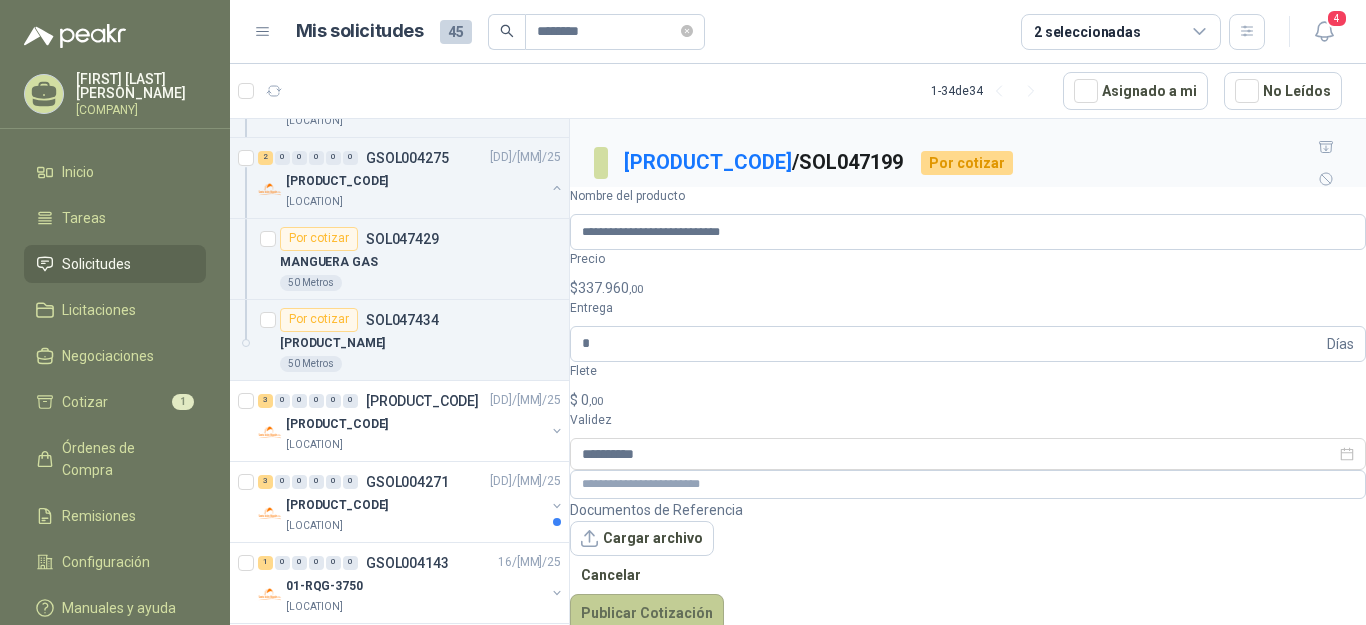 click on "Publicar Cotización" at bounding box center [647, 613] 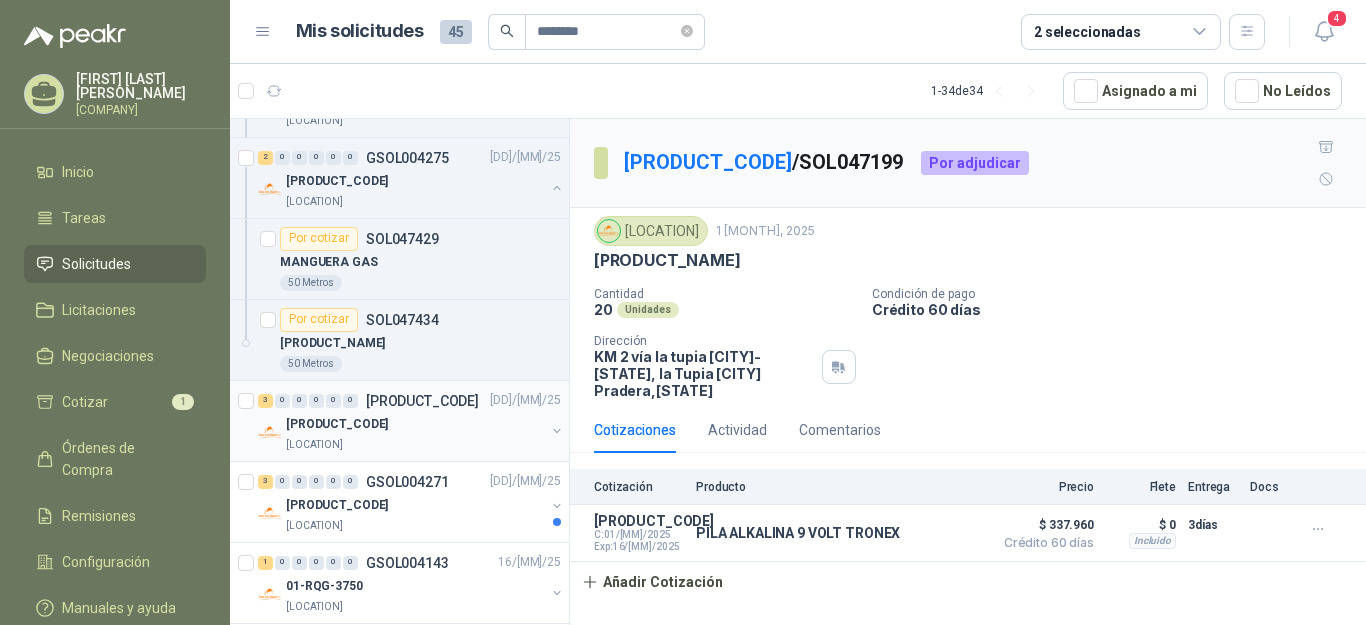 click on "[PRODUCT_CODE]" at bounding box center [337, 424] 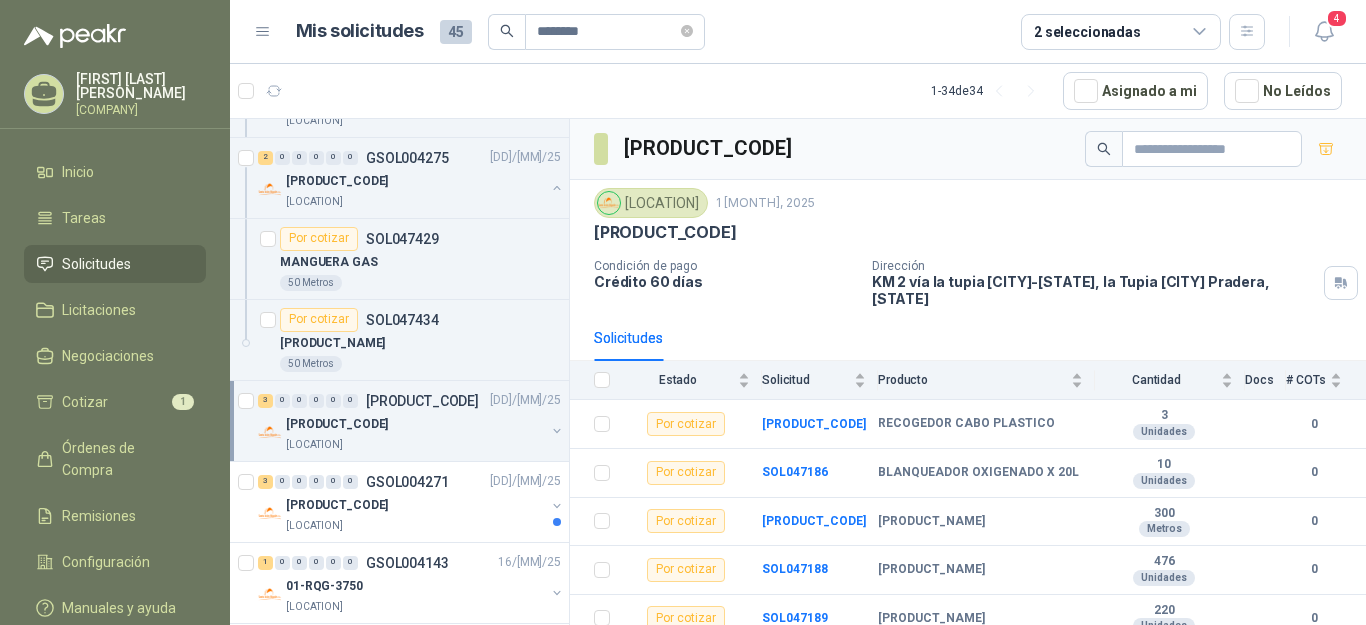 scroll, scrollTop: 163, scrollLeft: 0, axis: vertical 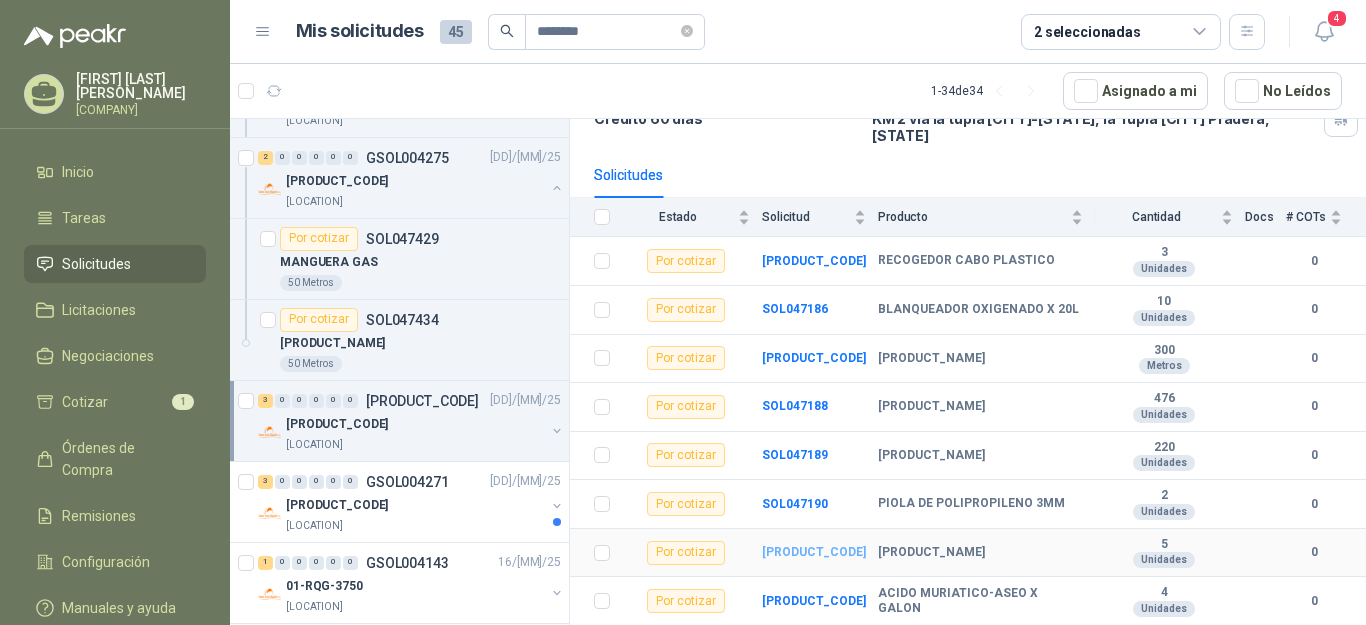 click on "[PRODUCT_CODE]" at bounding box center (814, 552) 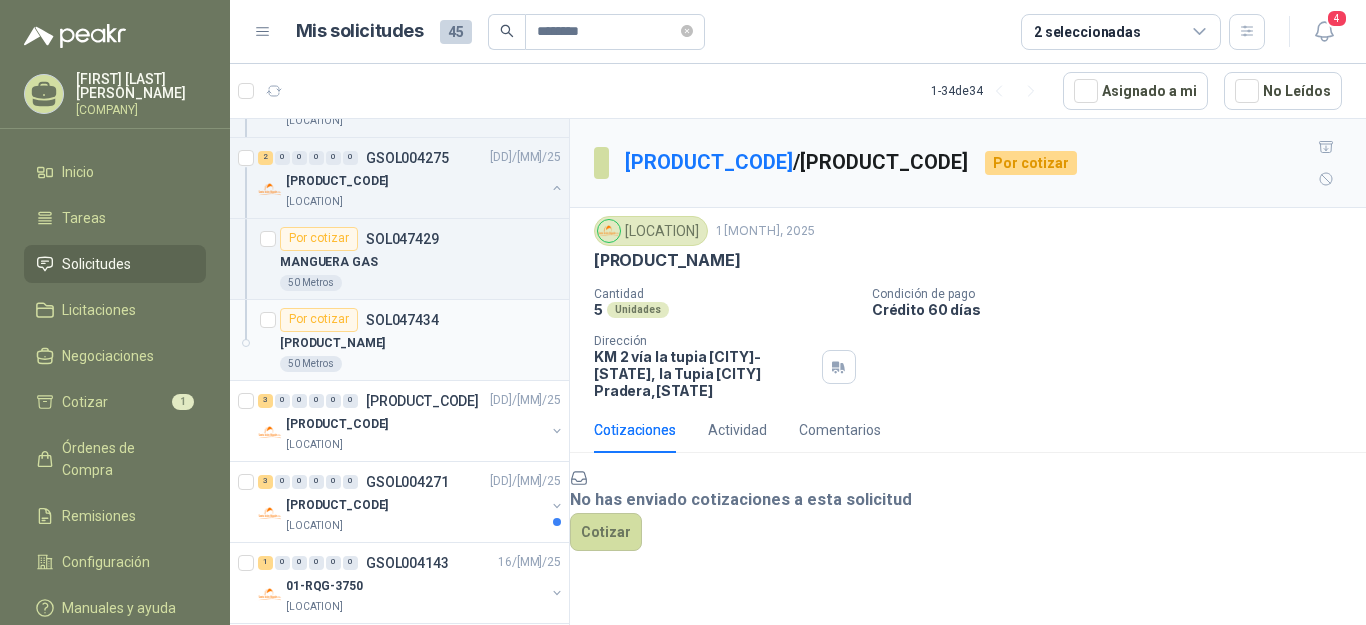 click on "[PRODUCT_NAME]" at bounding box center (332, 343) 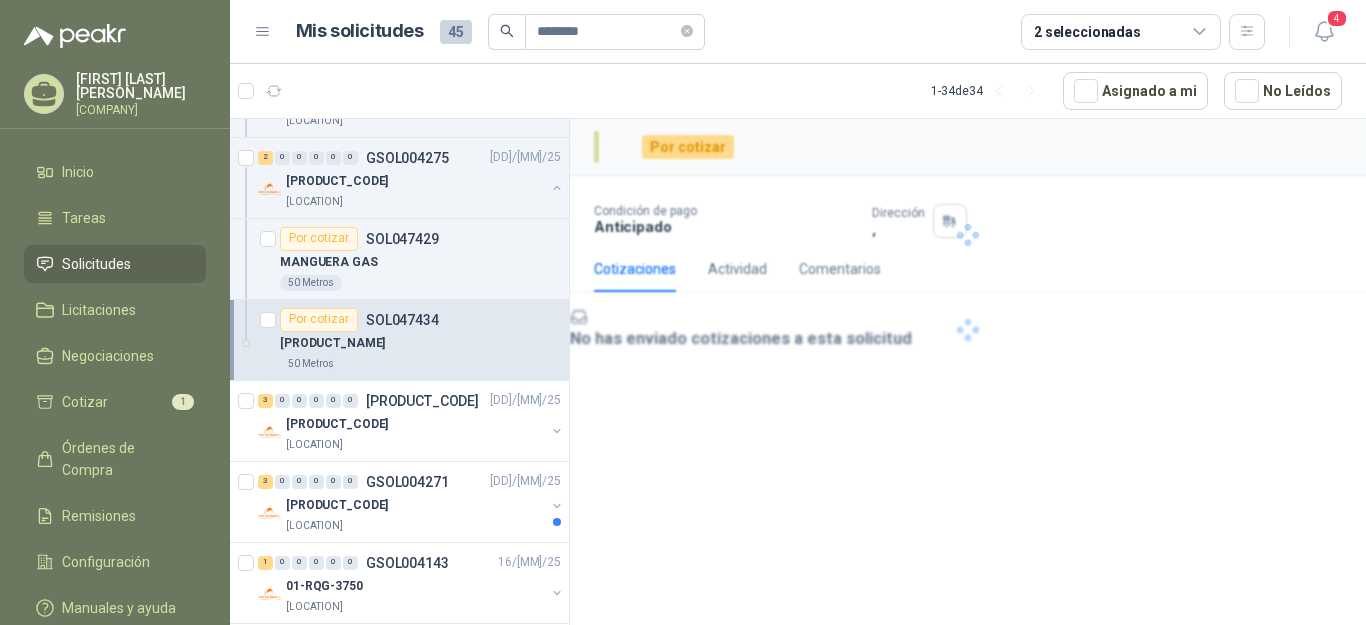 click on "[PRODUCT_NAME]" at bounding box center [332, 343] 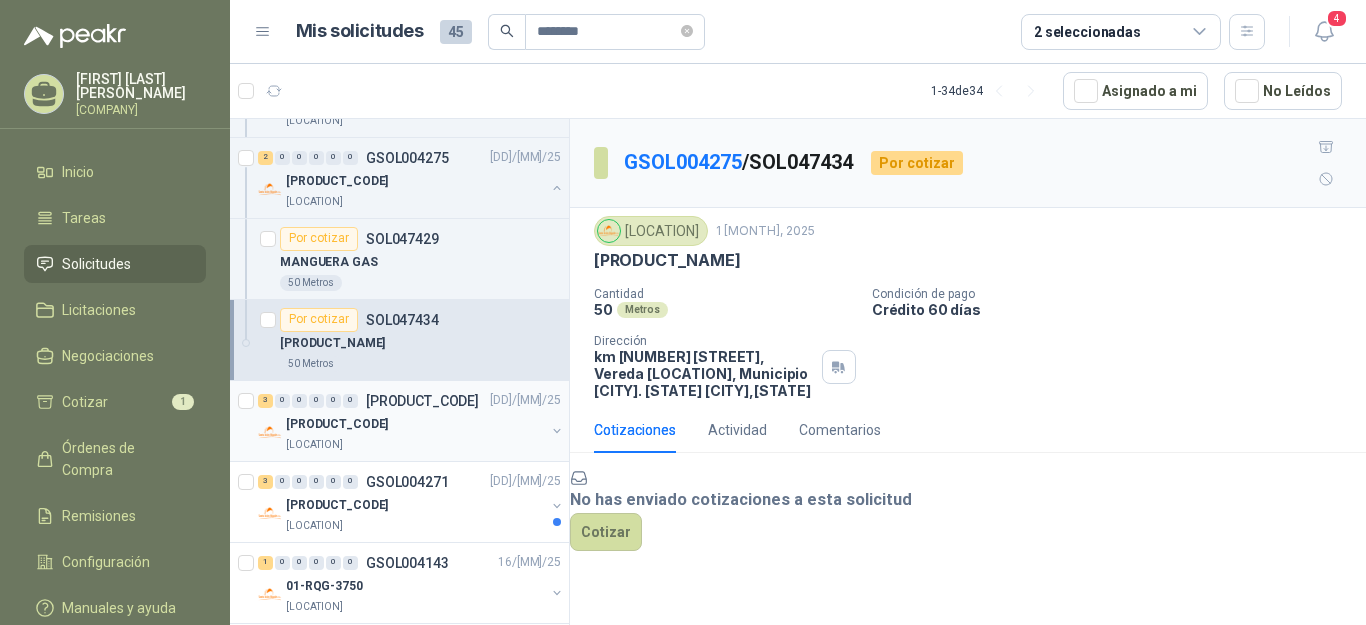 click on "[PRODUCT_CODE]" at bounding box center [337, 424] 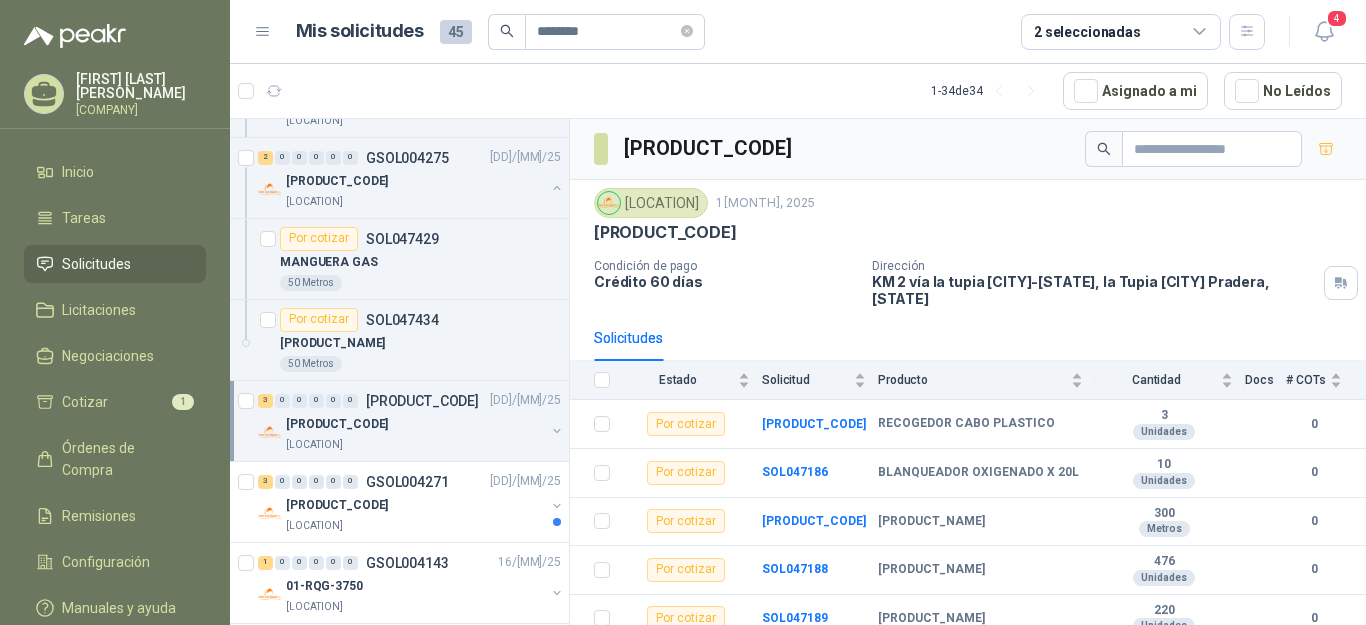 scroll, scrollTop: 449, scrollLeft: 0, axis: vertical 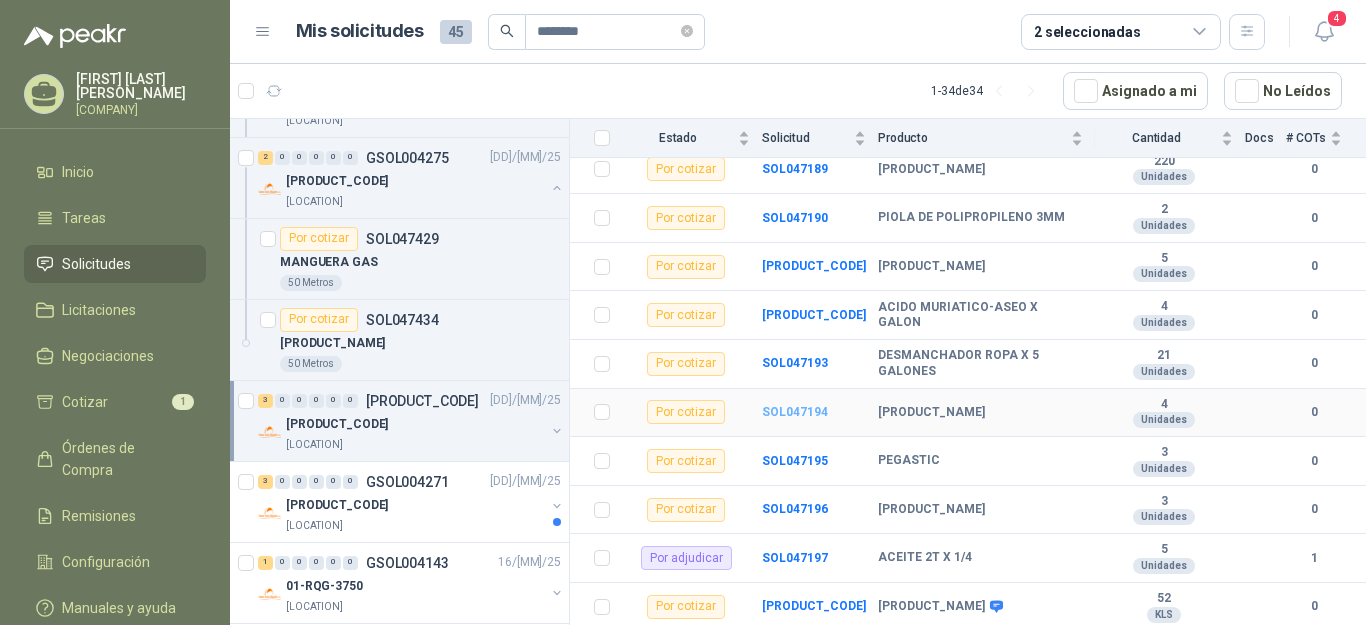 click on "SOL047194" at bounding box center [795, 412] 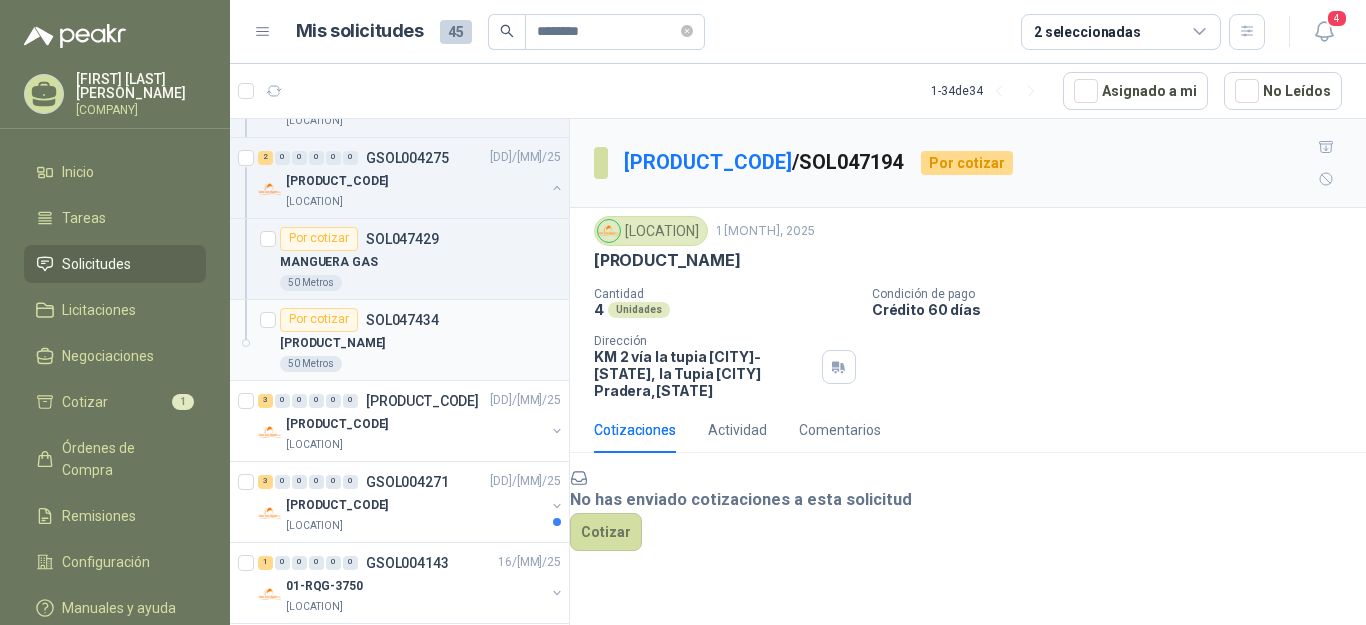 click on "[PRODUCT_NAME]" at bounding box center [332, 343] 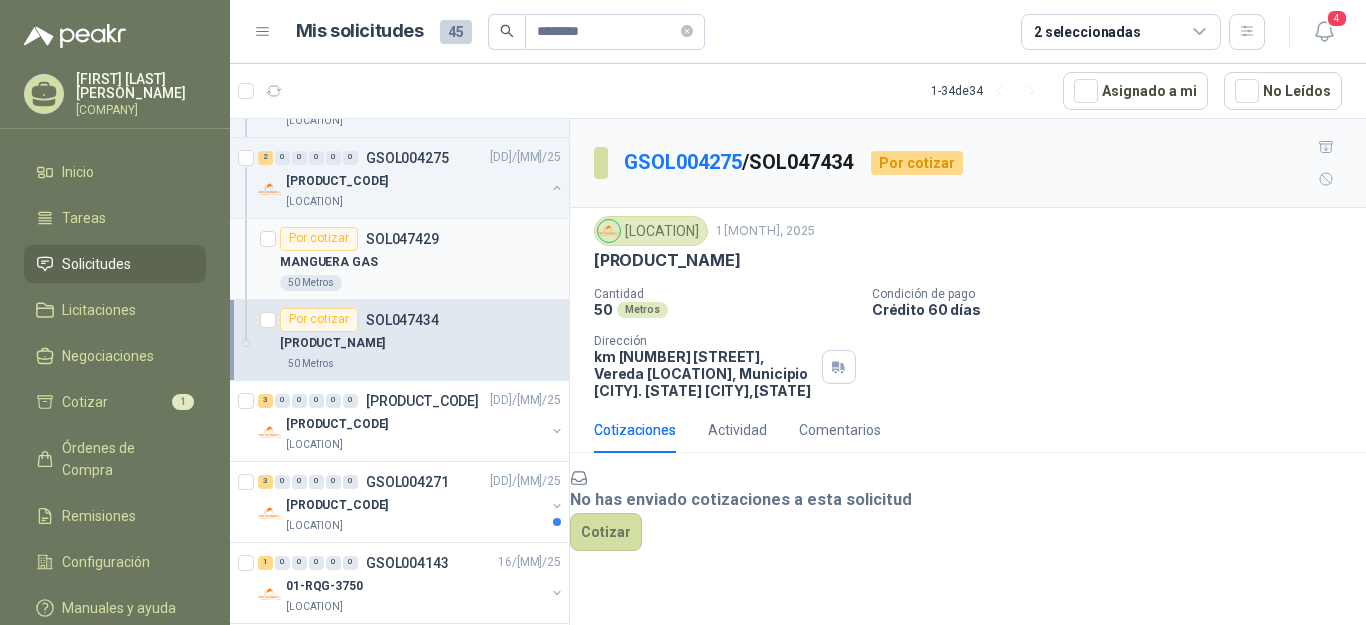 click on "MANGUERA GAS" at bounding box center [329, 262] 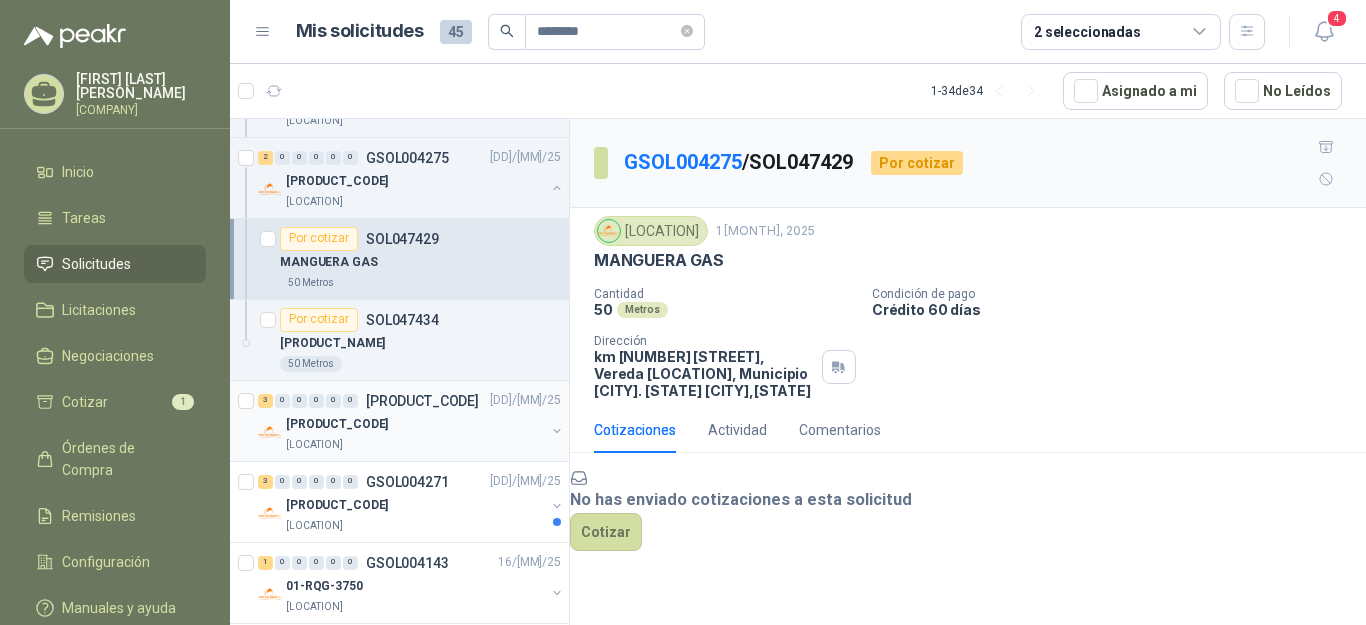 click on "[PRODUCT_CODE]" at bounding box center [337, 424] 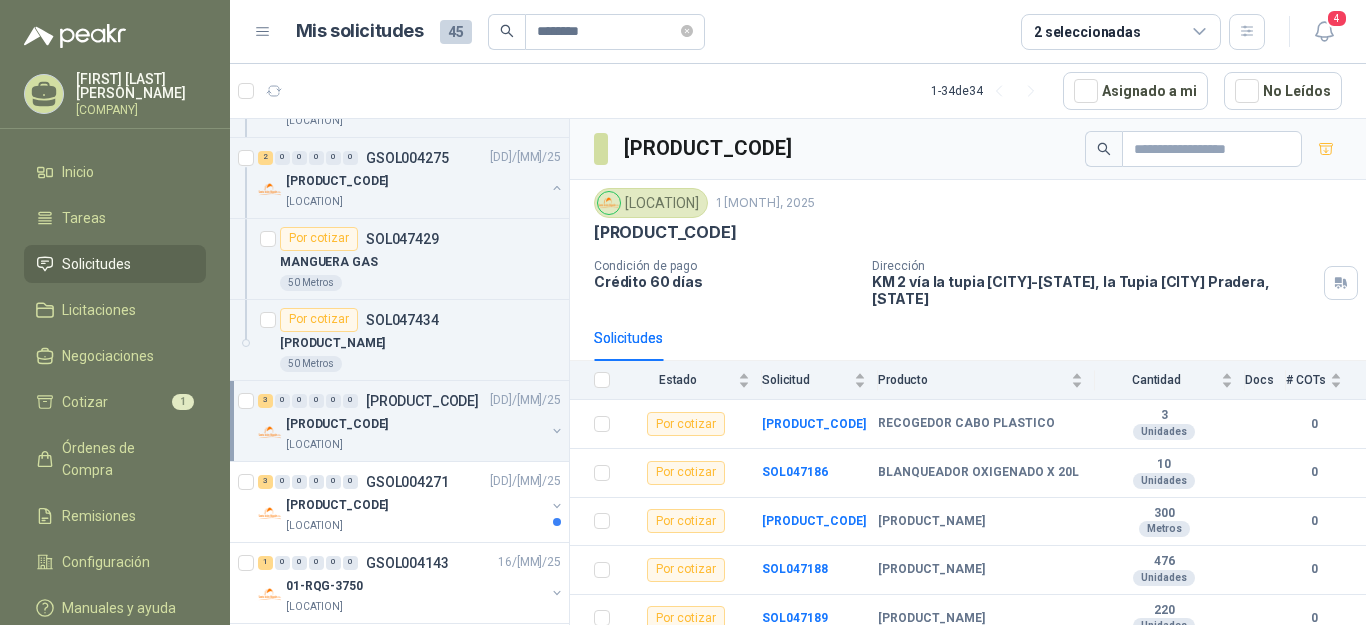 scroll, scrollTop: 270, scrollLeft: 0, axis: vertical 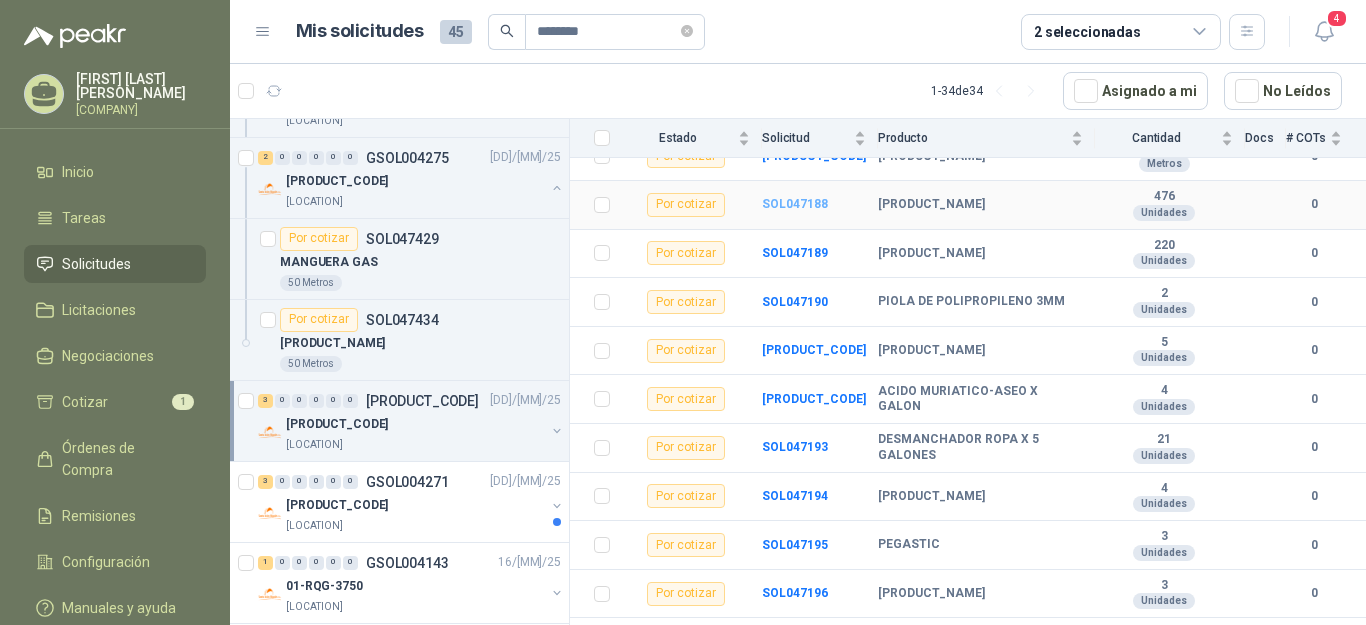 click on "SOL047188" at bounding box center [795, 204] 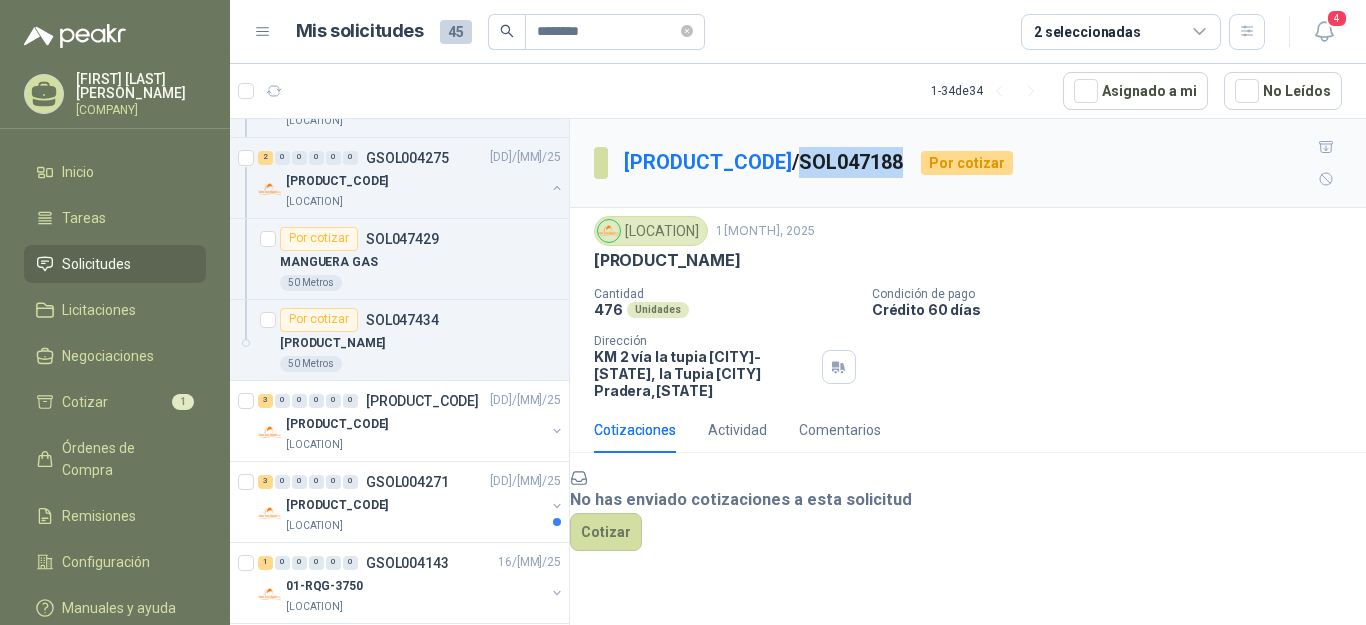 drag, startPoint x: 758, startPoint y: 145, endPoint x: 864, endPoint y: 148, distance: 106.04244 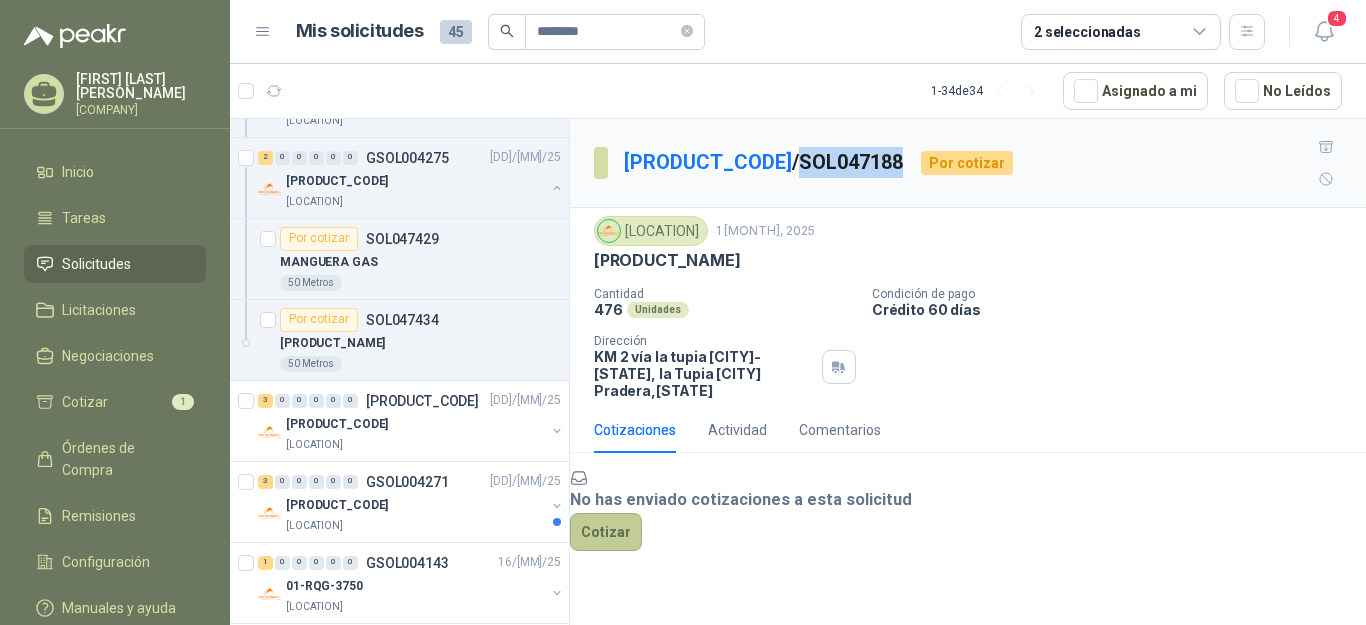 click on "Cotizar" at bounding box center (606, 532) 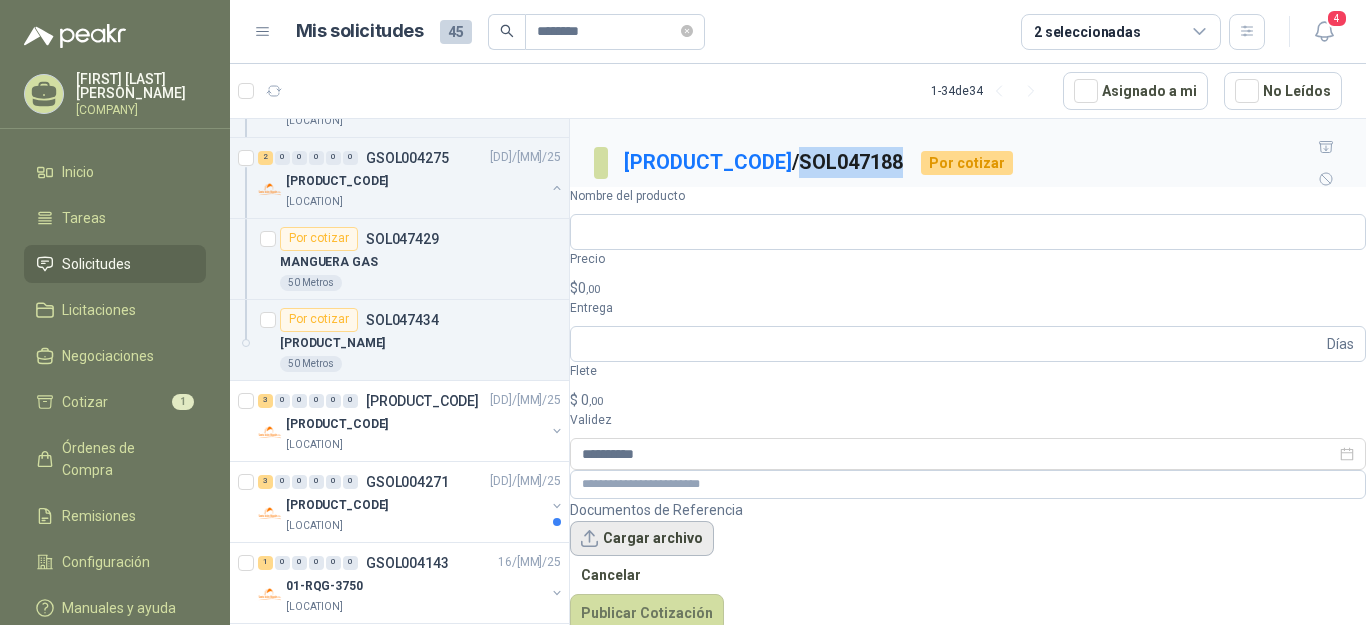 click on "Cargar archivo" at bounding box center [642, 539] 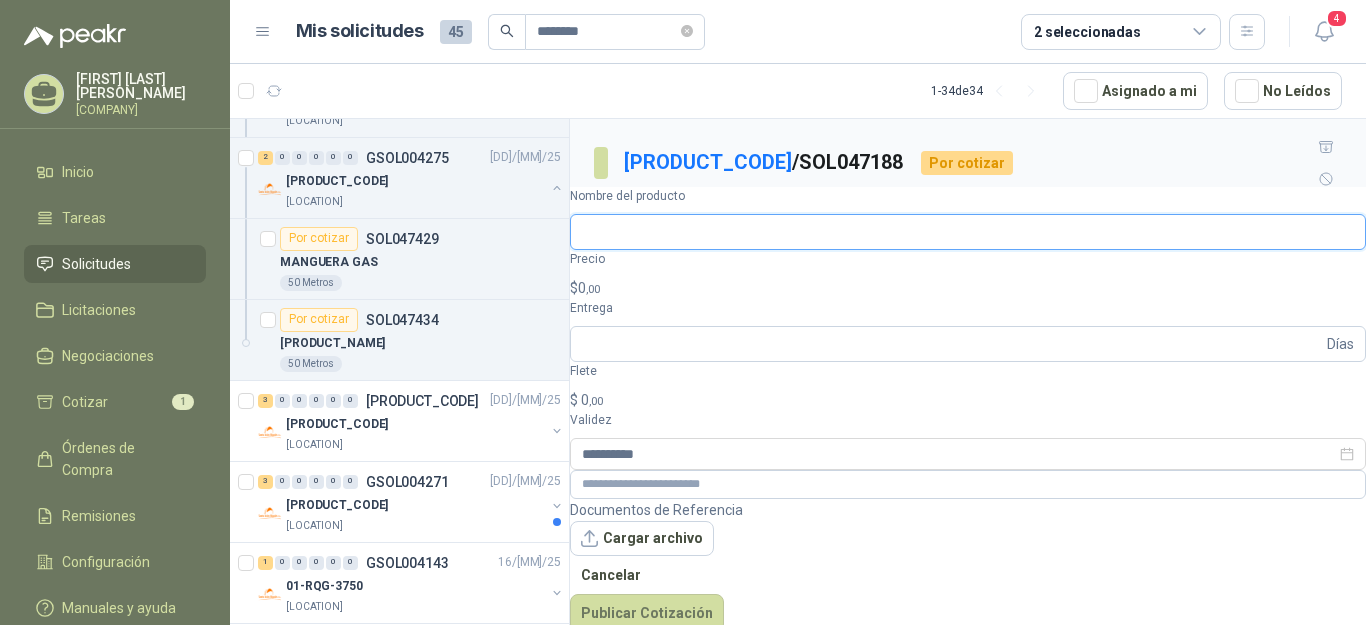 click on "Nombre del producto" at bounding box center (968, 232) 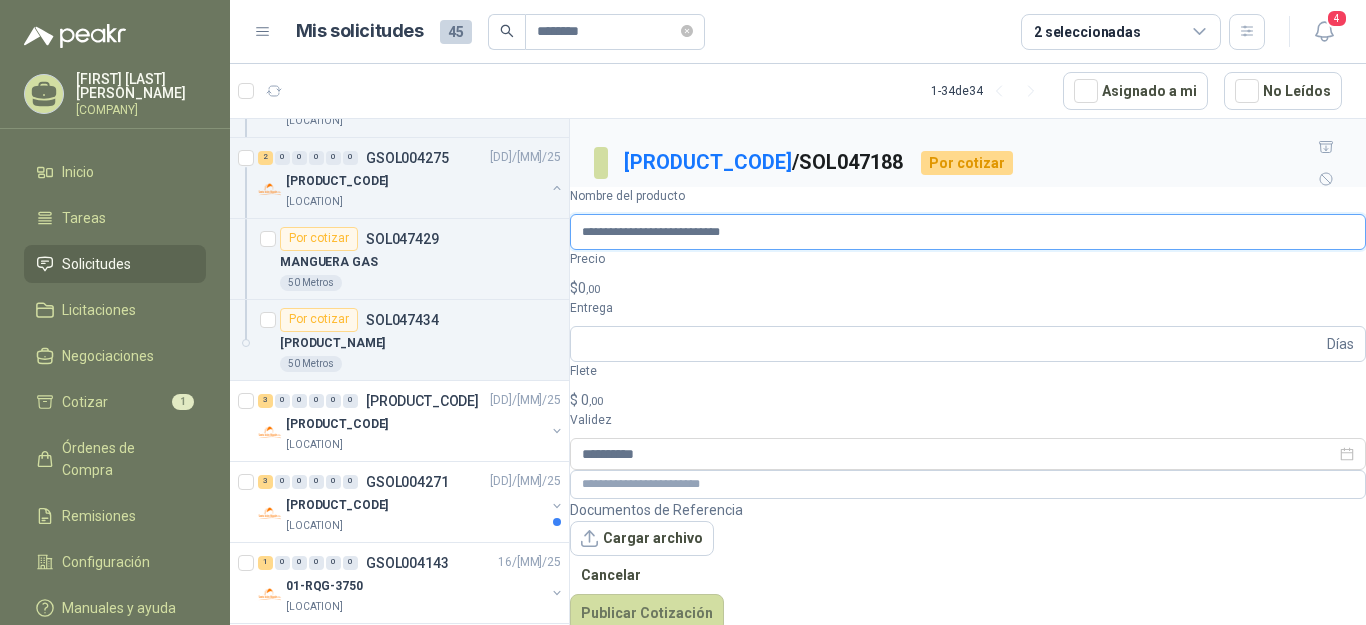 type on "**********" 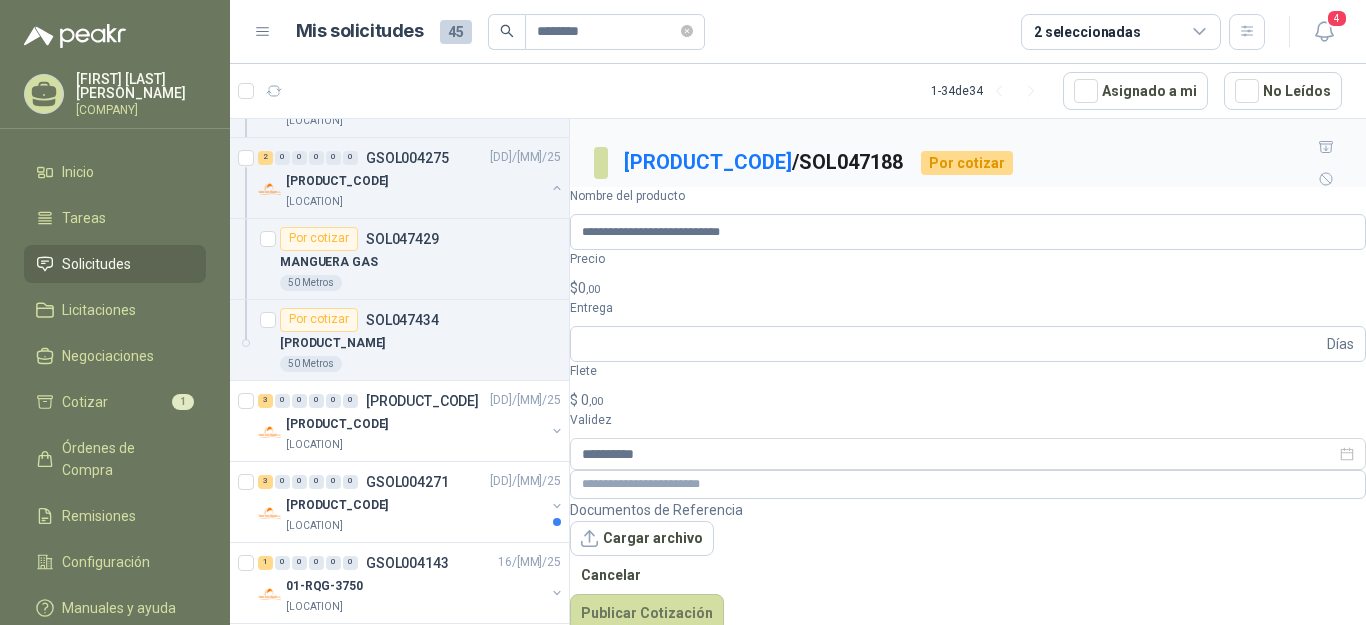 click on "$  0 ,00" at bounding box center (968, 288) 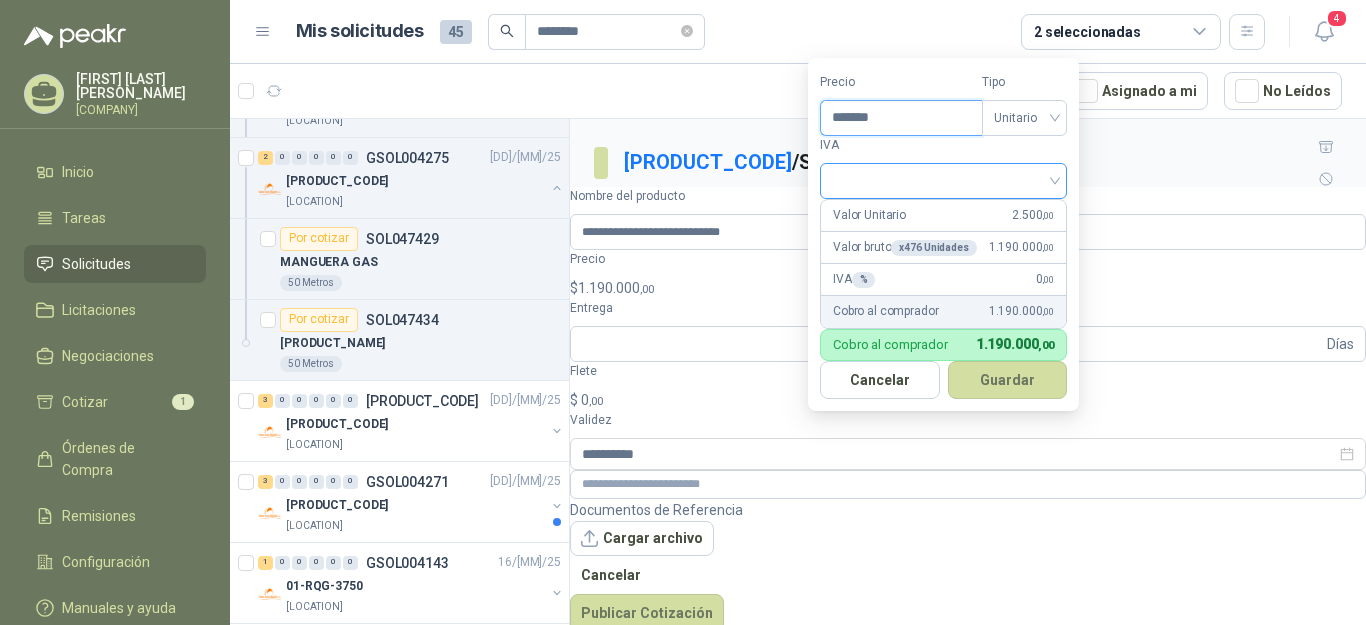 type on "*******" 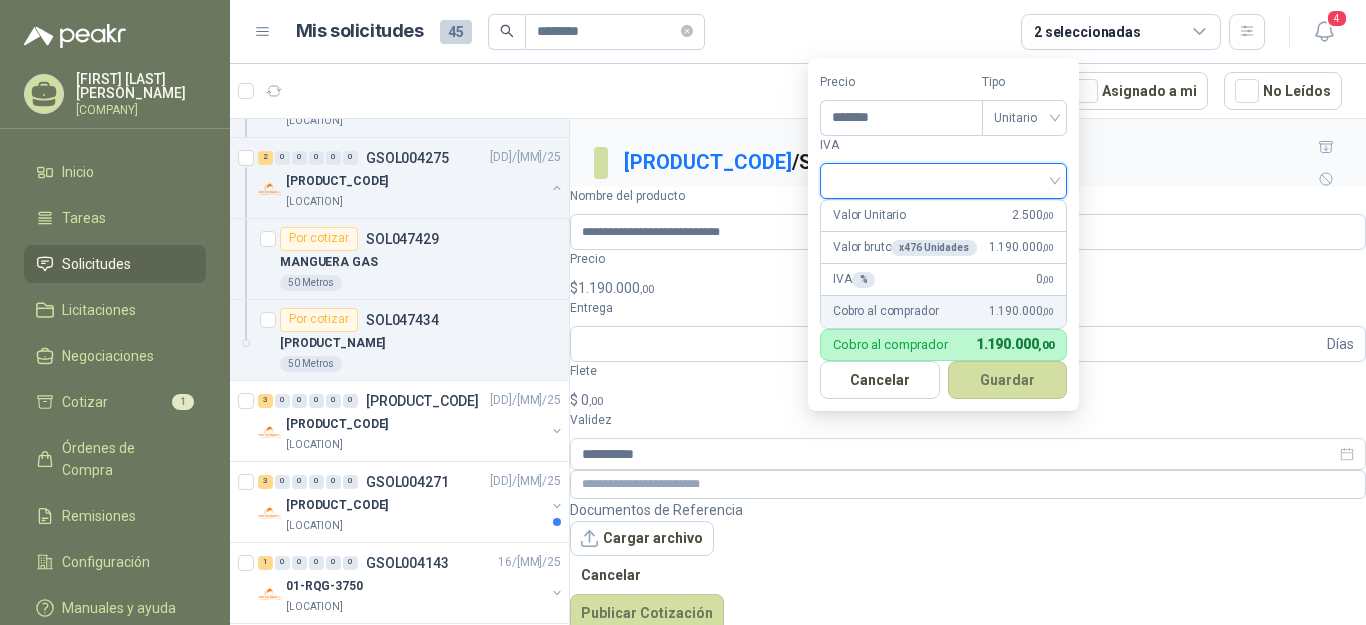 click at bounding box center [943, 179] 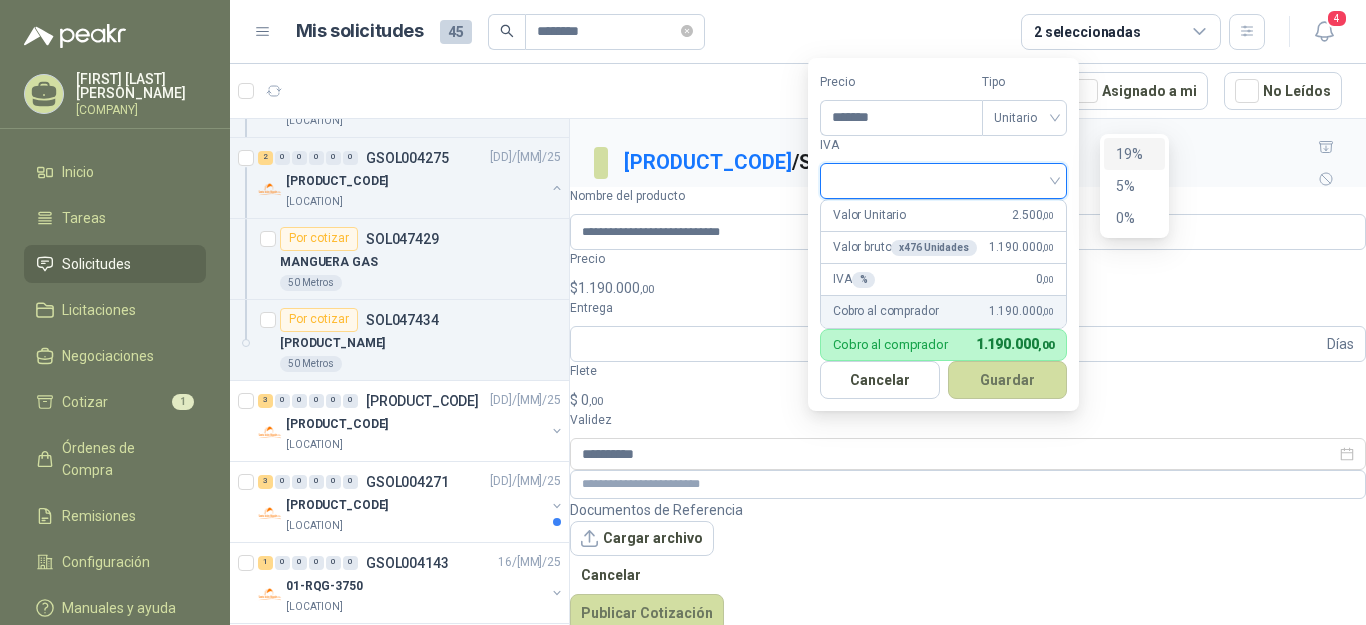 click on "19%" at bounding box center (1134, 154) 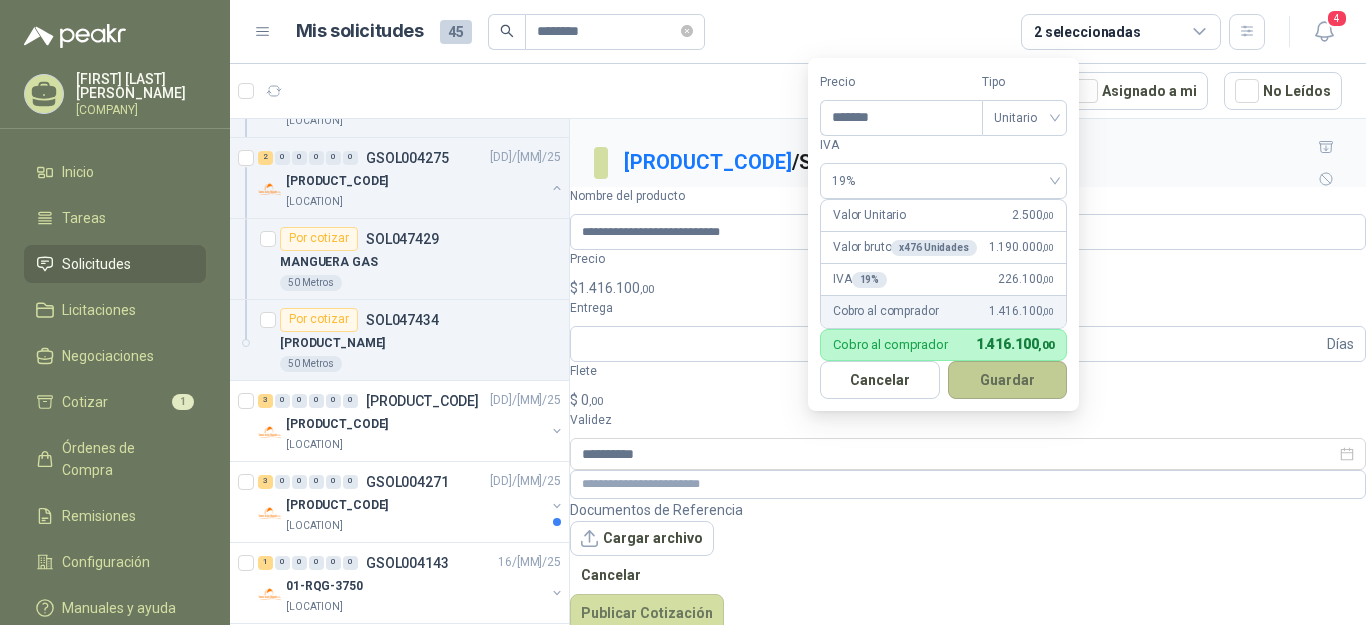click on "Guardar" at bounding box center [1008, 380] 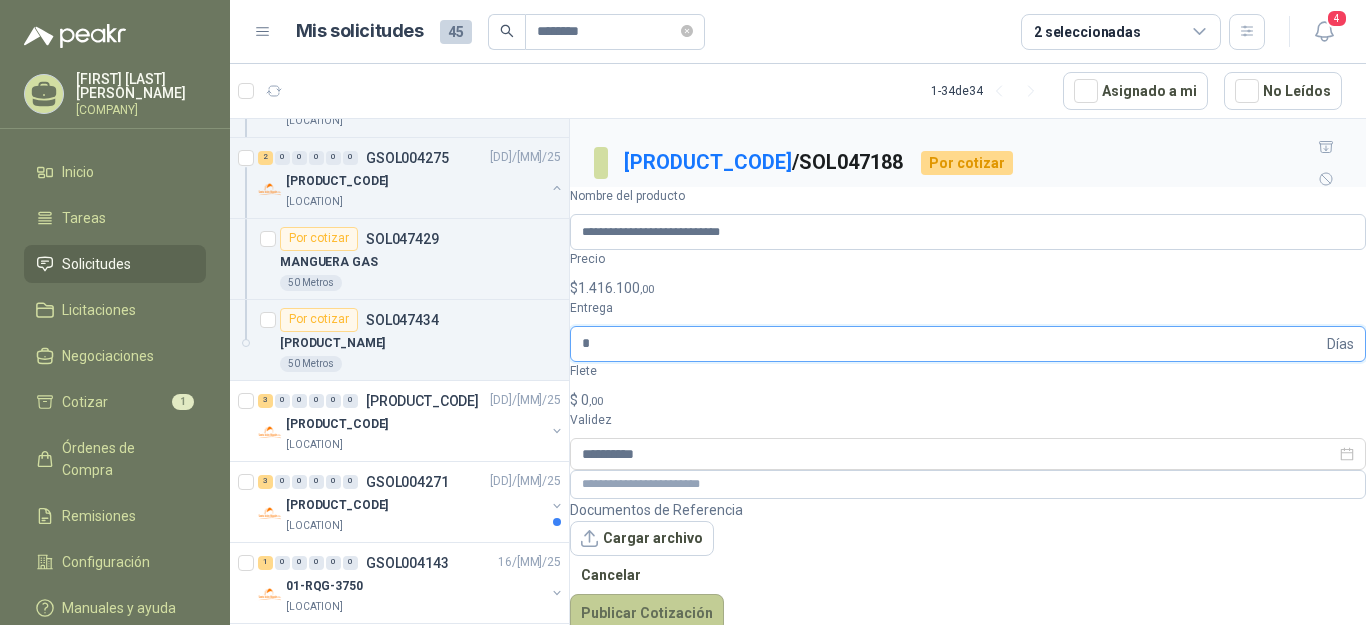 type on "*" 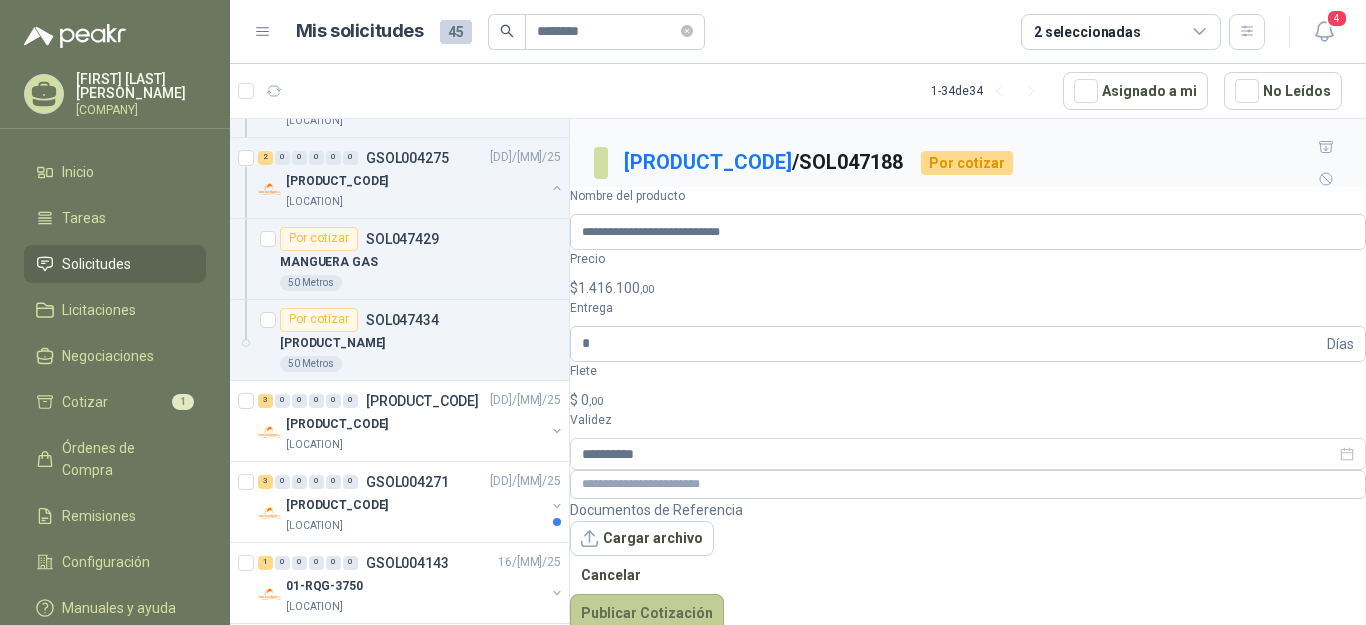 click on "Publicar Cotización" at bounding box center [647, 613] 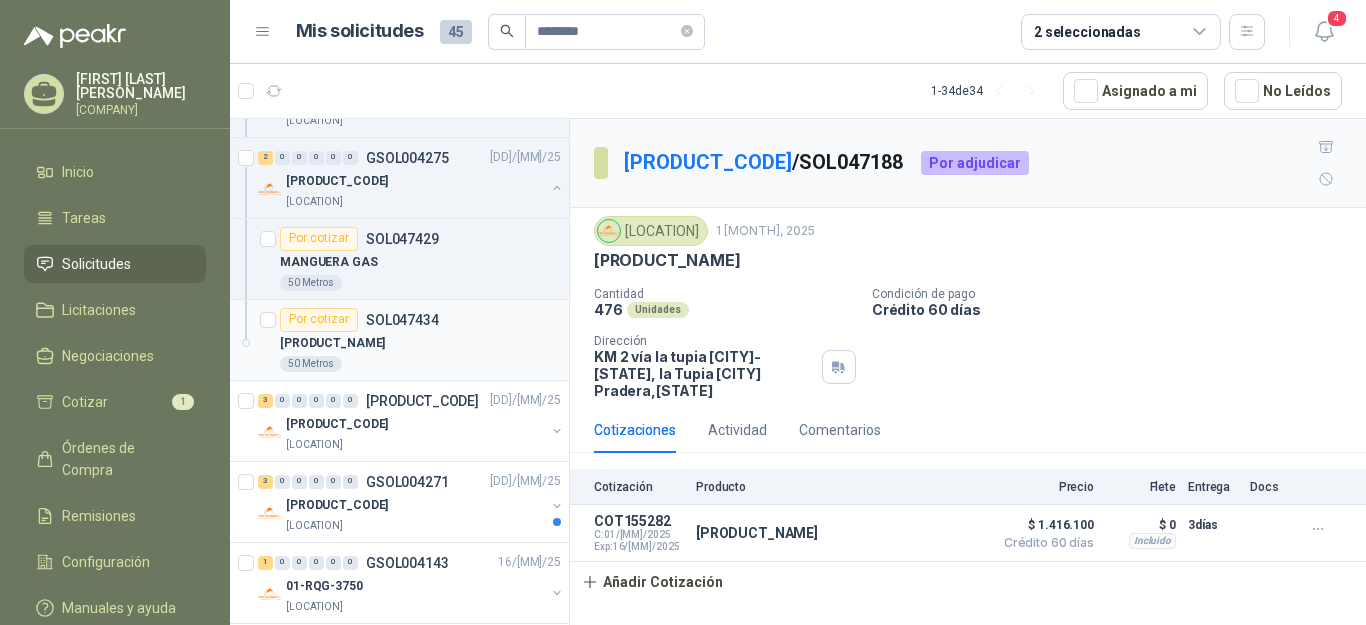 click on "[PRODUCT_NAME]" at bounding box center [332, 343] 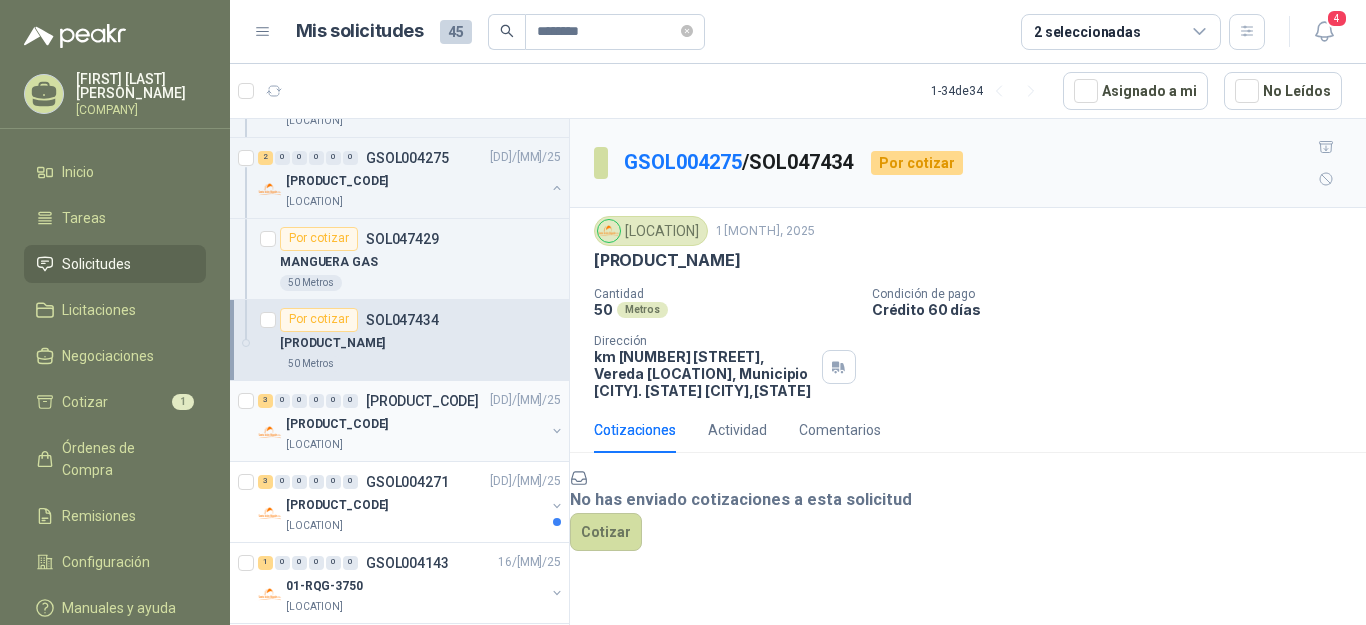 click on "[PRODUCT_CODE]" at bounding box center (337, 424) 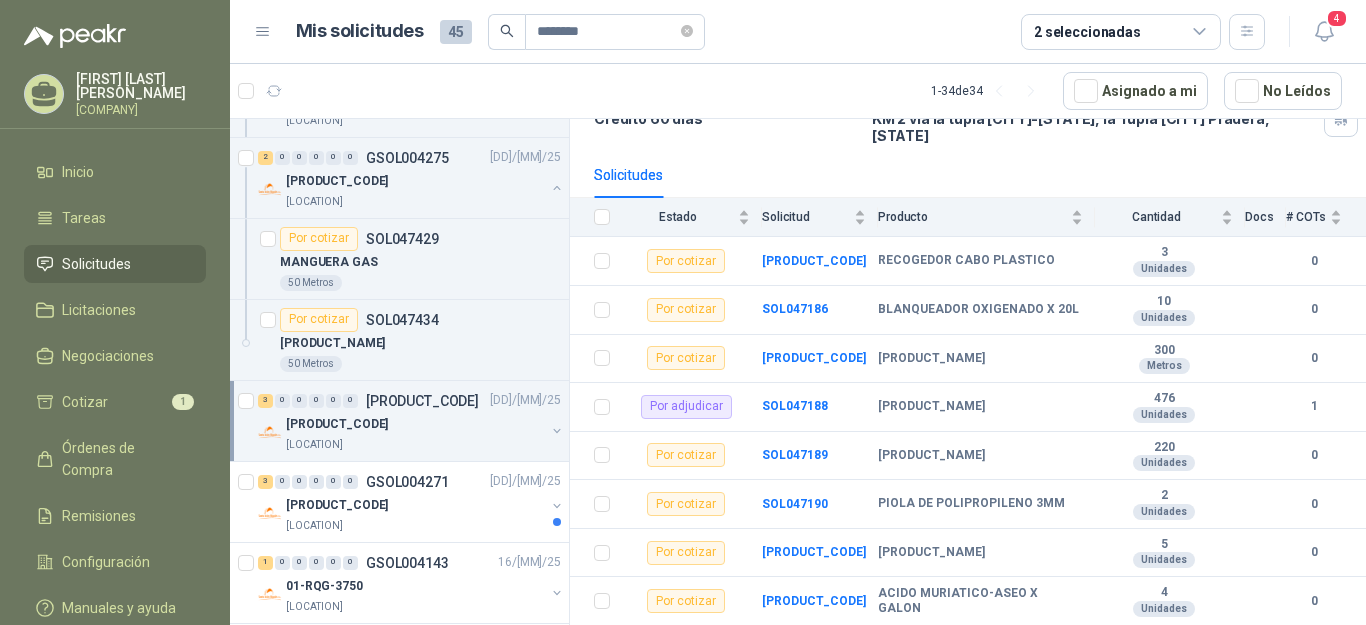 scroll, scrollTop: 244, scrollLeft: 0, axis: vertical 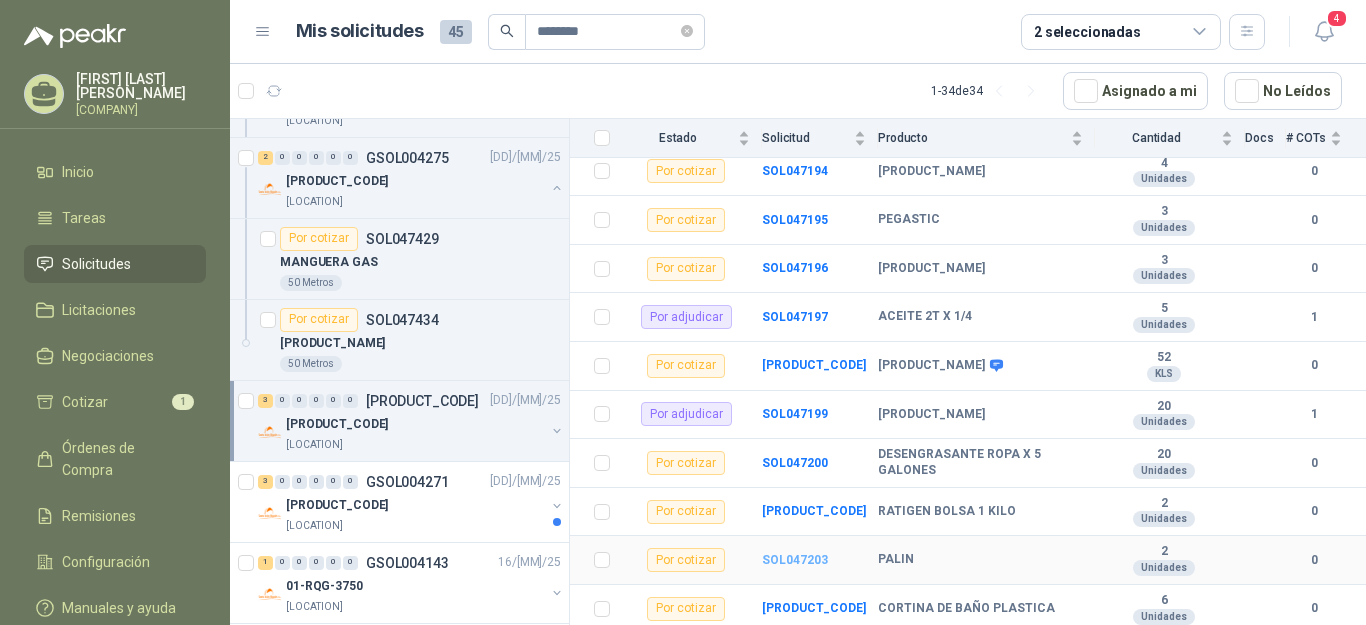 click on "SOL047203" at bounding box center (795, 560) 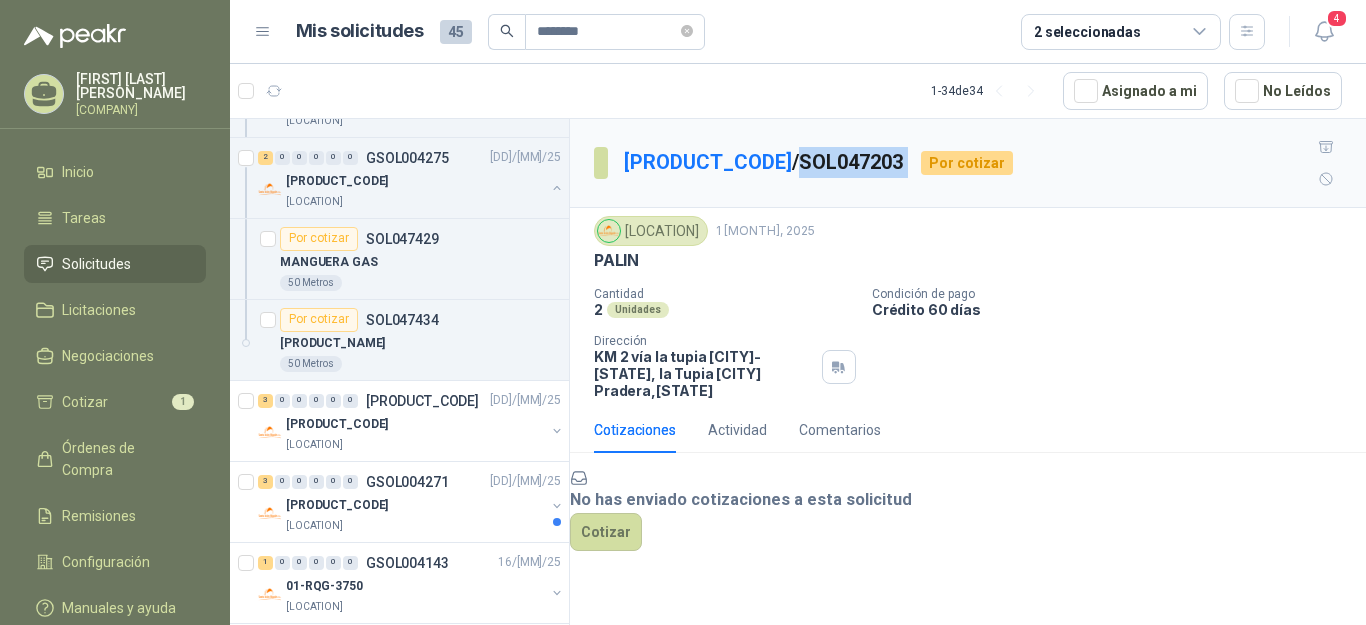 drag, startPoint x: 761, startPoint y: 144, endPoint x: 891, endPoint y: 158, distance: 130.75168 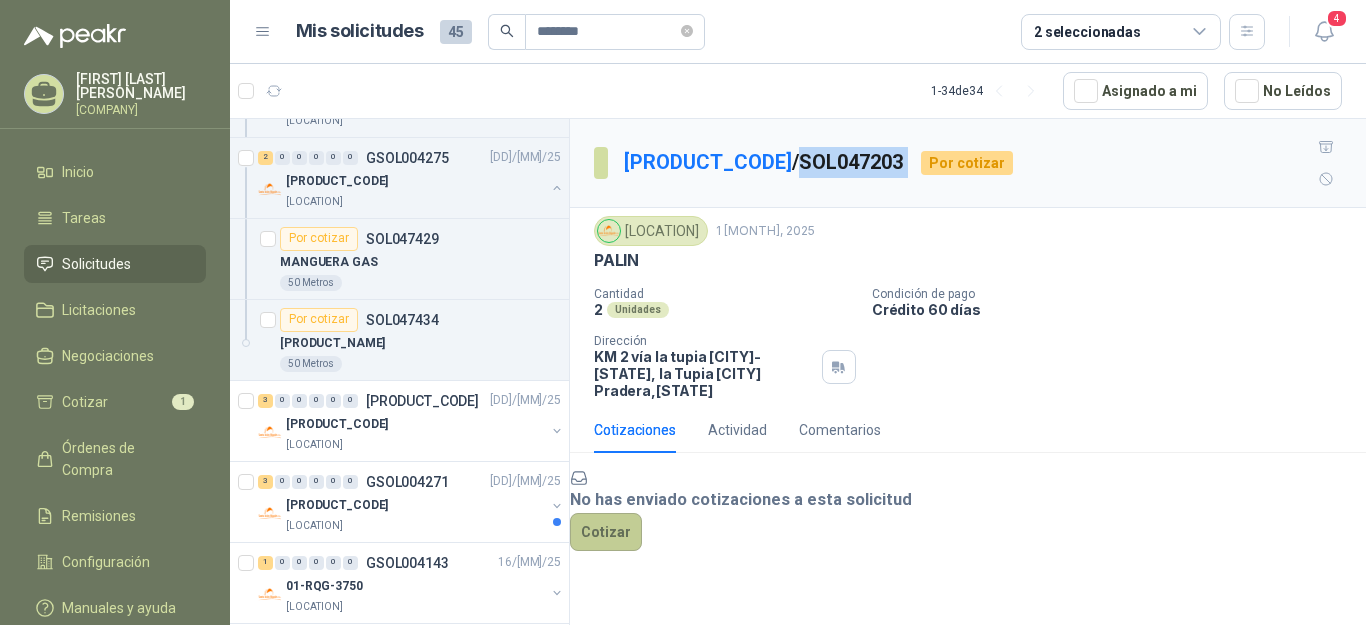 click on "Cotizar" at bounding box center (606, 532) 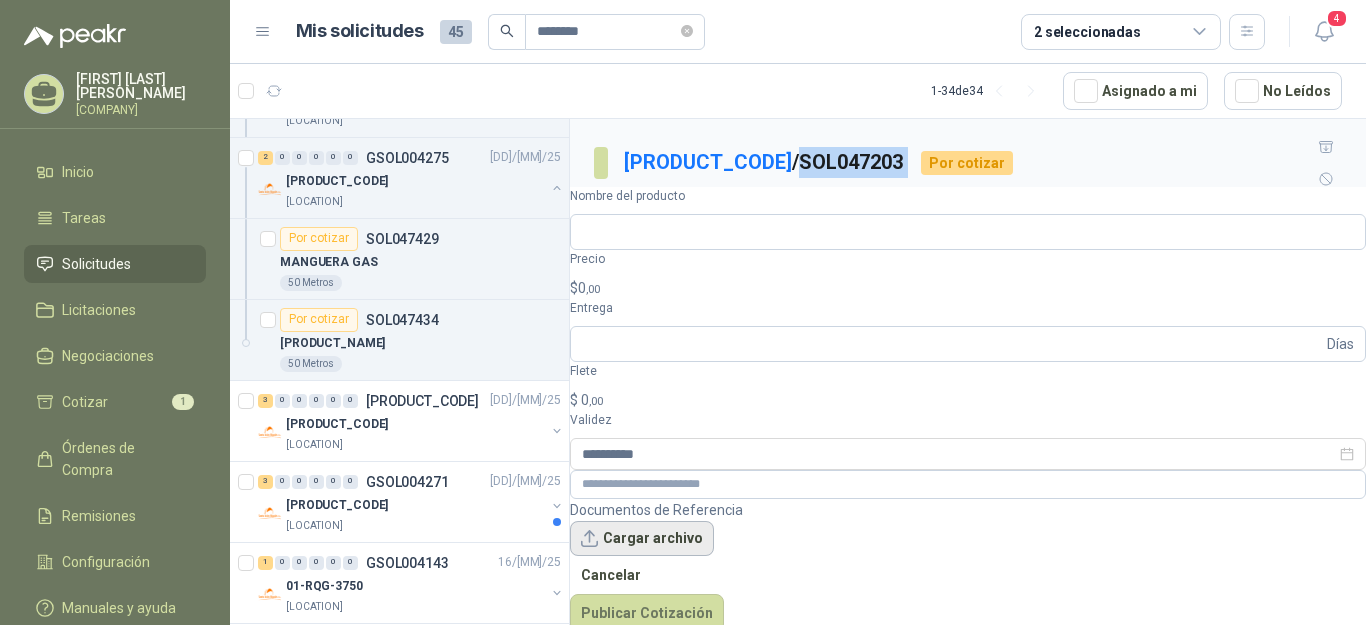 click on "Cargar archivo" at bounding box center [642, 539] 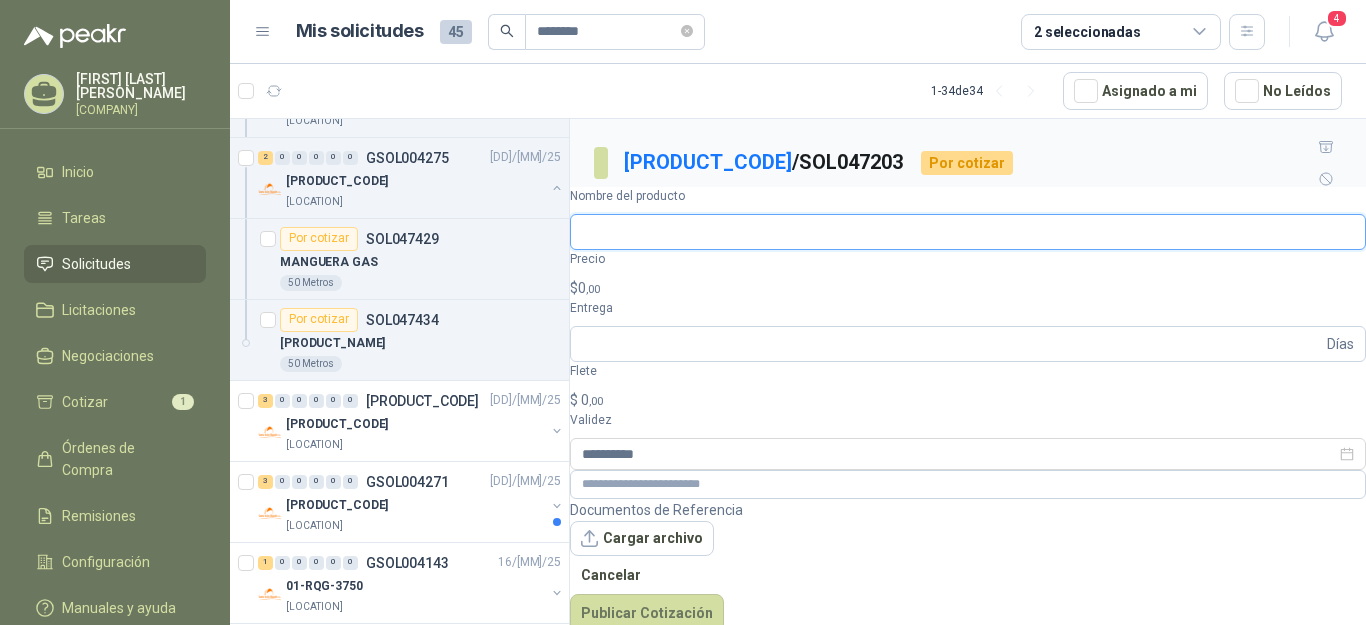 click on "Nombre del producto" at bounding box center (968, 232) 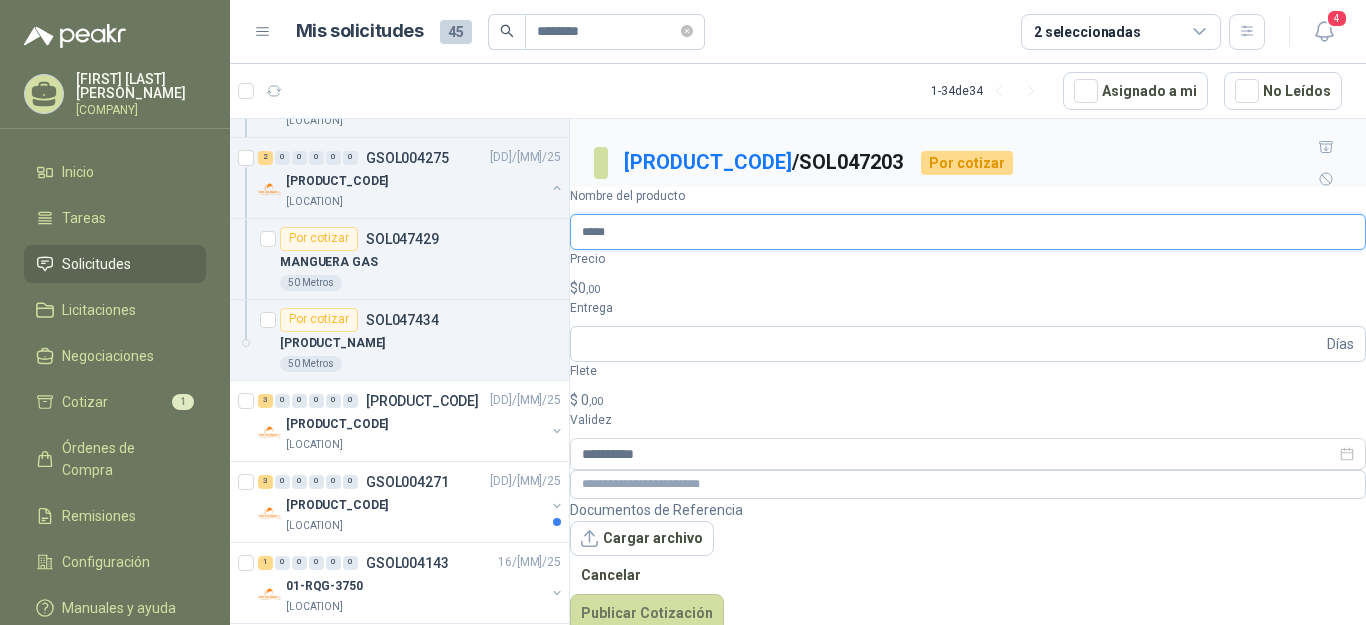 type on "**********" 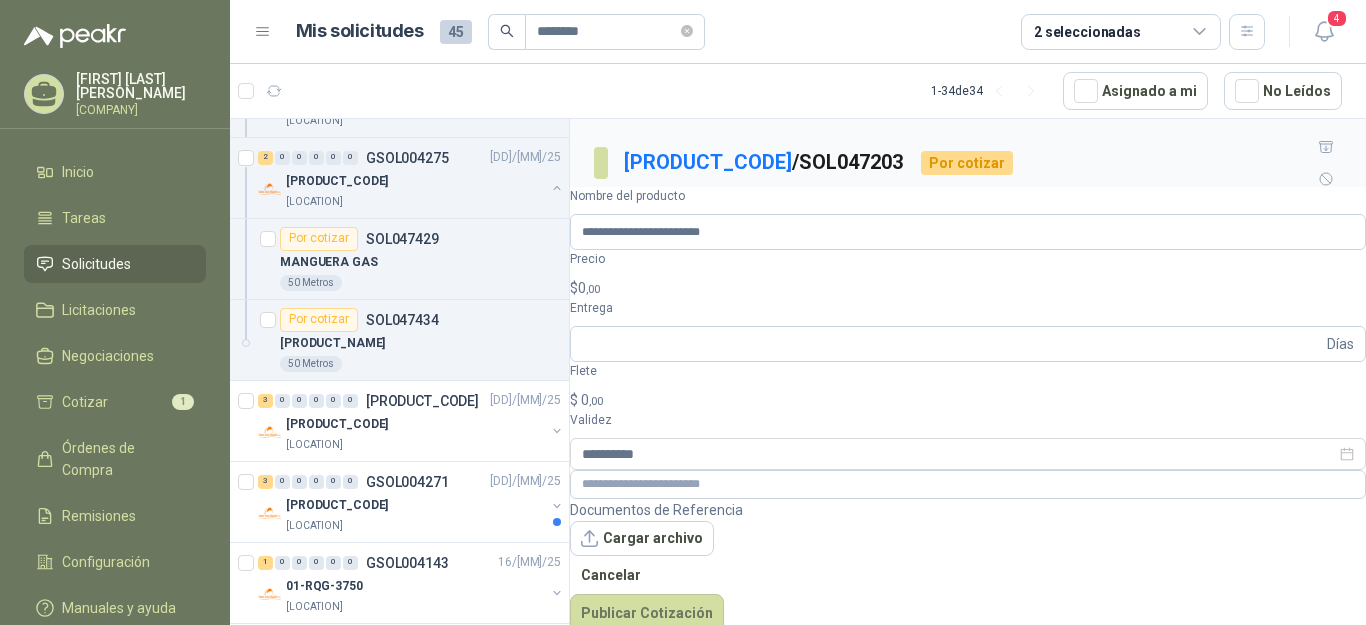 click on "0 ,00" at bounding box center [589, 288] 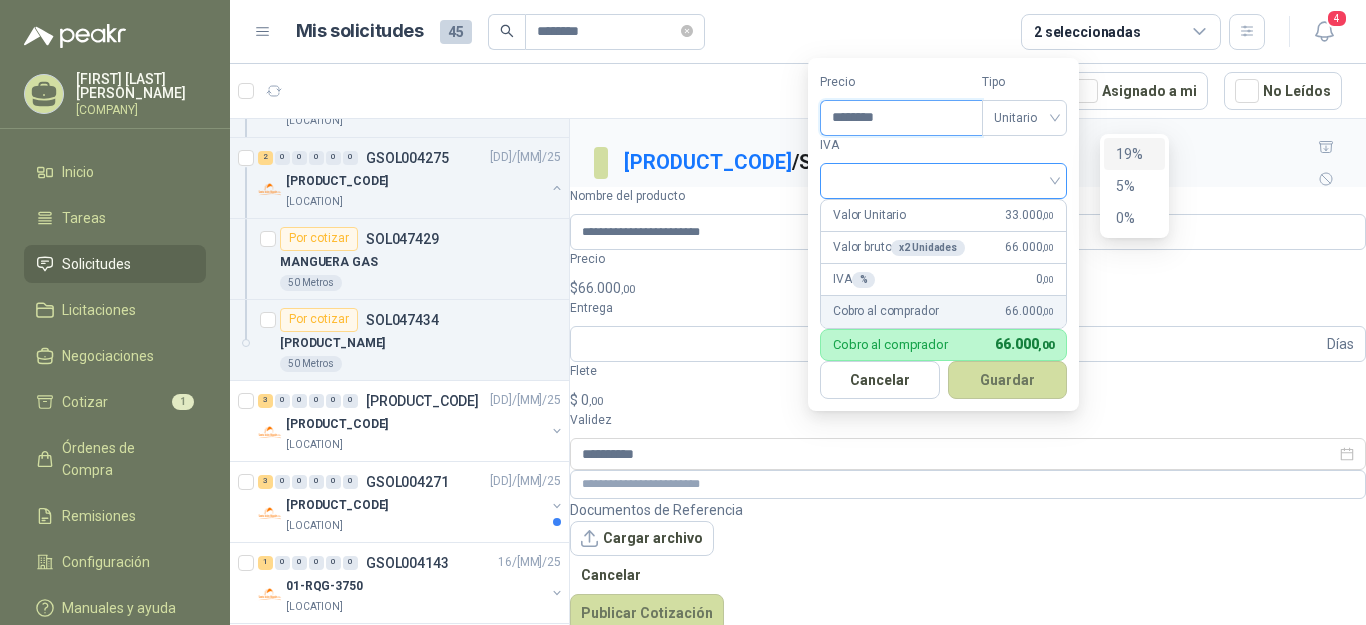 click at bounding box center (943, 181) 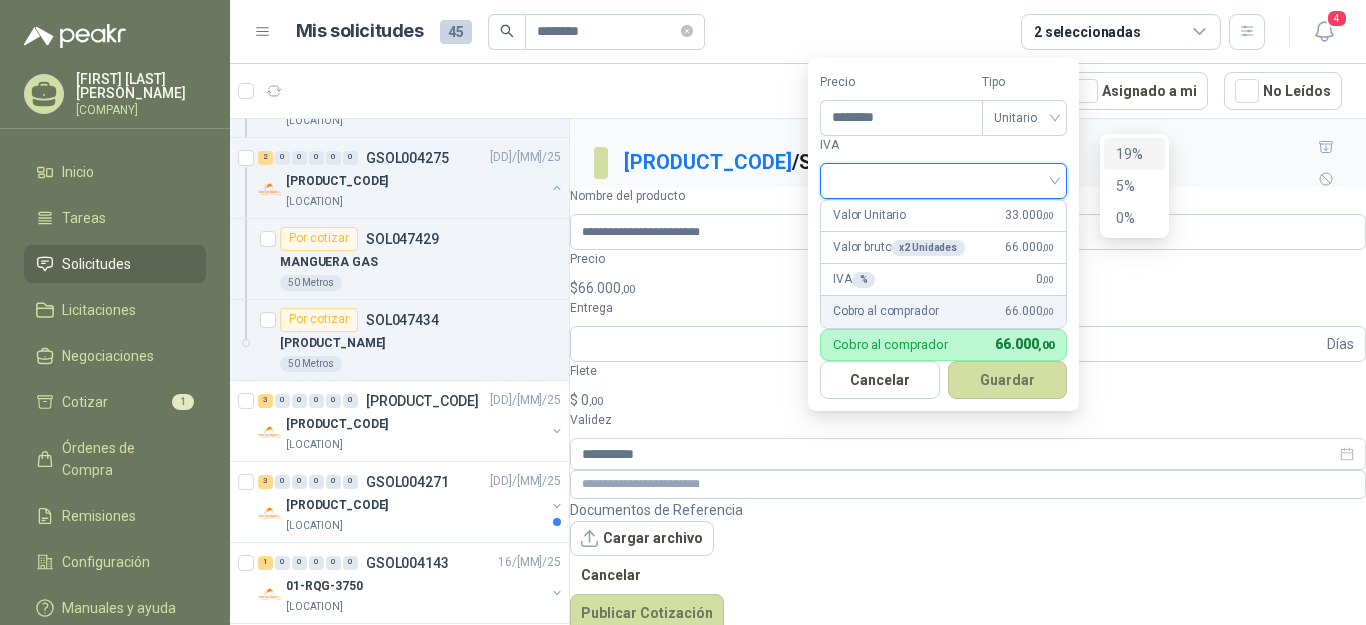 click on "19%" at bounding box center (1134, 154) 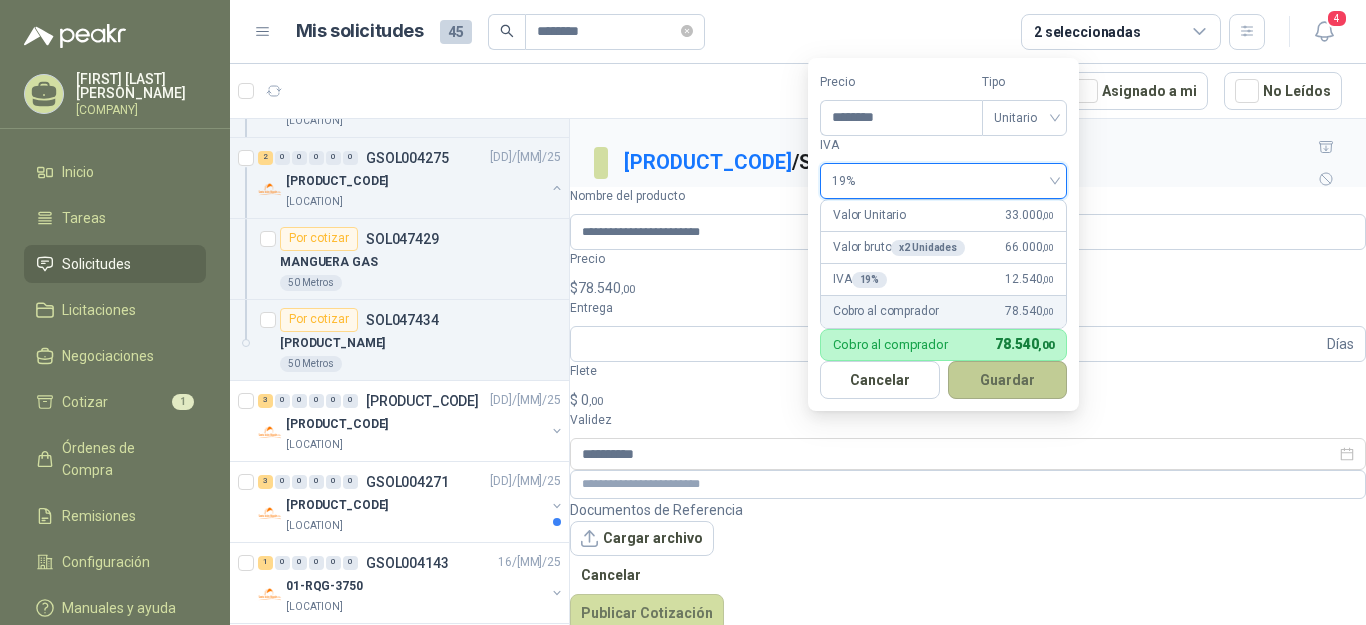 click on "Guardar" at bounding box center (1008, 380) 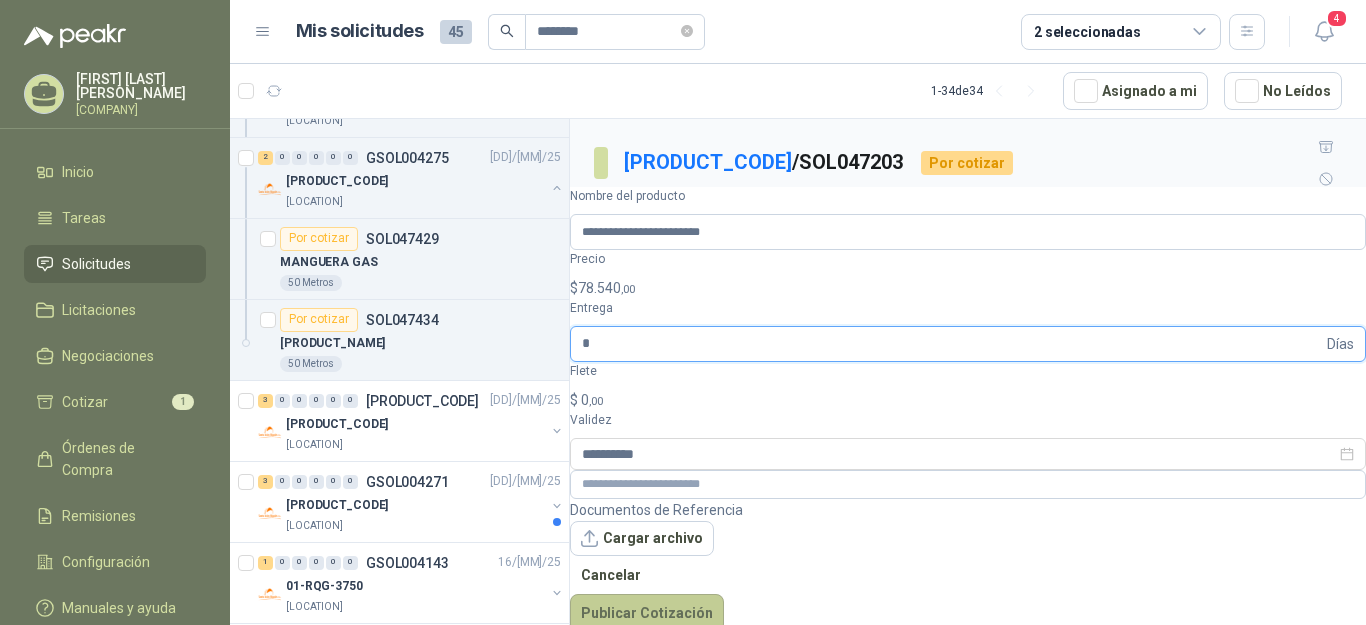type on "*" 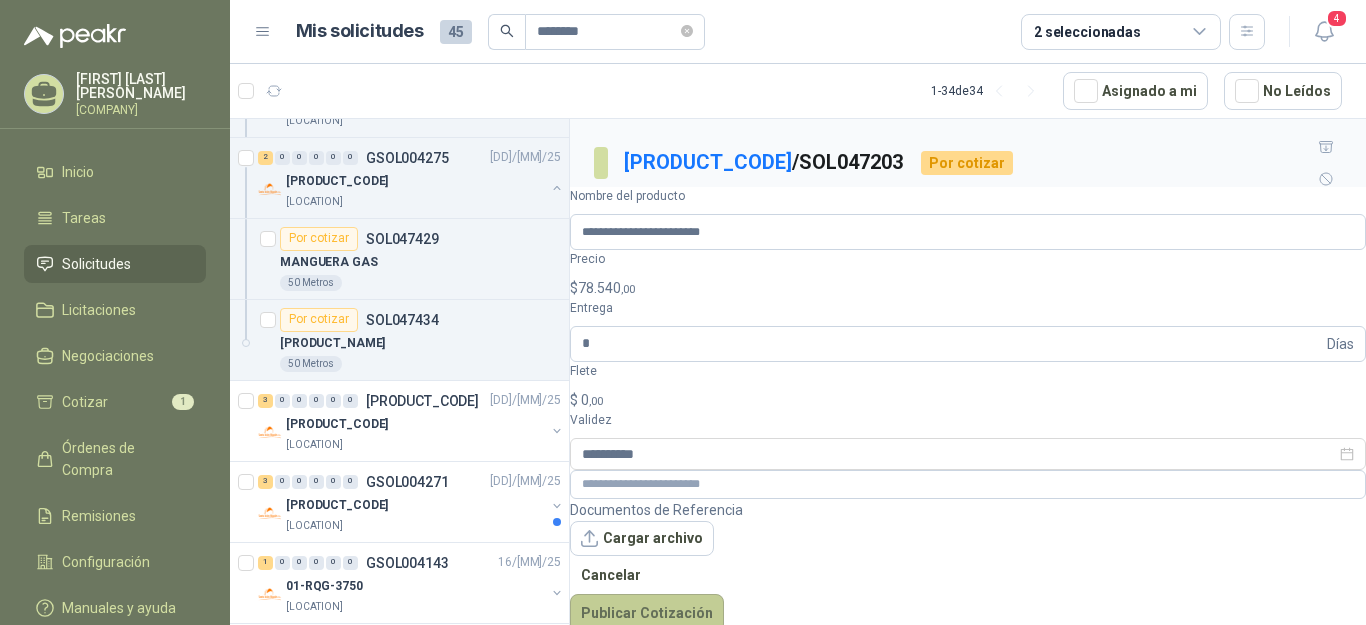 click on "Publicar Cotización" at bounding box center (647, 613) 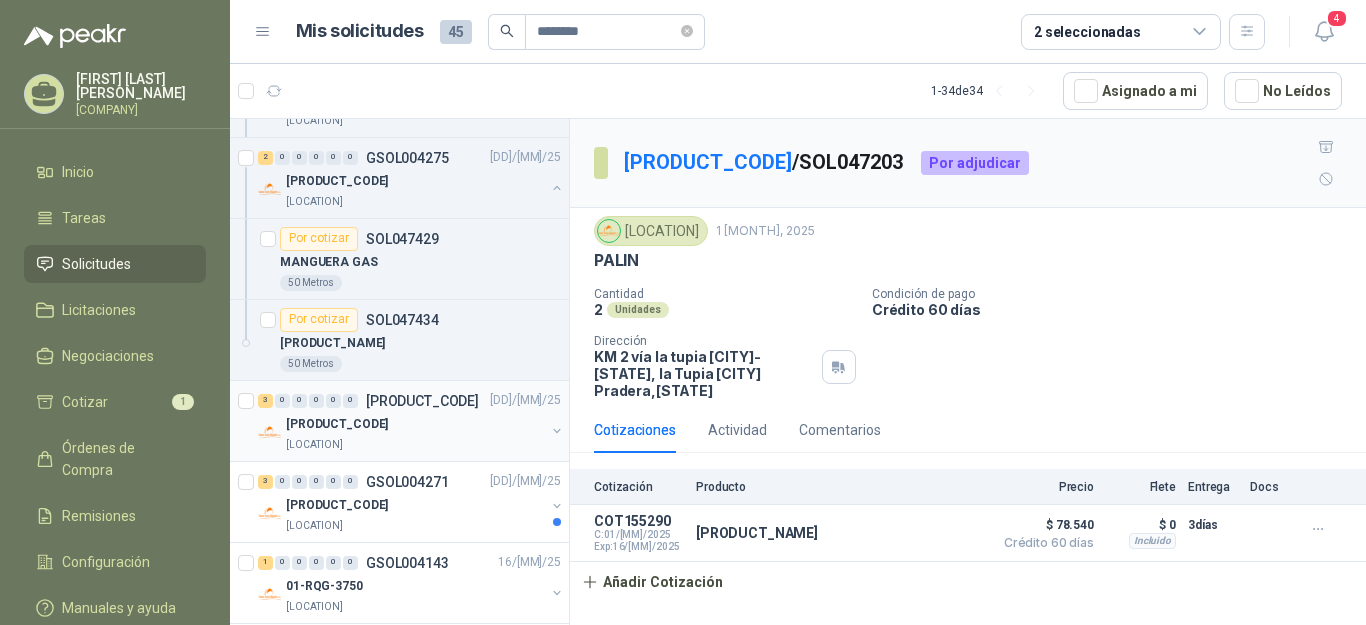 click on "[PRODUCT_CODE]" at bounding box center (337, 424) 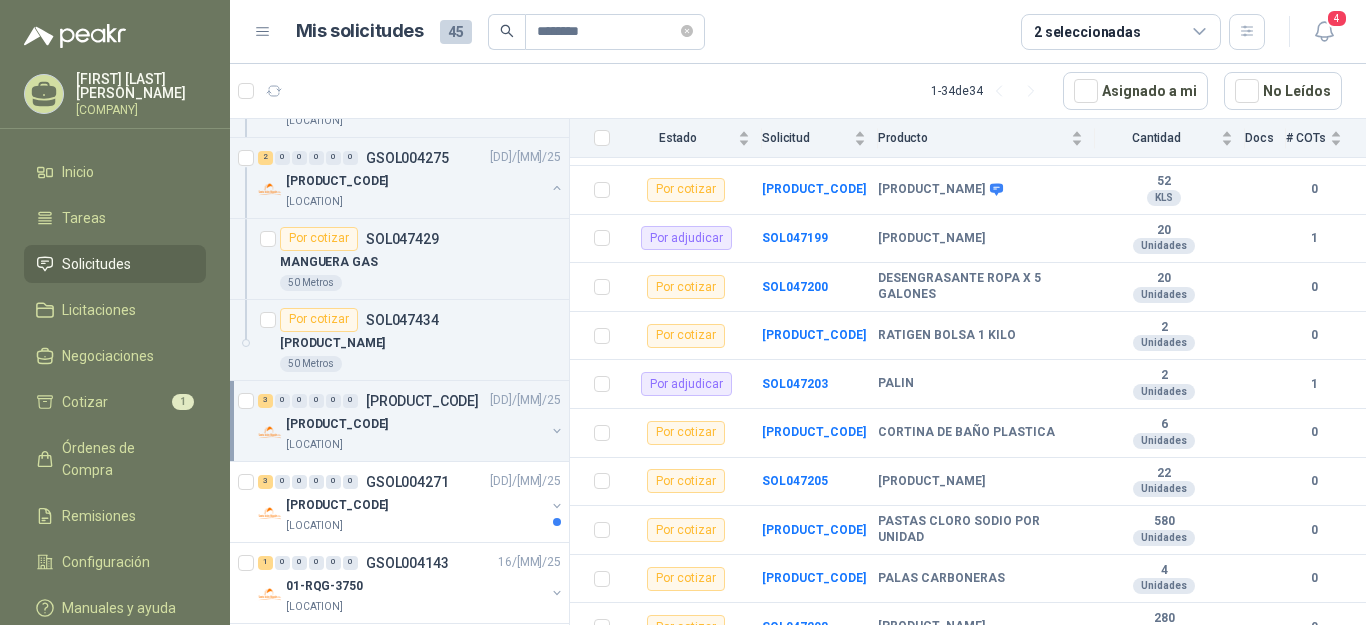 scroll, scrollTop: 907, scrollLeft: 0, axis: vertical 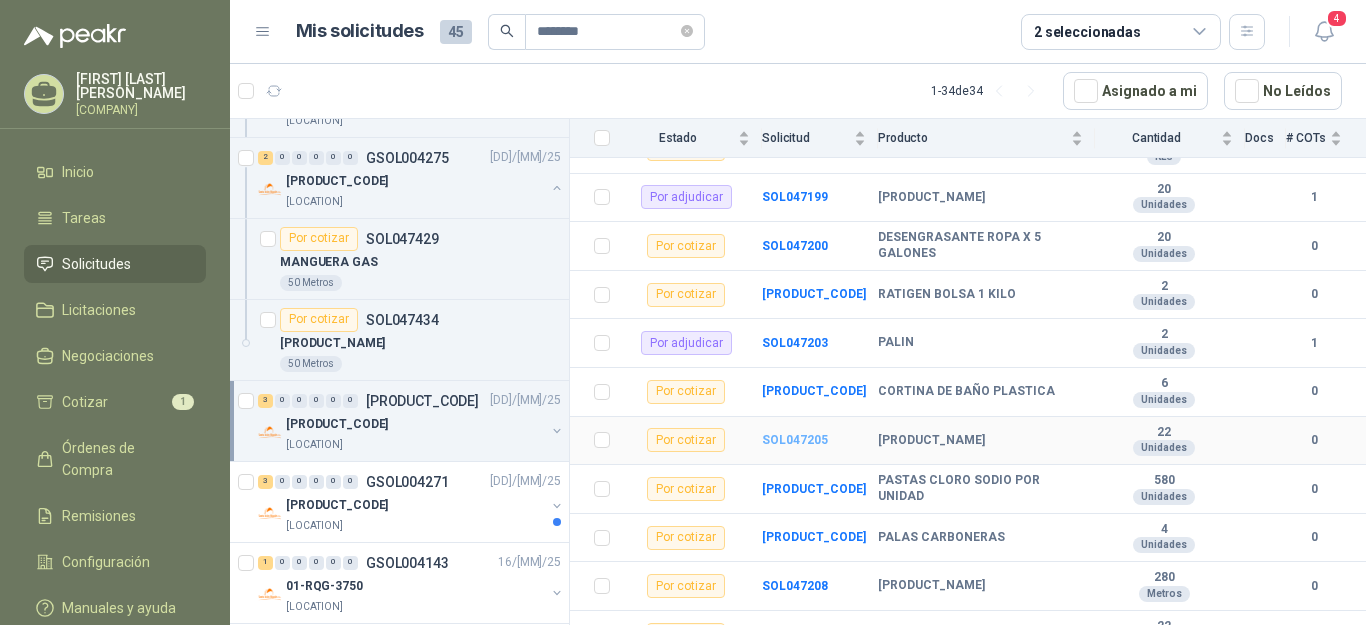 click on "SOL047205" at bounding box center (795, 440) 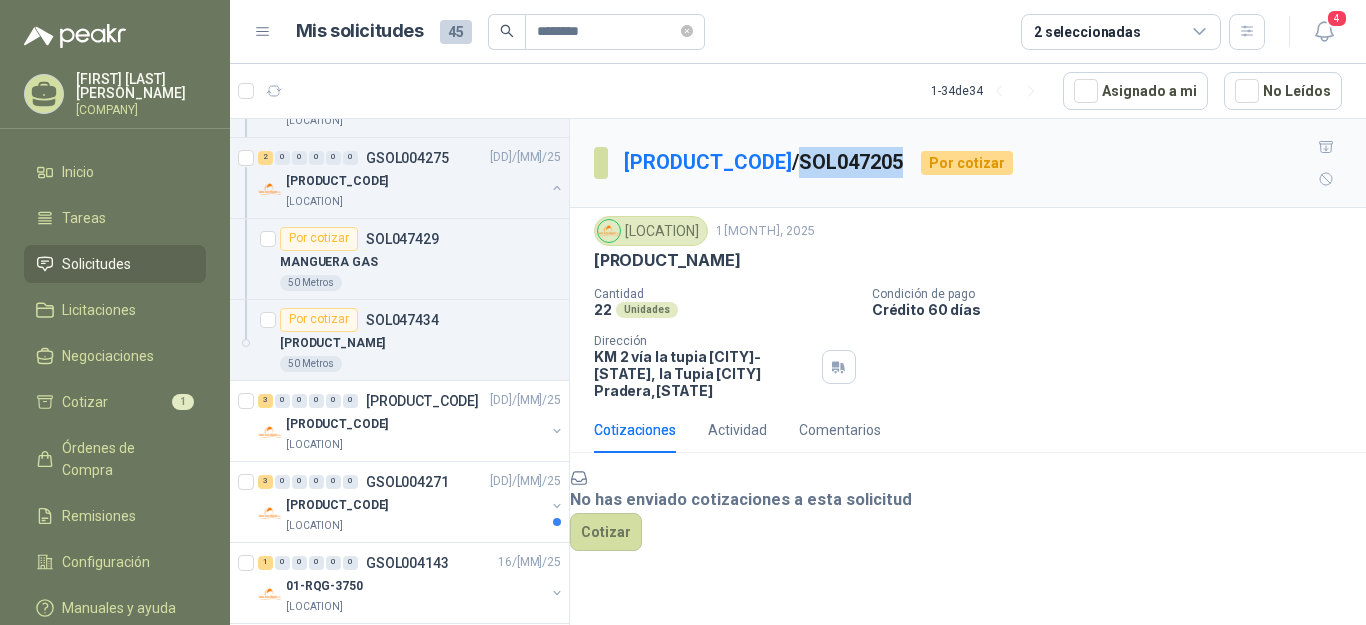 drag, startPoint x: 761, startPoint y: 145, endPoint x: 863, endPoint y: 147, distance: 102.01961 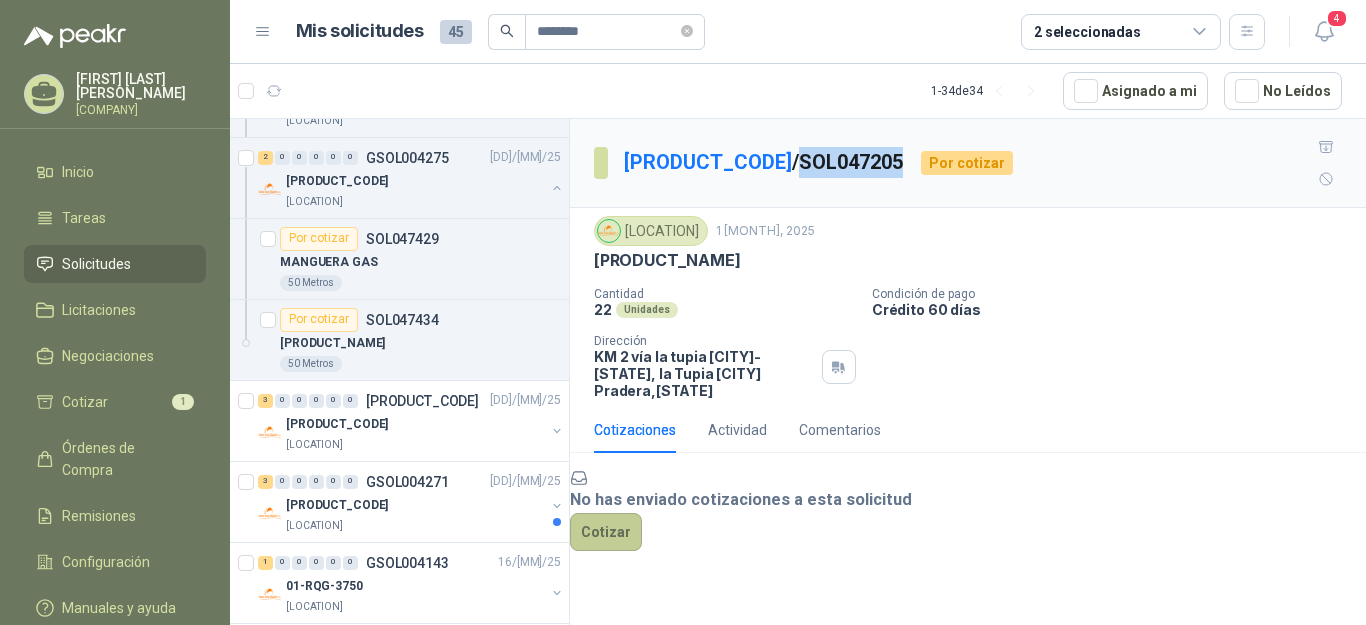 click on "Cotizar" at bounding box center (606, 532) 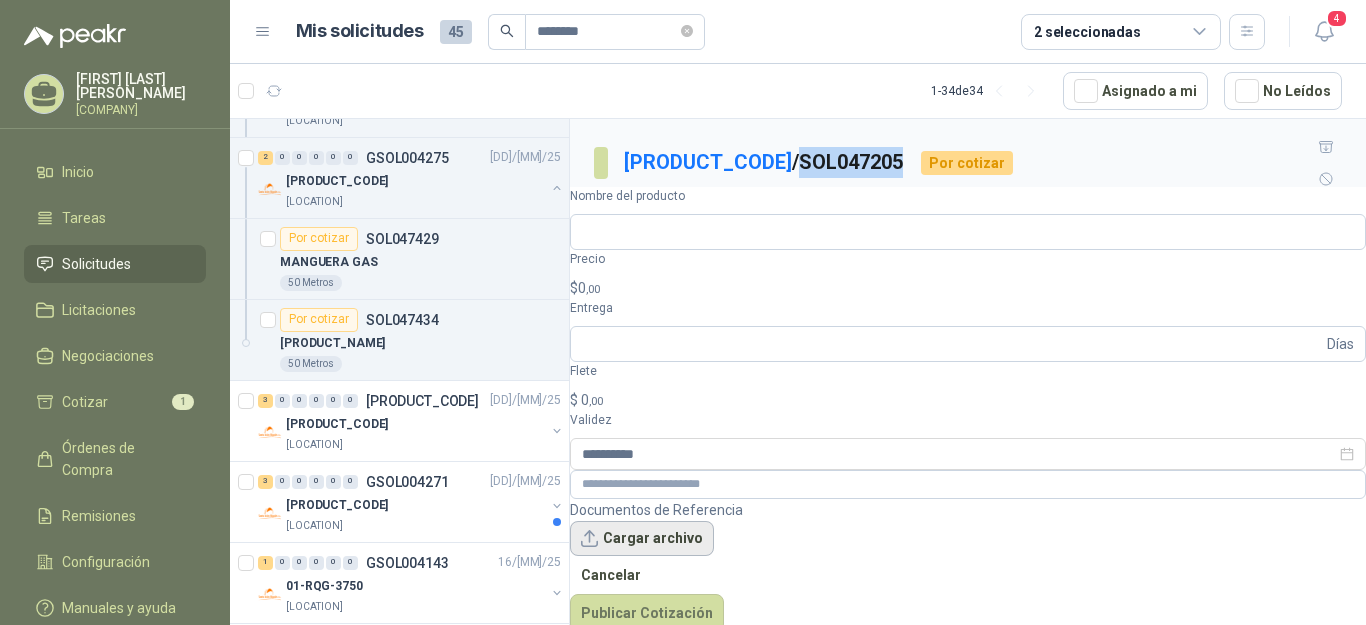 click on "Cargar archivo" at bounding box center [642, 539] 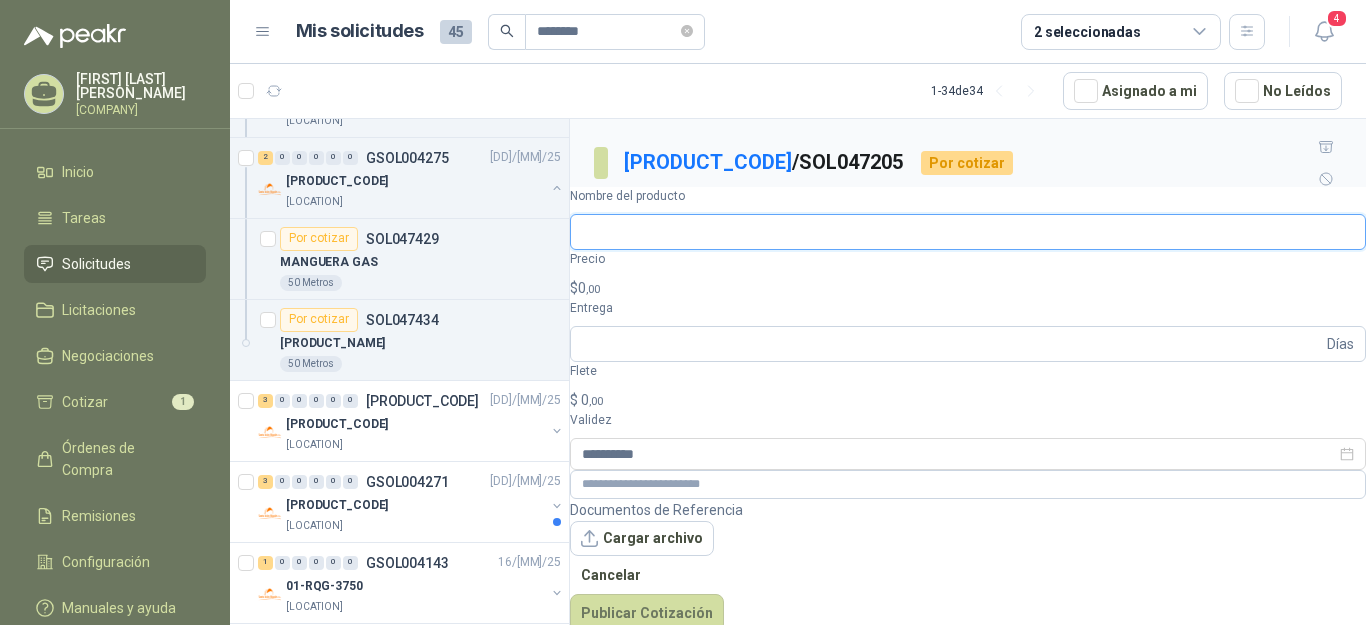 click on "Nombre del producto" at bounding box center (968, 232) 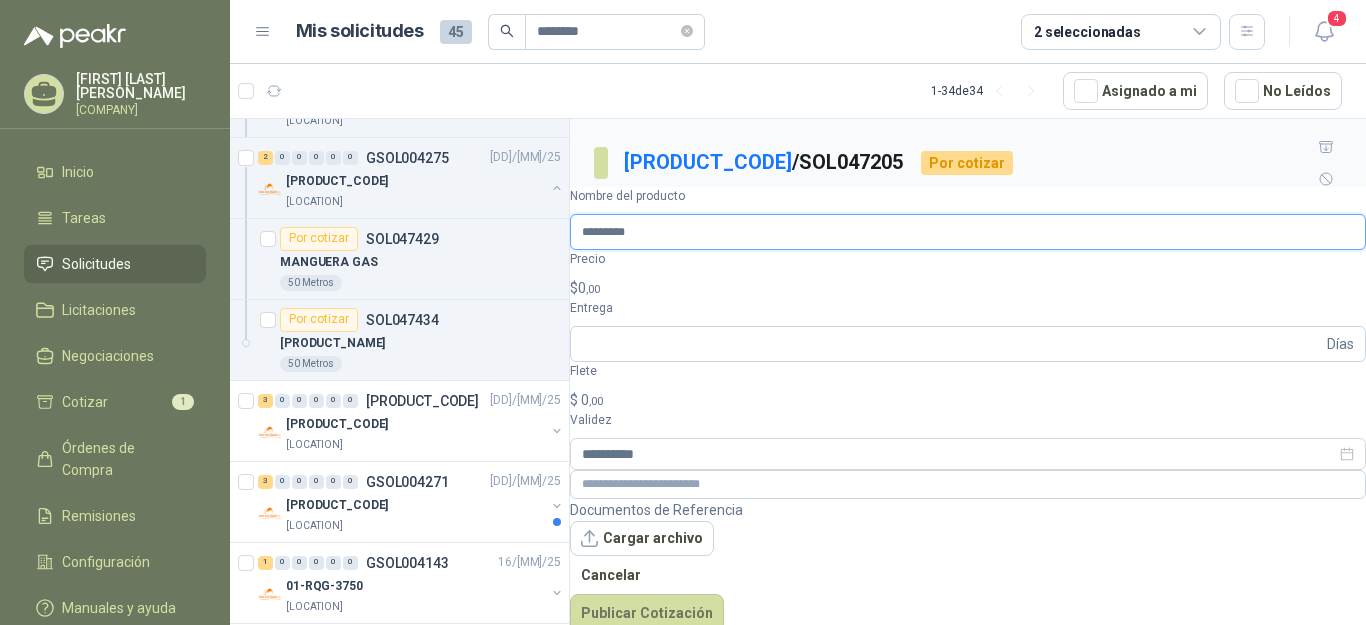 type on "**********" 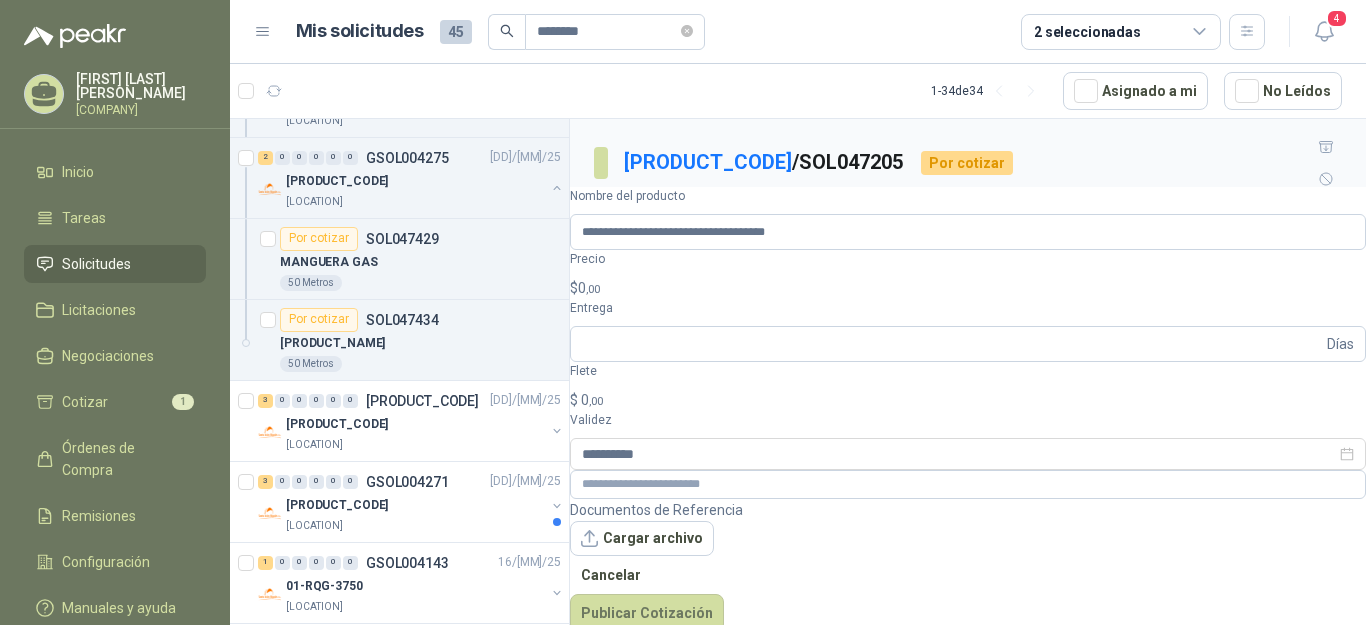 click on "$  0 ,00" at bounding box center [968, 288] 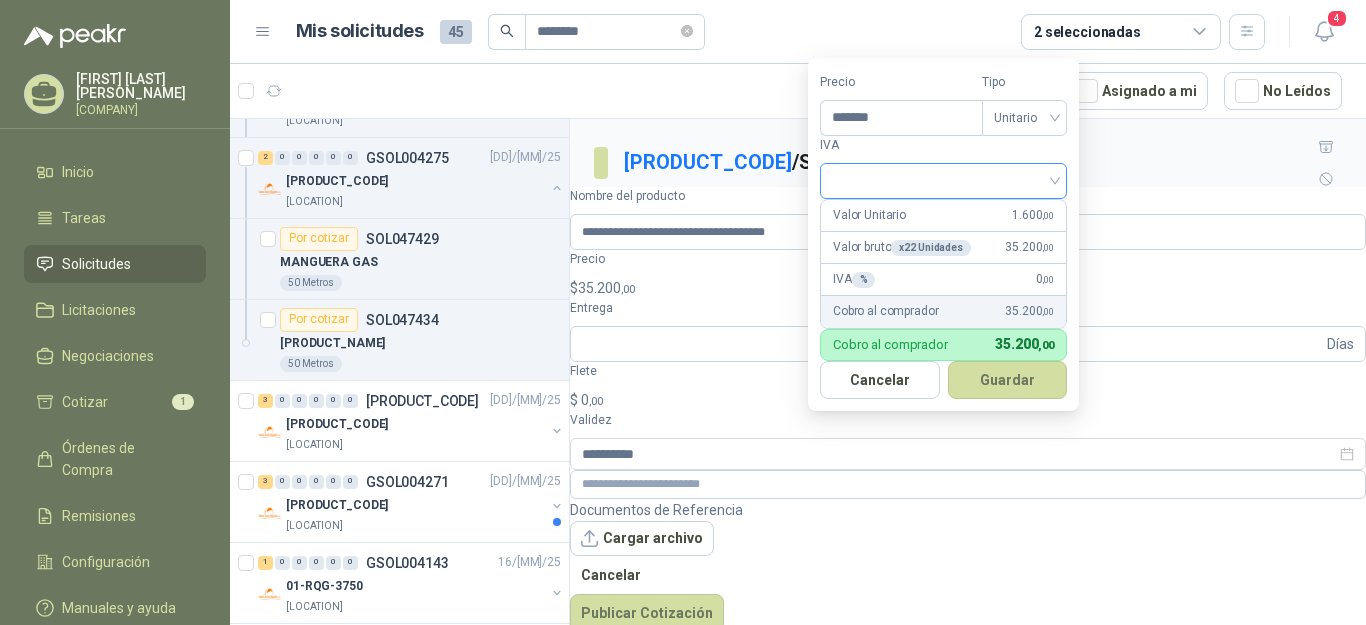 click at bounding box center (943, 181) 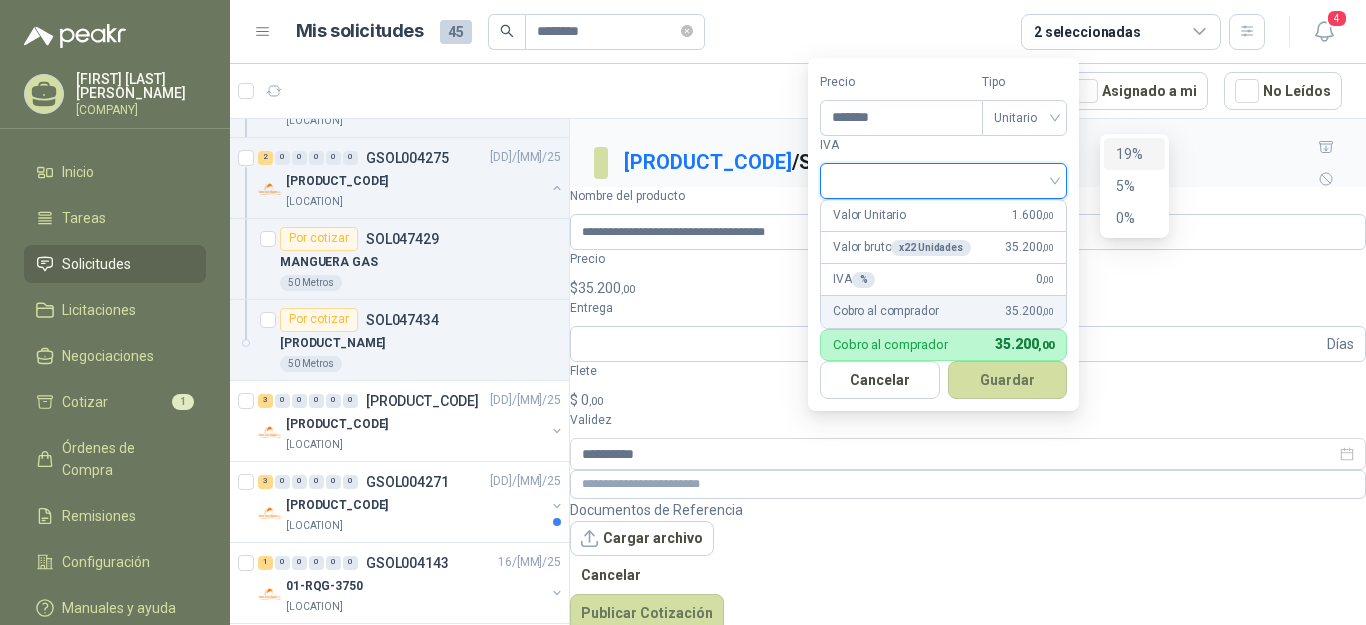 click on "19%" at bounding box center (1134, 154) 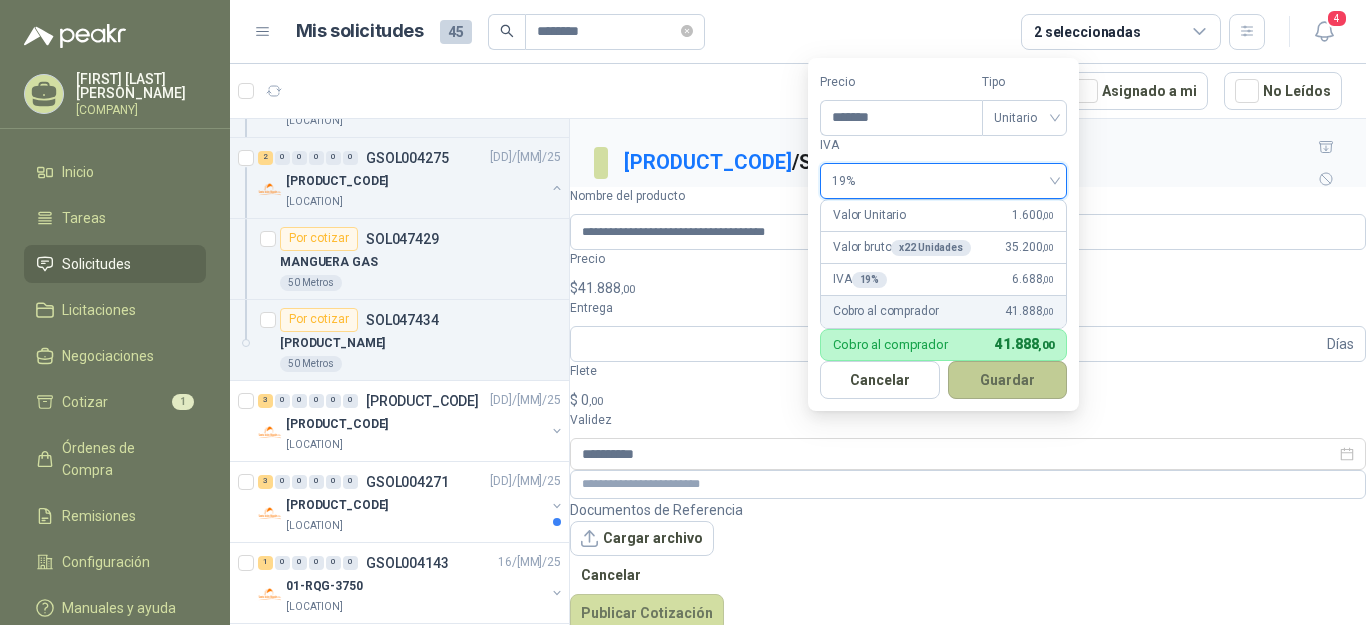 click on "Guardar" at bounding box center (1008, 380) 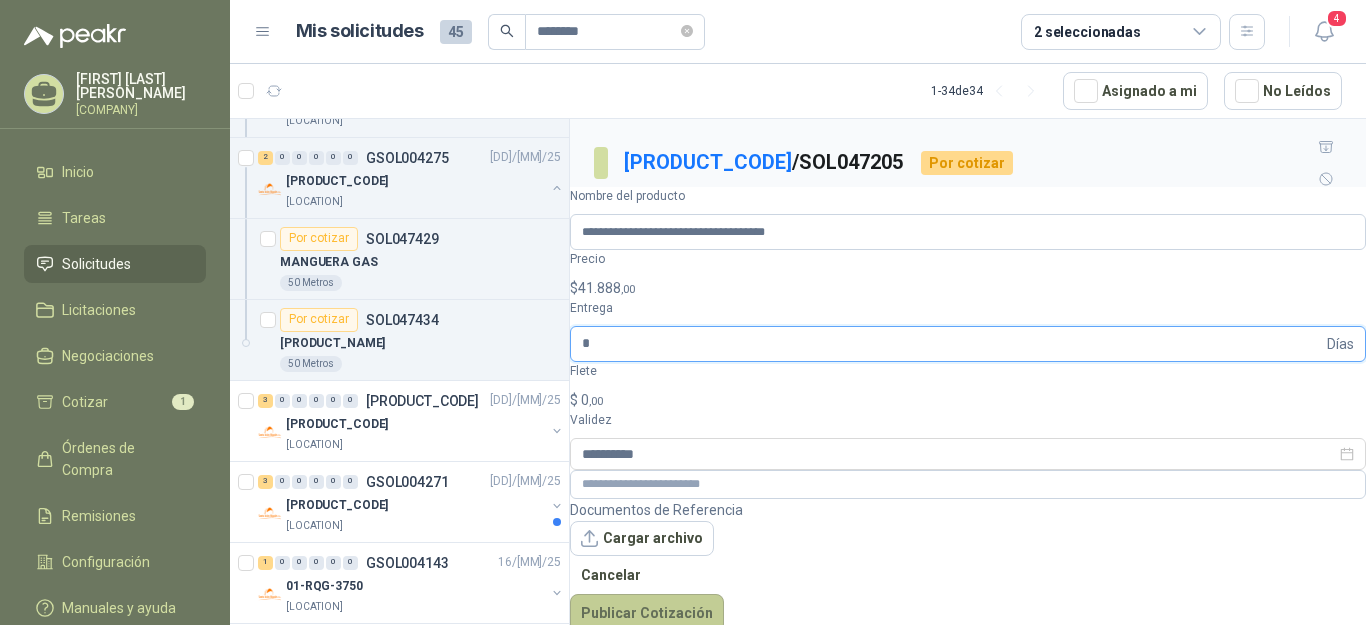 type on "*" 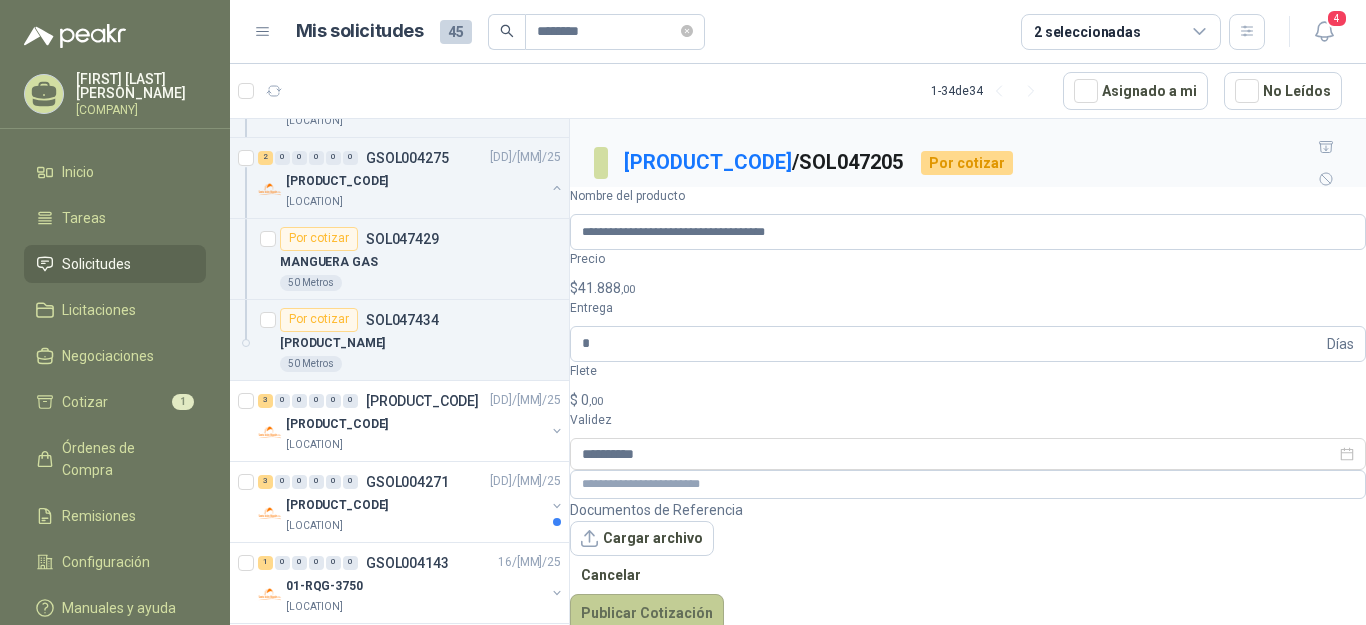 click on "Publicar Cotización" at bounding box center (647, 613) 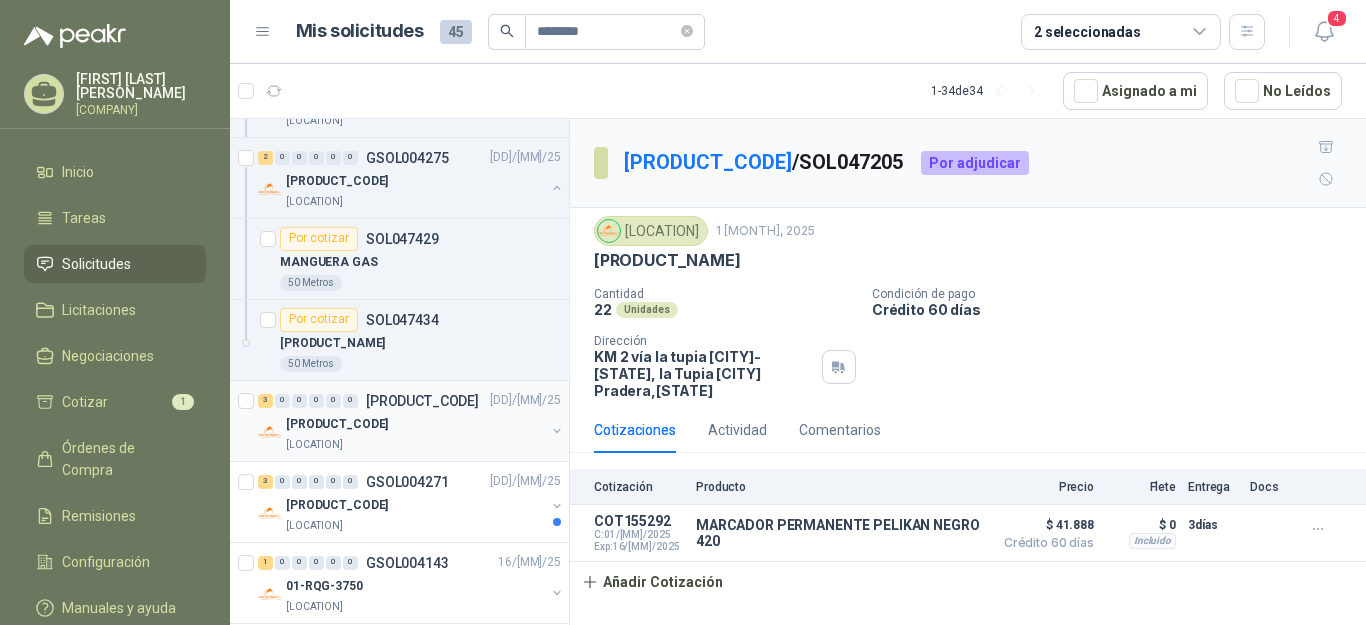 click on "[PRODUCT_CODE]" at bounding box center (415, 425) 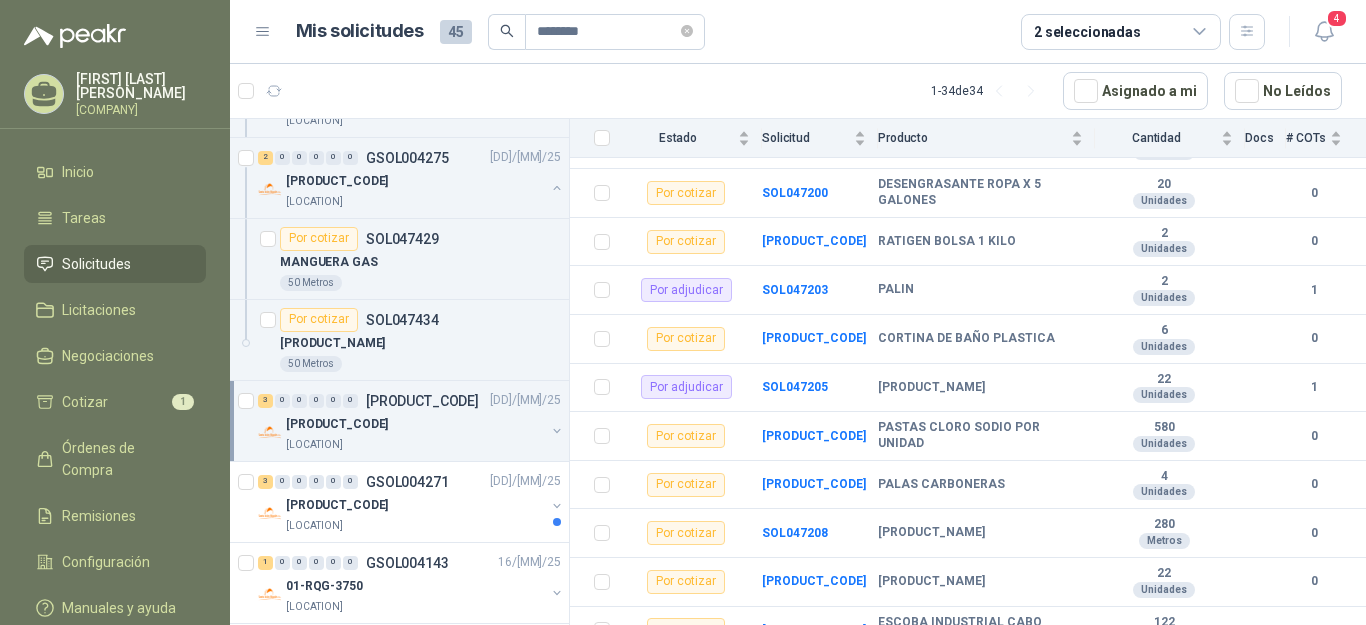scroll, scrollTop: 1001, scrollLeft: 0, axis: vertical 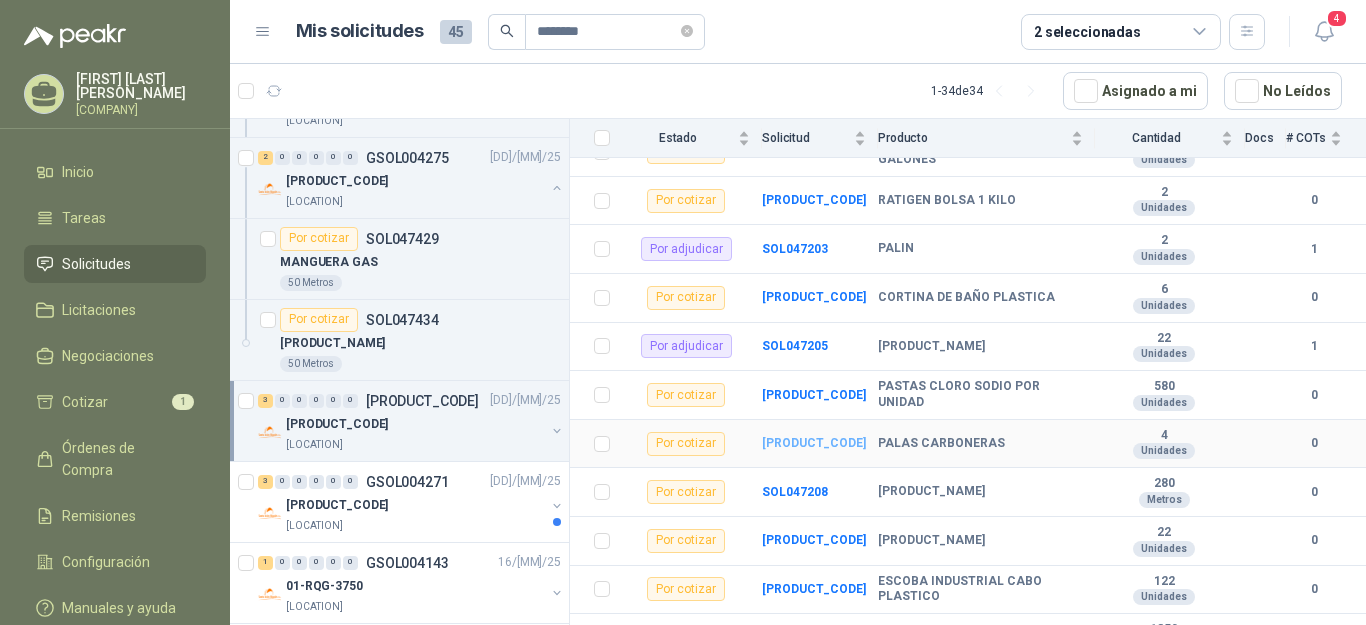 click on "[PRODUCT_CODE]" at bounding box center [814, 443] 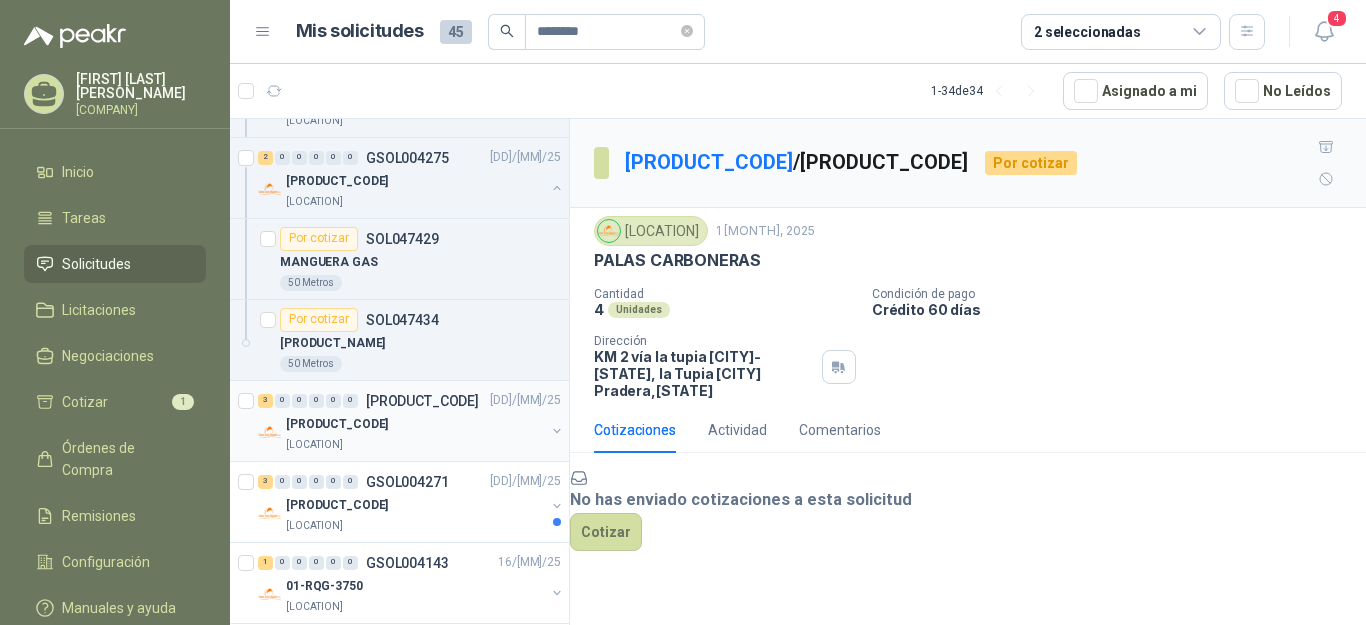 click on "[PRODUCT_CODE]" at bounding box center (337, 424) 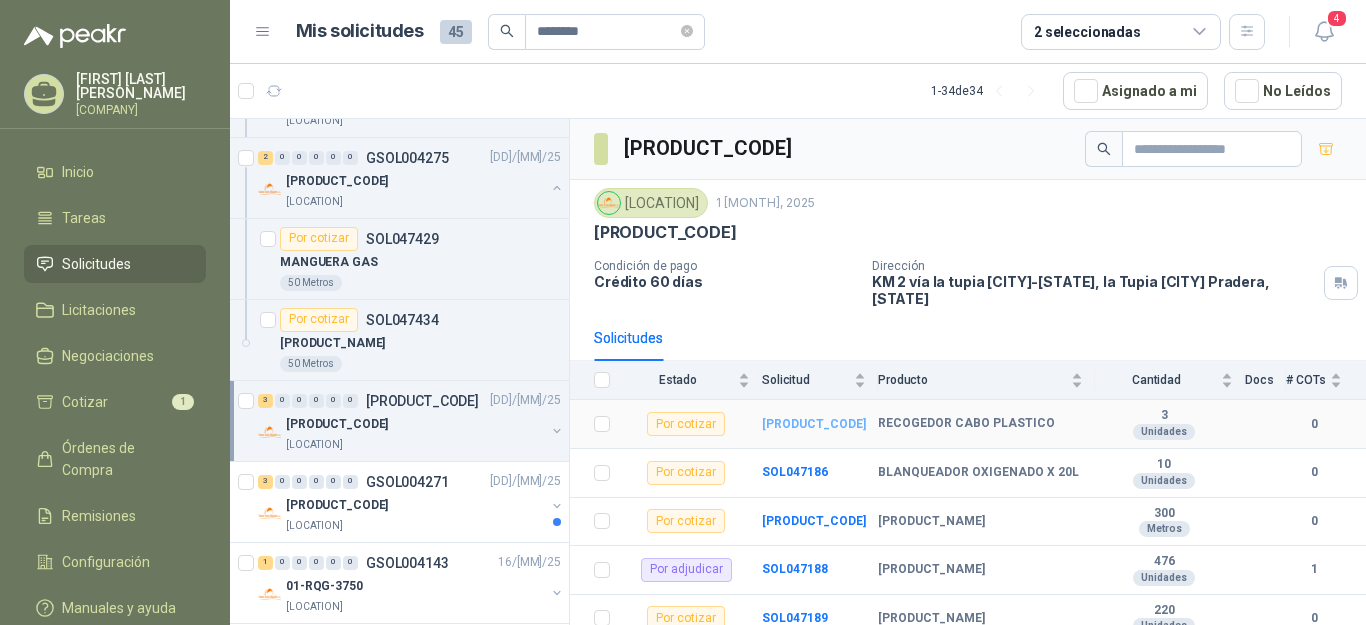 click on "[PRODUCT_CODE]" at bounding box center [814, 424] 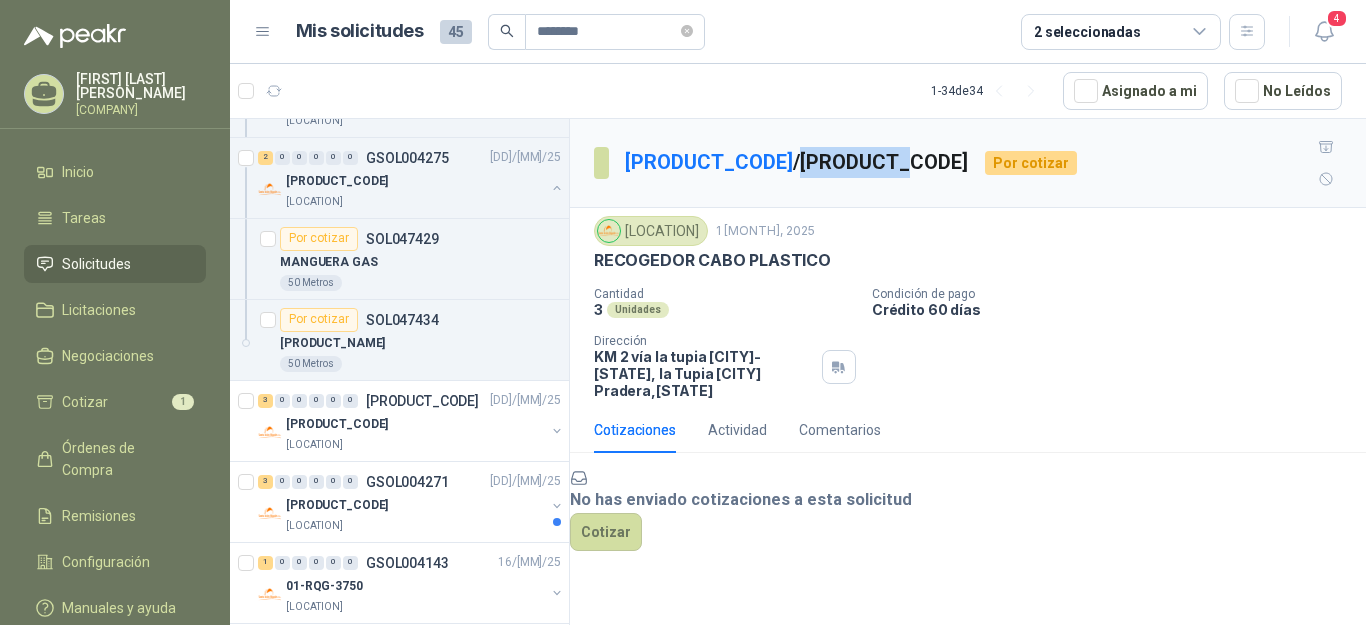 drag, startPoint x: 762, startPoint y: 146, endPoint x: 871, endPoint y: 143, distance: 109.041275 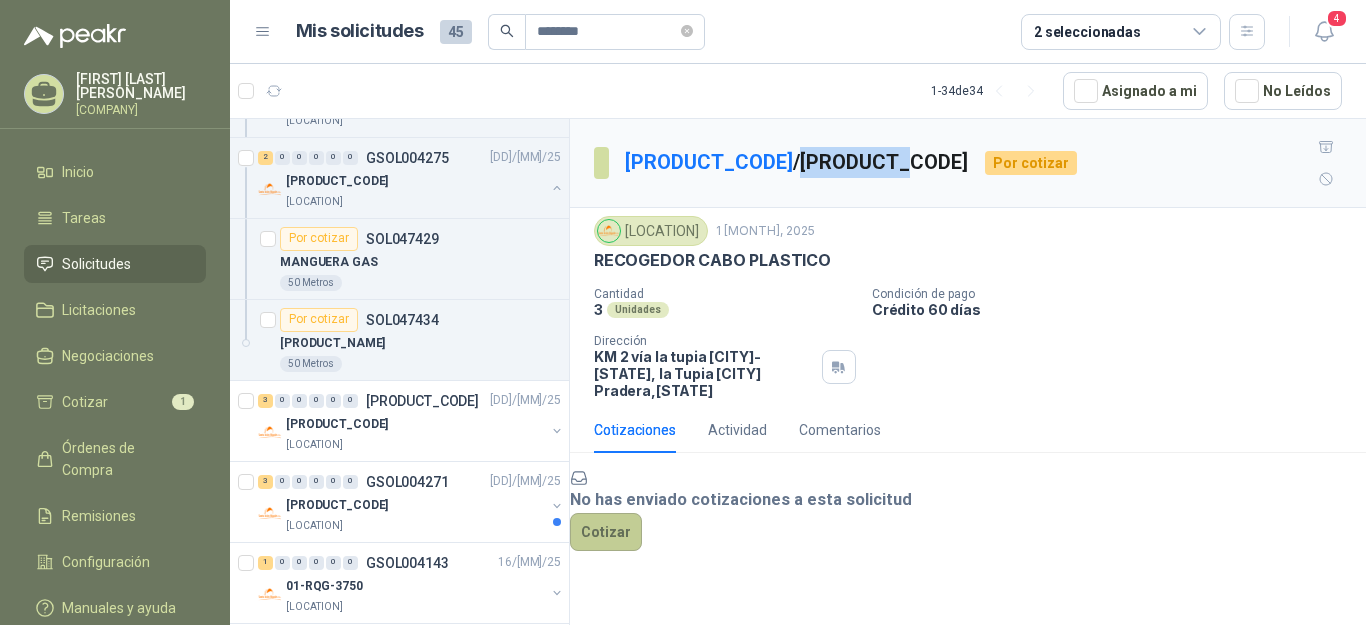 click on "Cotizar" at bounding box center (606, 532) 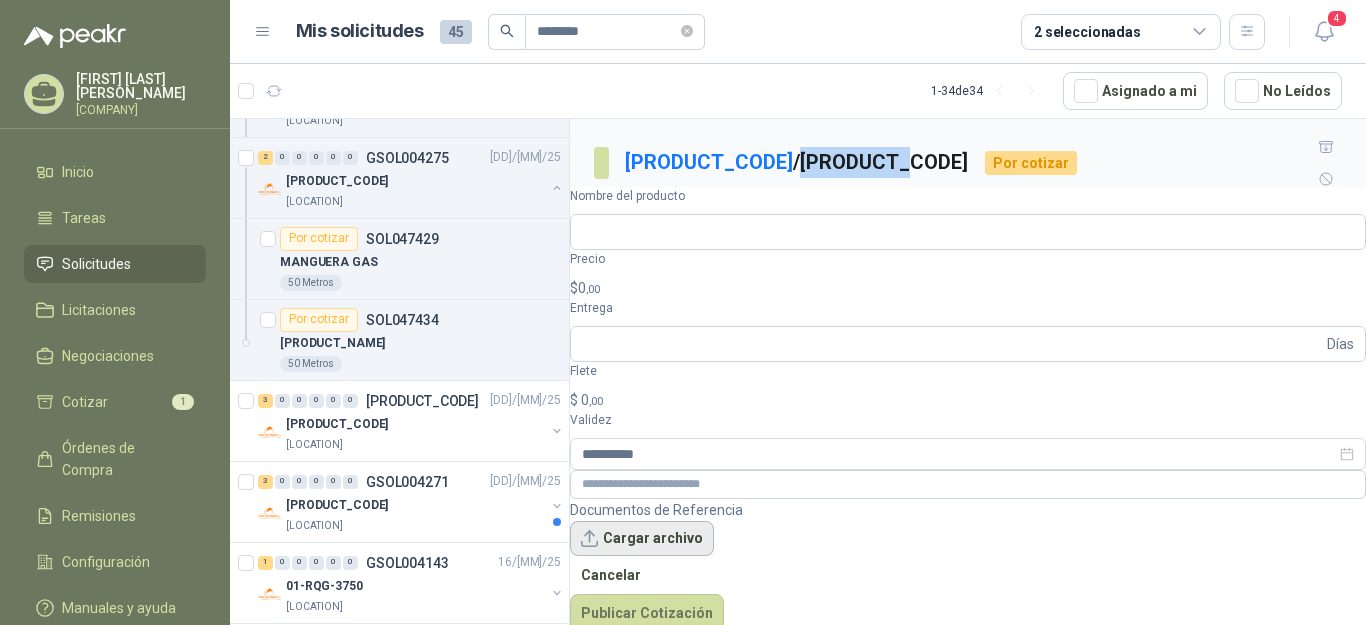 click on "Cargar archivo" at bounding box center [642, 539] 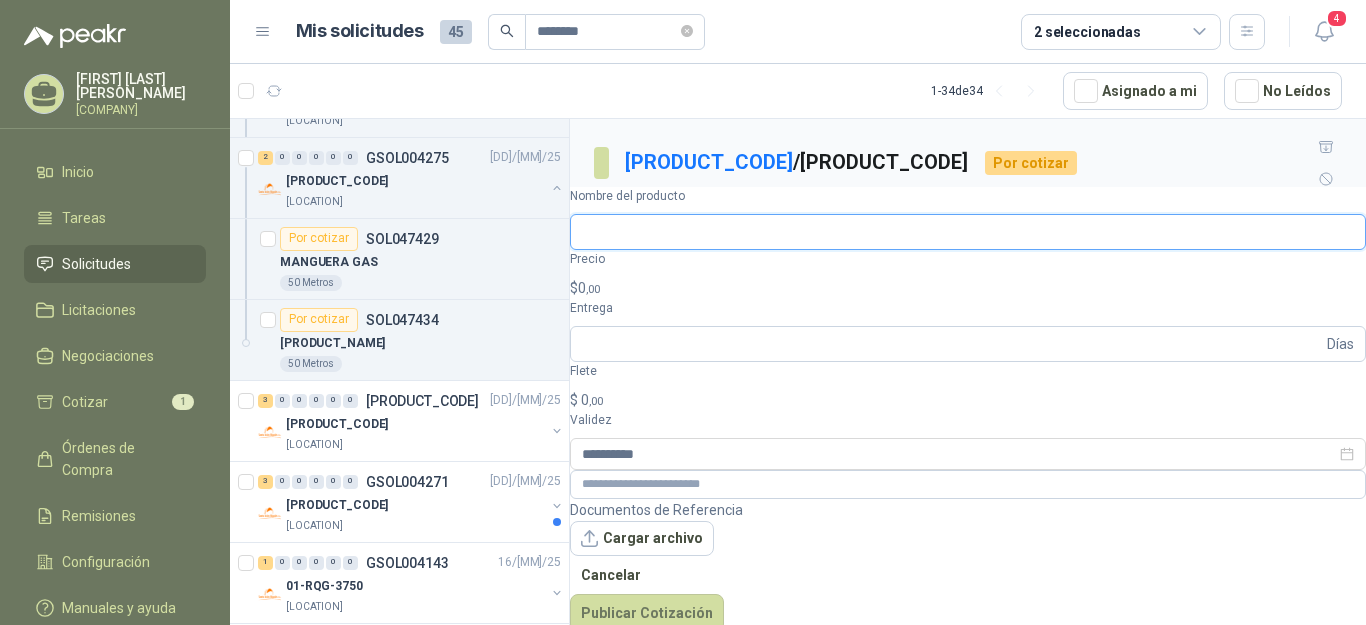 click on "Nombre del producto" at bounding box center [968, 232] 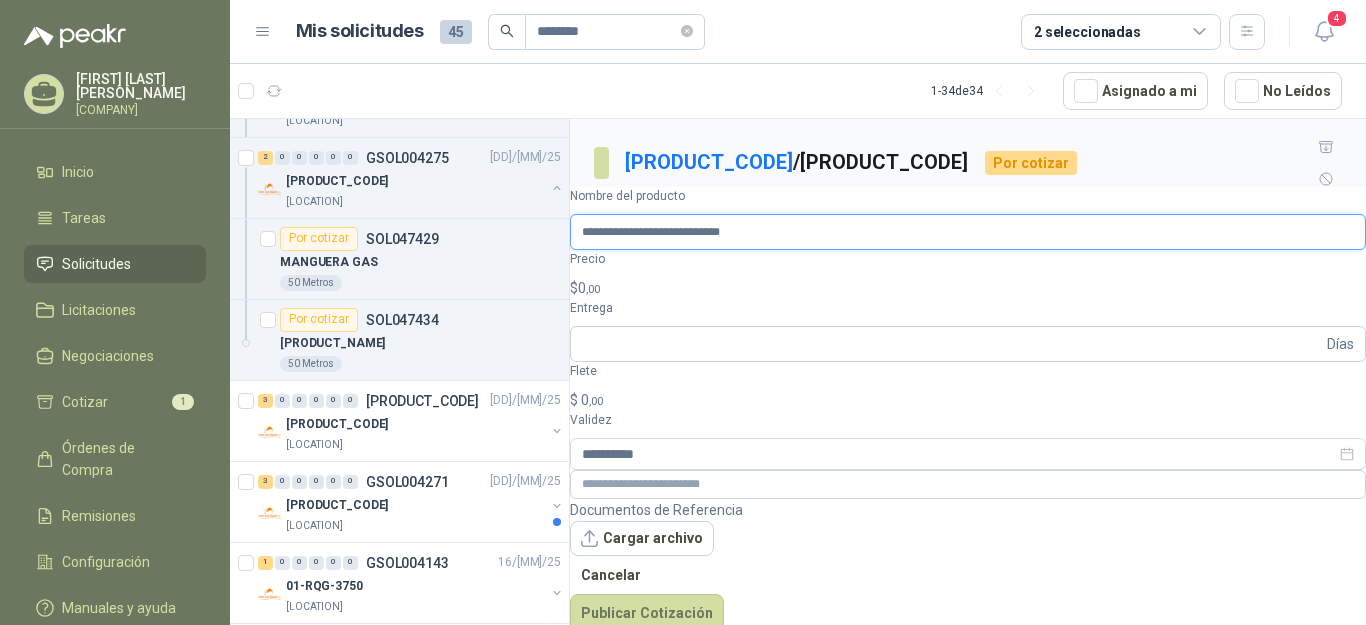 type on "**********" 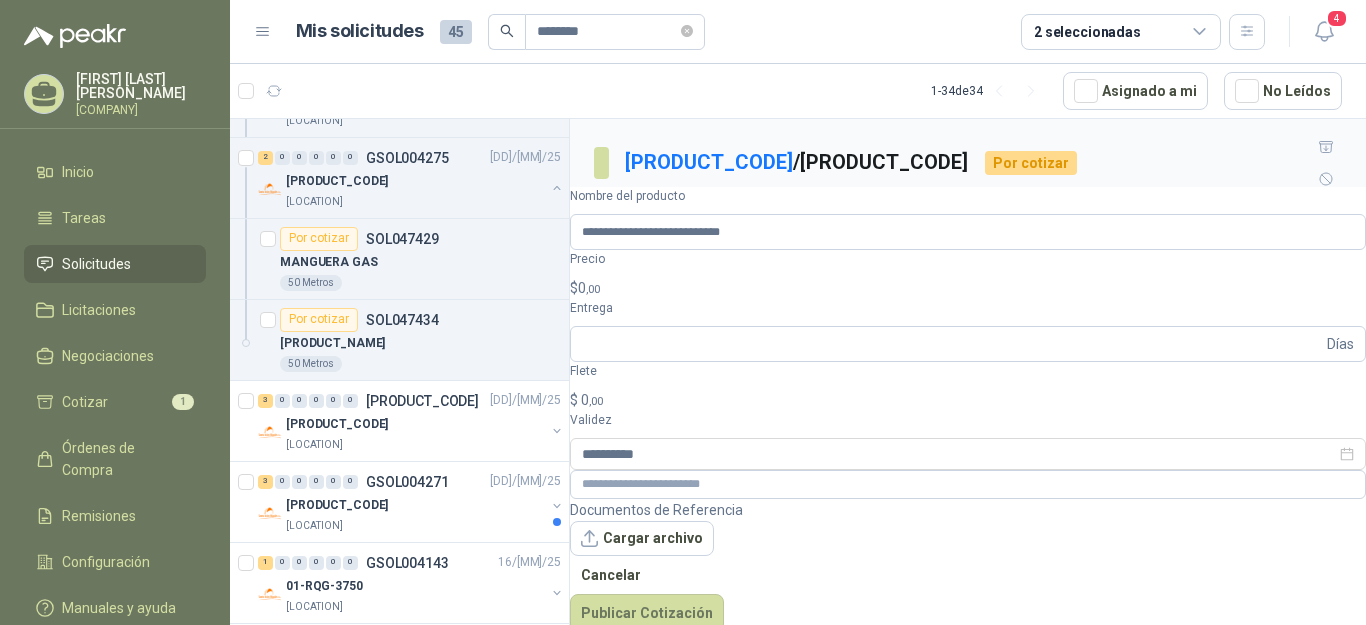click on "$  0 ,00" at bounding box center (968, 288) 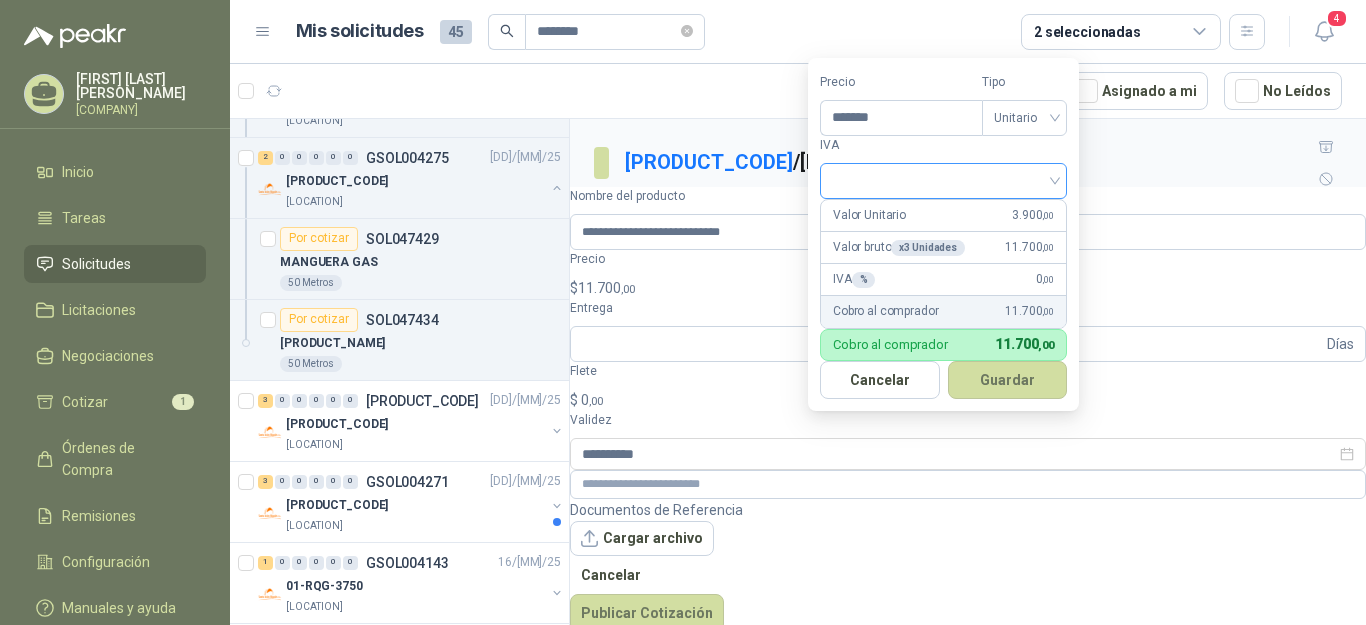 type on "*******" 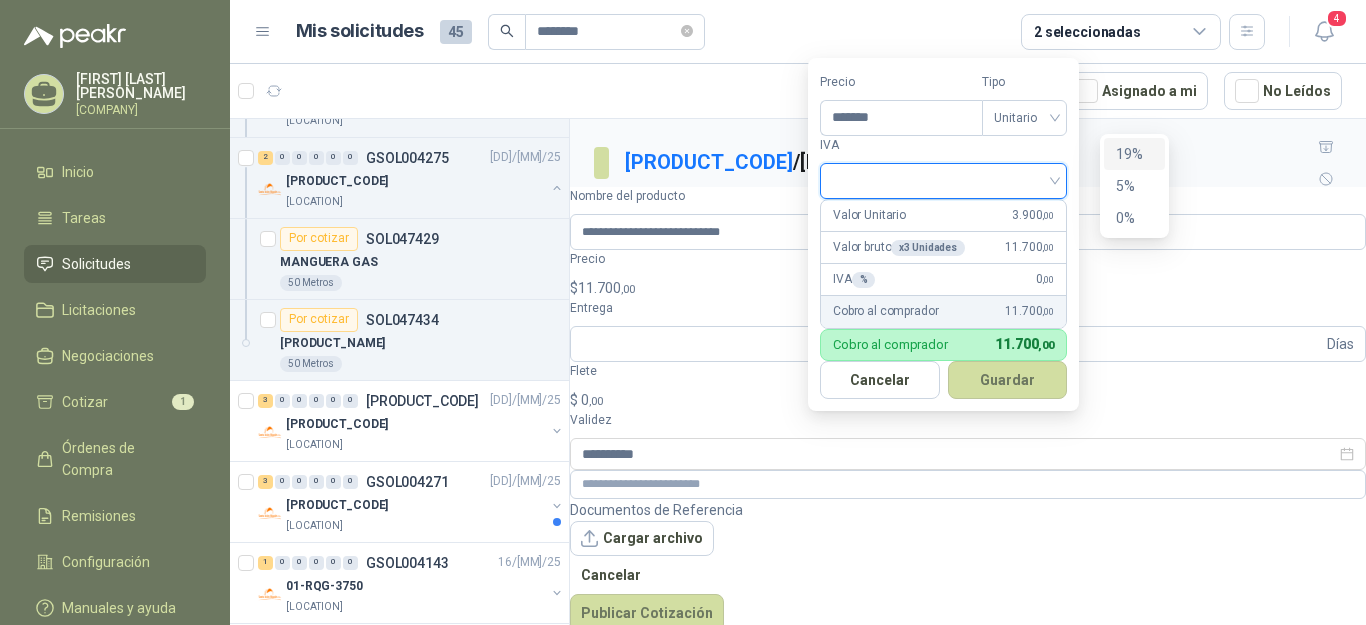 click on "19%" at bounding box center (1134, 154) 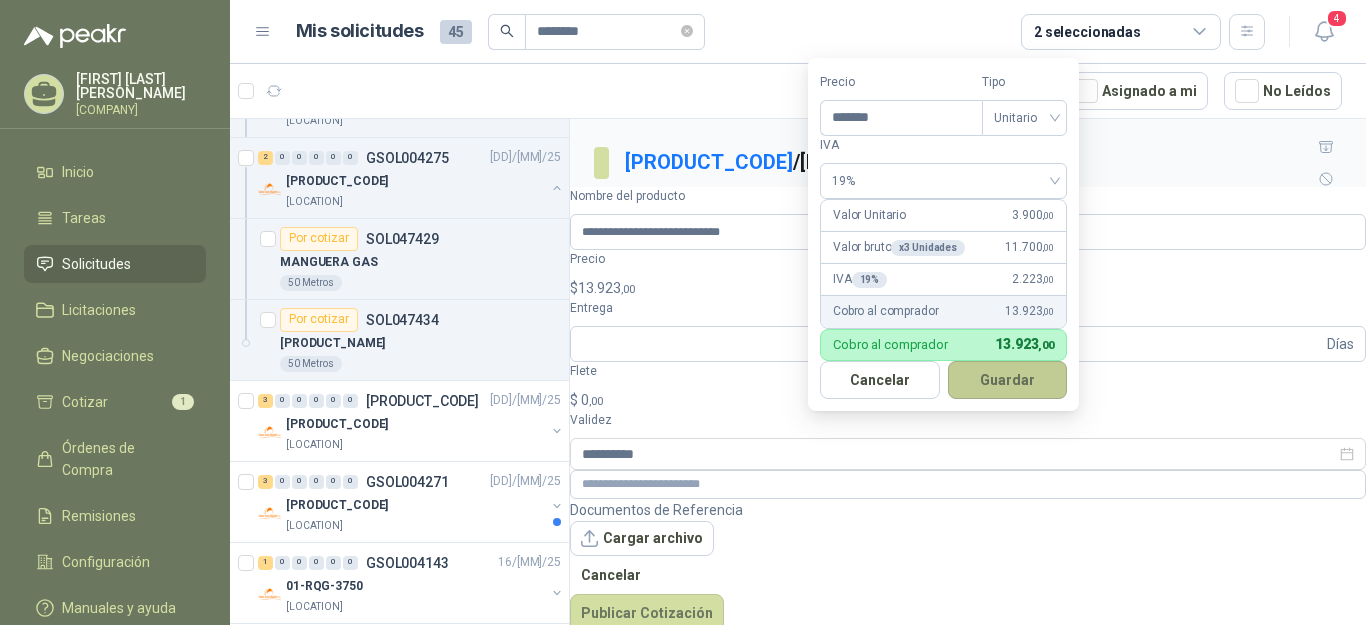 click on "Guardar" at bounding box center (1008, 380) 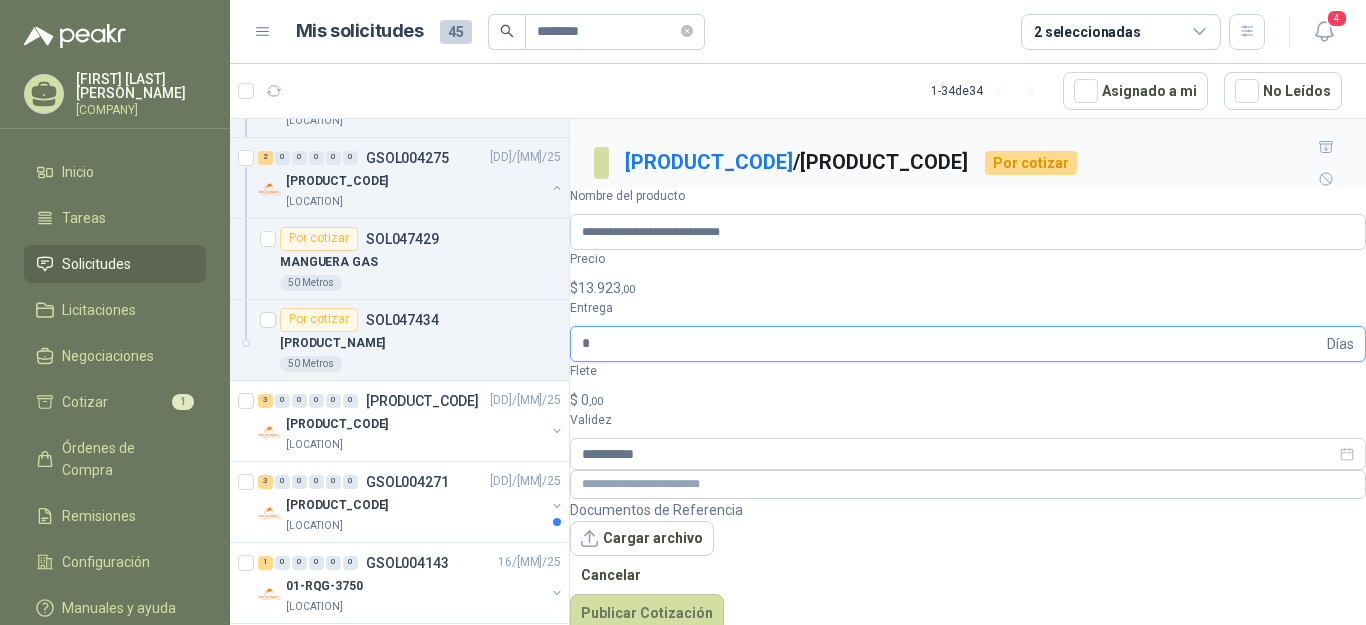 type on "*" 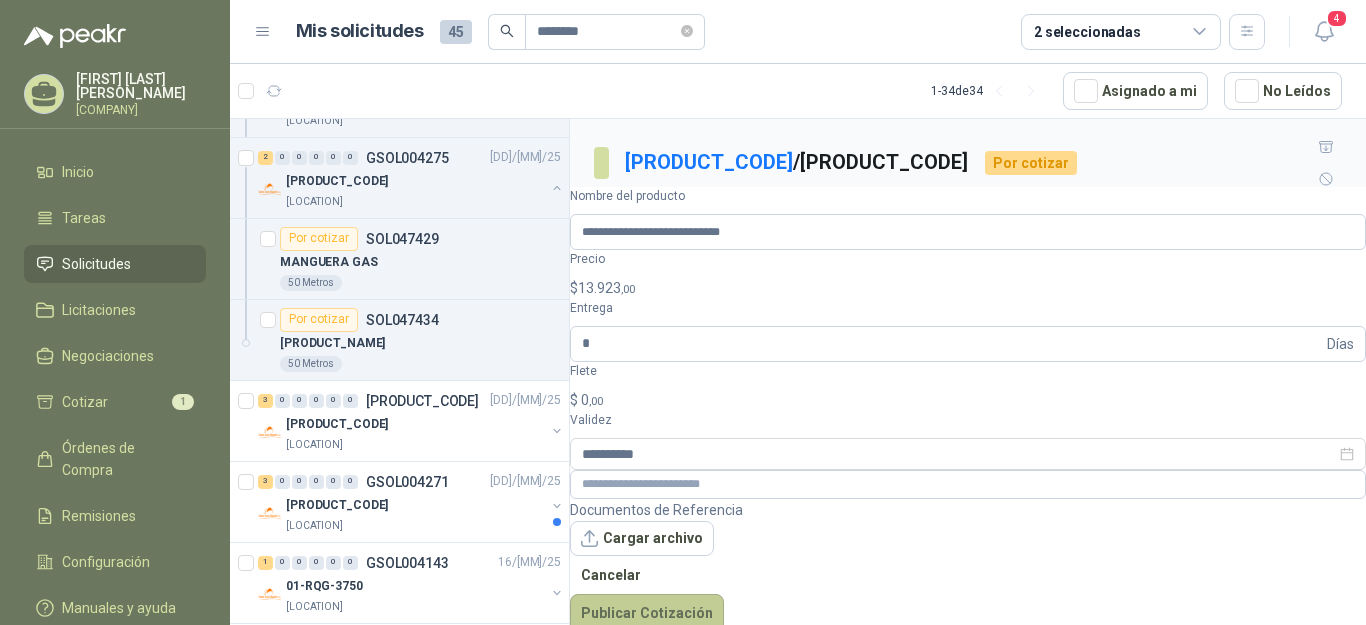 click on "Publicar Cotización" at bounding box center [647, 613] 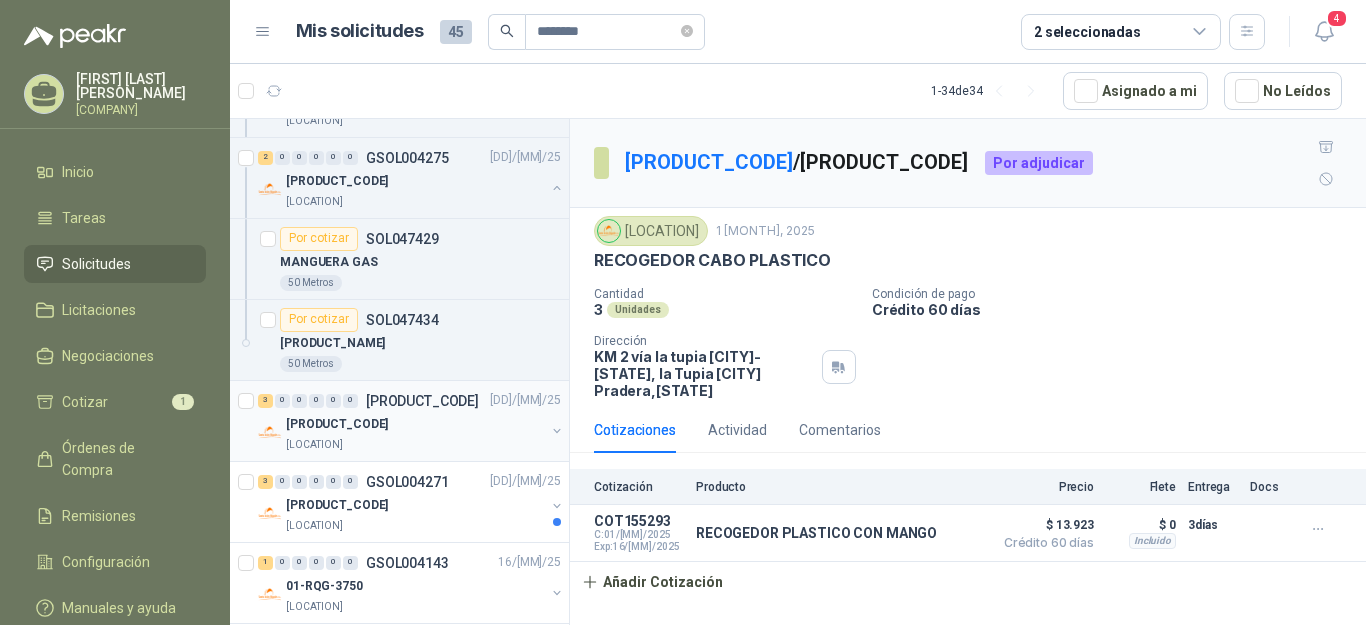 click on "[PRODUCT_CODE]" at bounding box center (337, 424) 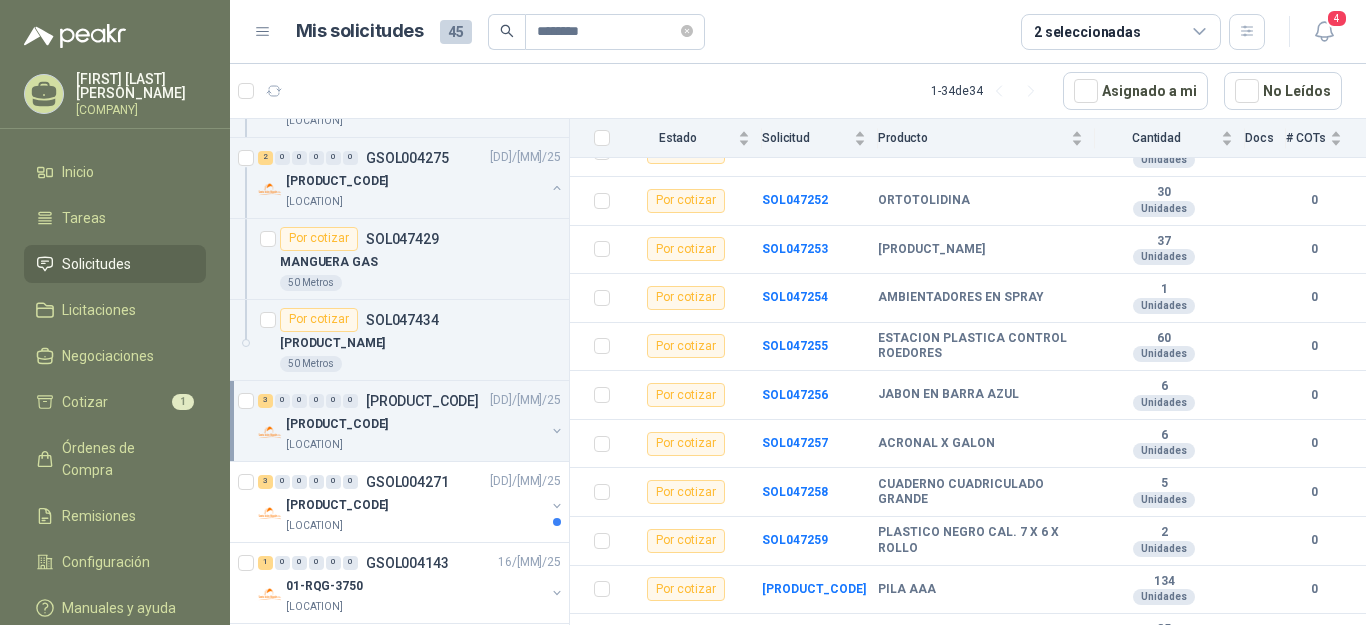 scroll, scrollTop: 3409, scrollLeft: 0, axis: vertical 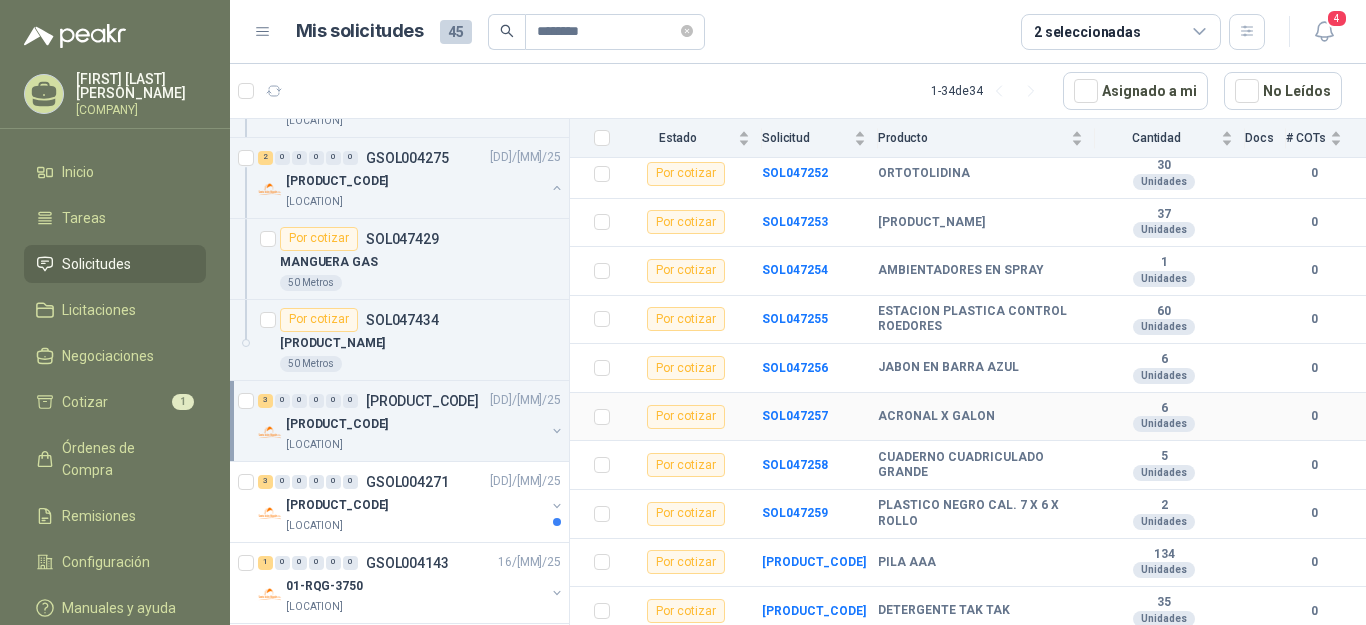 click on "0" at bounding box center (1326, 417) 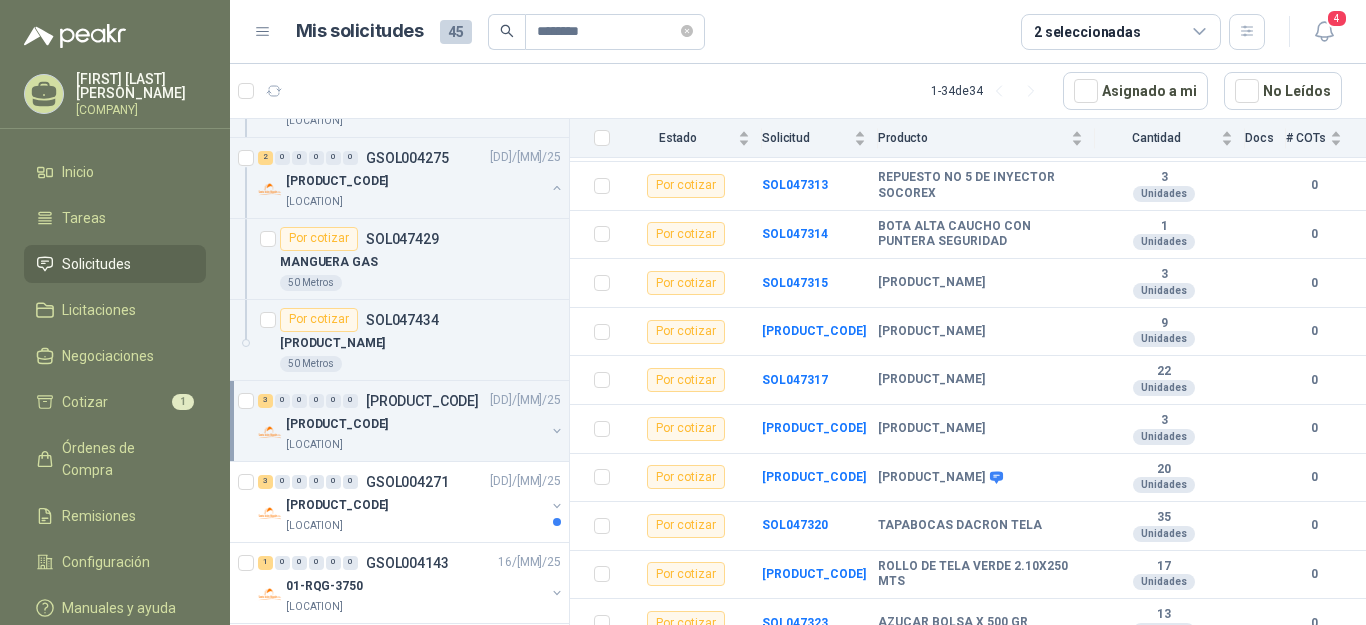 scroll, scrollTop: 6291, scrollLeft: 0, axis: vertical 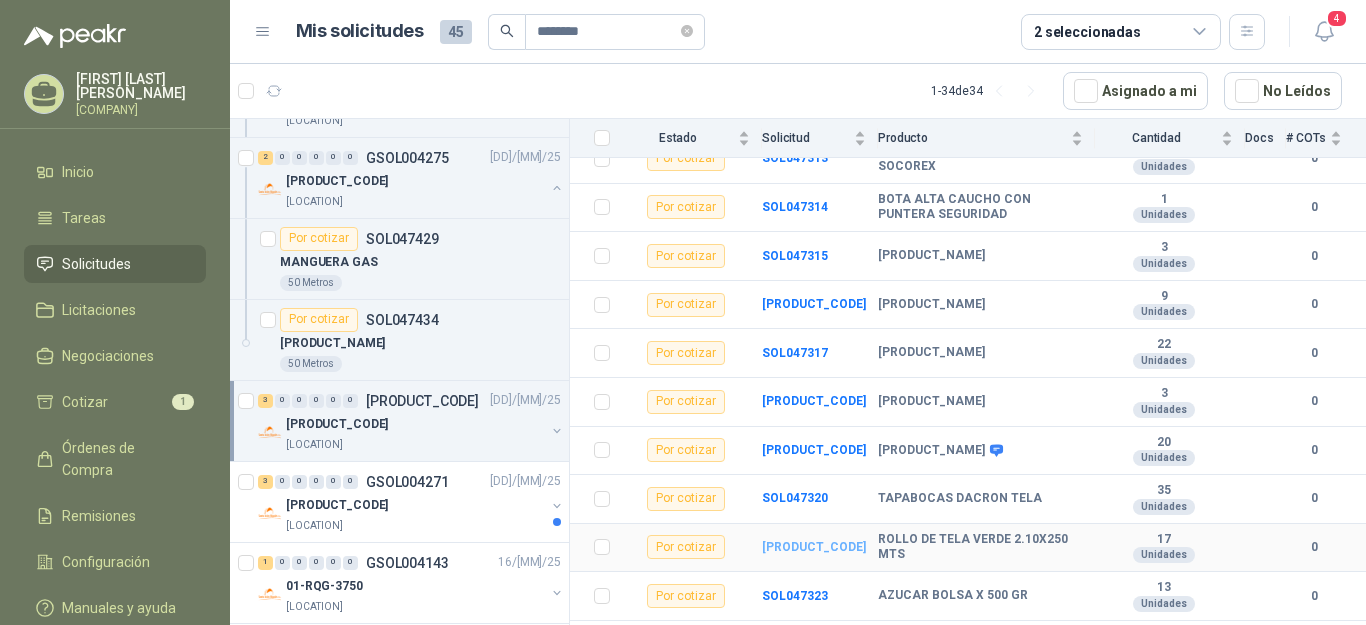 click on "[PRODUCT_CODE]" at bounding box center [814, 547] 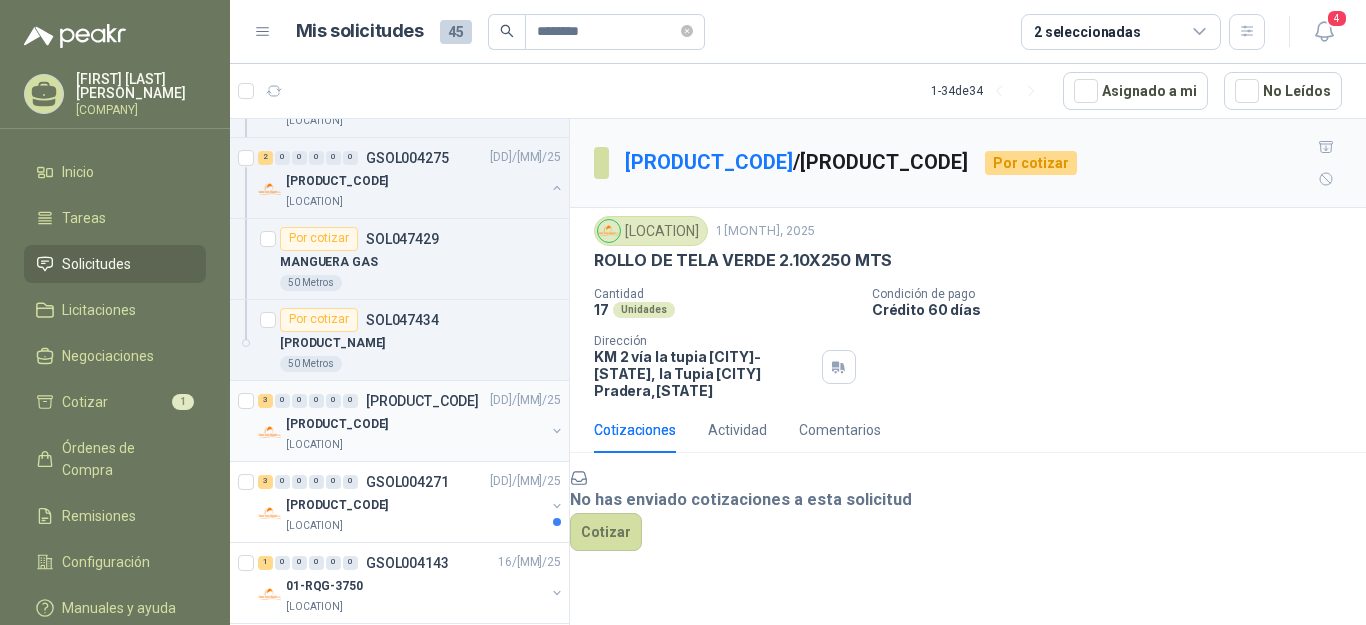 click on "[LOCATION]" at bounding box center (314, 445) 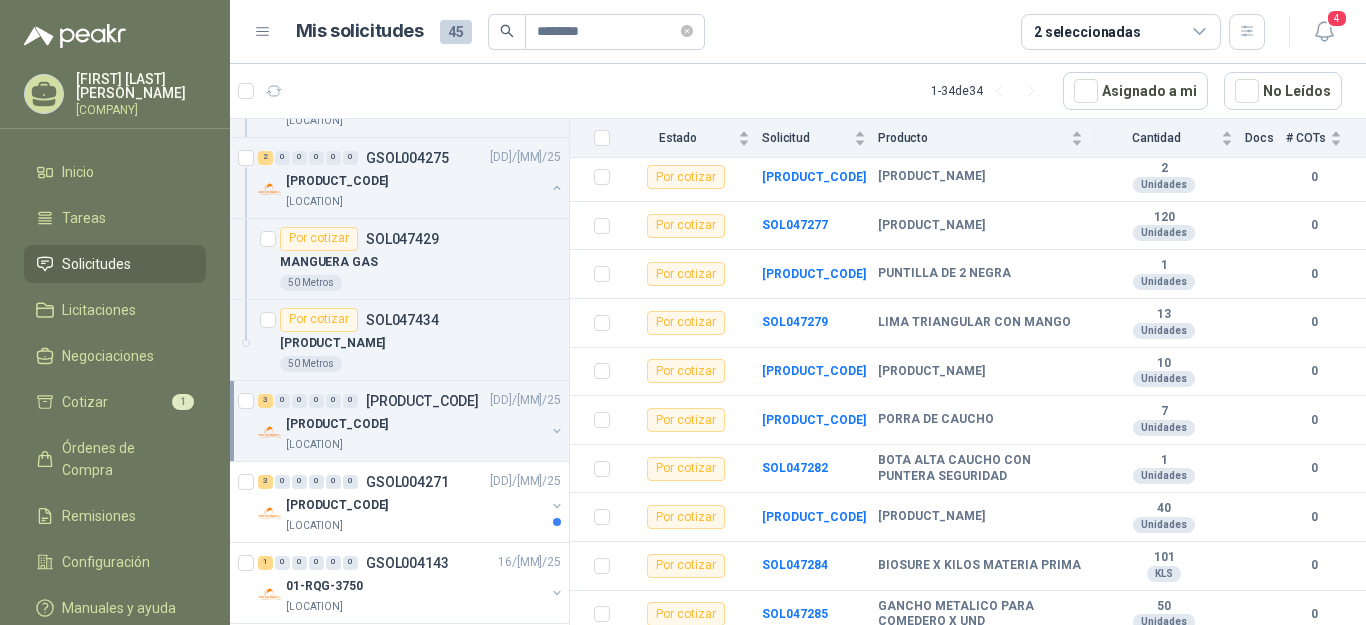 scroll, scrollTop: 4681, scrollLeft: 0, axis: vertical 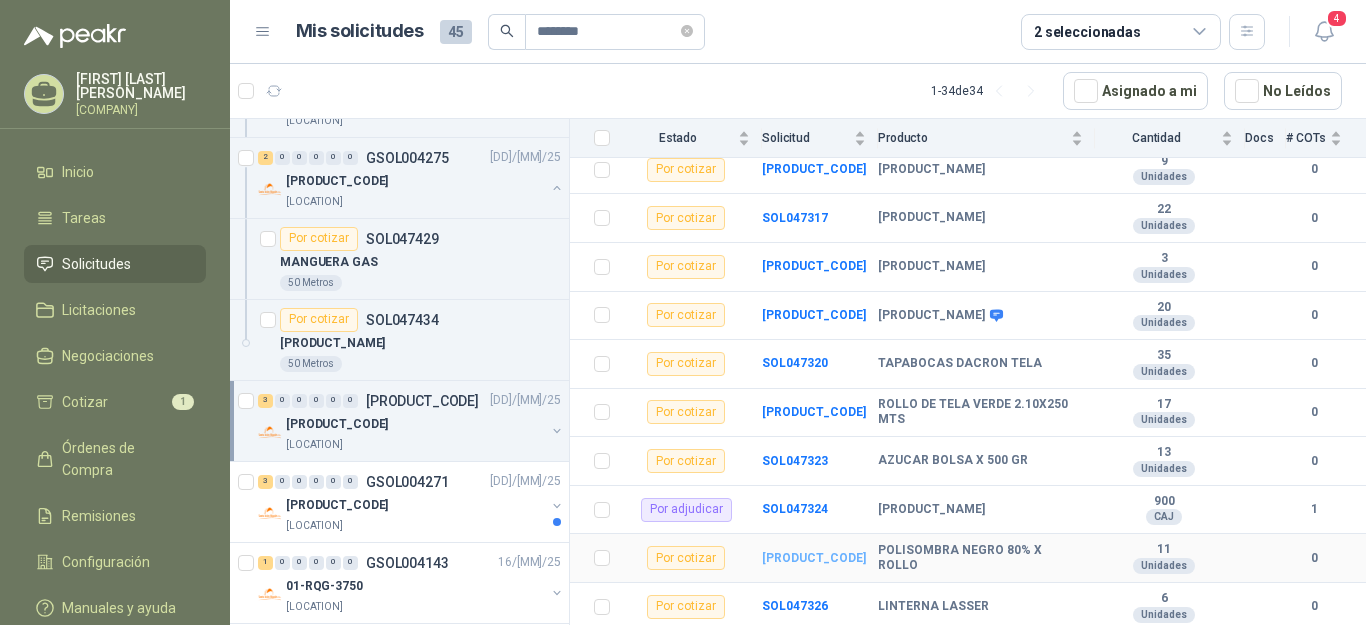 click on "[PRODUCT_CODE]" at bounding box center [814, 558] 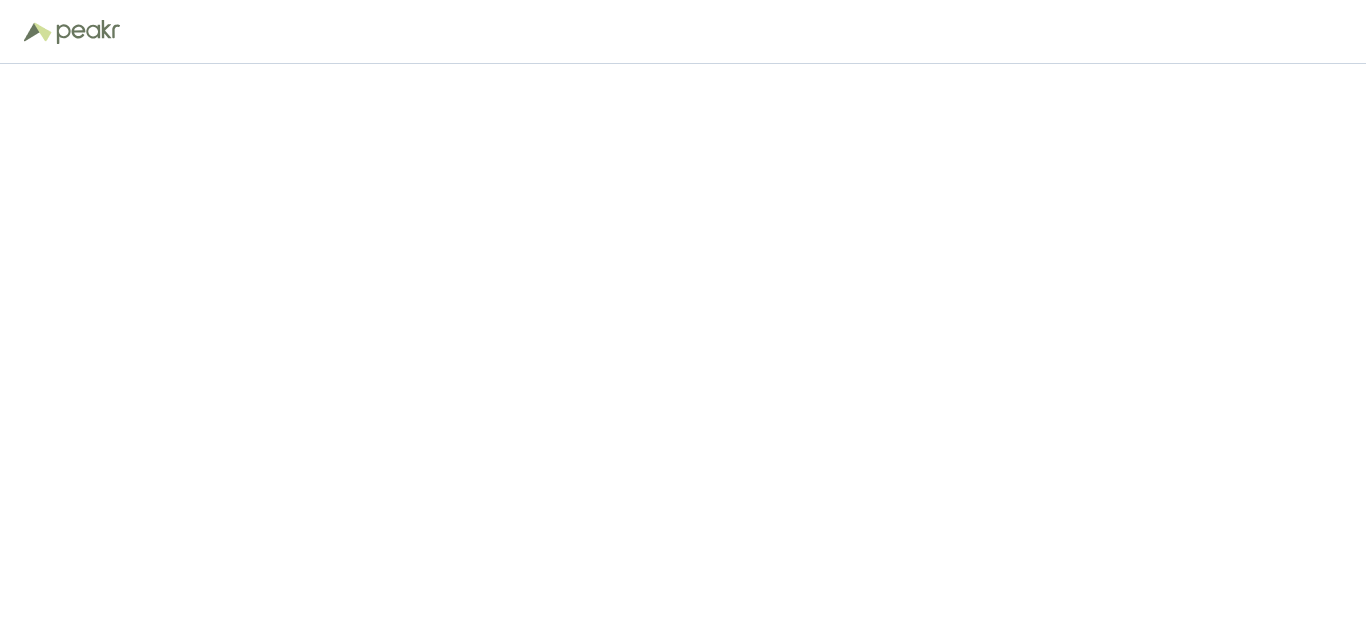 scroll, scrollTop: 0, scrollLeft: 0, axis: both 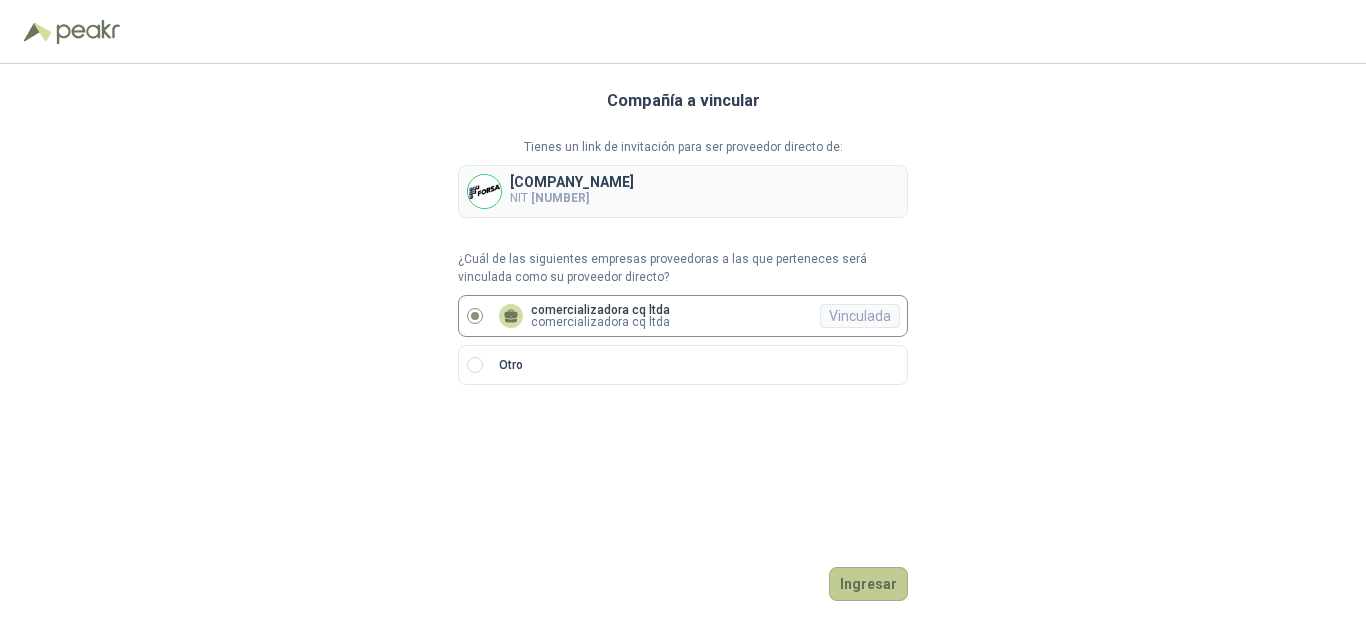 click on "Ingresar" at bounding box center (868, 584) 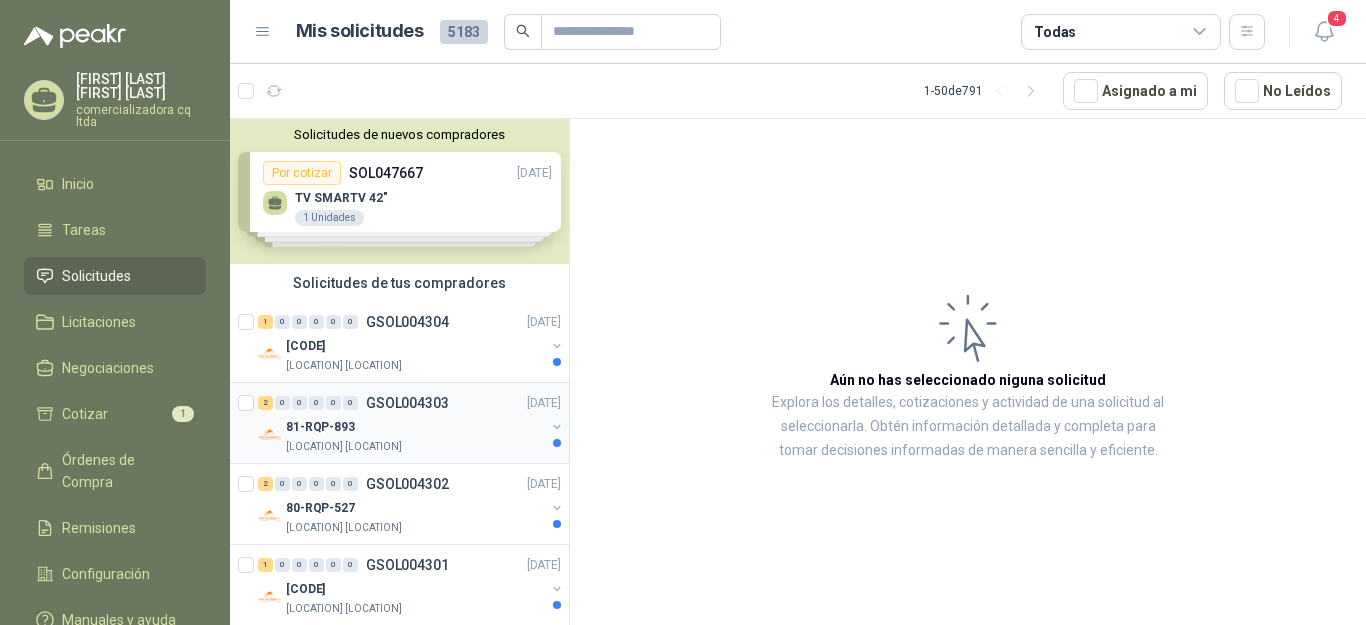 click on "81-RQP-893" at bounding box center (415, 427) 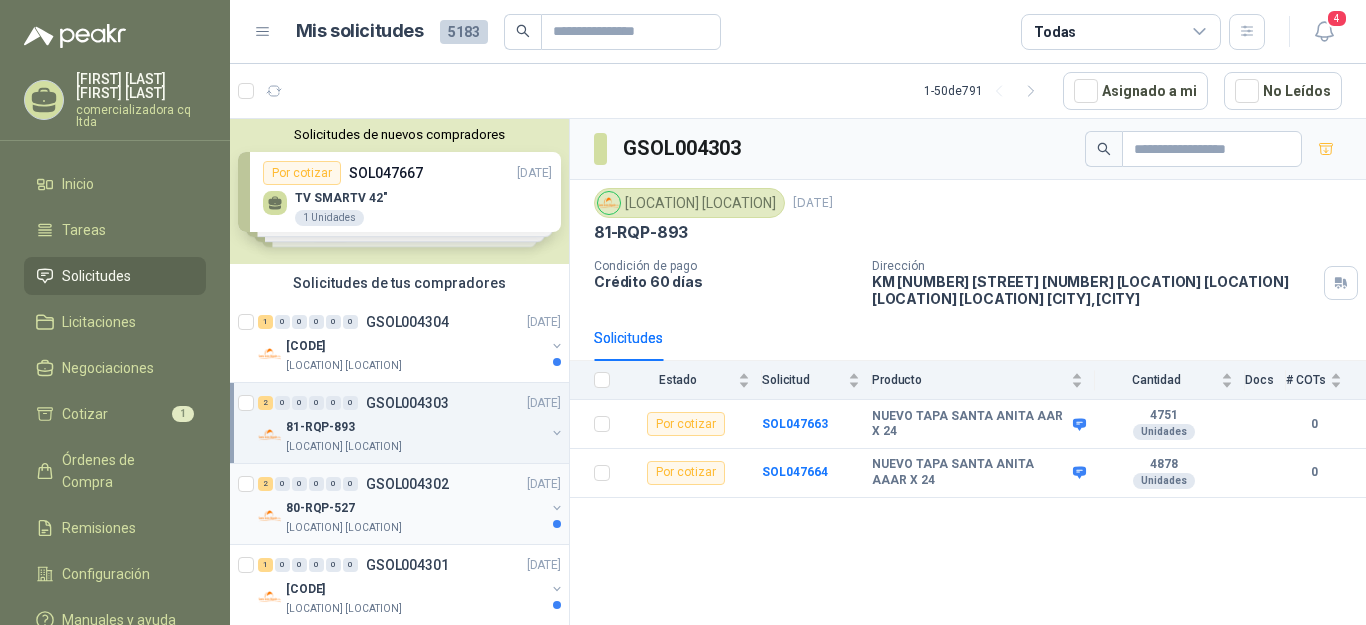 click on "80-RQP-527" at bounding box center (320, 508) 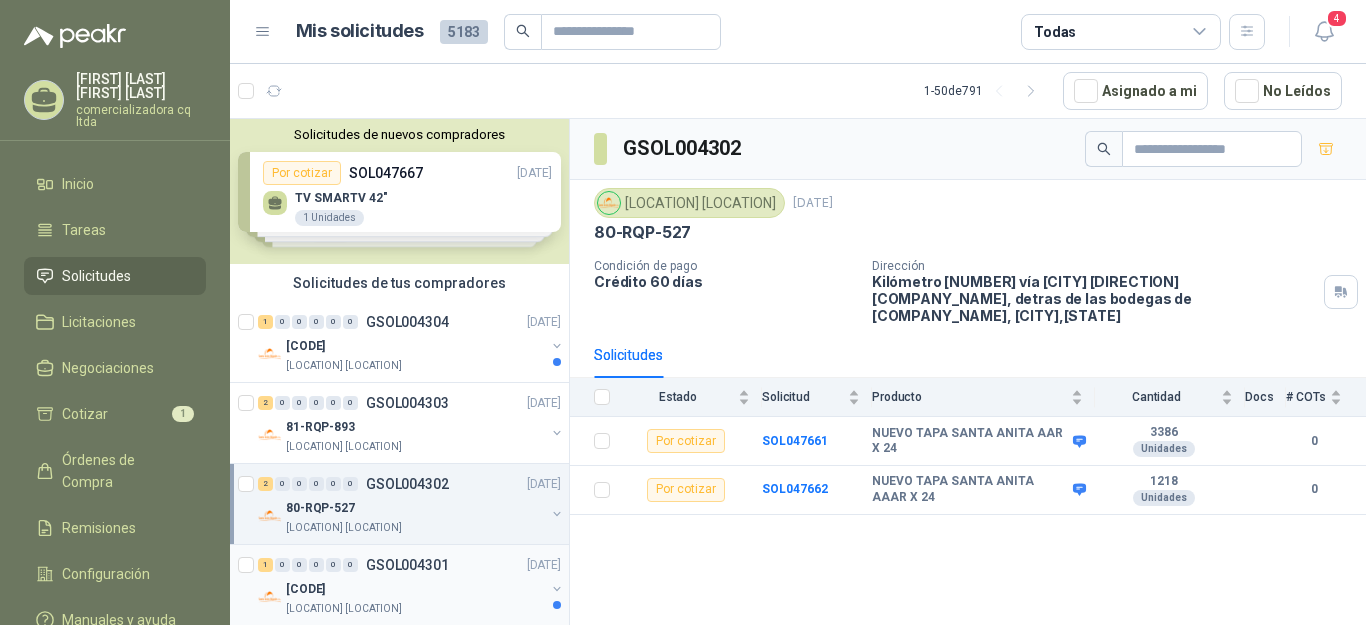 click on "99-RQP-955" at bounding box center [305, 589] 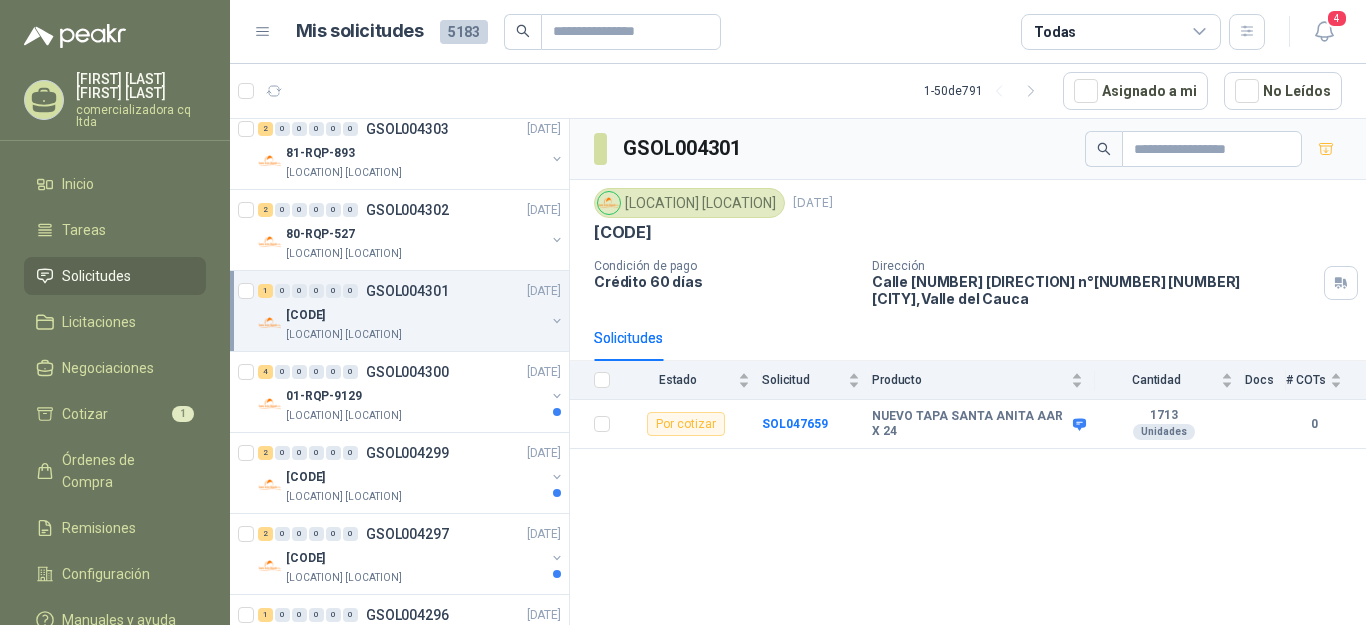 scroll, scrollTop: 299, scrollLeft: 0, axis: vertical 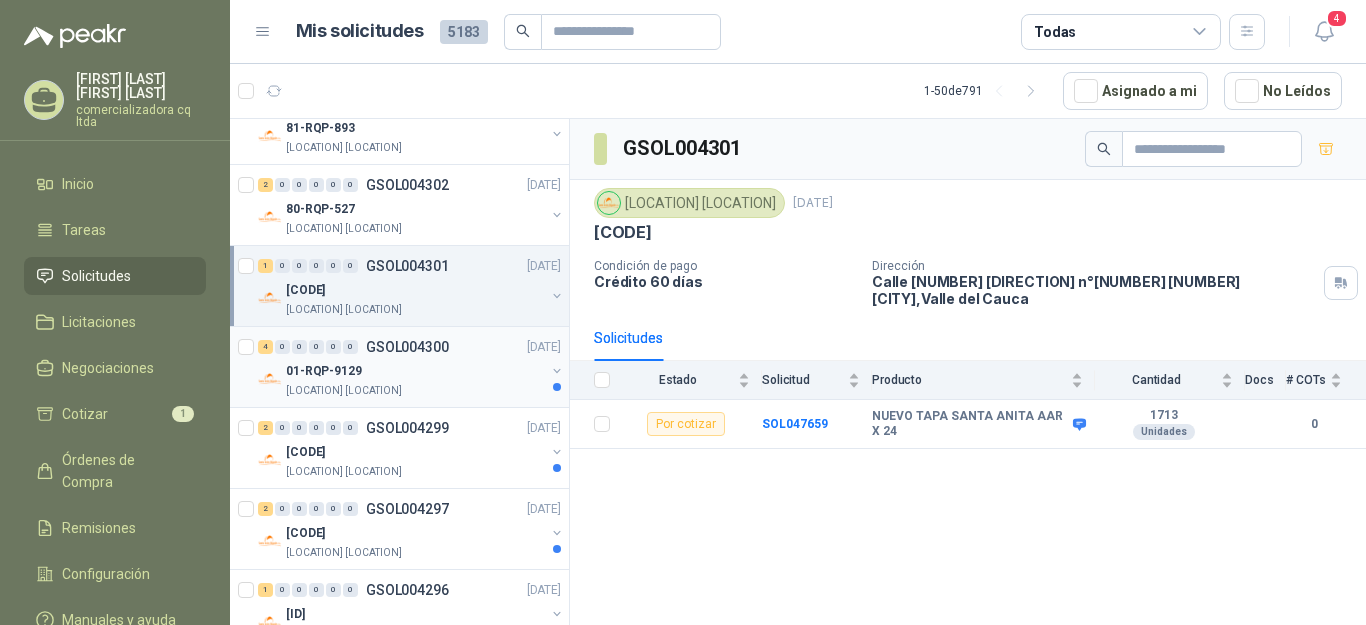 click on "01-RQP-9129" at bounding box center [324, 371] 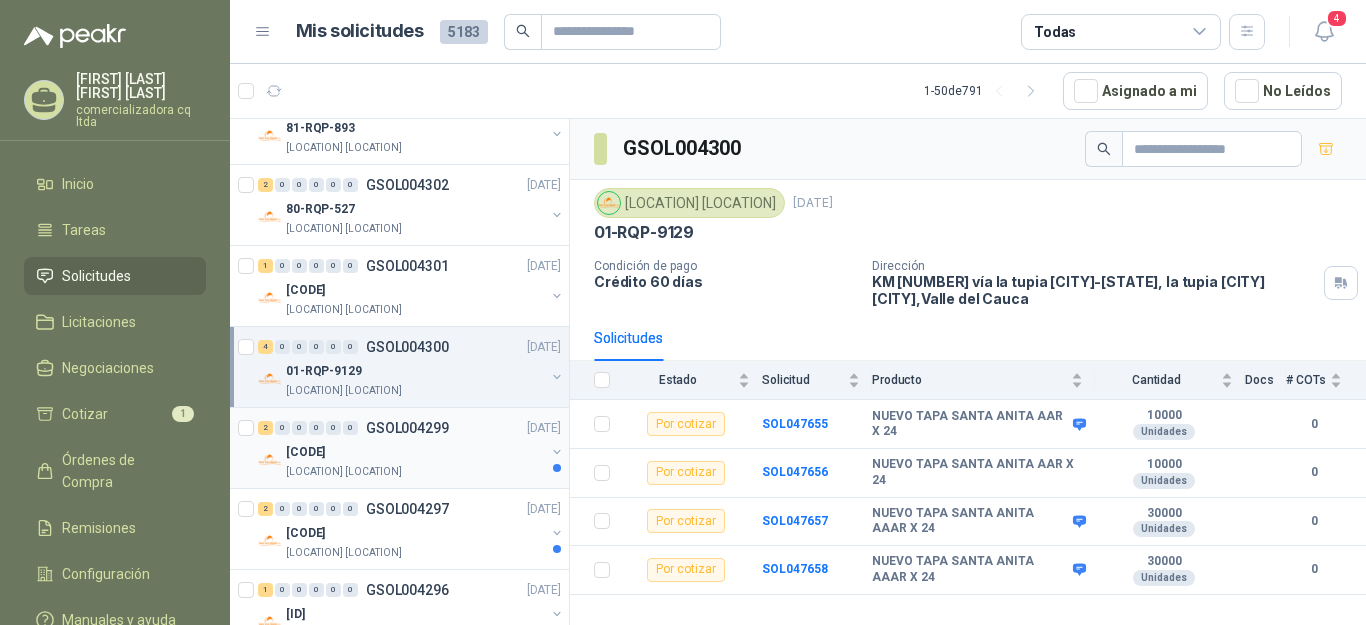click on "81-RQP-892" at bounding box center [305, 452] 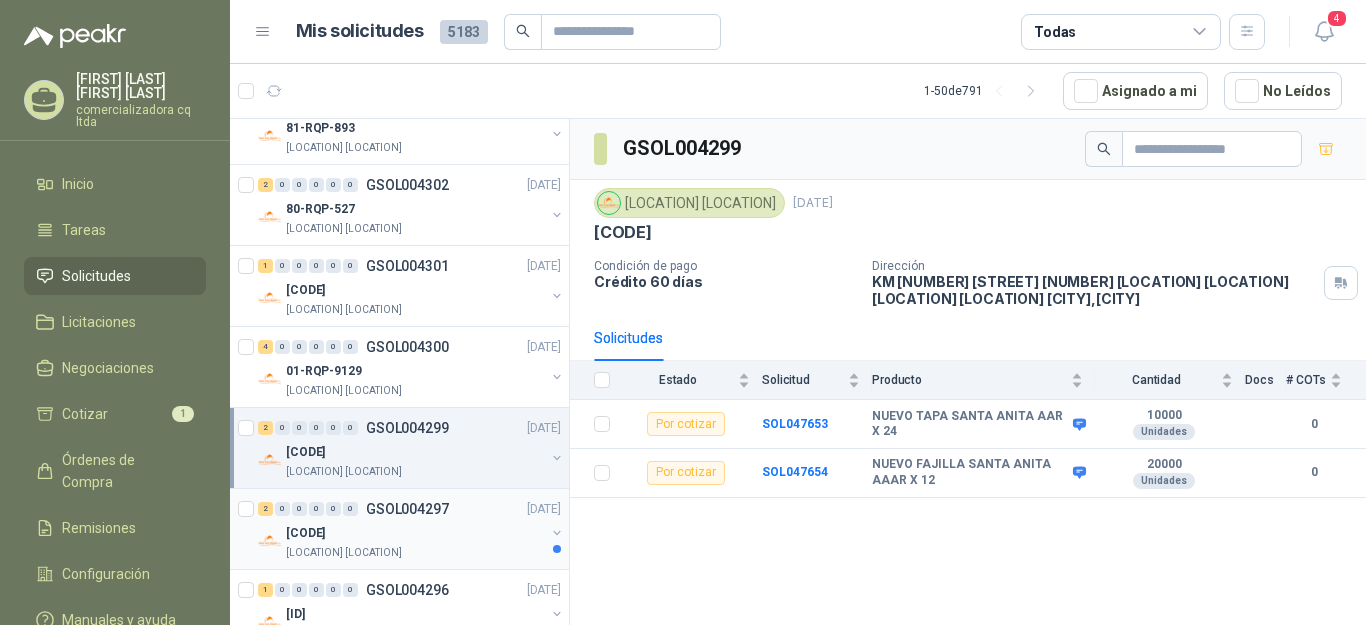 click on "01-RQU-2120" at bounding box center (305, 533) 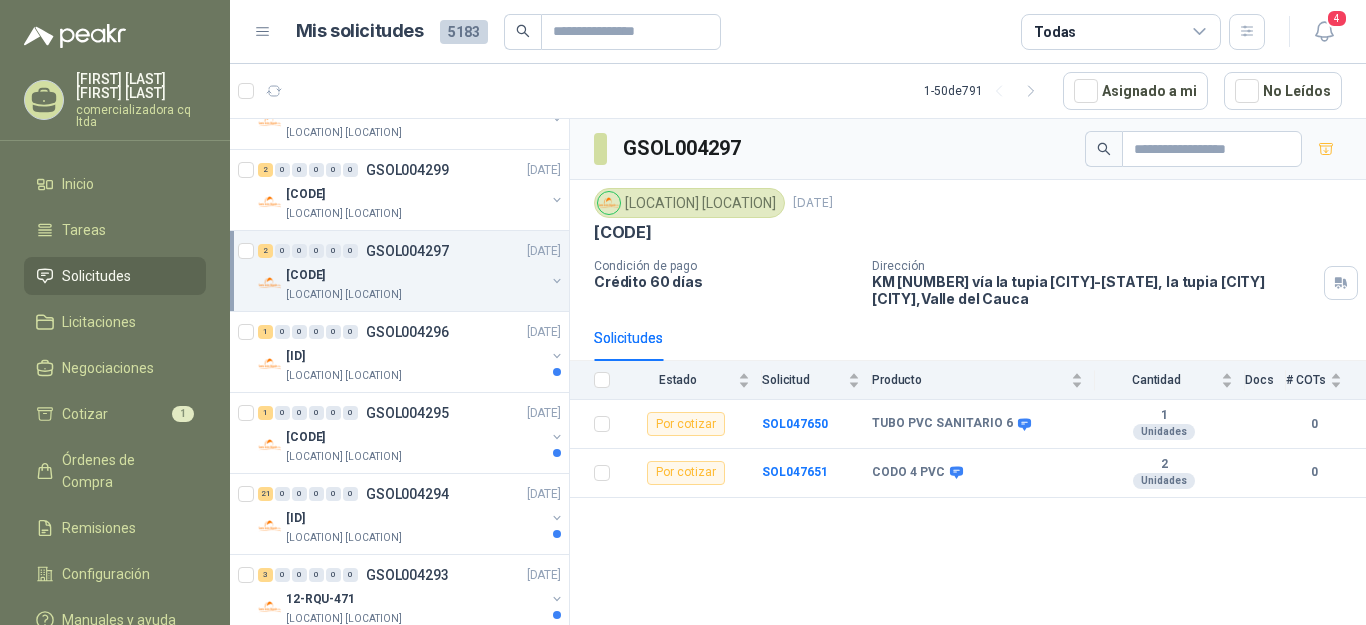 scroll, scrollTop: 615, scrollLeft: 0, axis: vertical 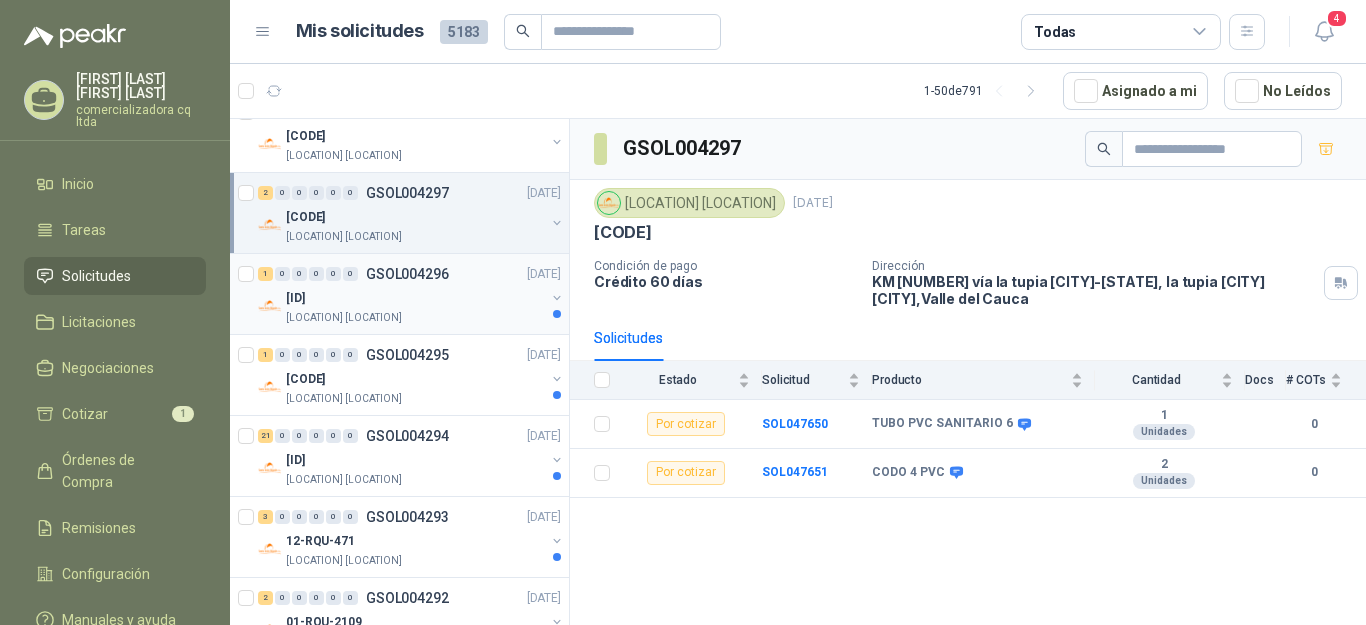 click on "01-RQP-9126" at bounding box center (295, 298) 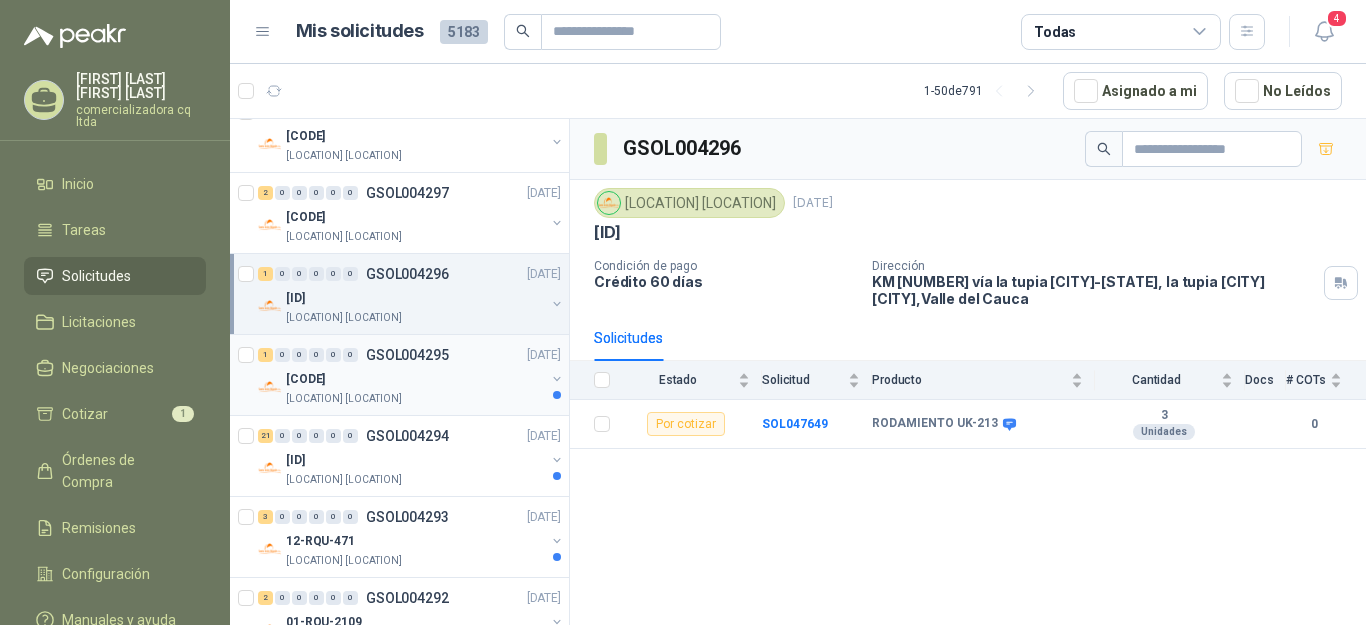 click on "12-RQU-472" at bounding box center [305, 379] 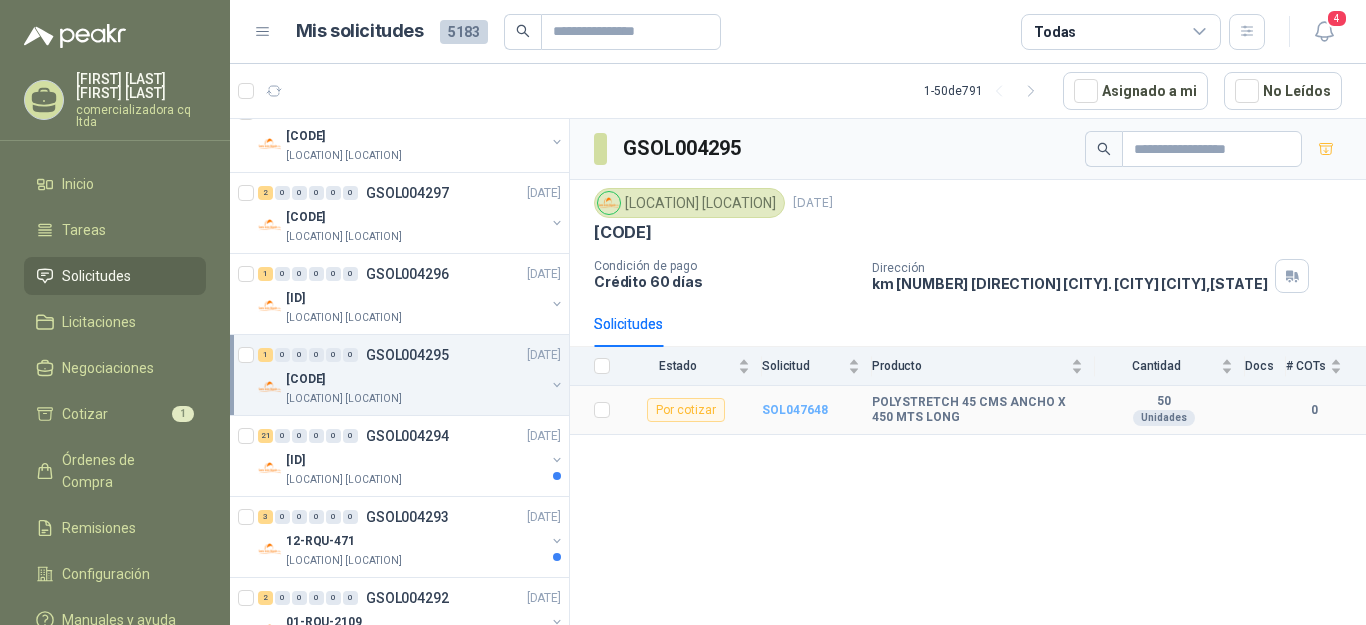 click on "SOL047648" at bounding box center (795, 410) 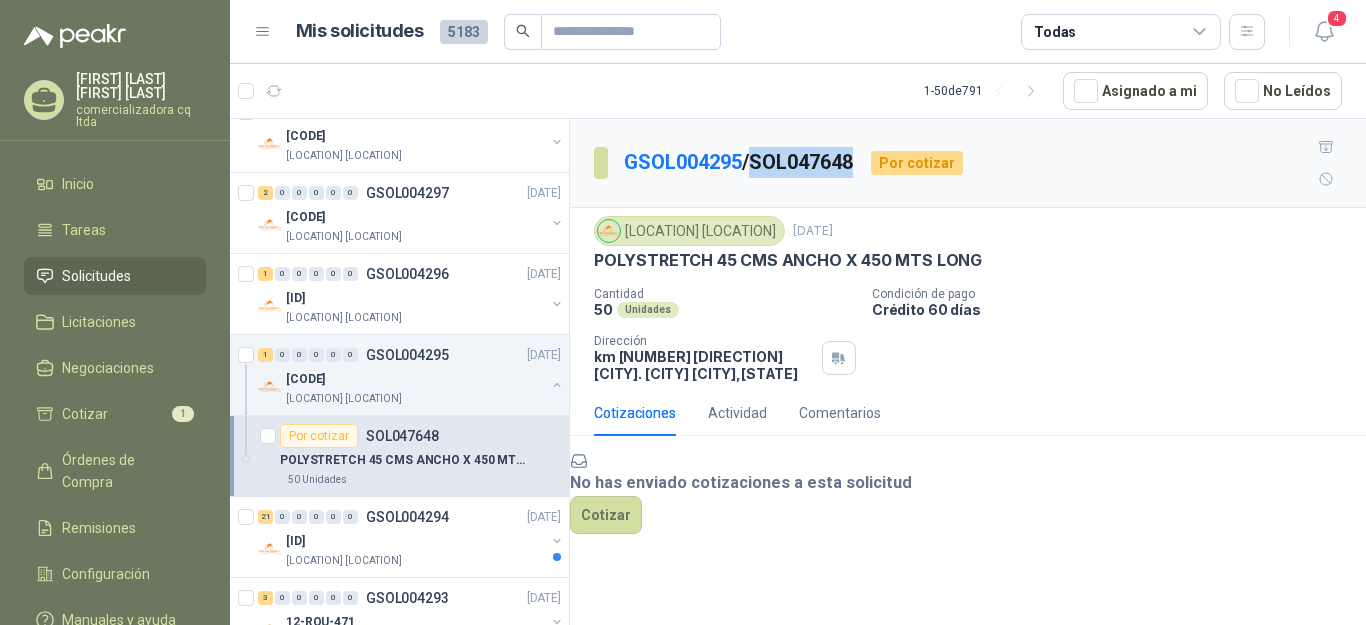 drag, startPoint x: 764, startPoint y: 143, endPoint x: 866, endPoint y: 139, distance: 102.0784 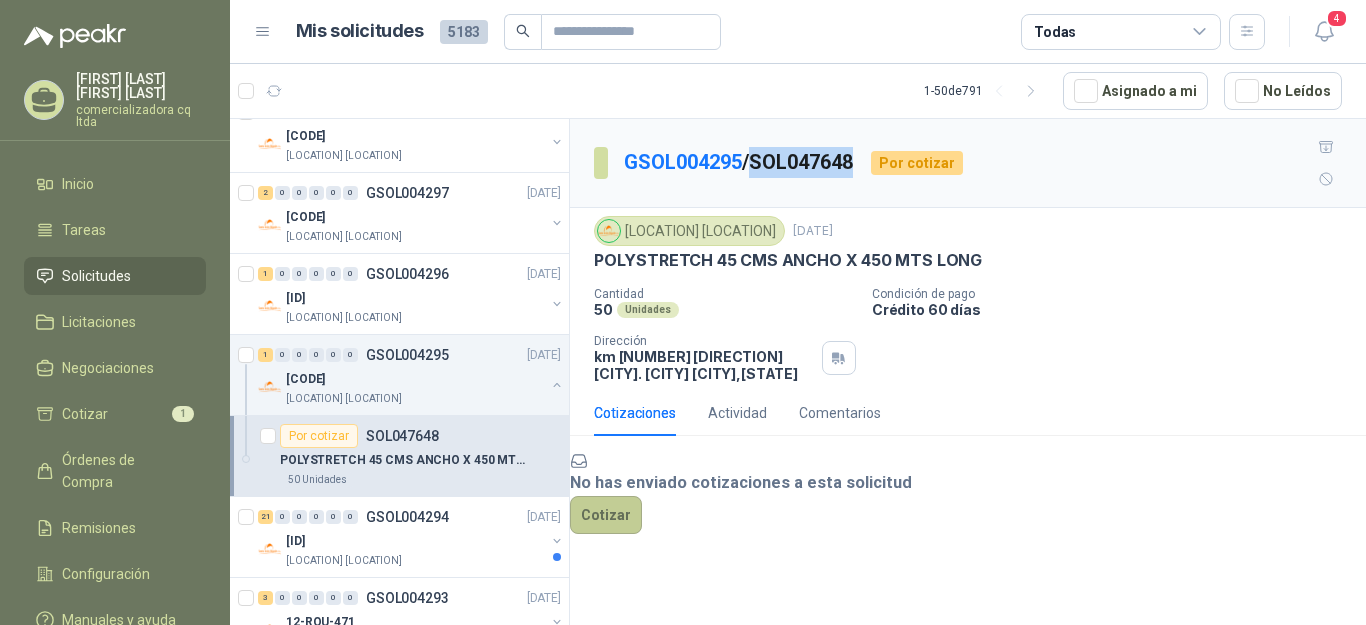 click on "Cotizar" at bounding box center (606, 515) 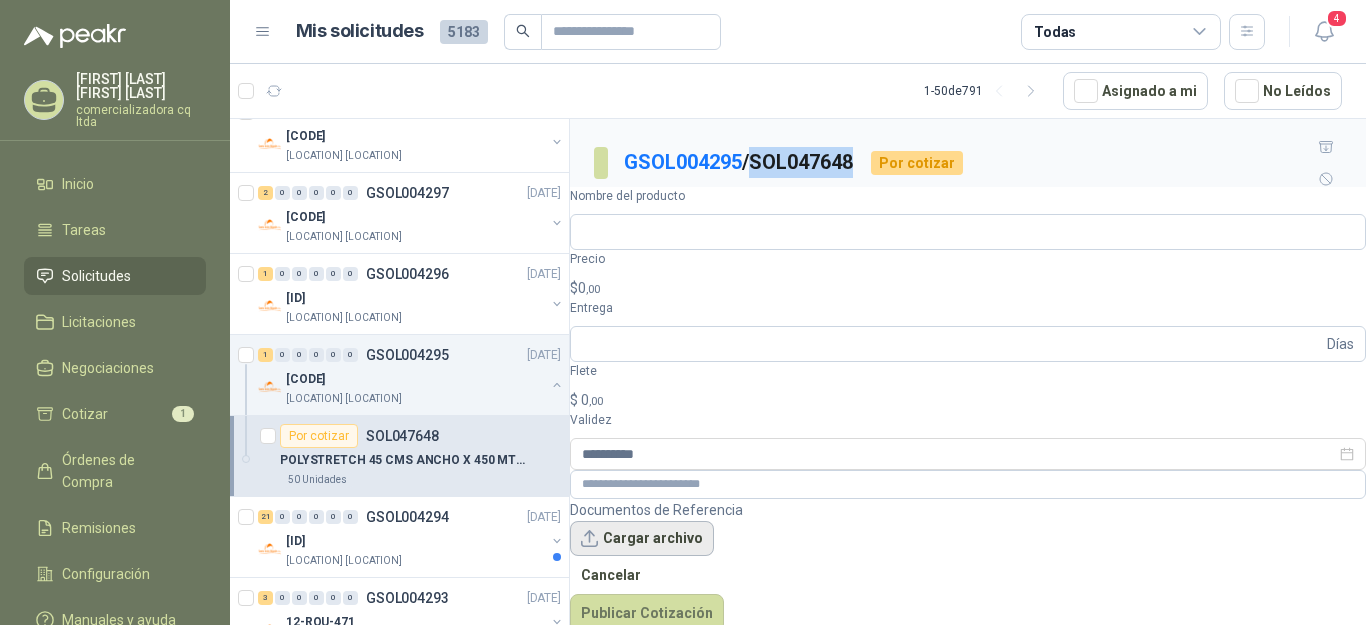 click on "Cargar archivo" at bounding box center (642, 539) 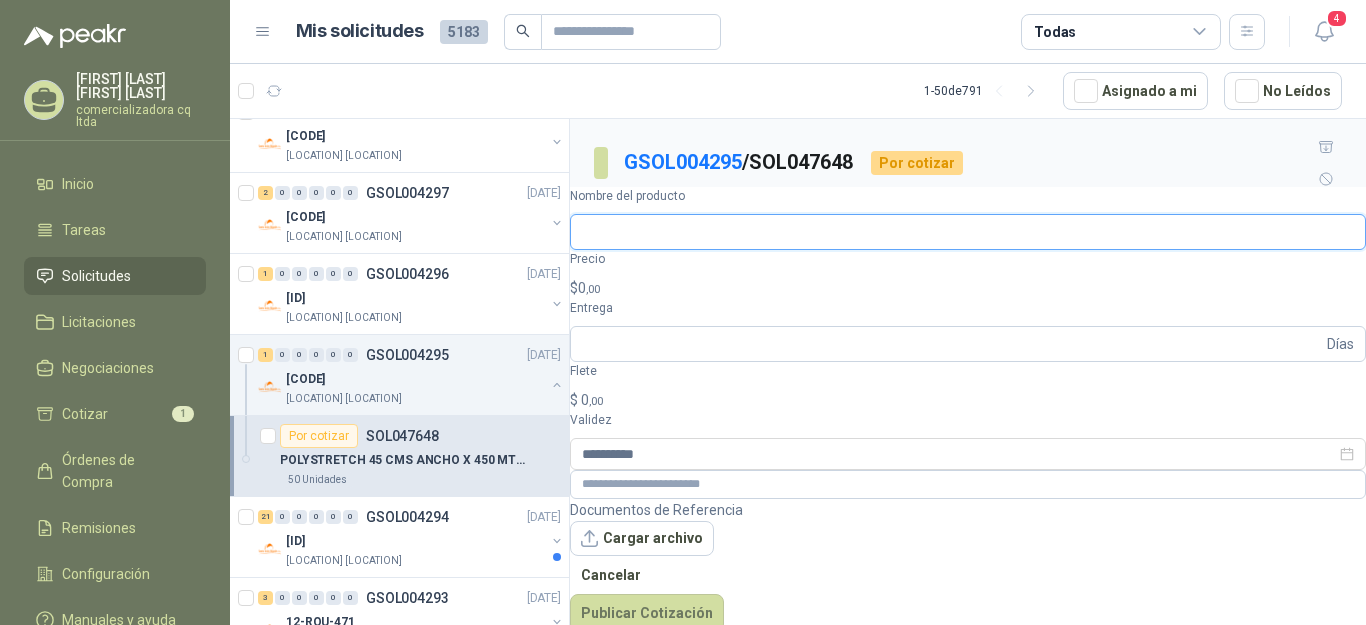 click on "Nombre del producto" at bounding box center [968, 232] 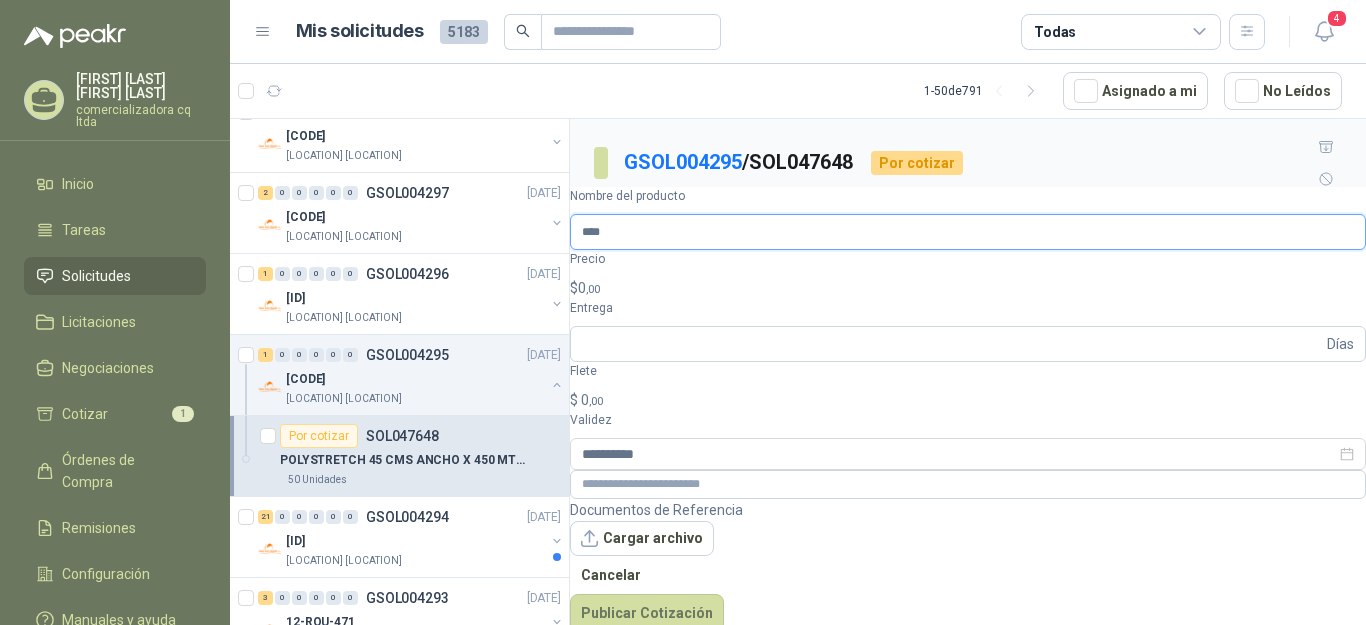 type on "**********" 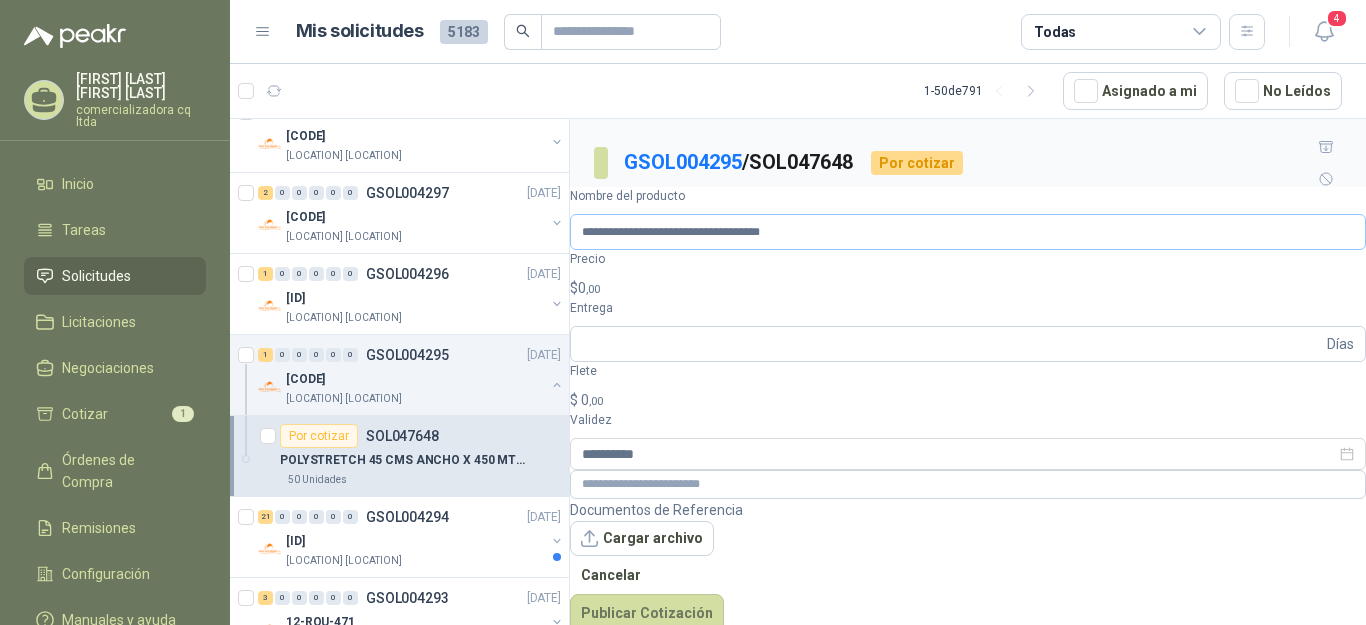click on ",00" at bounding box center (593, 289) 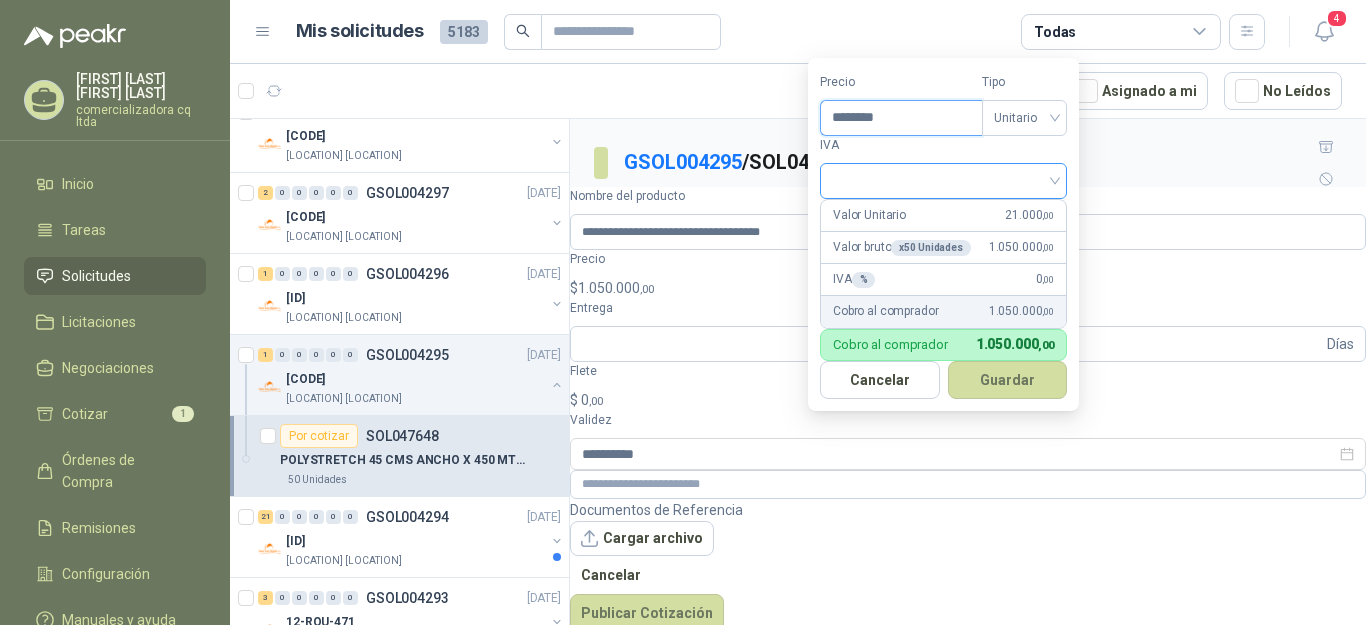 type on "********" 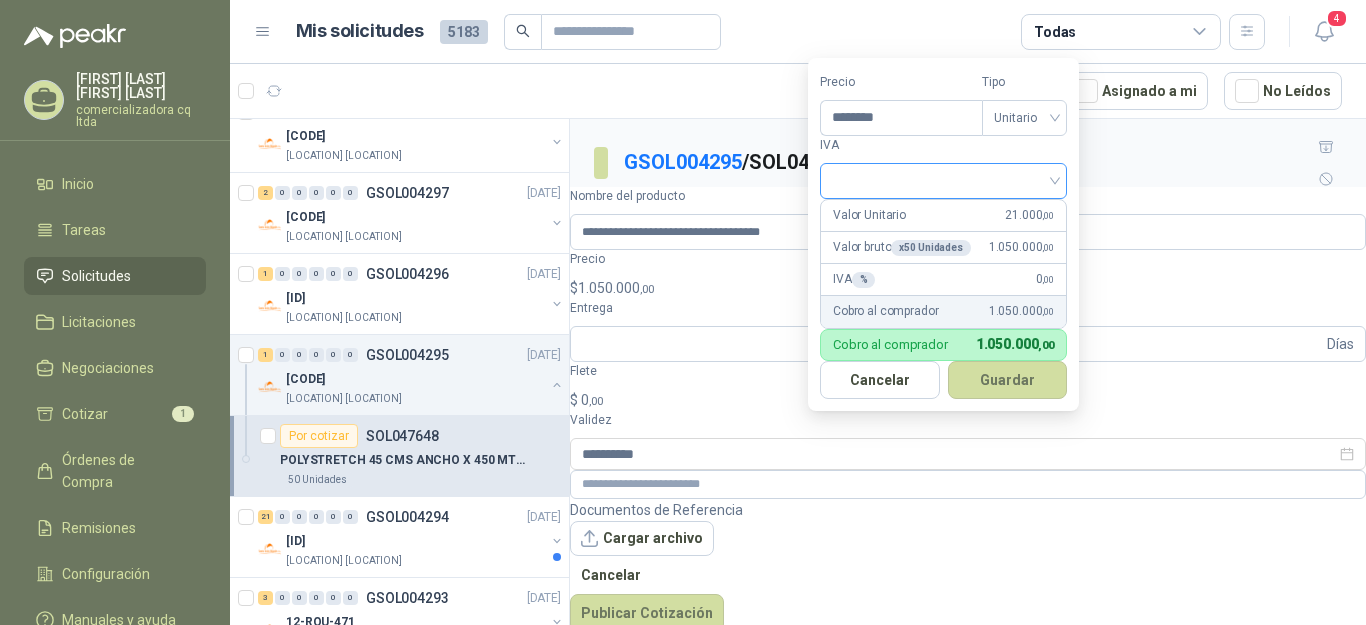 click at bounding box center [943, 179] 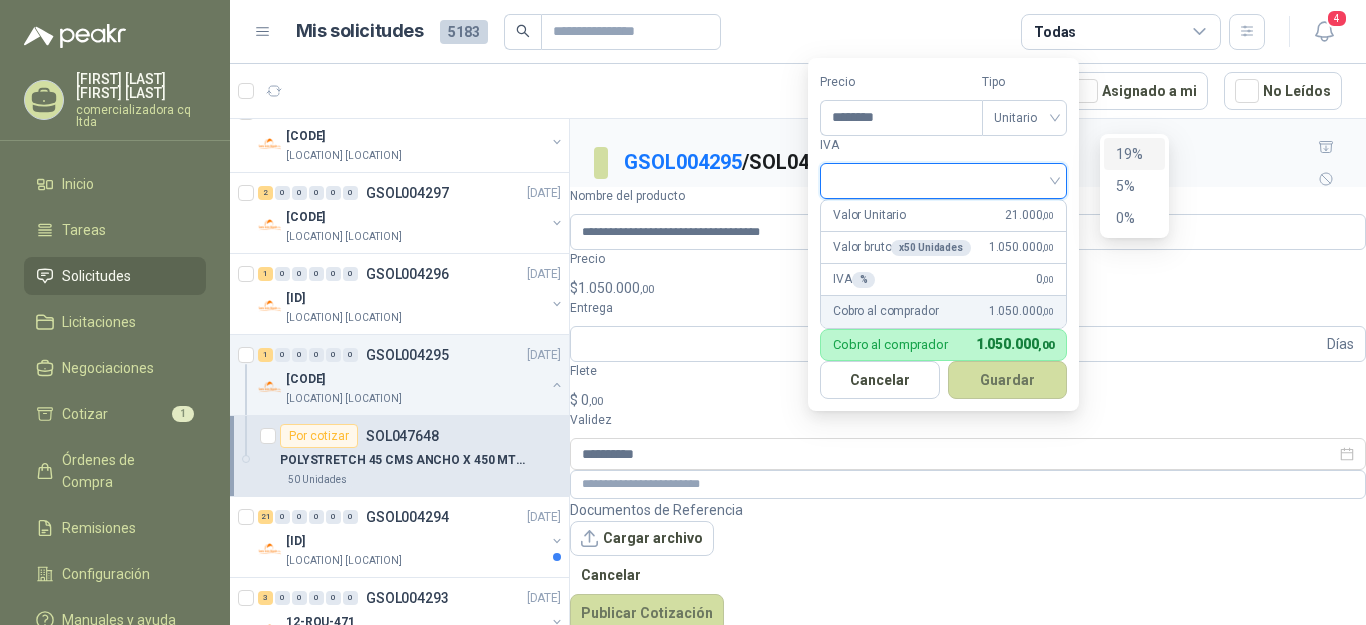 click on "19%" at bounding box center [1134, 154] 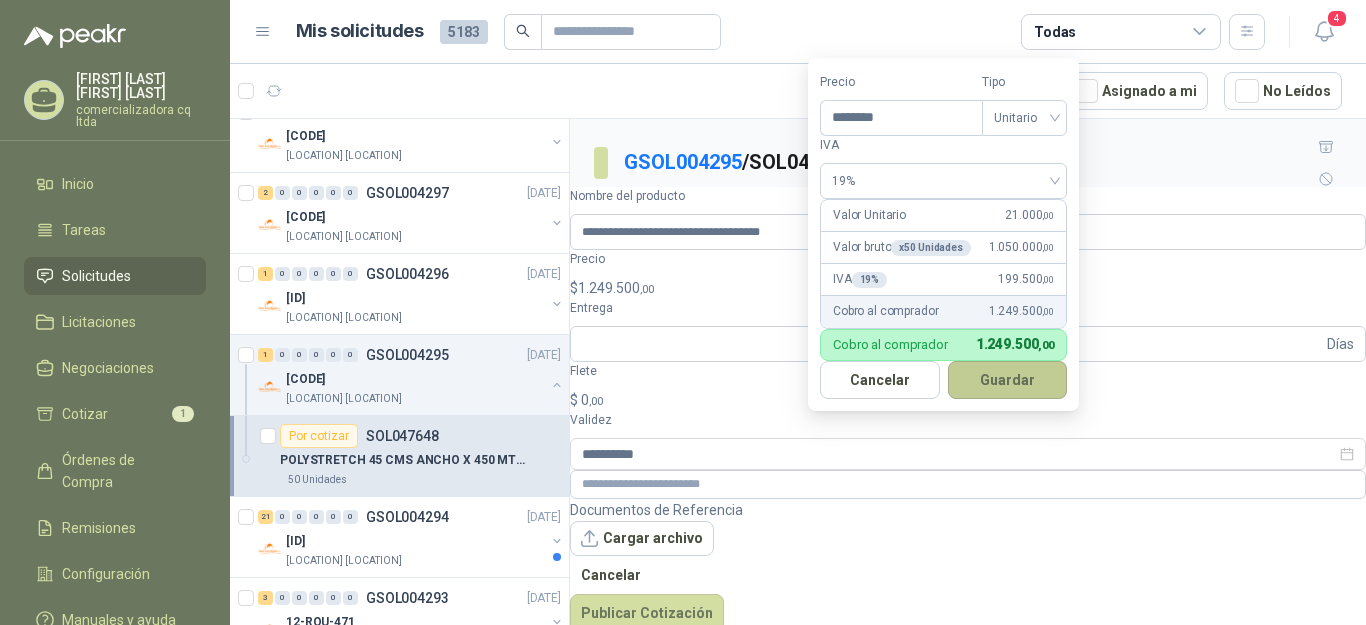 click on "Guardar" at bounding box center [1008, 380] 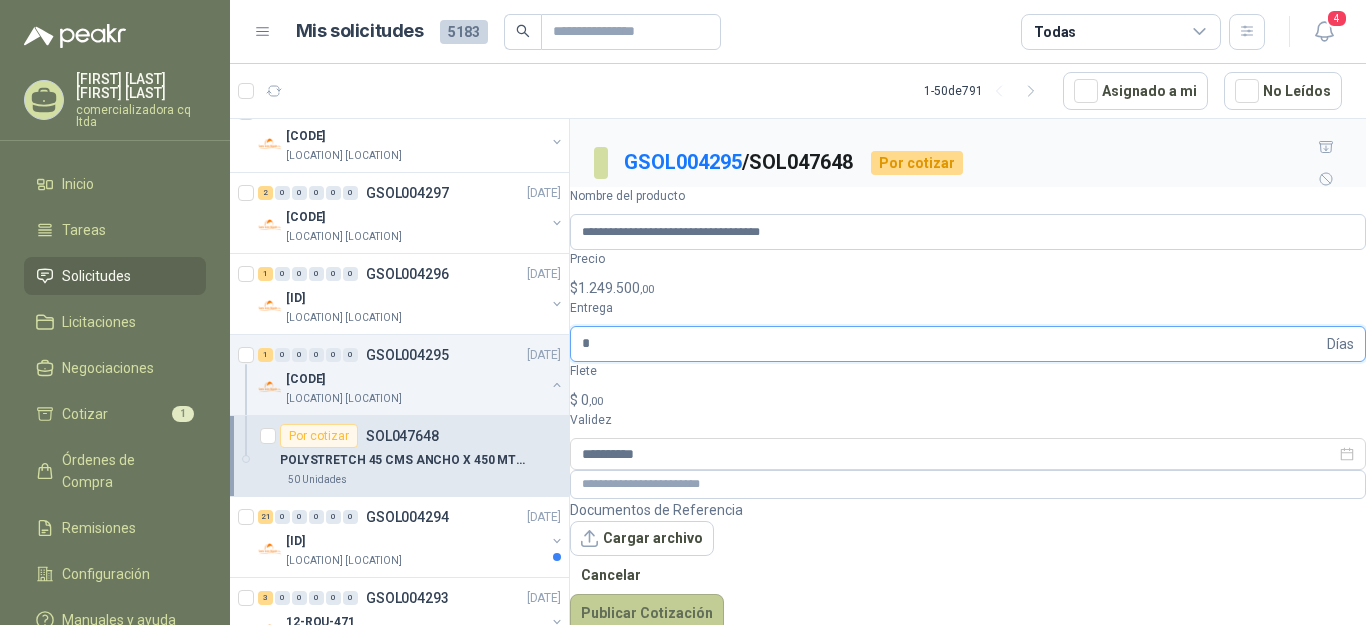 type on "*" 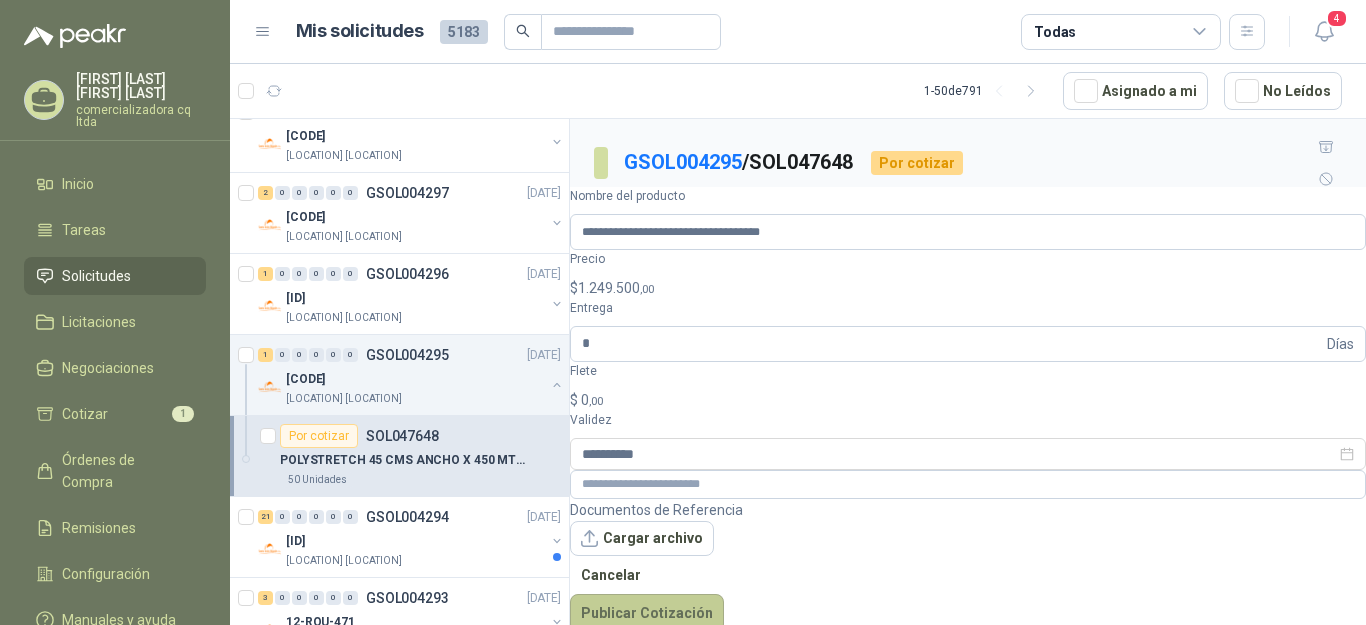 click on "Publicar Cotización" at bounding box center [647, 613] 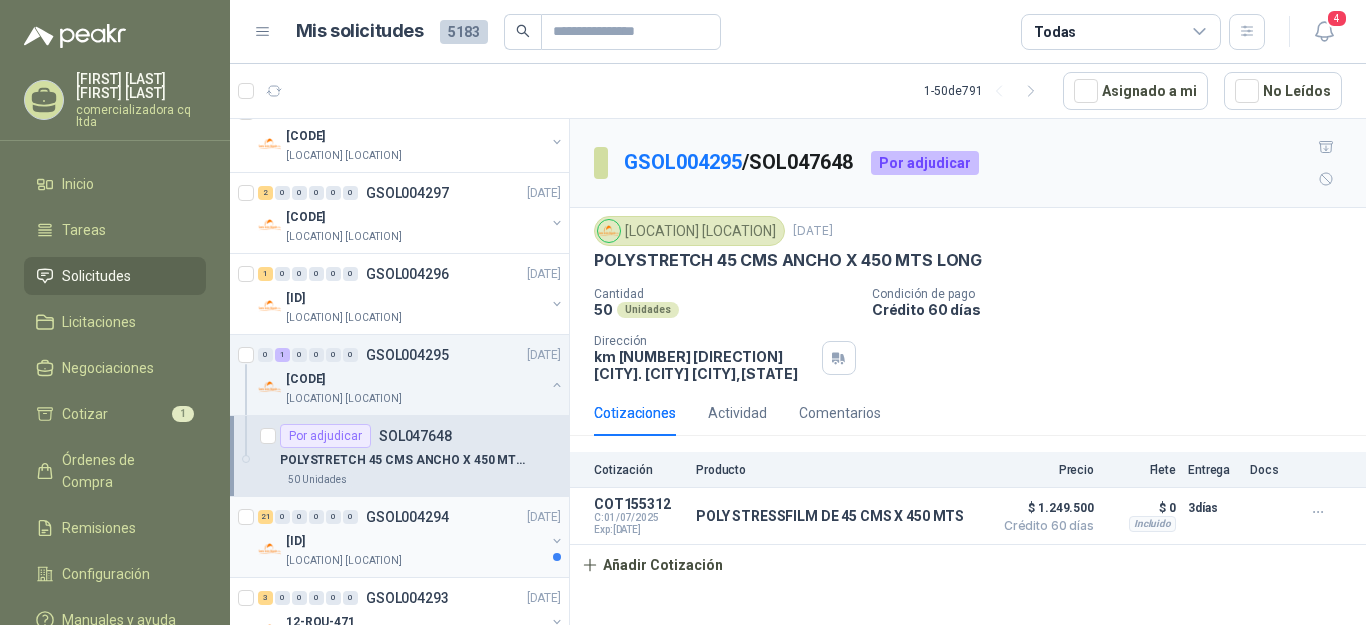 click on "01-RQP-9124" at bounding box center [295, 541] 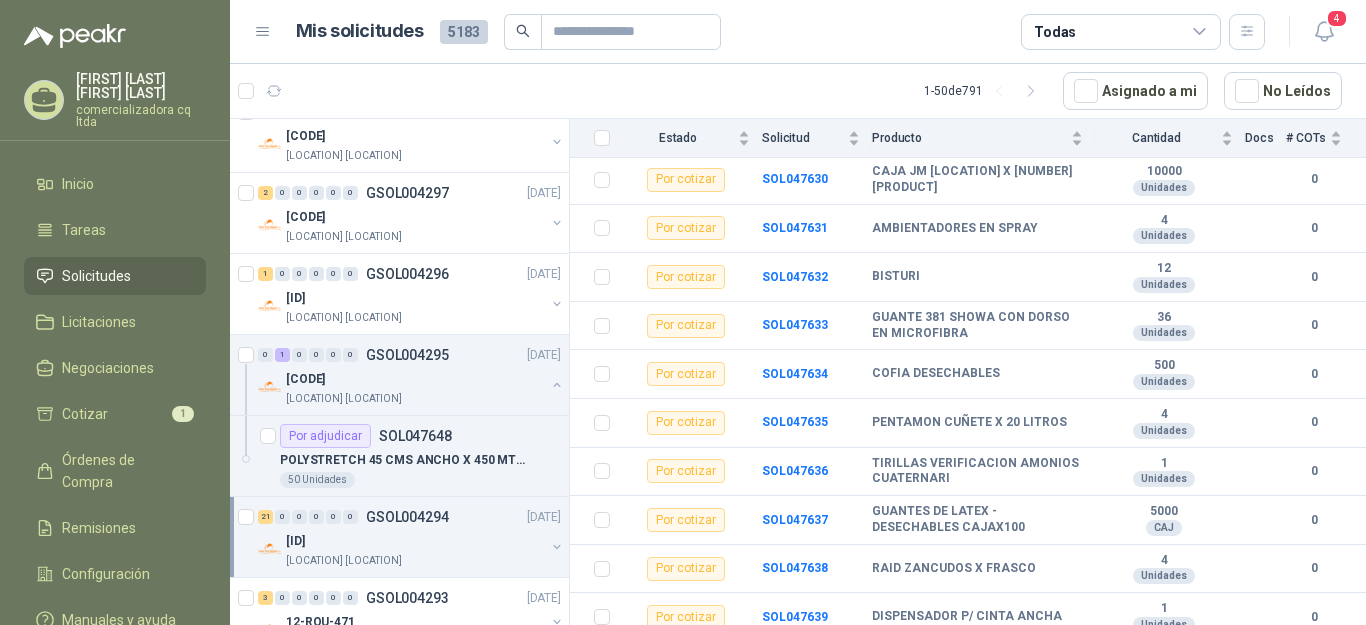 scroll, scrollTop: 413, scrollLeft: 0, axis: vertical 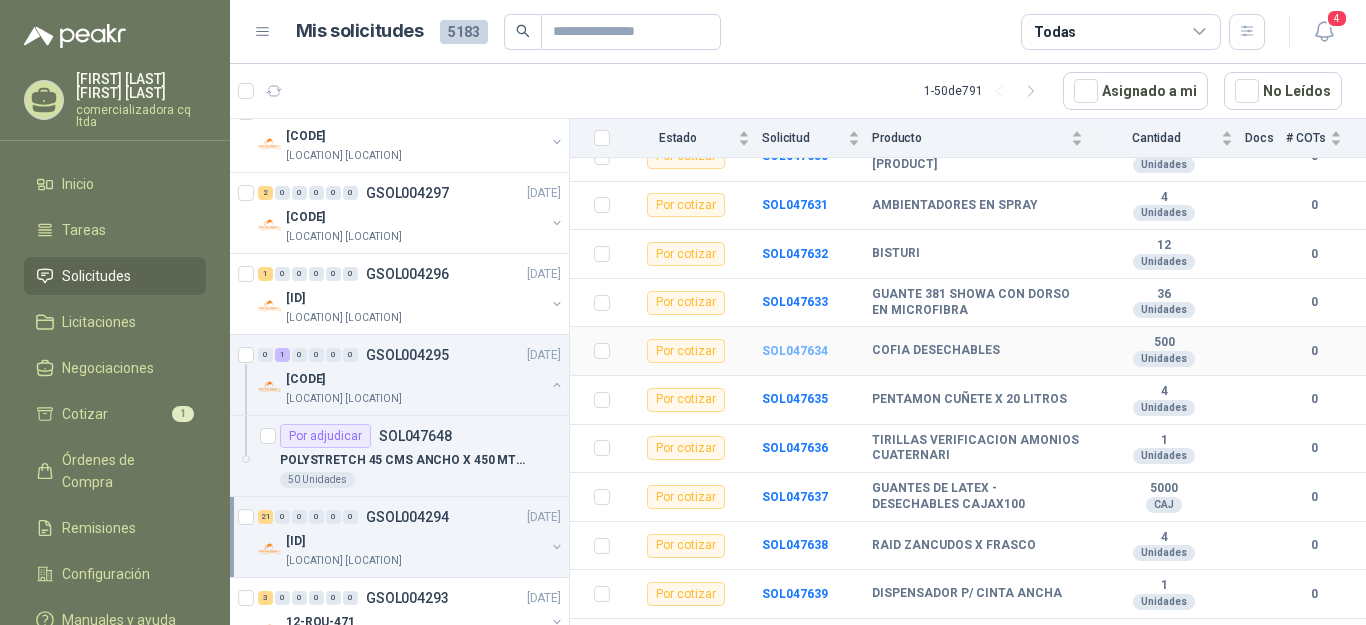 click on "SOL047634" at bounding box center [795, 351] 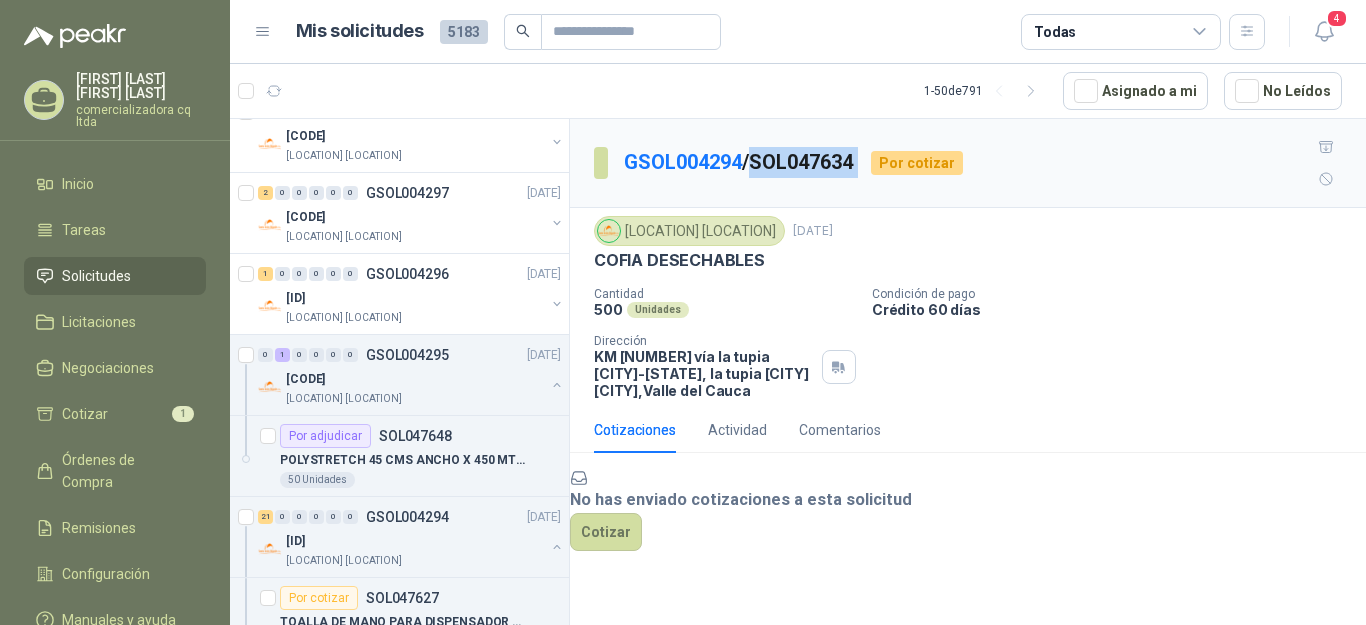 drag, startPoint x: 783, startPoint y: 142, endPoint x: 879, endPoint y: 142, distance: 96 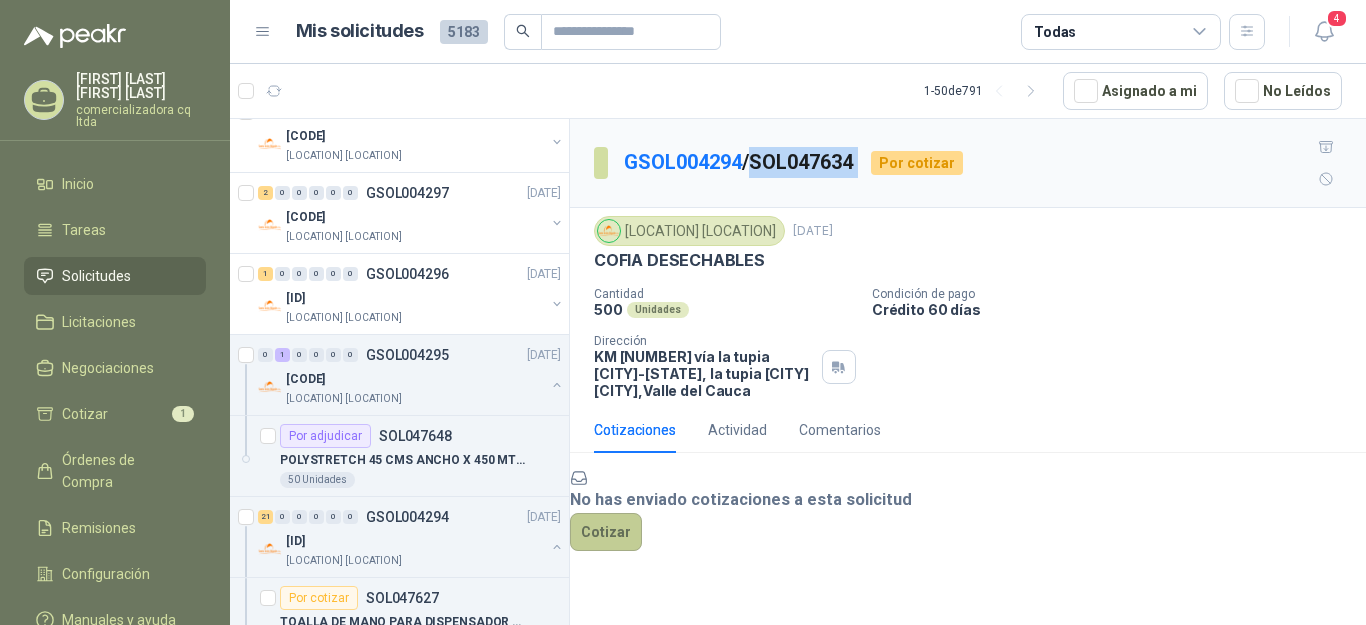 click on "Cotizar" at bounding box center [606, 532] 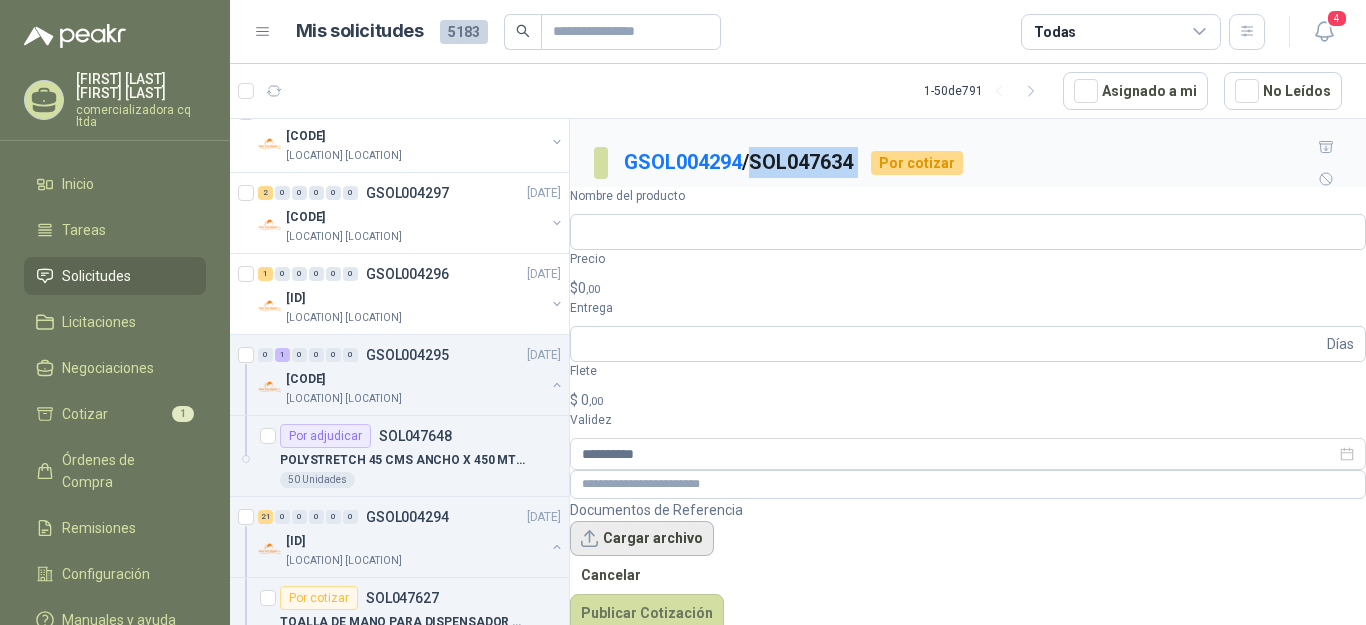 click on "Cargar archivo" at bounding box center [642, 539] 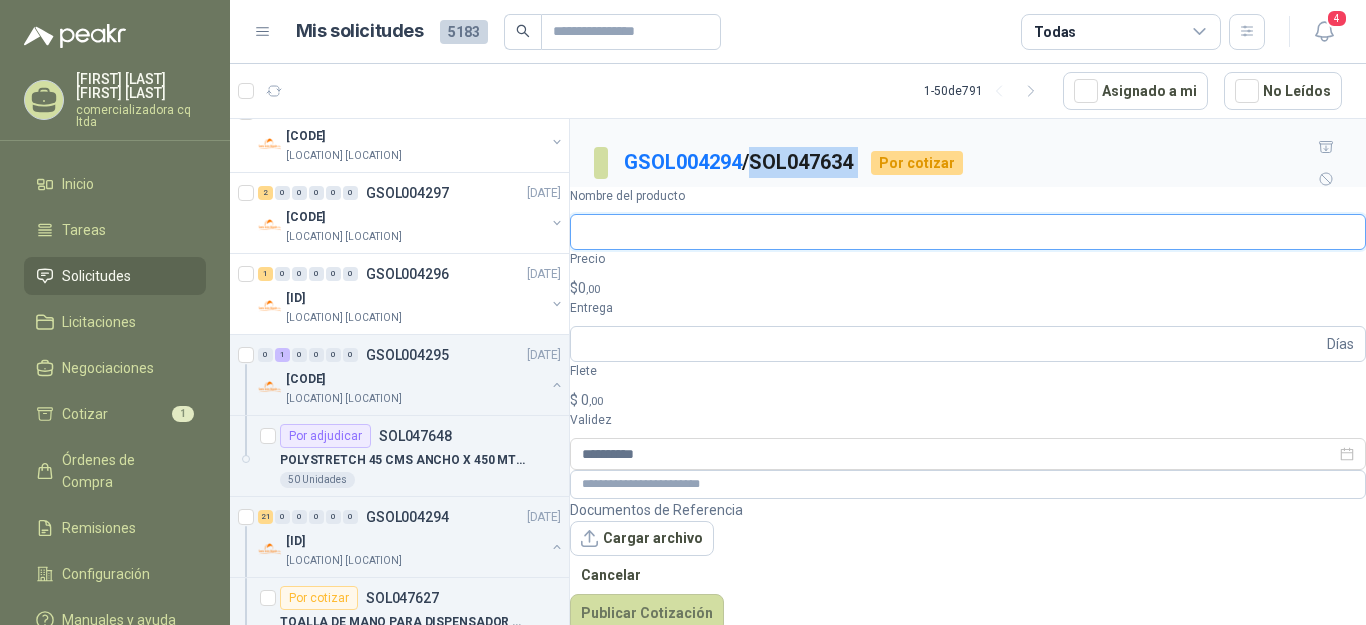 click on "Nombre del producto" at bounding box center (968, 232) 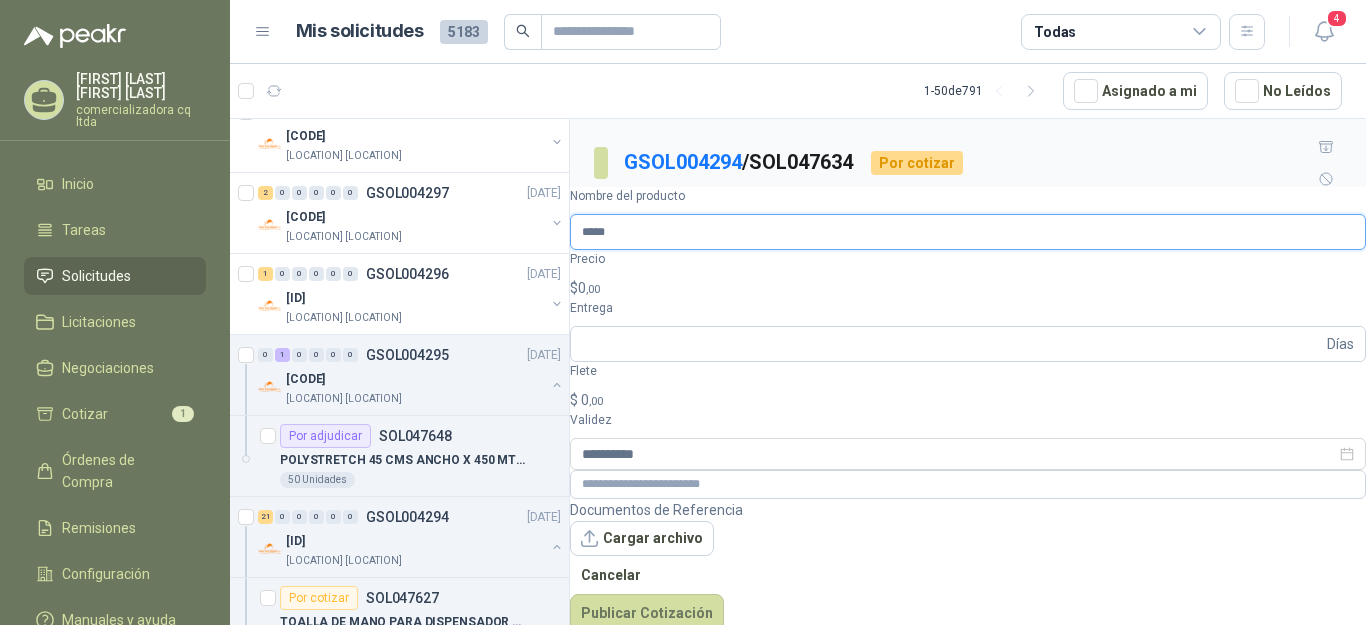 type on "**********" 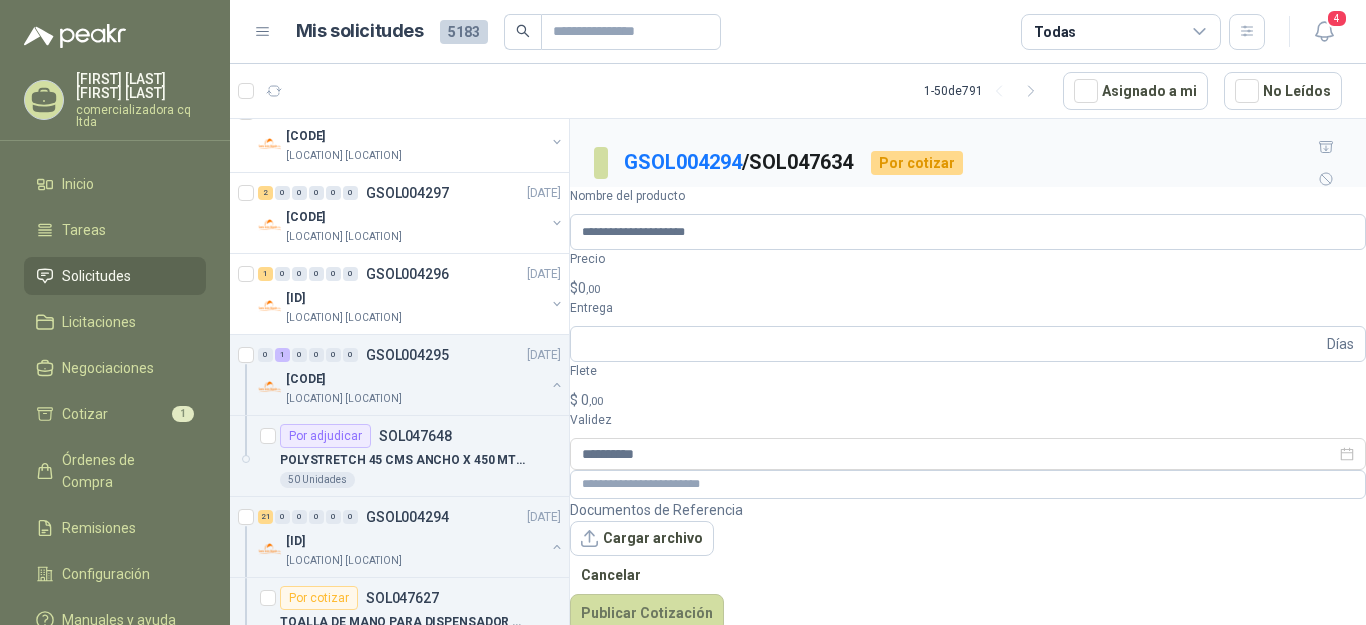 click on ",00" at bounding box center (593, 289) 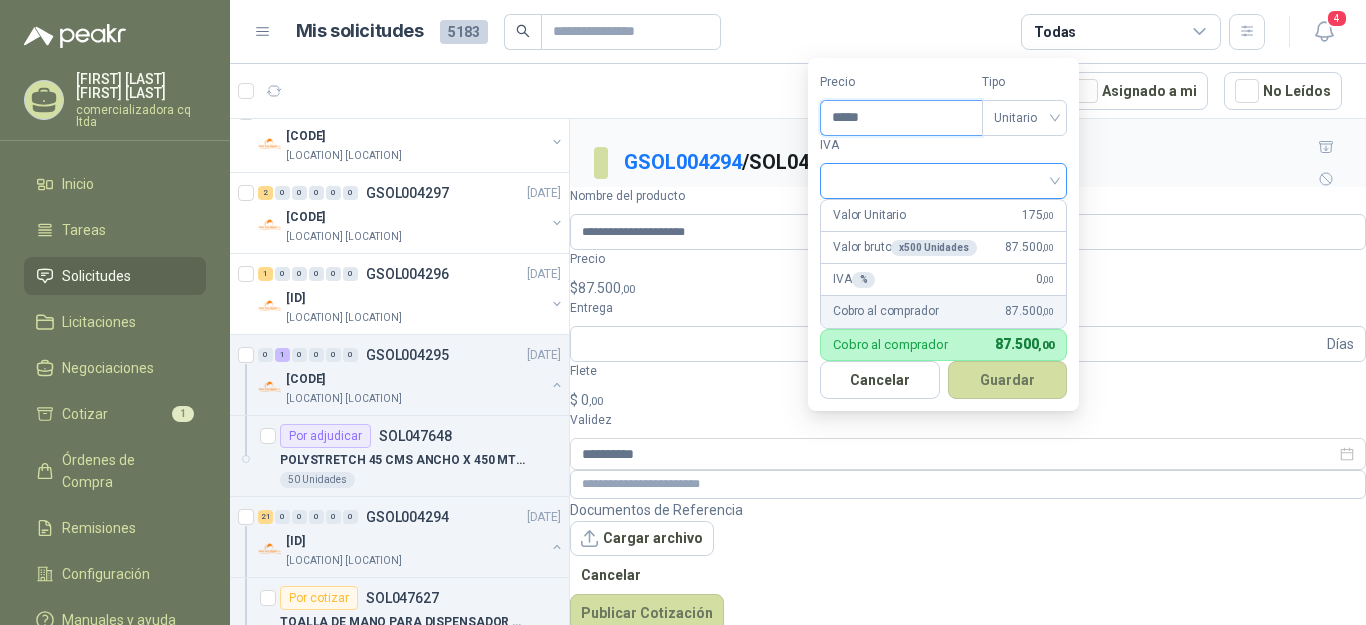 type on "*****" 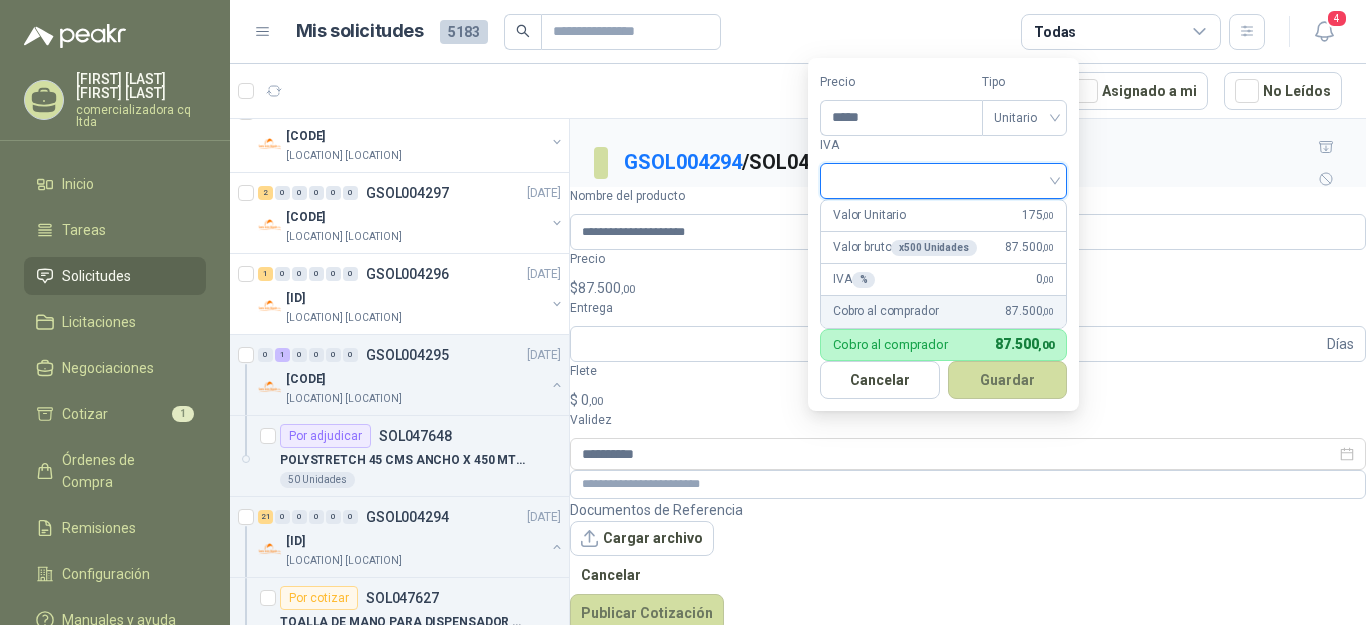 click at bounding box center [943, 179] 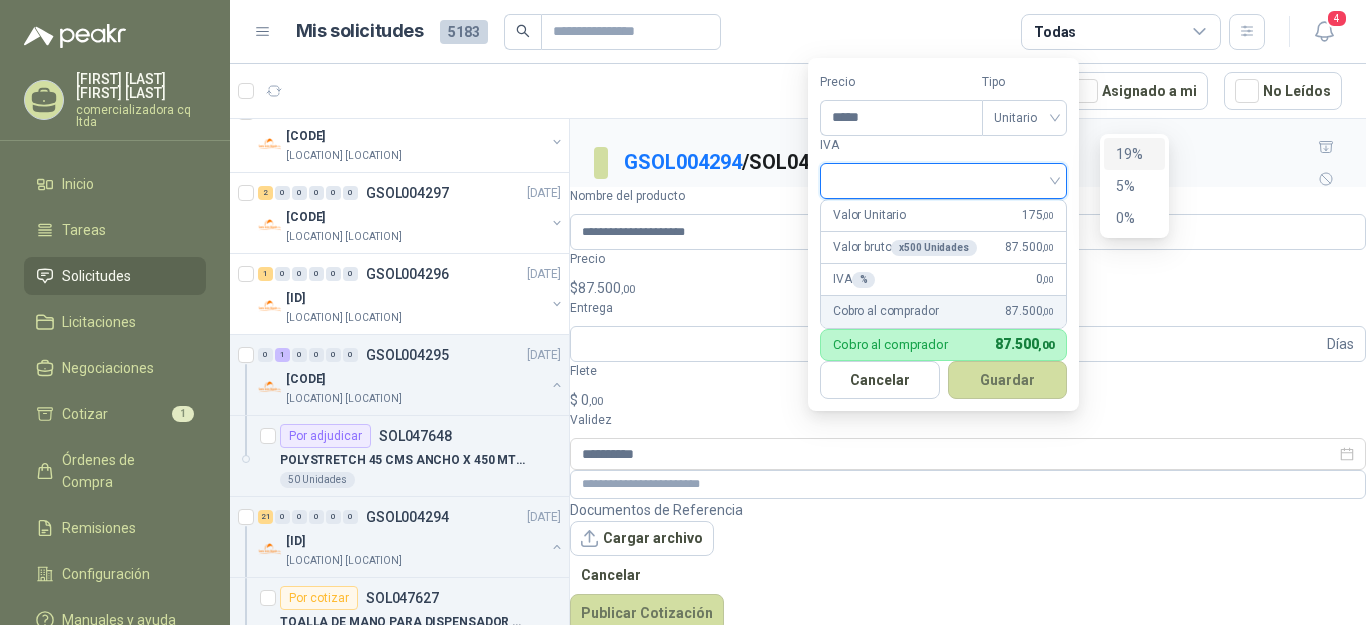 click on "19%" at bounding box center (1134, 154) 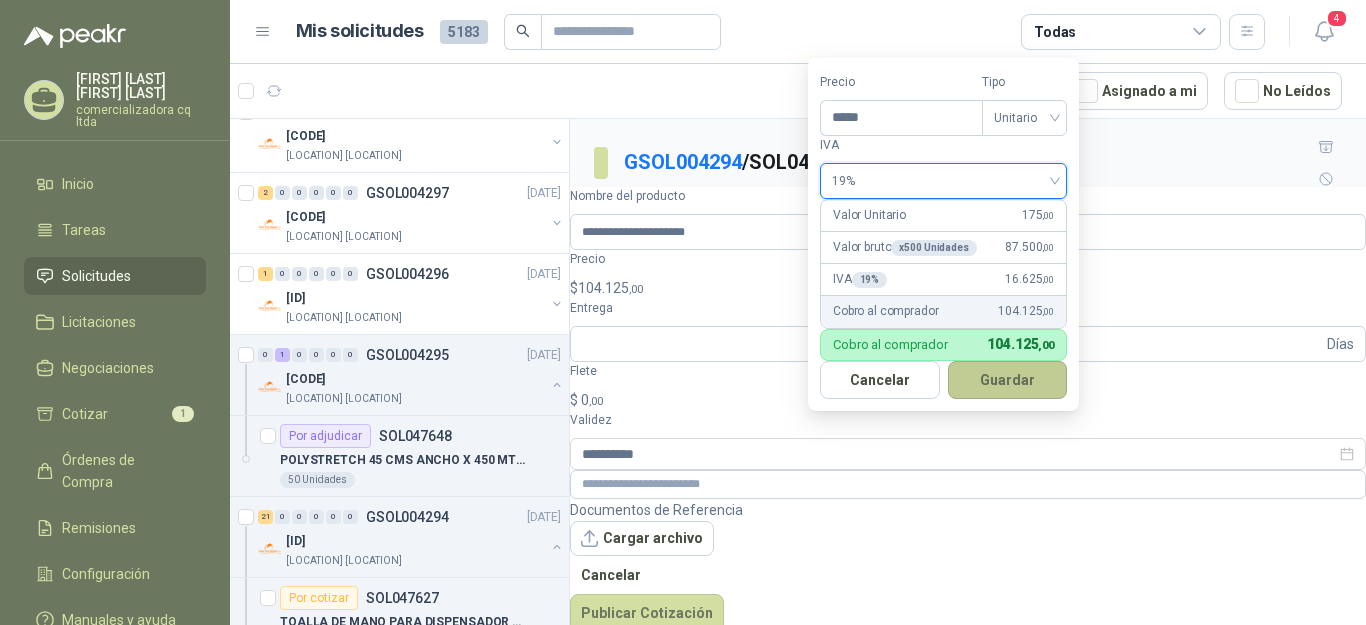 click on "Guardar" at bounding box center (1008, 380) 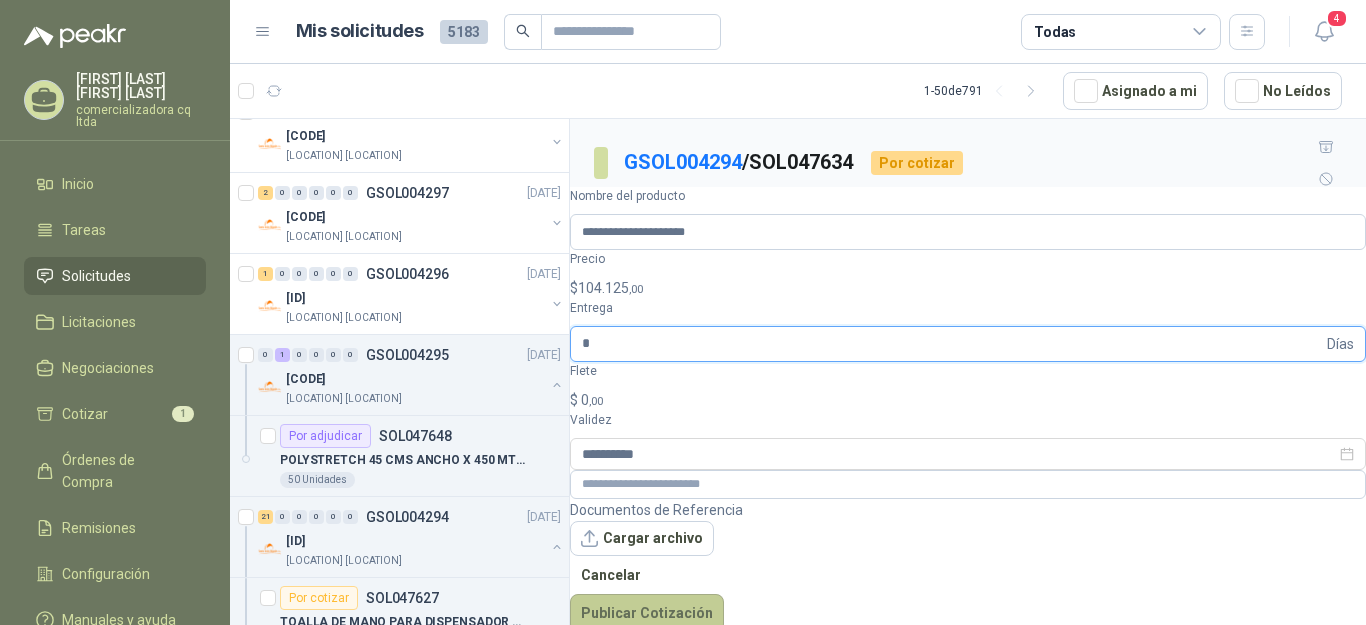 type on "*" 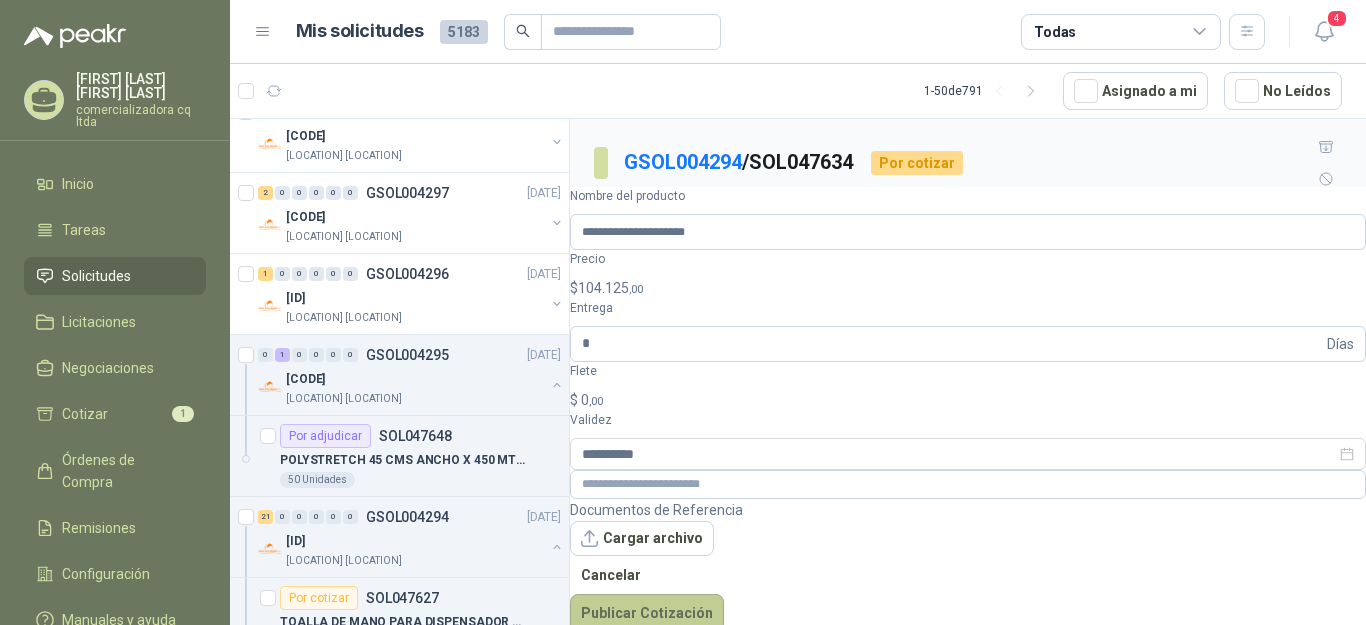 click on "Publicar Cotización" at bounding box center [647, 613] 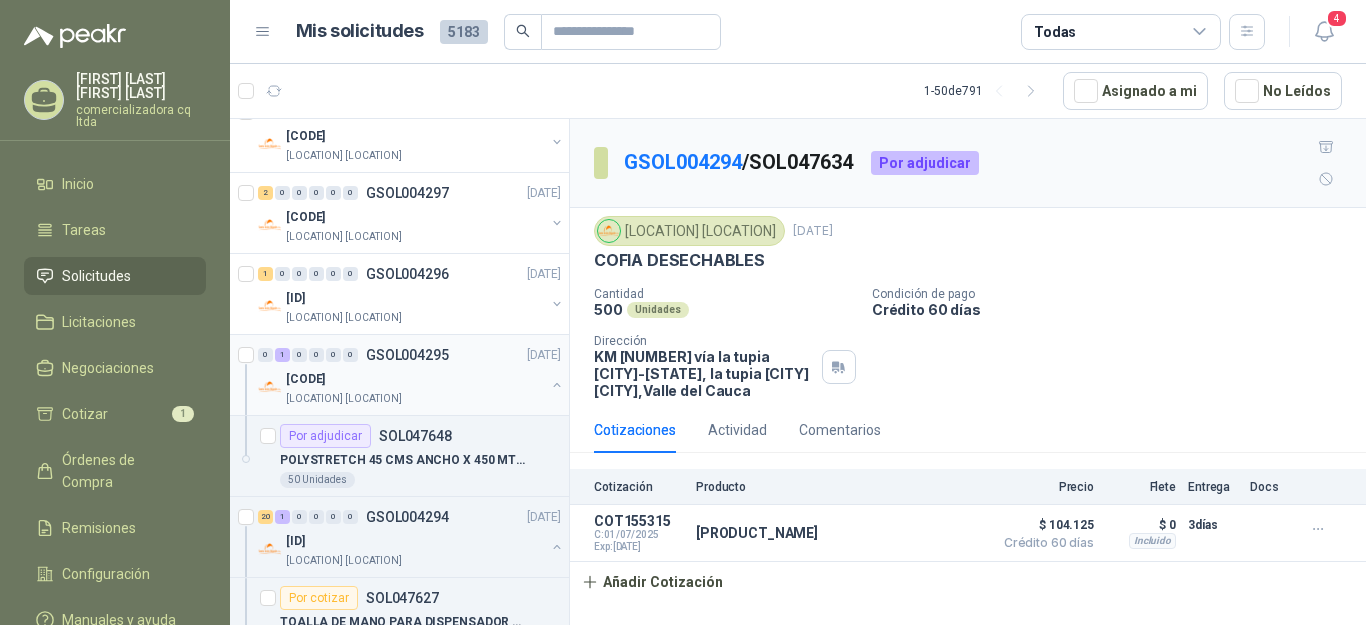 click on "12-RQU-472" at bounding box center [305, 379] 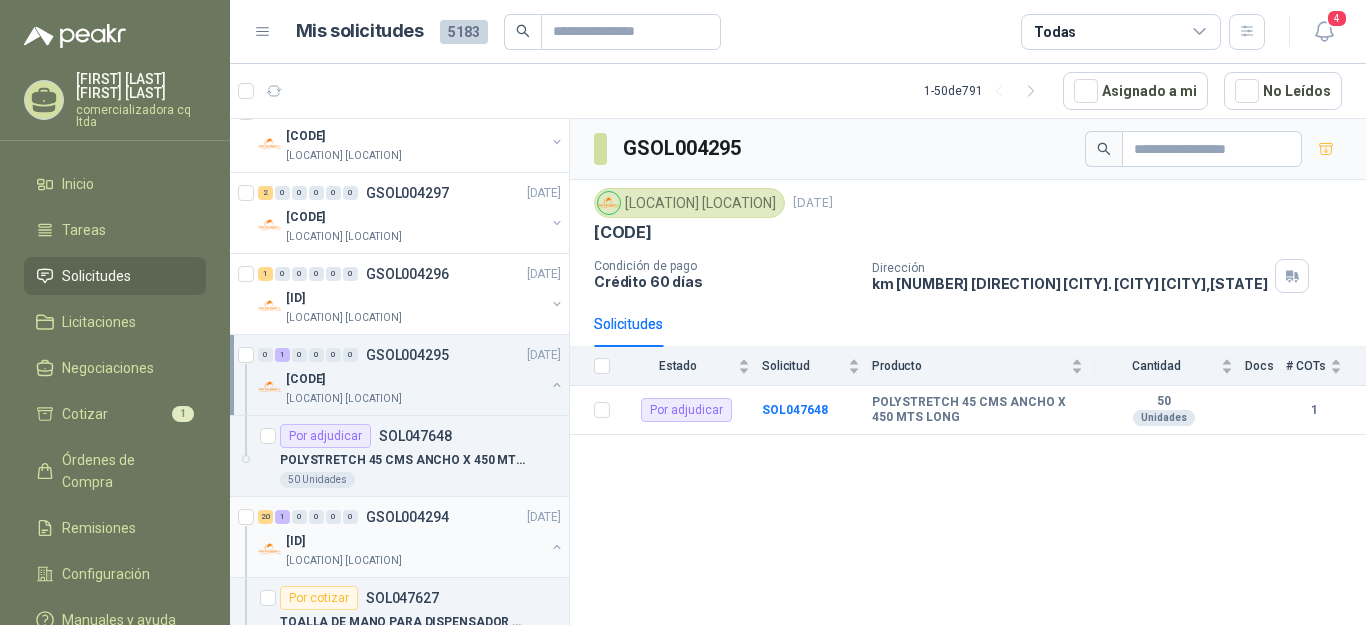 click on "01-RQP-9124" at bounding box center [295, 541] 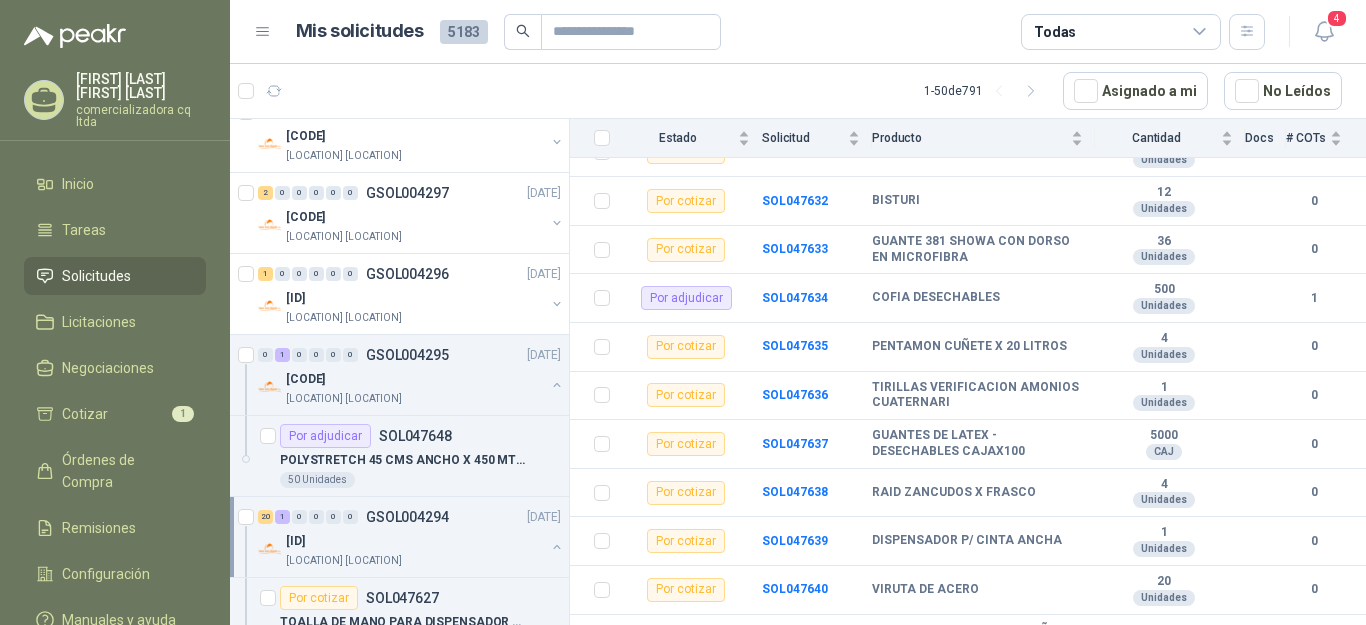 scroll, scrollTop: 489, scrollLeft: 0, axis: vertical 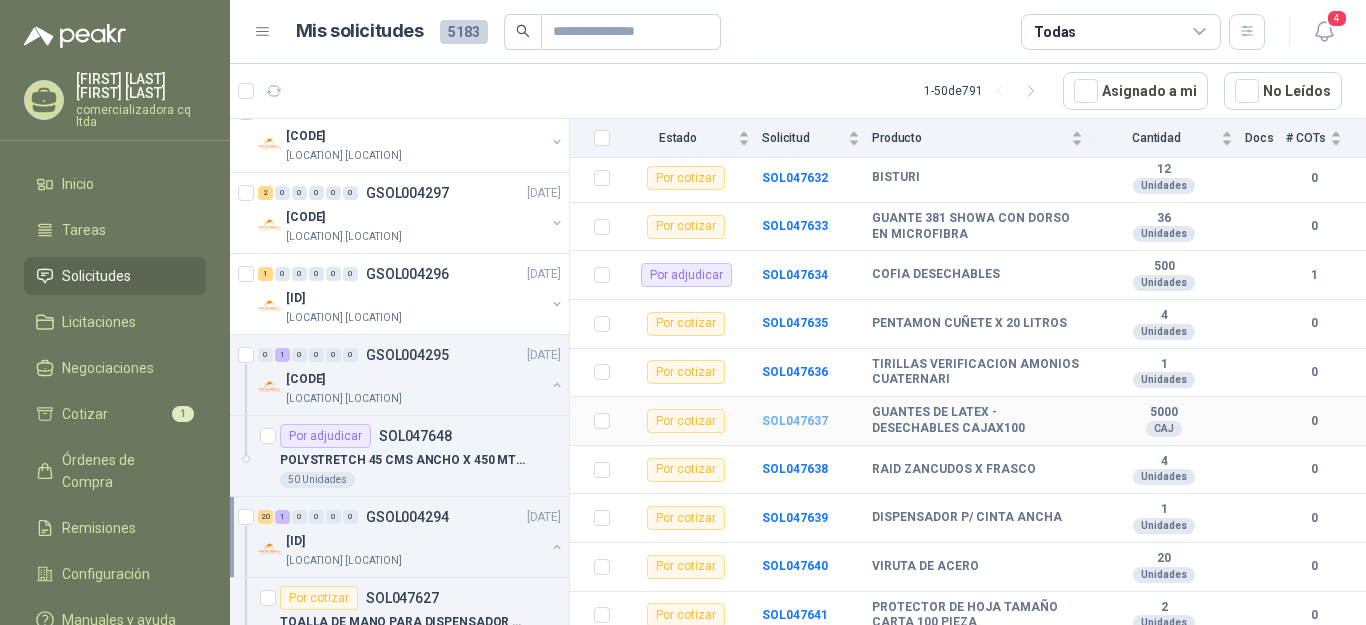 click on "SOL047637" at bounding box center [795, 421] 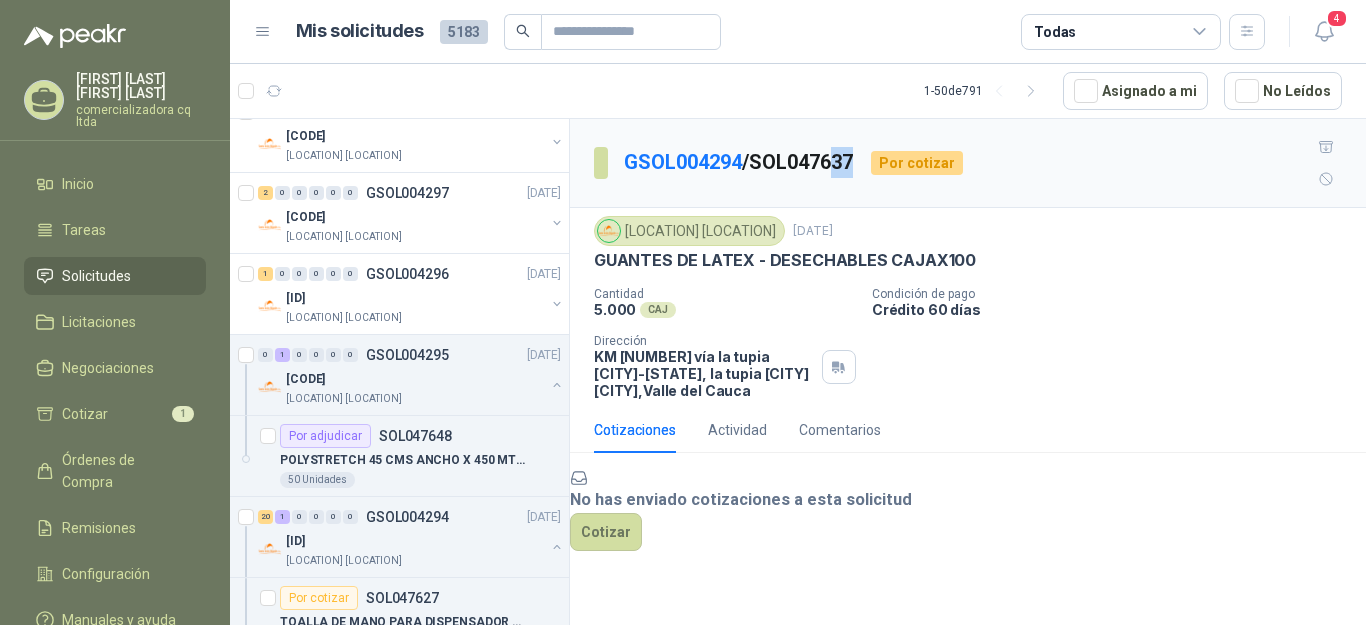 click on "GSOL004294  /  SOL047637" at bounding box center [739, 162] 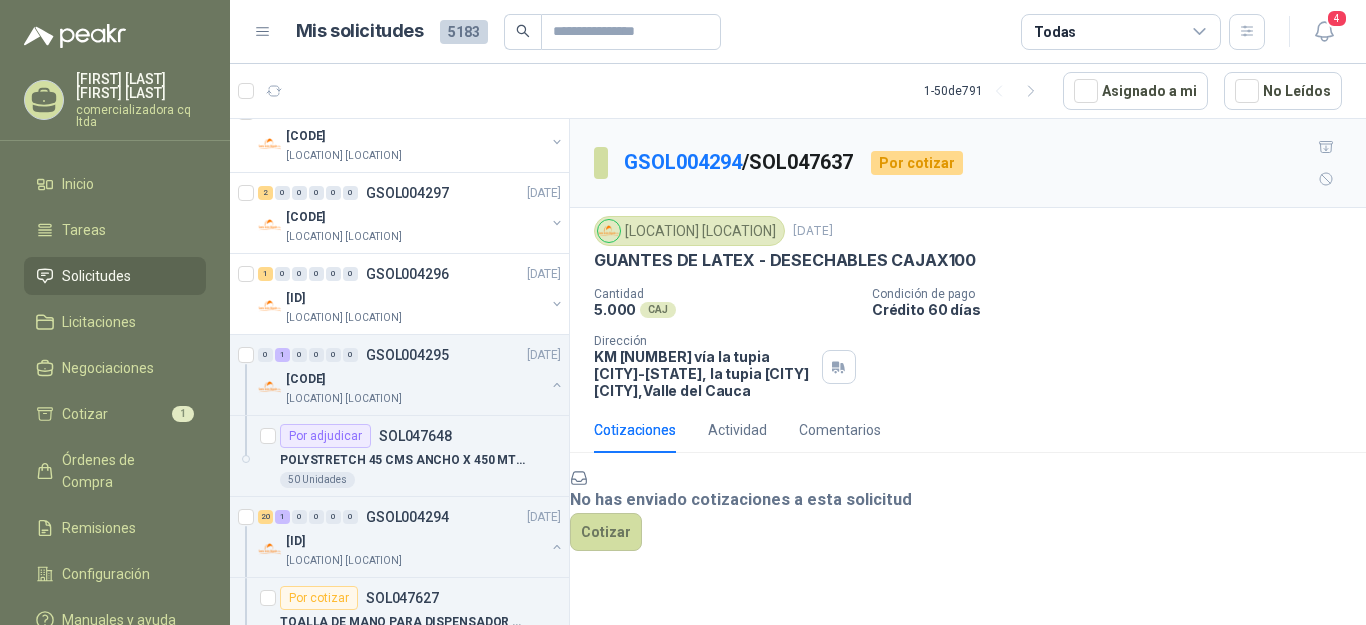 click on "GSOL004294  /  SOL047637" at bounding box center (739, 162) 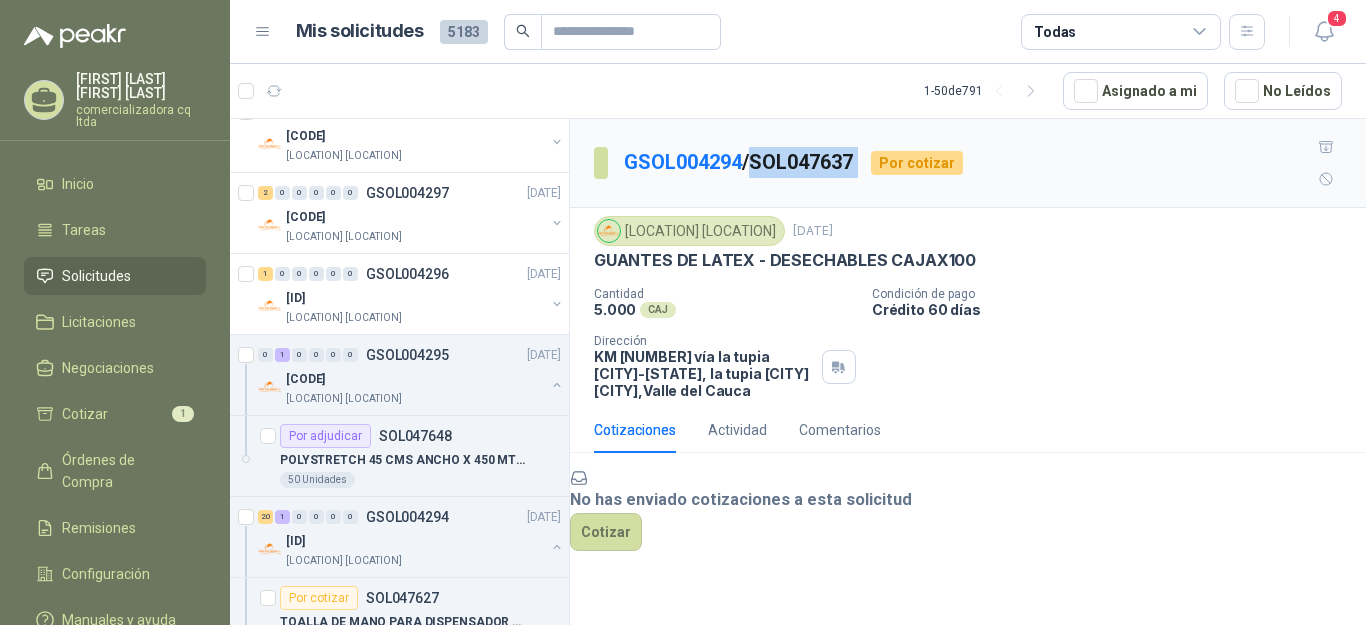 drag, startPoint x: 759, startPoint y: 142, endPoint x: 876, endPoint y: 151, distance: 117.34564 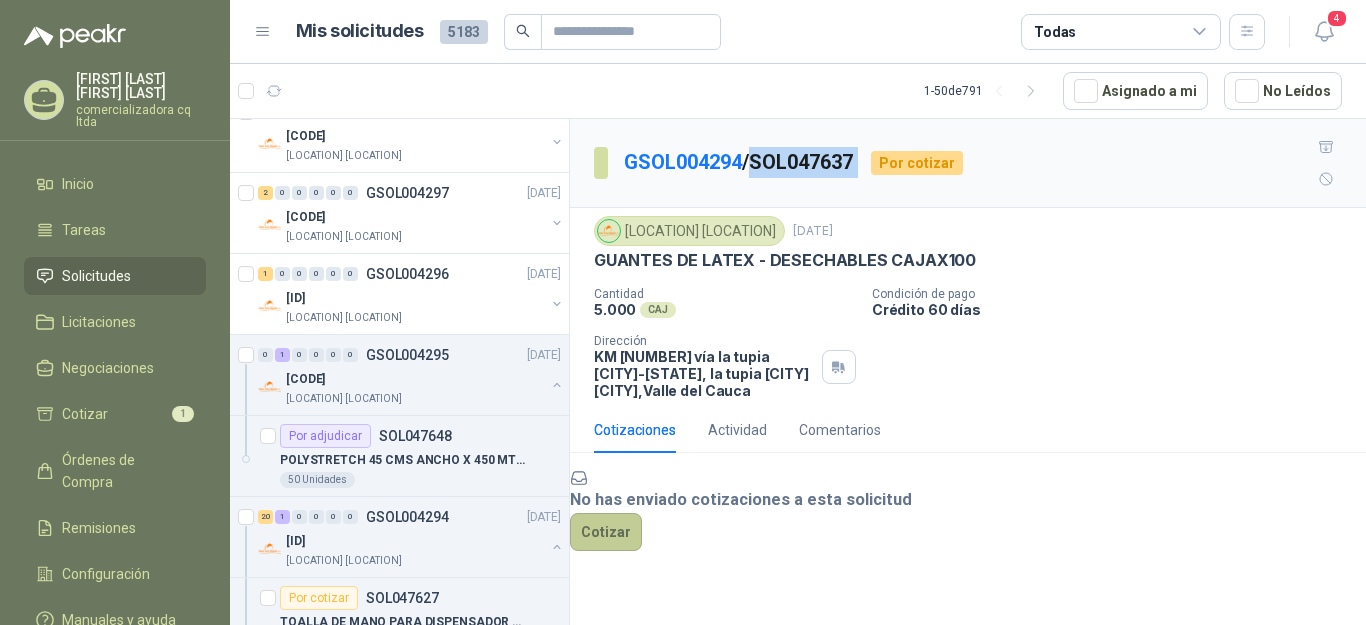click on "Cotizar" at bounding box center [606, 532] 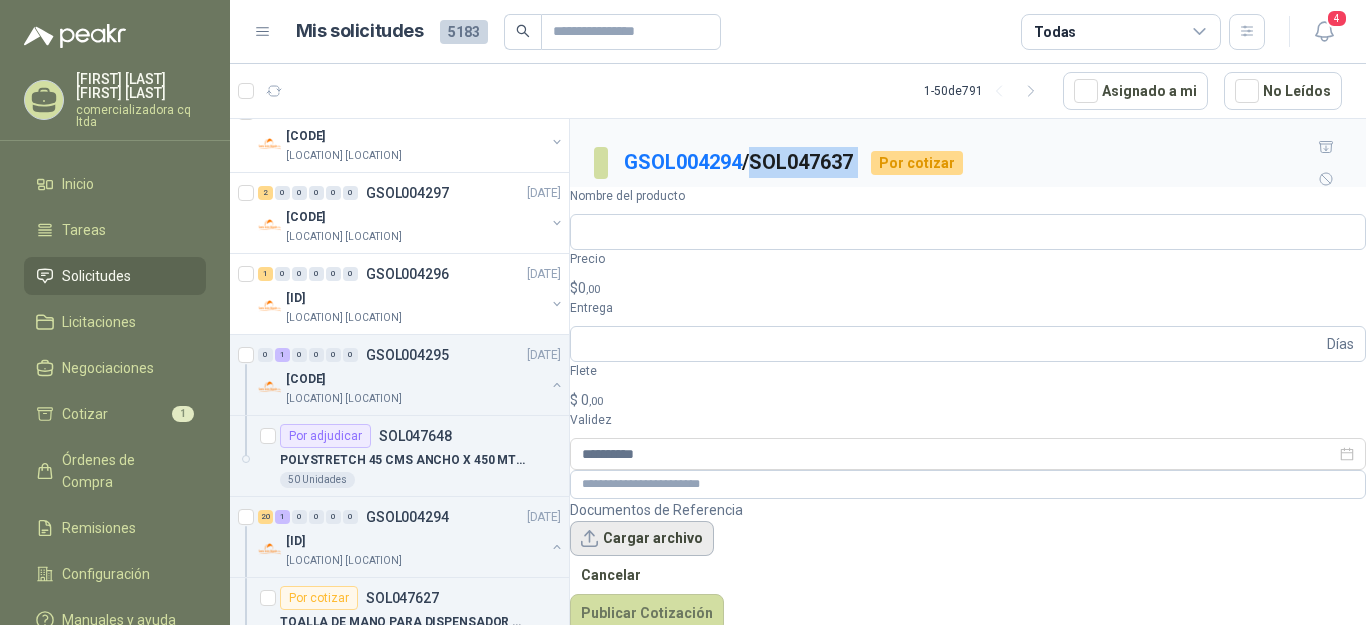 click on "Cargar archivo" at bounding box center [642, 539] 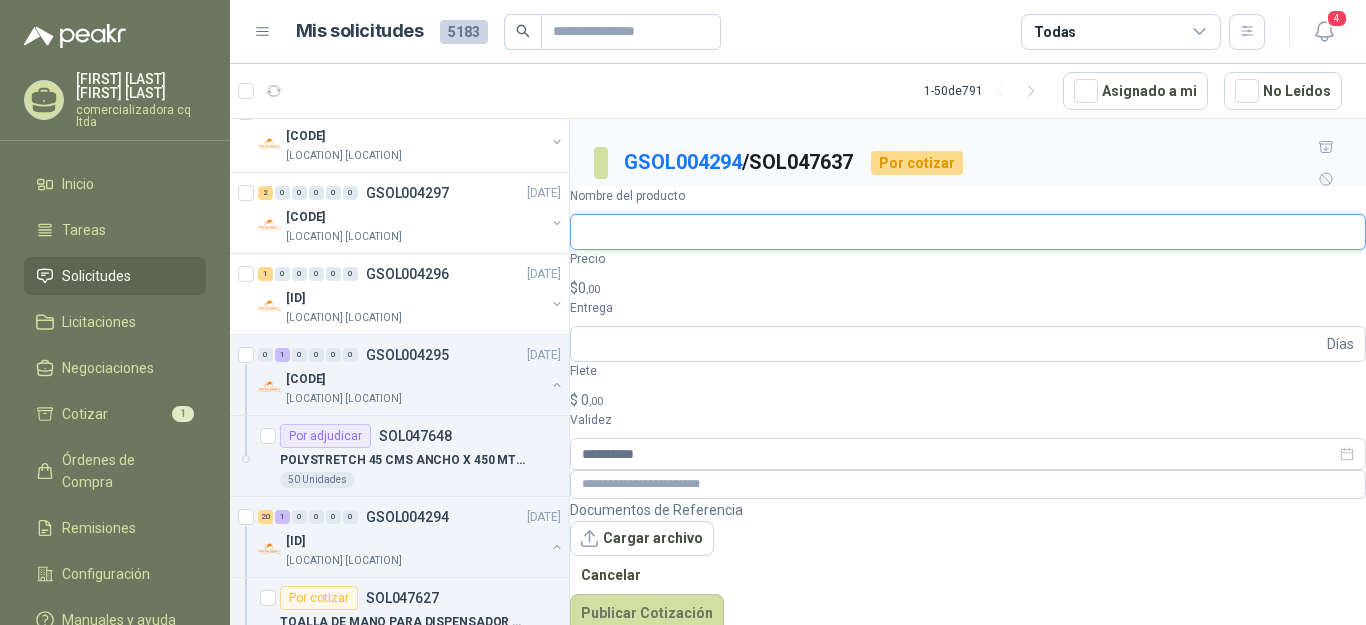 click on "Nombre del producto" at bounding box center (968, 232) 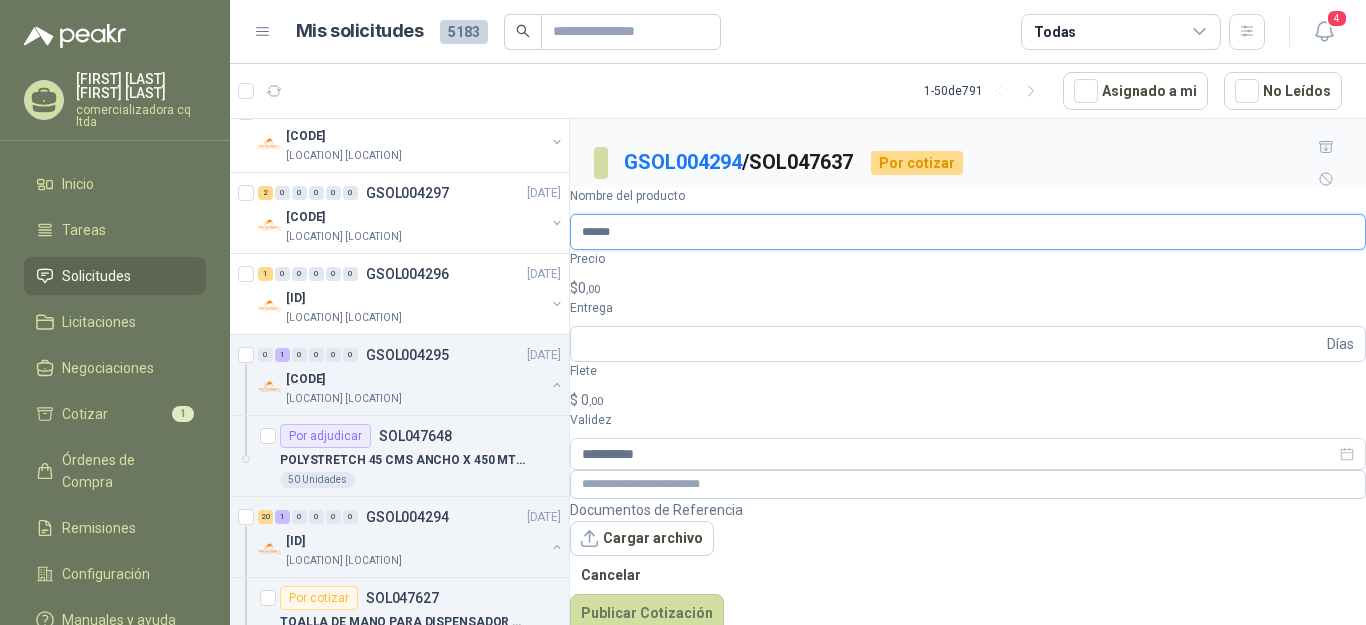 type on "**********" 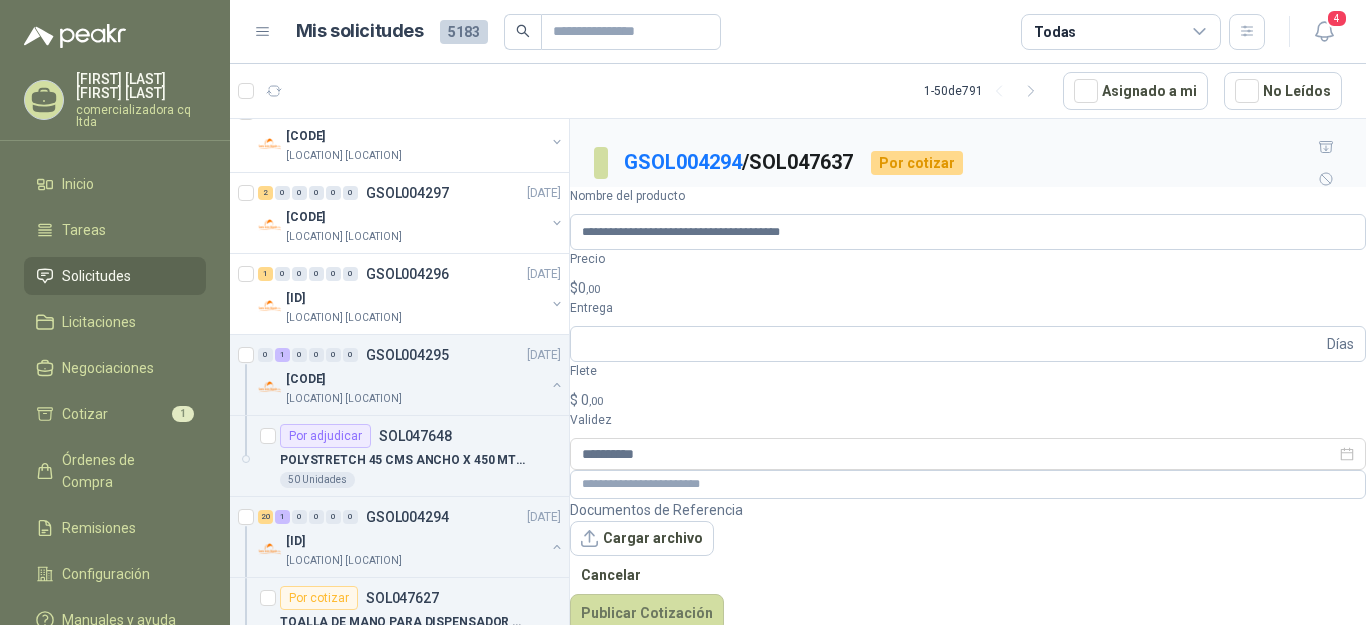 click on "$  0 ,00" at bounding box center (968, 288) 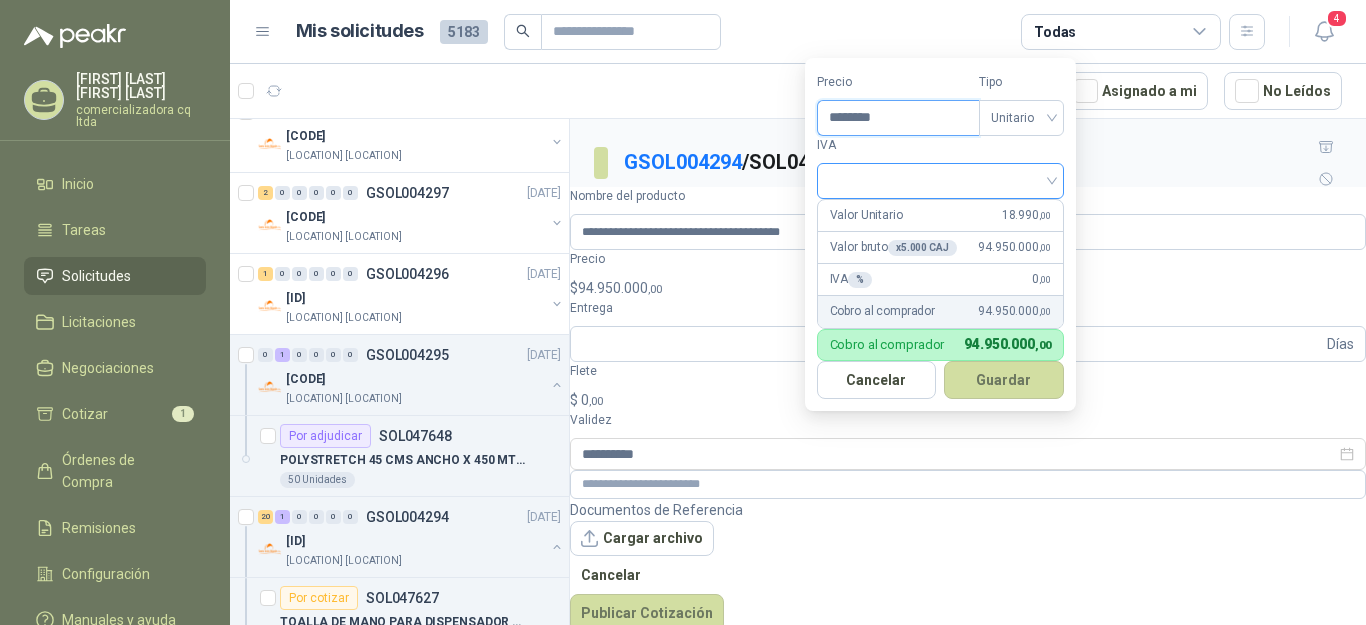 type on "********" 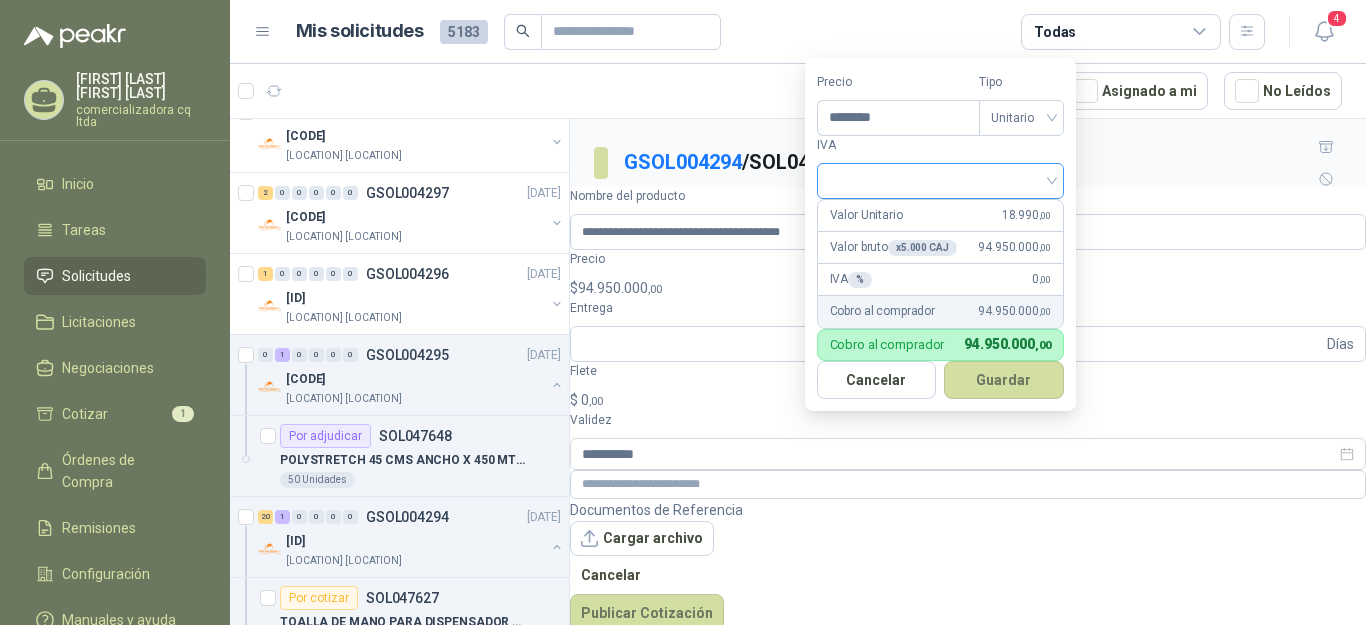 click at bounding box center (940, 179) 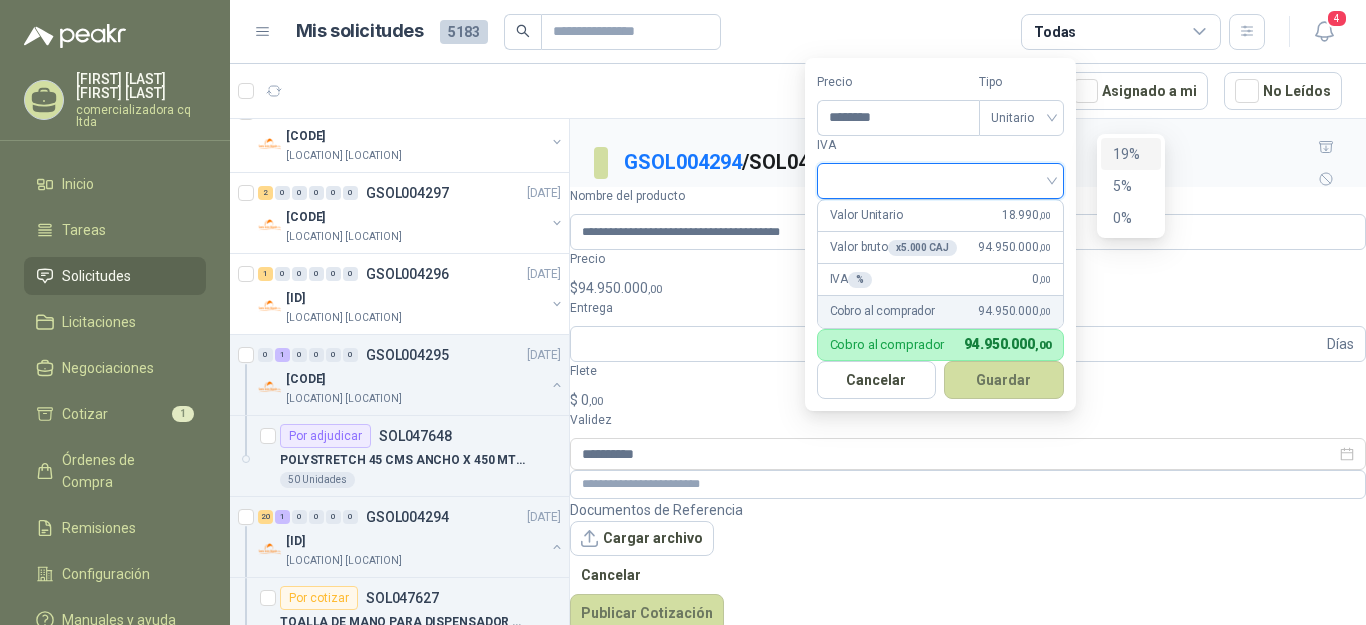 click on "19%" at bounding box center [1131, 154] 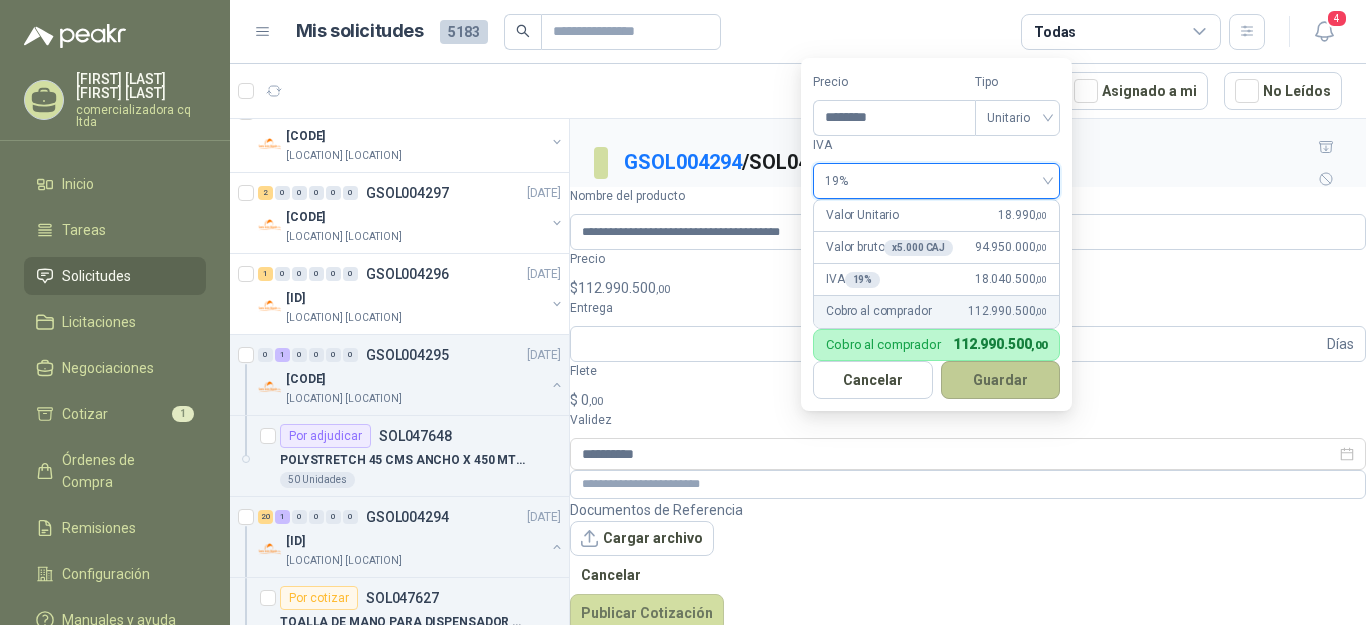 click on "Guardar" at bounding box center [1001, 380] 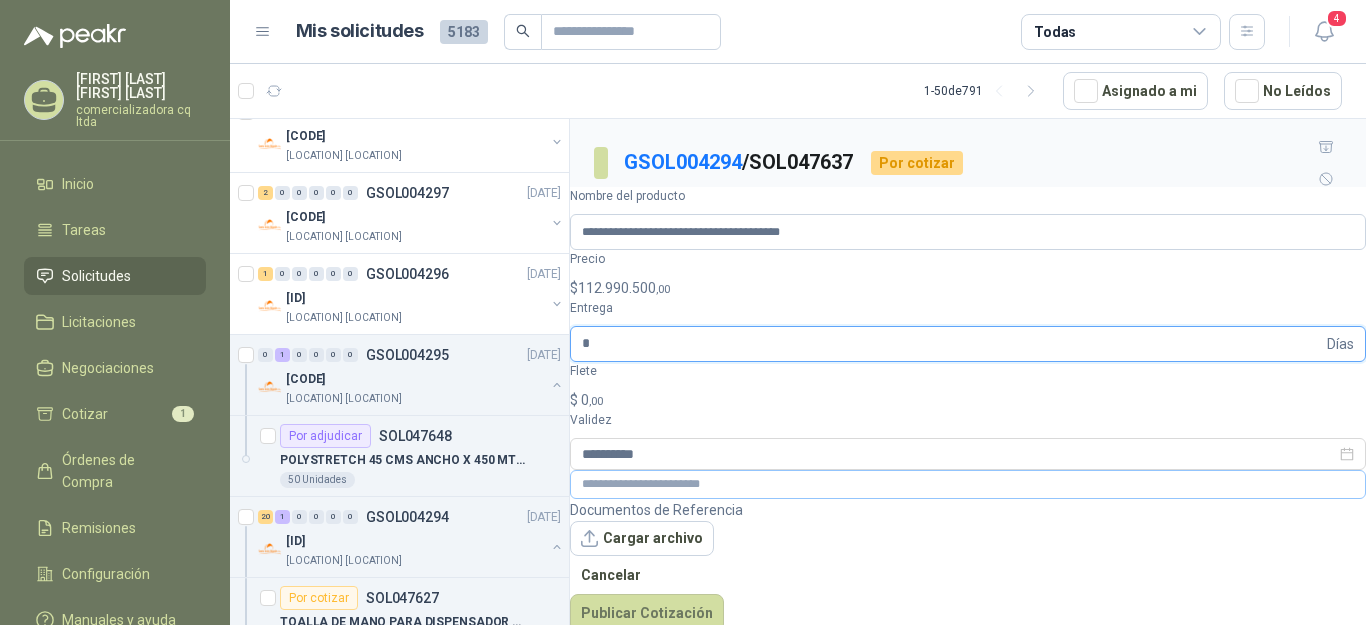 type on "*" 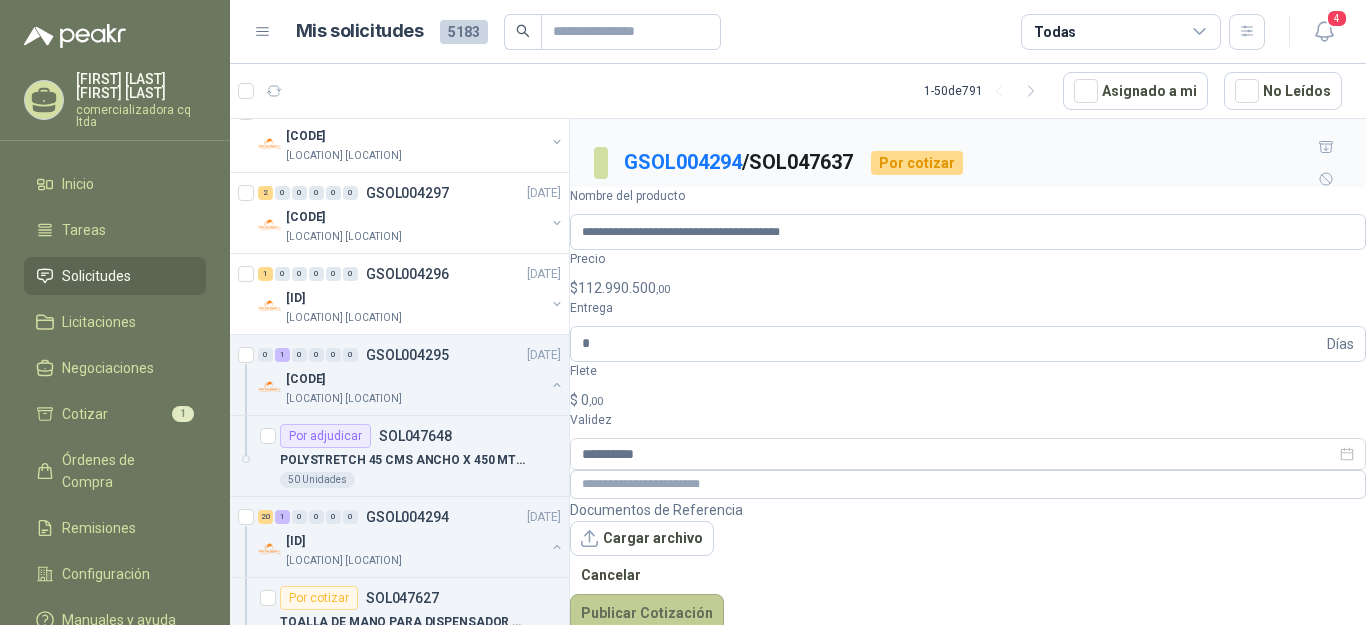 click on "Publicar Cotización" at bounding box center [647, 613] 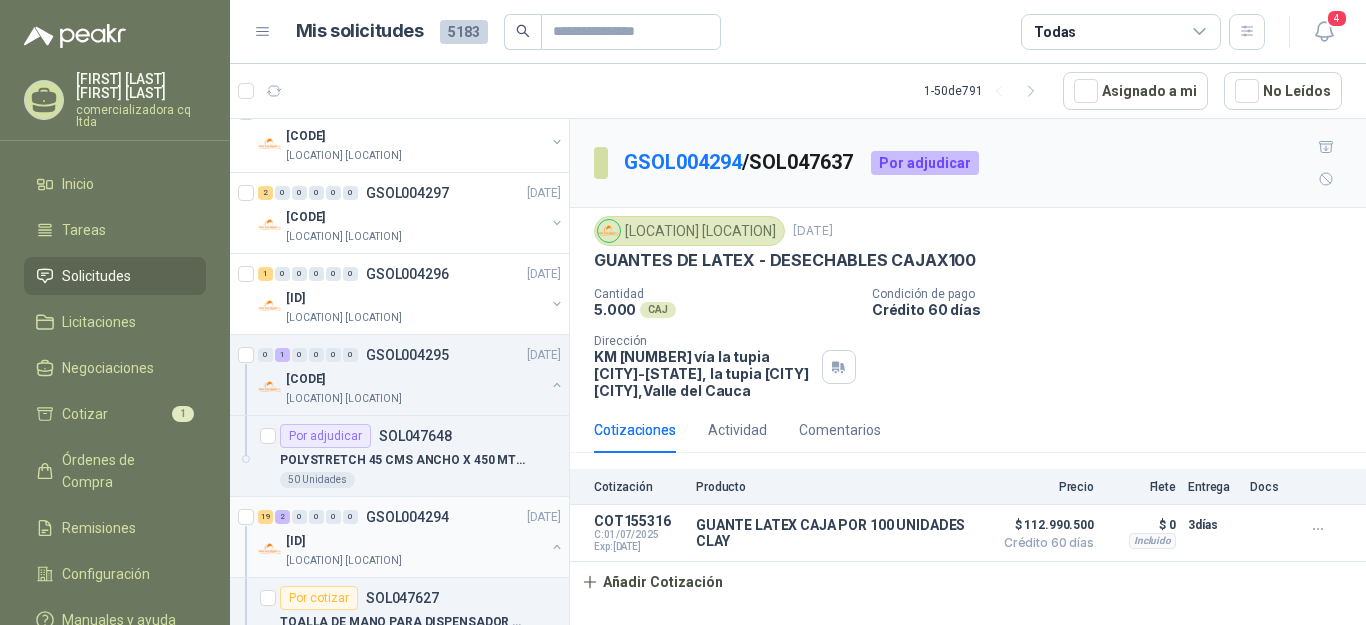 click on "01-RQP-9124" at bounding box center (295, 541) 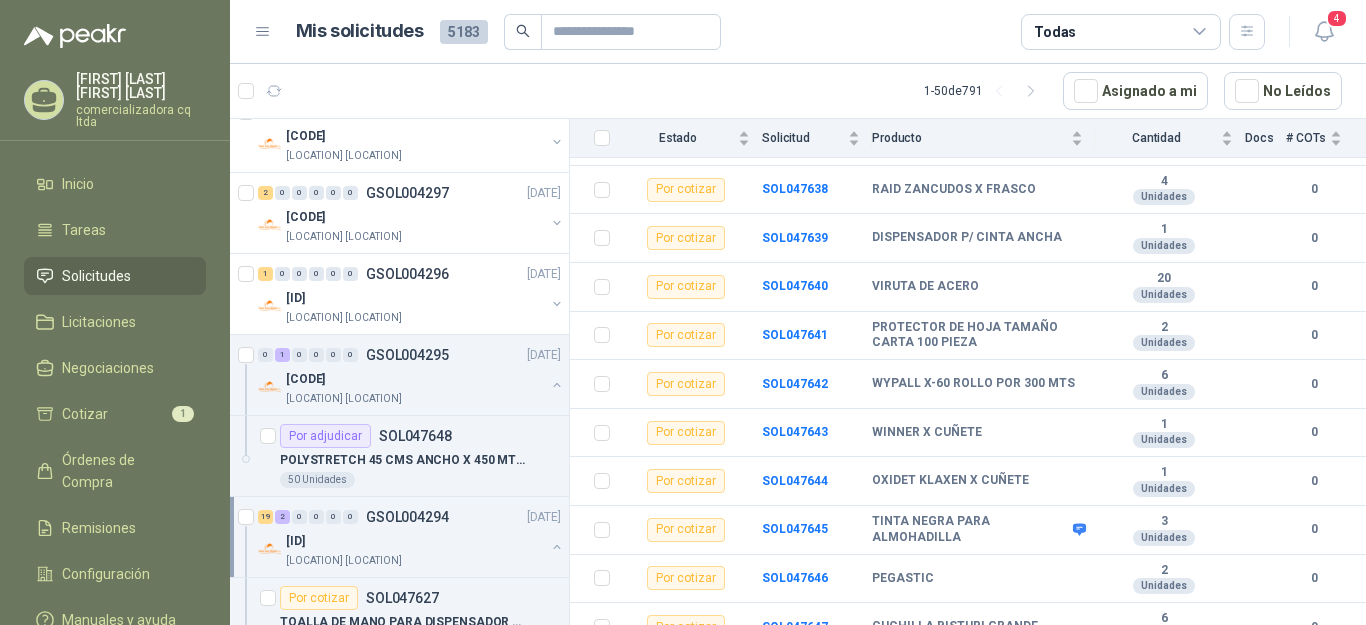 scroll, scrollTop: 789, scrollLeft: 0, axis: vertical 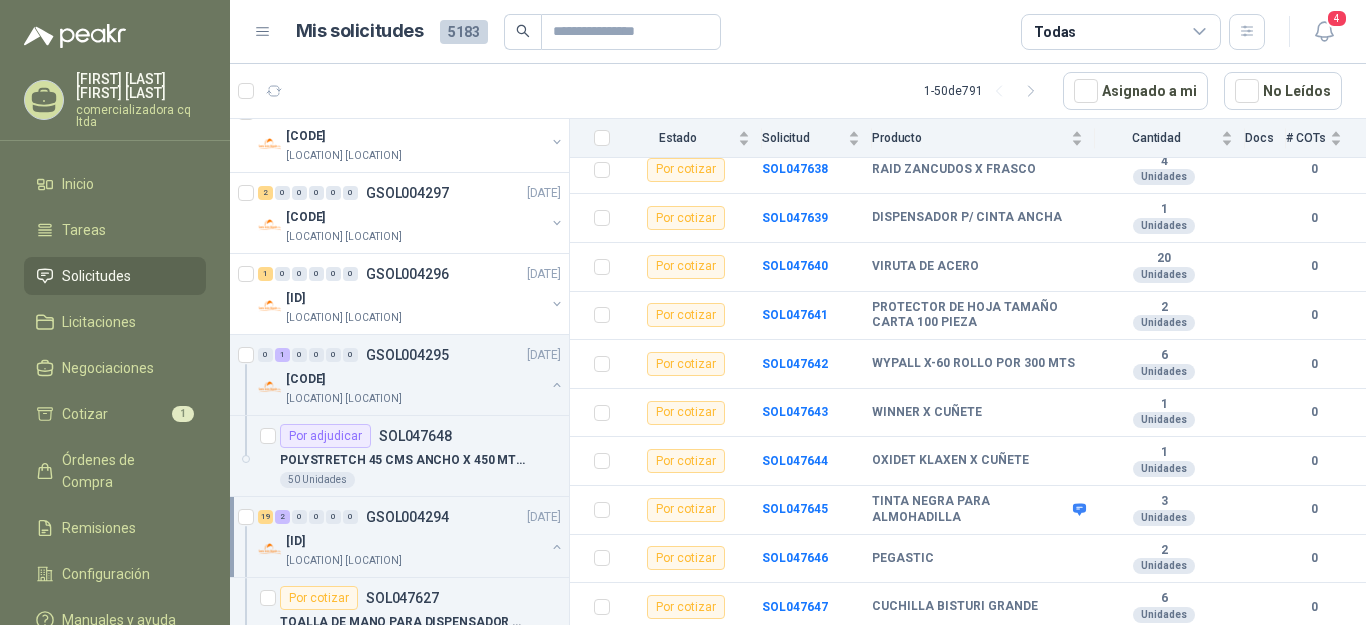 click on "01-RQP-9124" at bounding box center (295, 541) 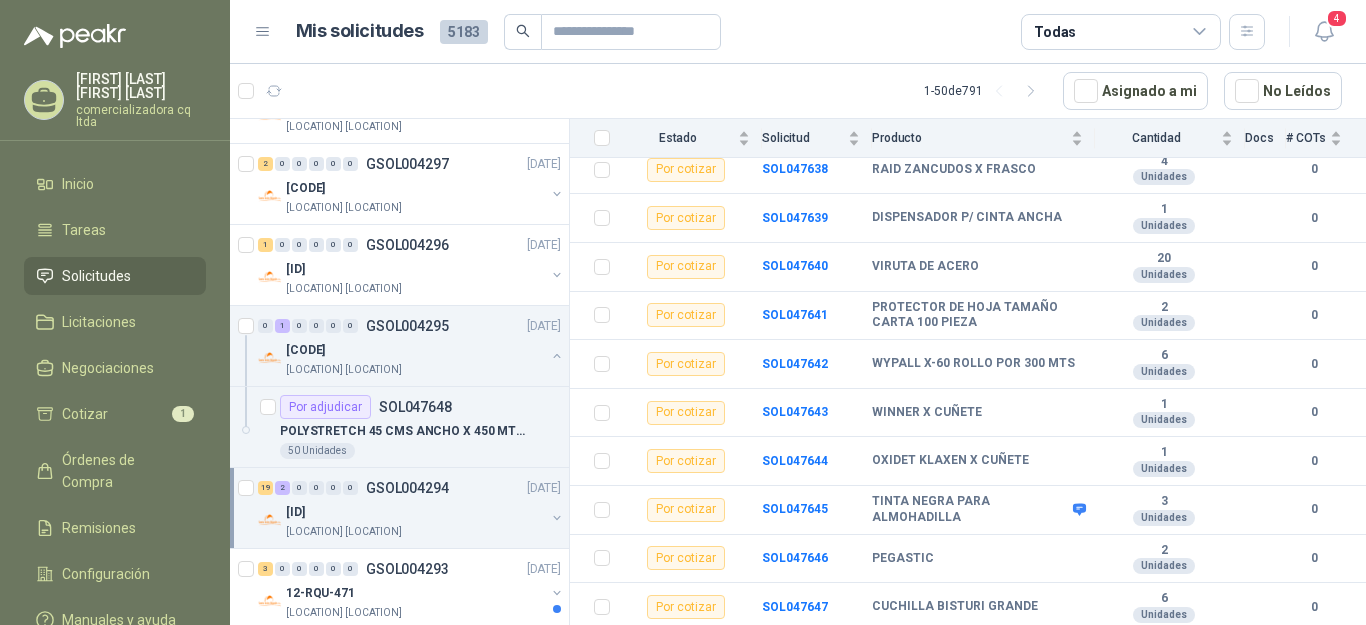 scroll, scrollTop: 703, scrollLeft: 0, axis: vertical 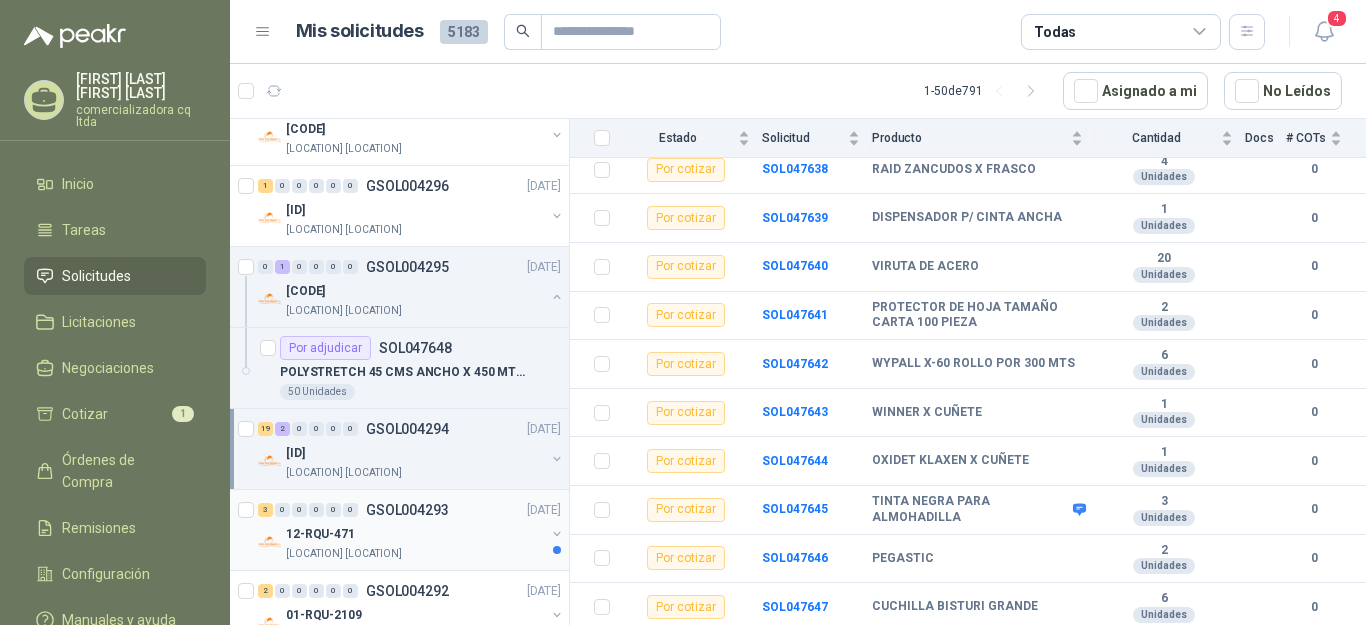 click on "GSOL004293" at bounding box center (407, 510) 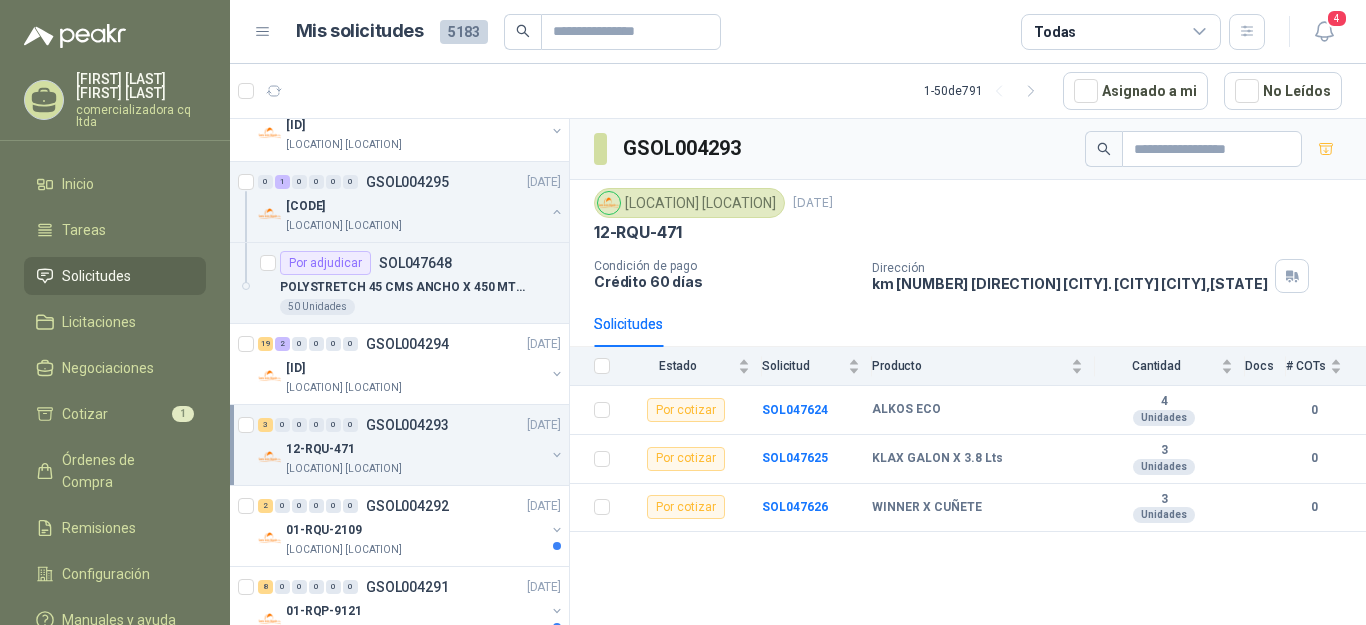 scroll, scrollTop: 830, scrollLeft: 0, axis: vertical 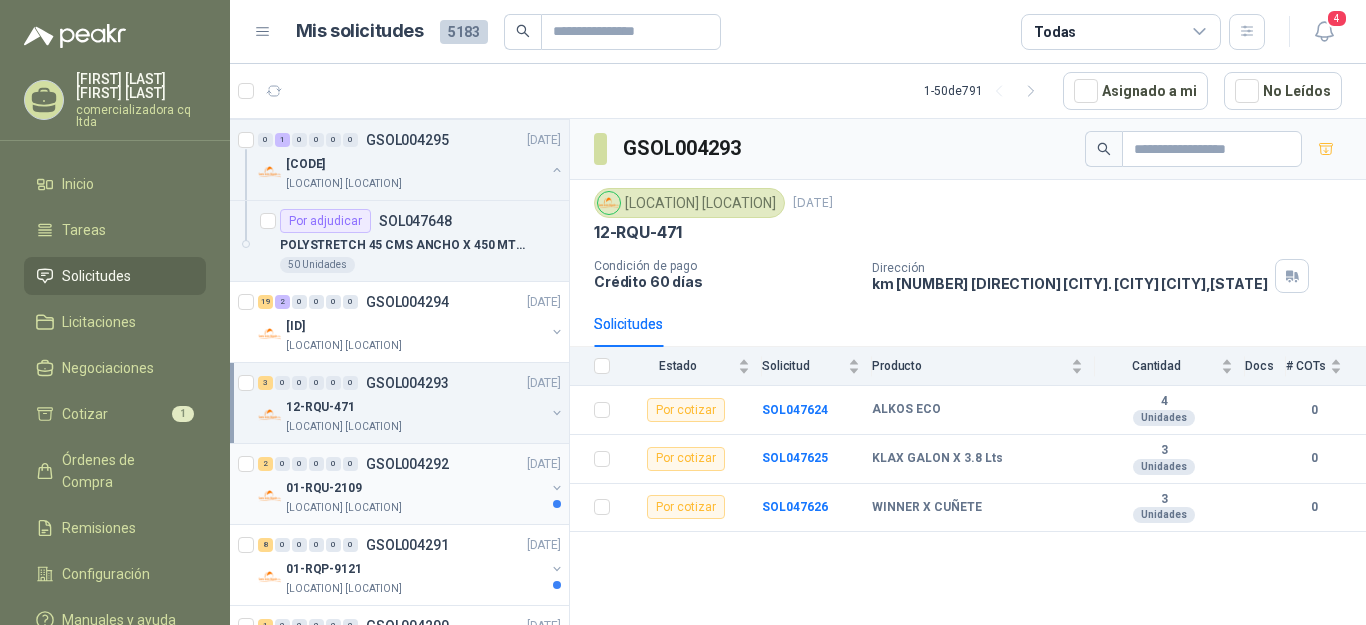 click on "01-RQU-2109" at bounding box center [324, 488] 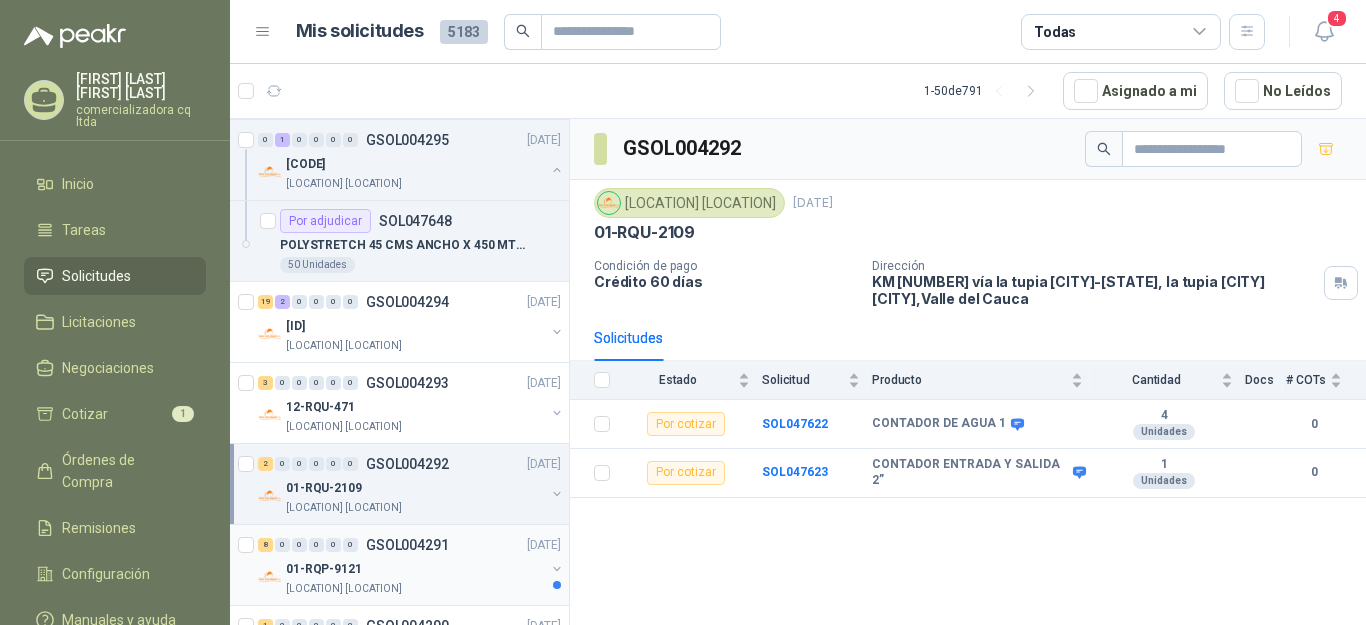 click on "01-RQP-9121" at bounding box center [324, 569] 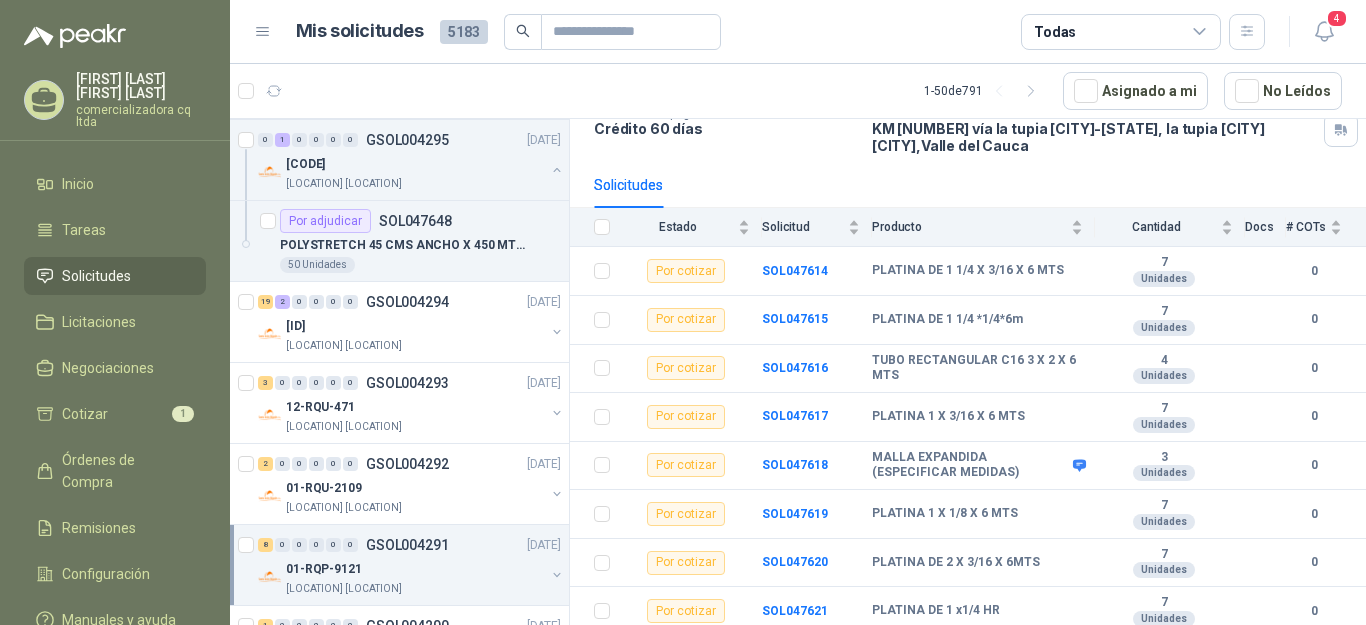 scroll, scrollTop: 157, scrollLeft: 0, axis: vertical 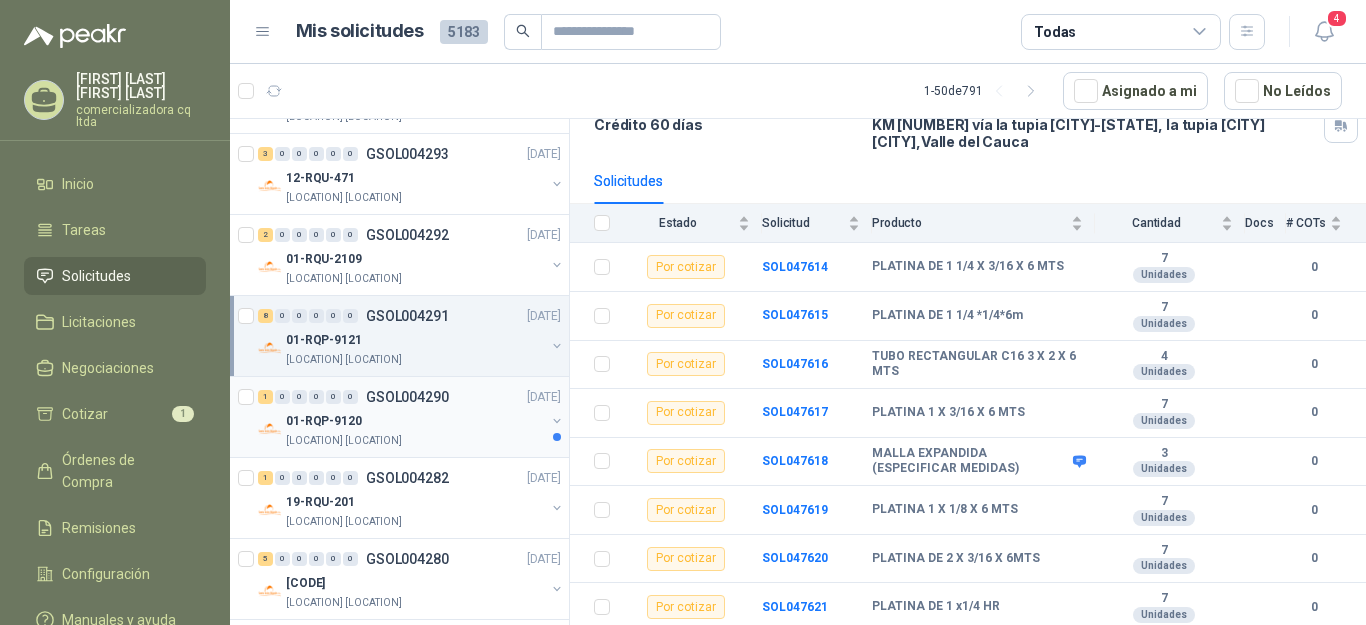 click on "01-RQP-9120" at bounding box center [324, 421] 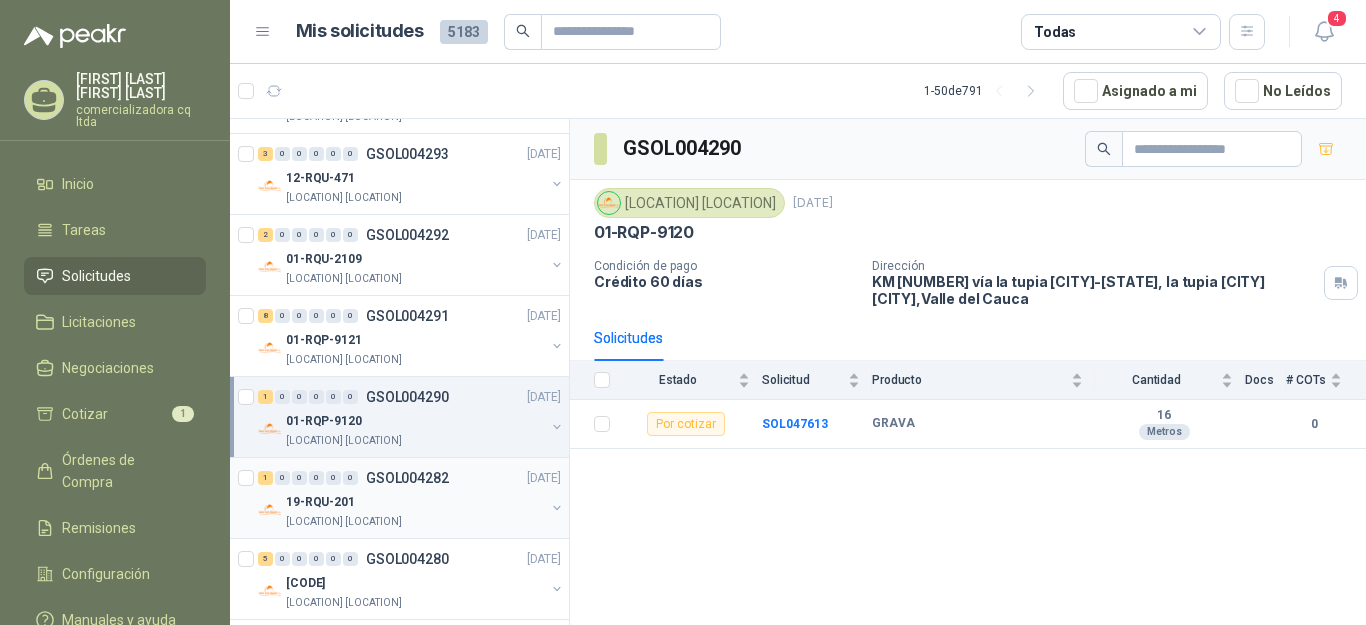 click on "19-RQU-201" at bounding box center (320, 502) 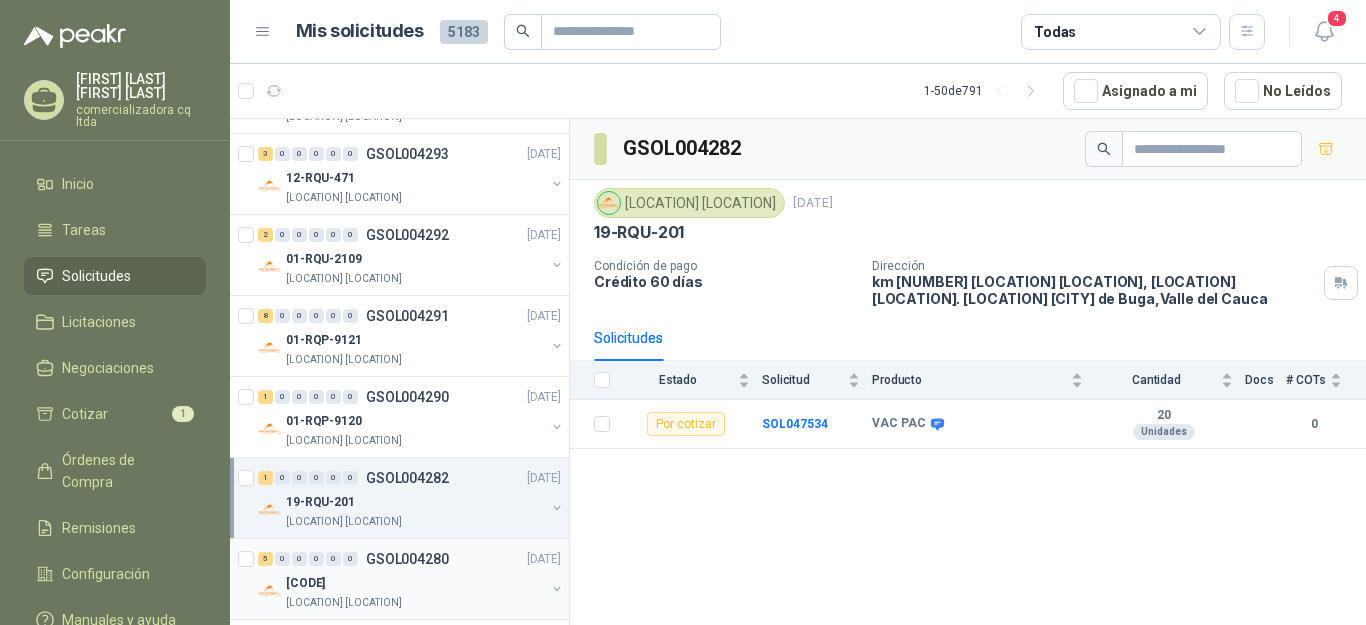 click on "01-RQU-2121" at bounding box center [305, 583] 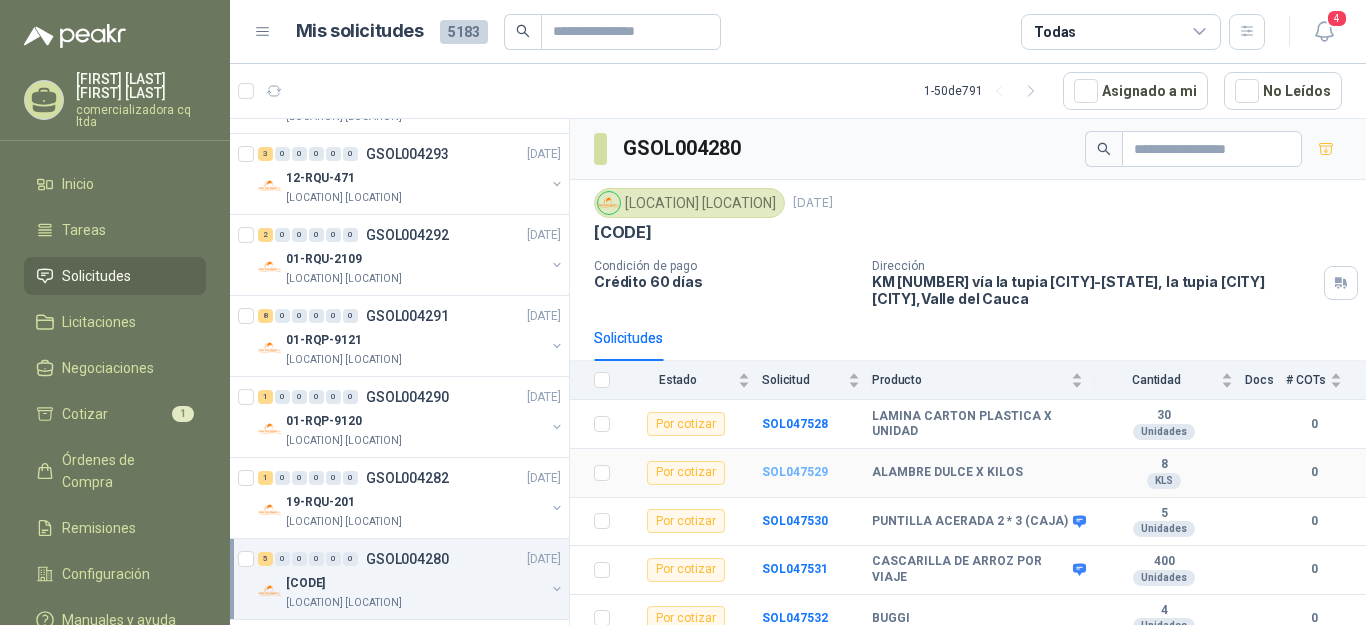 click on "SOL047529" at bounding box center [795, 472] 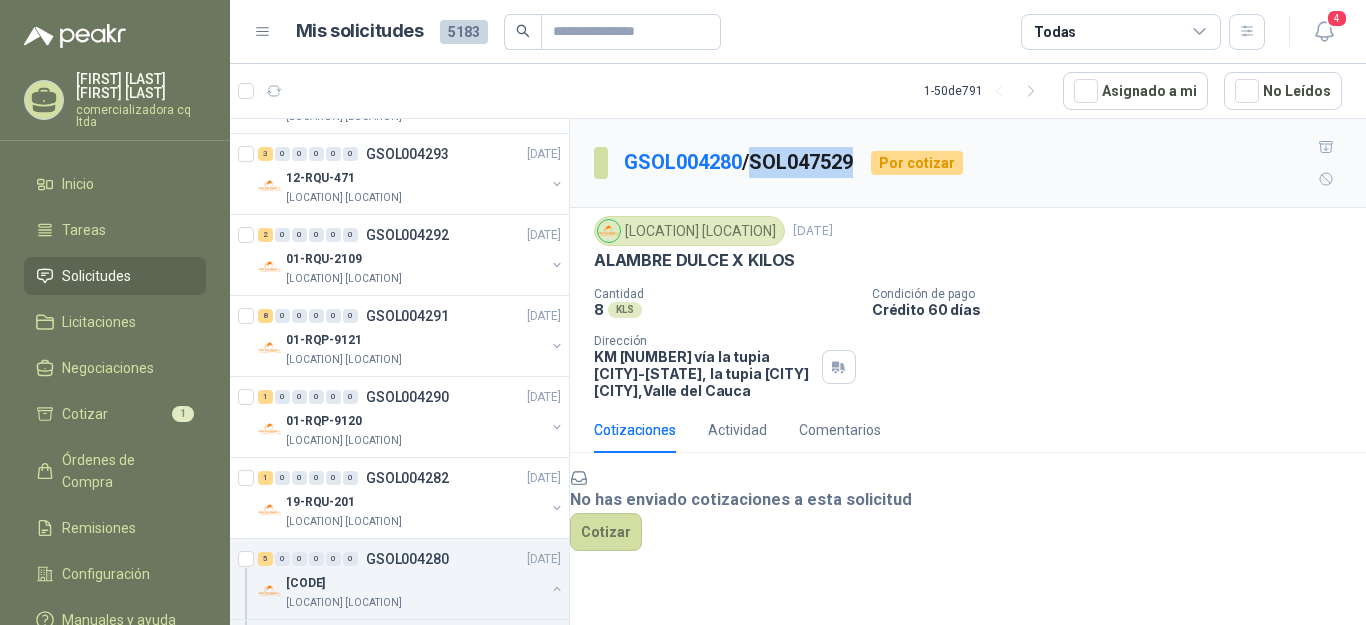drag, startPoint x: 757, startPoint y: 143, endPoint x: 872, endPoint y: 145, distance: 115.01739 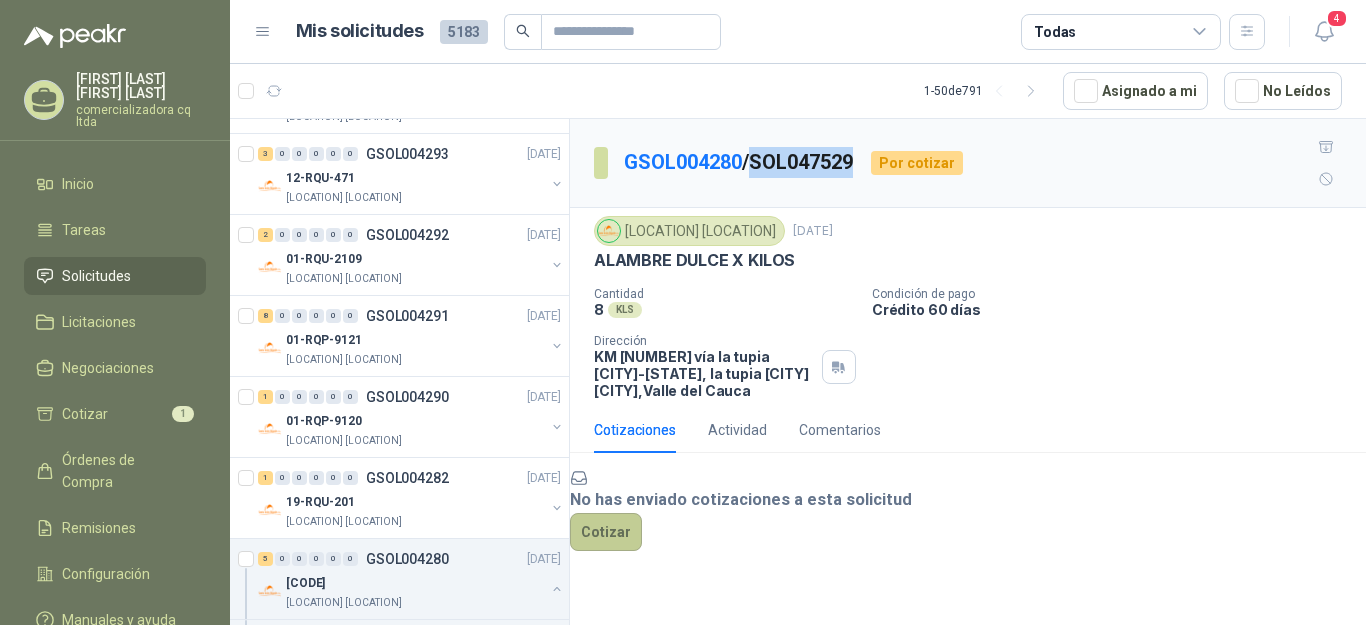 click on "Cotizar" at bounding box center (606, 532) 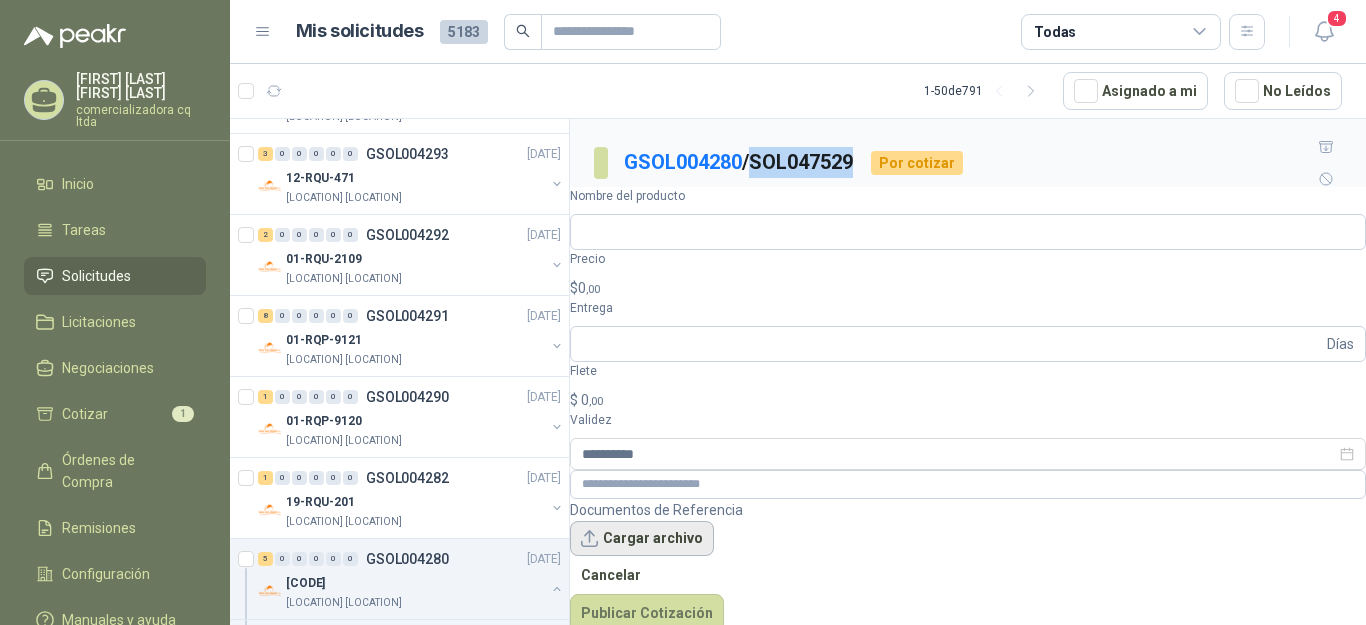 click on "Cargar archivo" at bounding box center [642, 539] 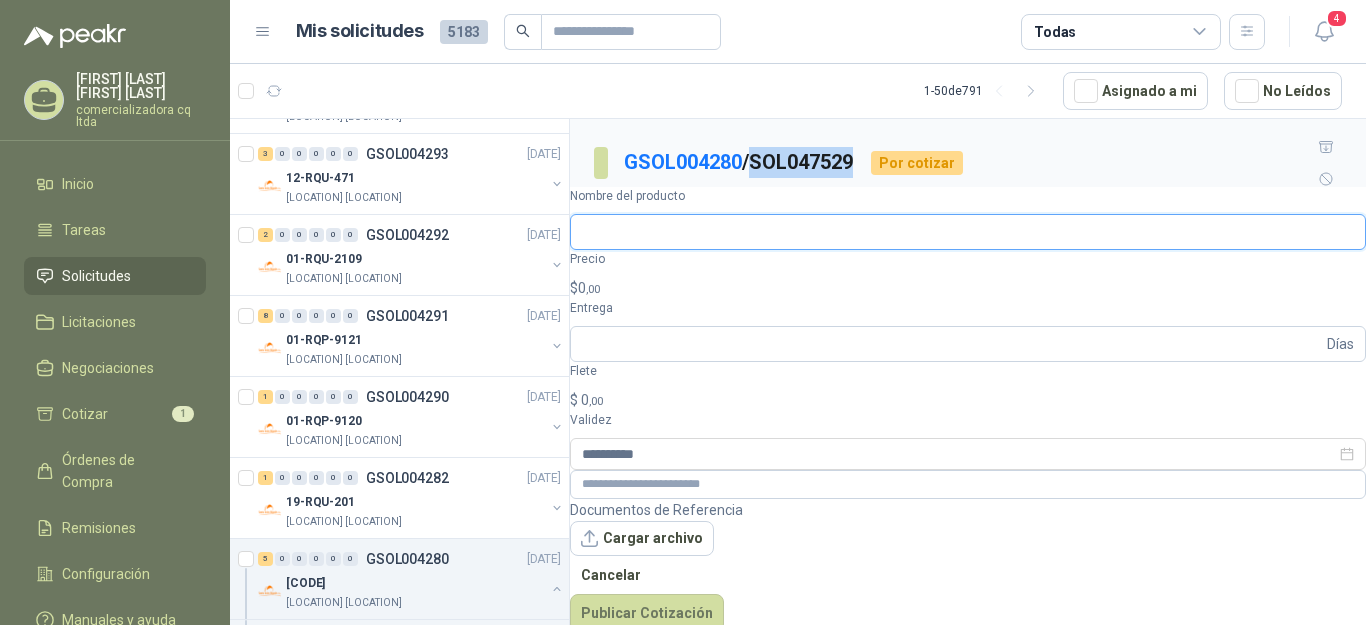 click on "Nombre del producto" at bounding box center (968, 232) 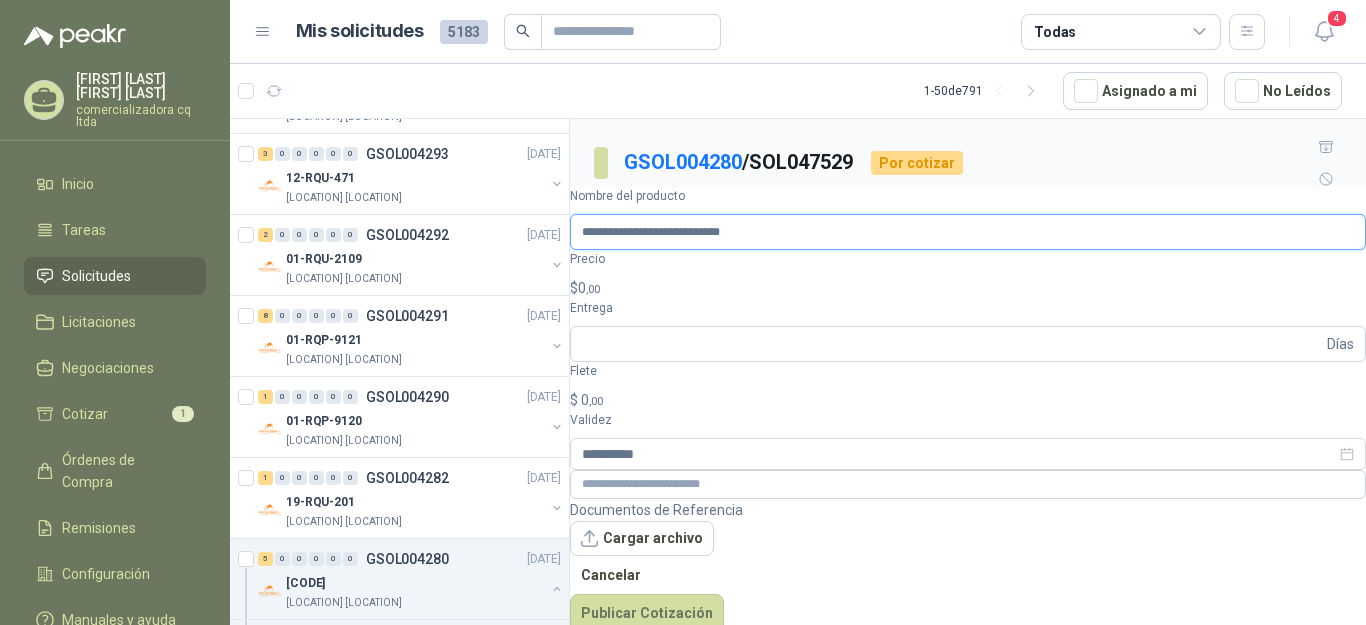 type on "**********" 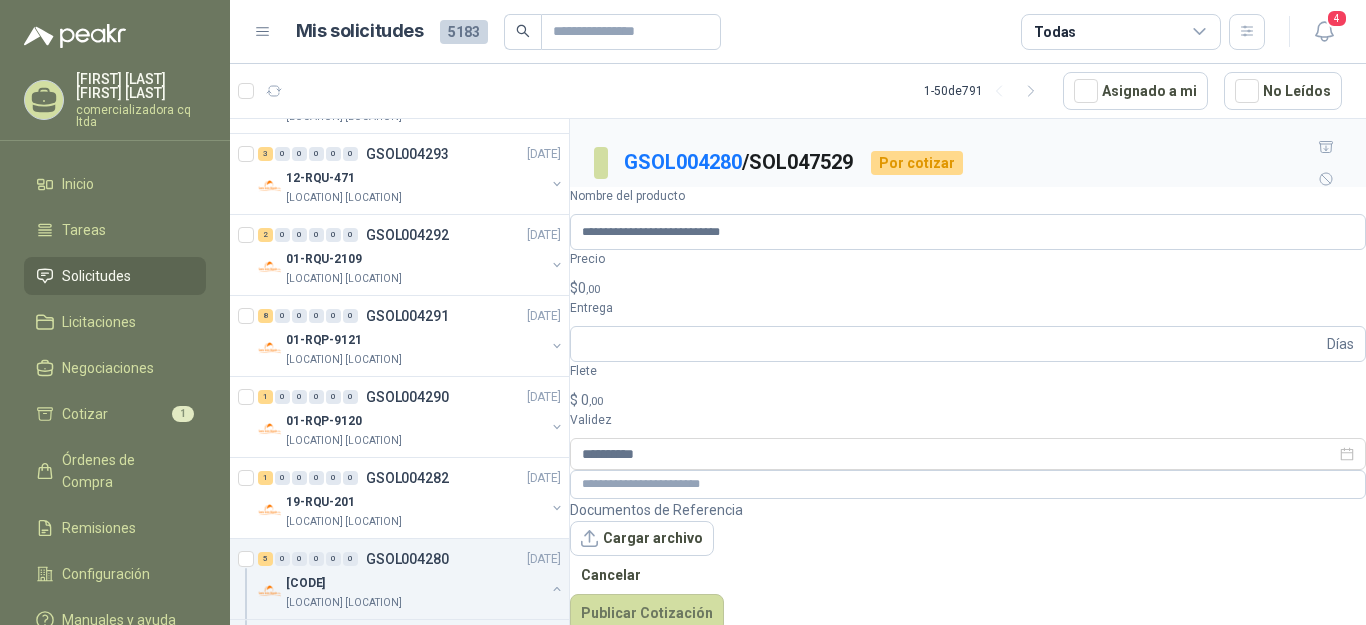 click on "$  0 ,00" at bounding box center (968, 288) 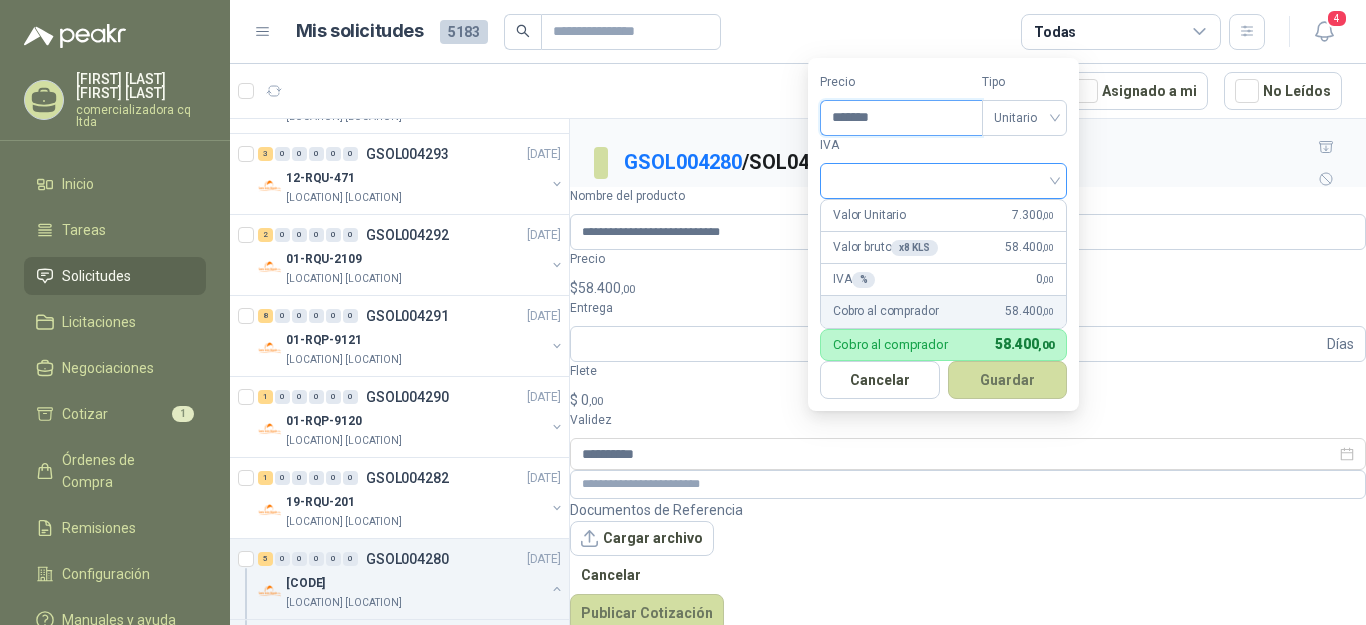 click at bounding box center (943, 181) 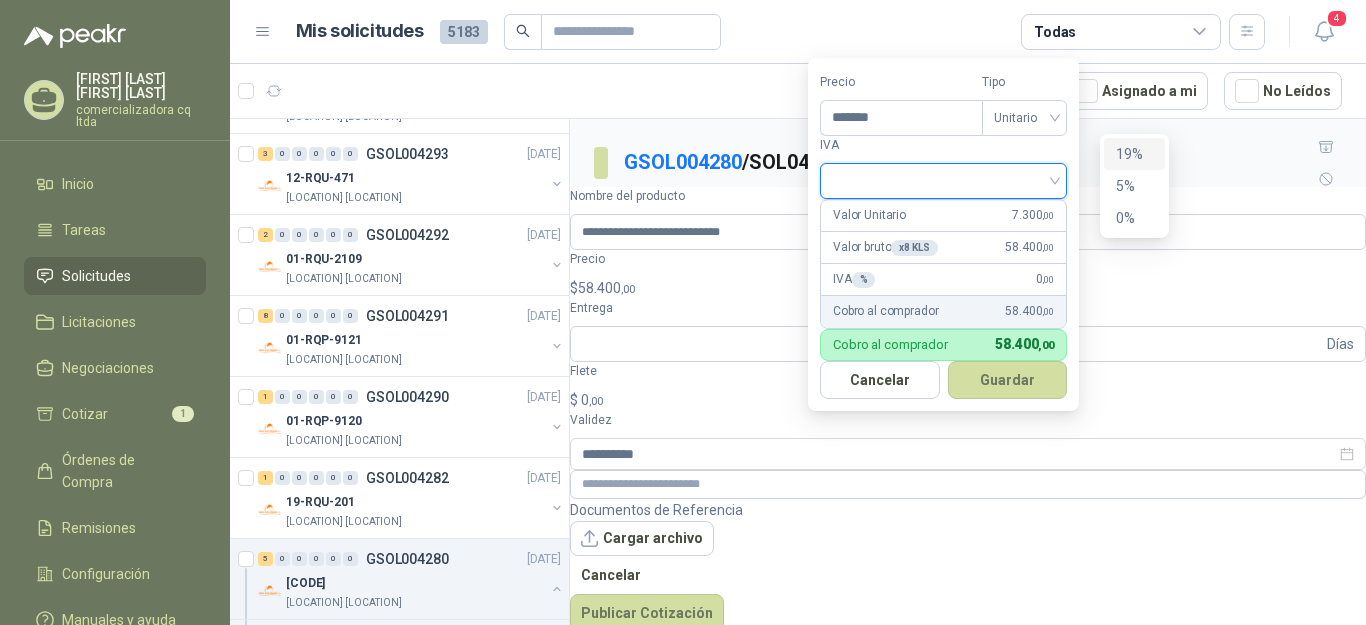 click on "19%" at bounding box center [1134, 154] 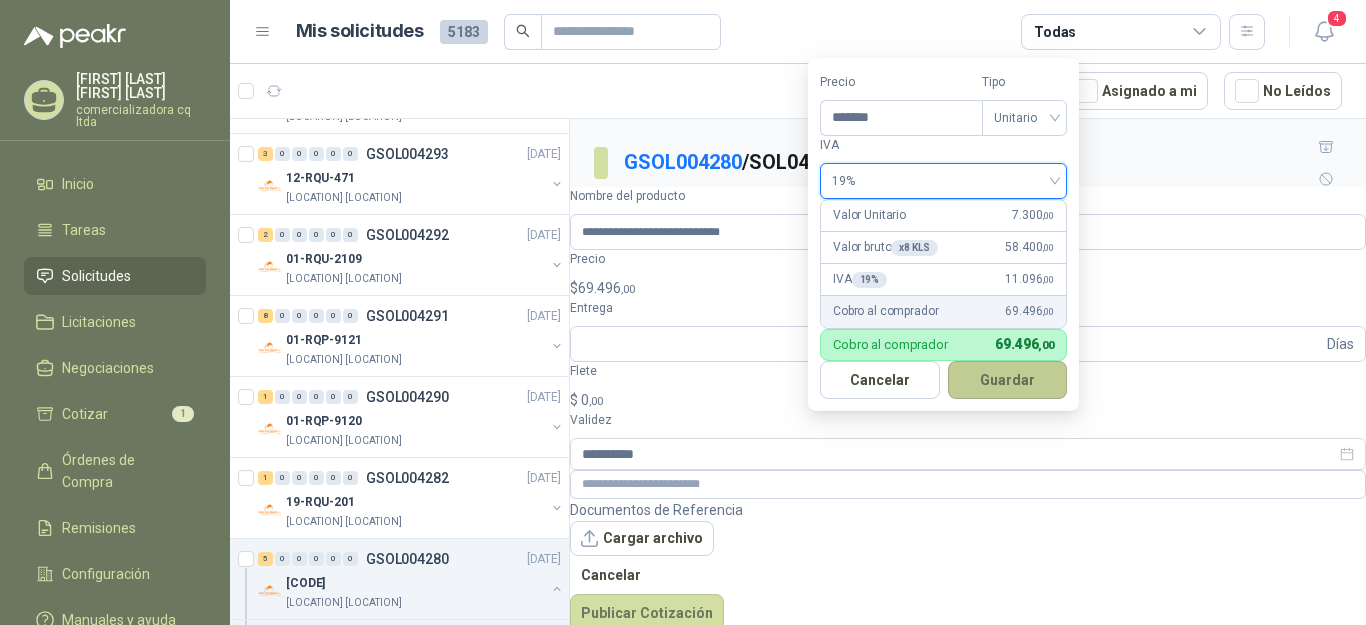 click on "Guardar" at bounding box center [1008, 380] 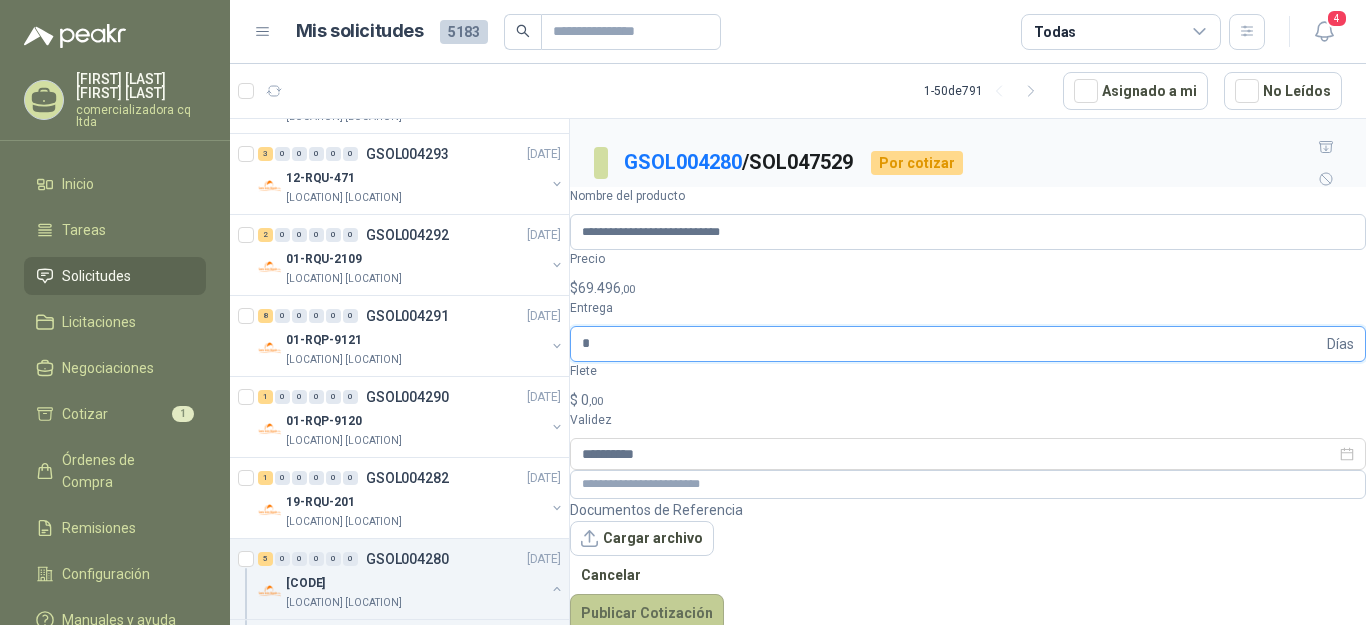 type on "*" 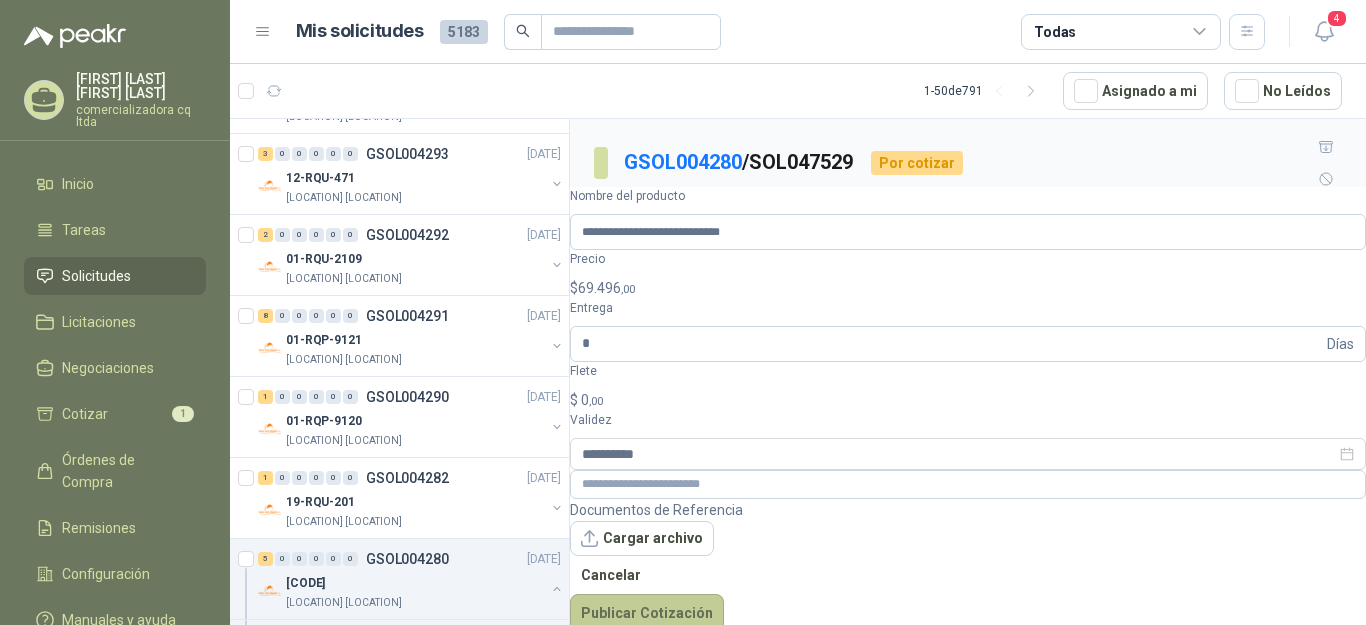 click on "Publicar Cotización" at bounding box center (647, 613) 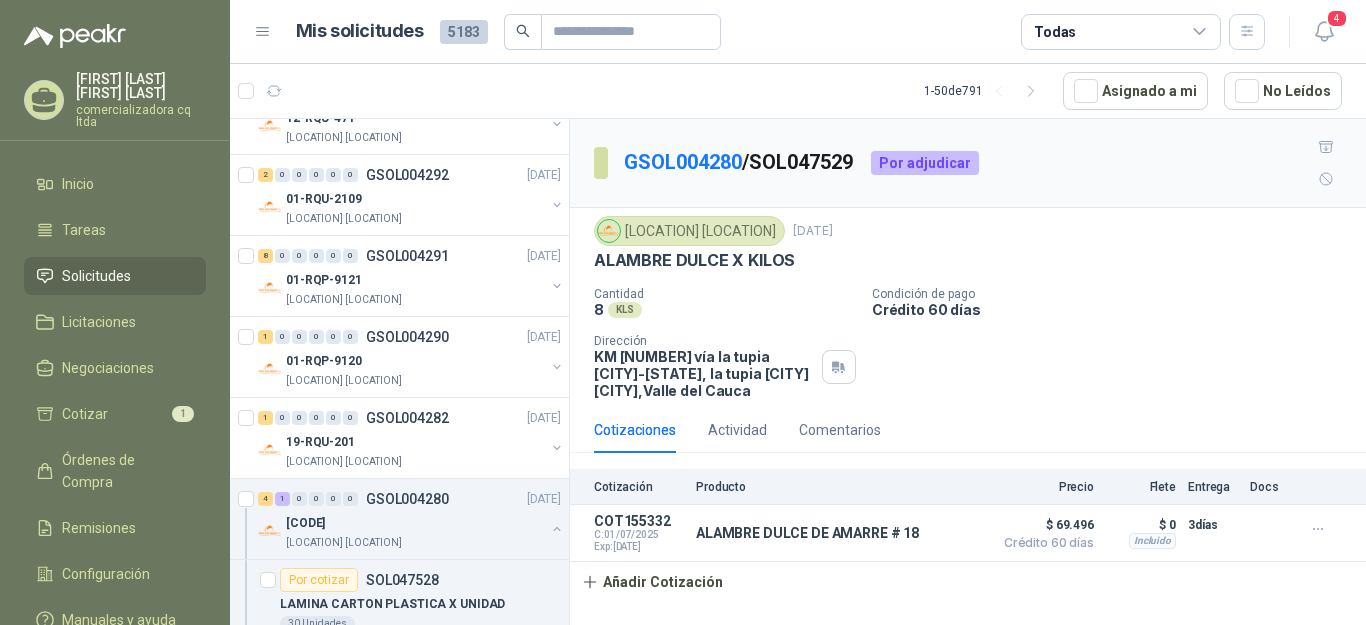 scroll, scrollTop: 1193, scrollLeft: 0, axis: vertical 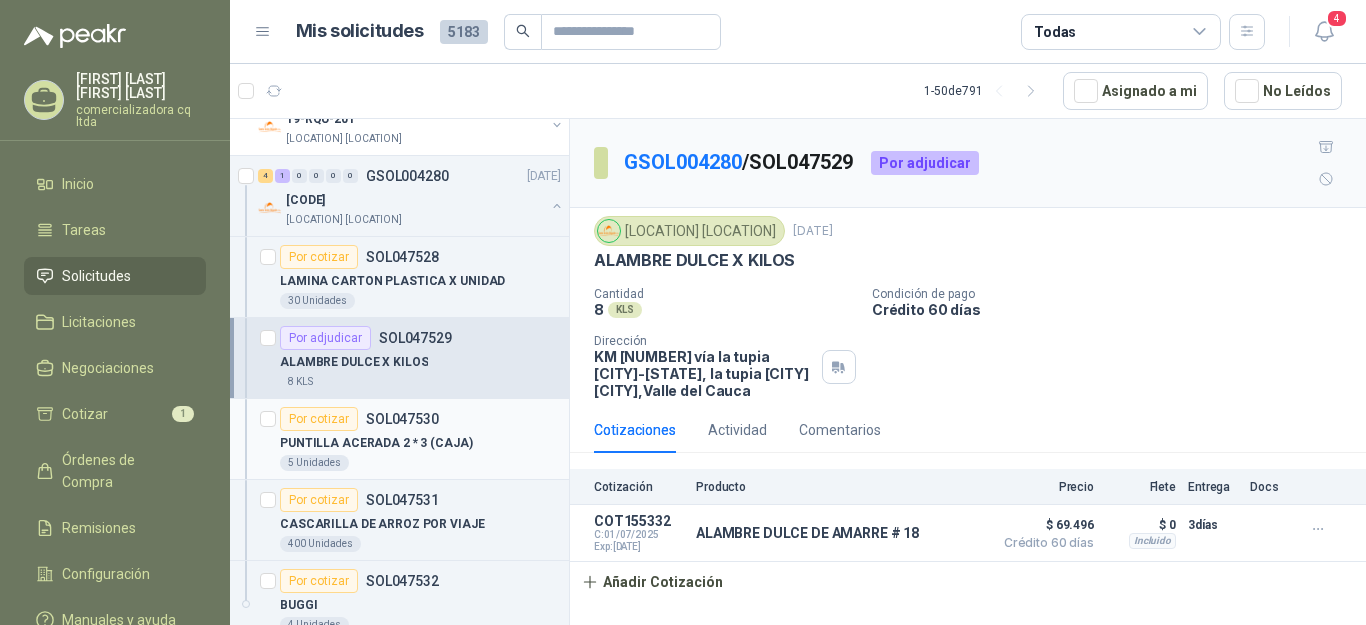 click on "PUNTILLA ACERADA 2  * 3 (CAJA)" at bounding box center [376, 443] 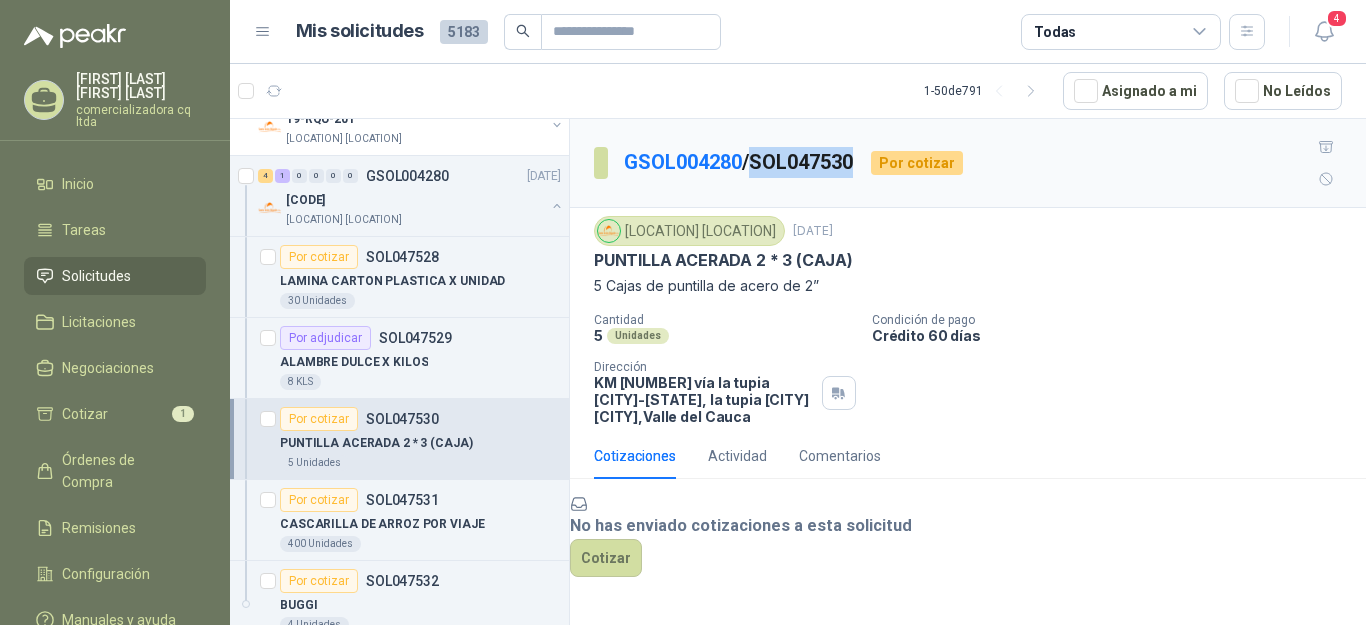 drag, startPoint x: 760, startPoint y: 145, endPoint x: 859, endPoint y: 147, distance: 99.0202 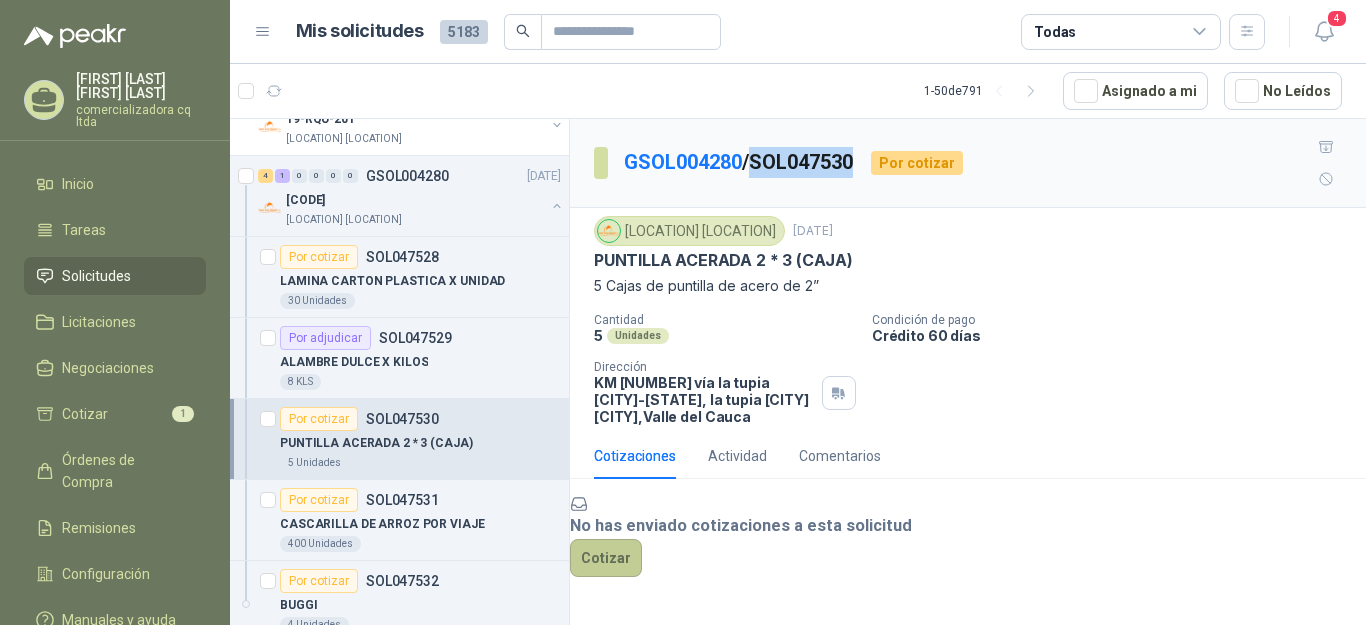 click on "Cotizar" at bounding box center (606, 558) 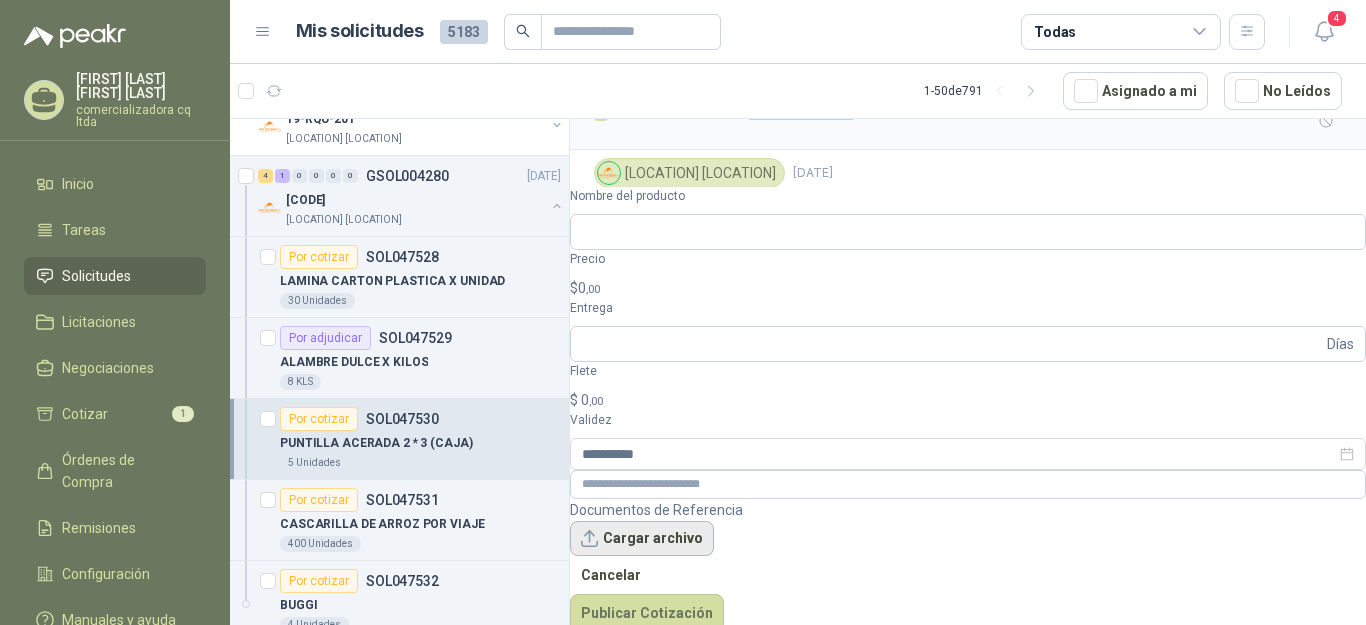 click on "Cargar archivo" at bounding box center (642, 539) 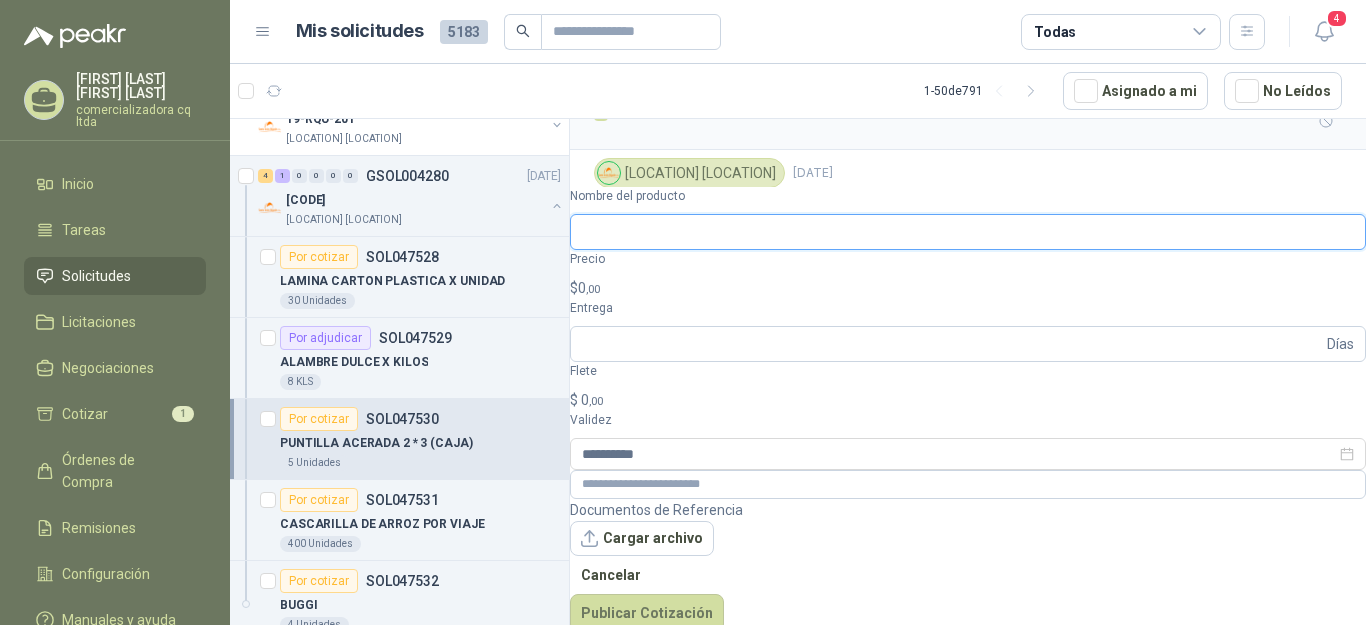 click on "Nombre del producto" at bounding box center [968, 232] 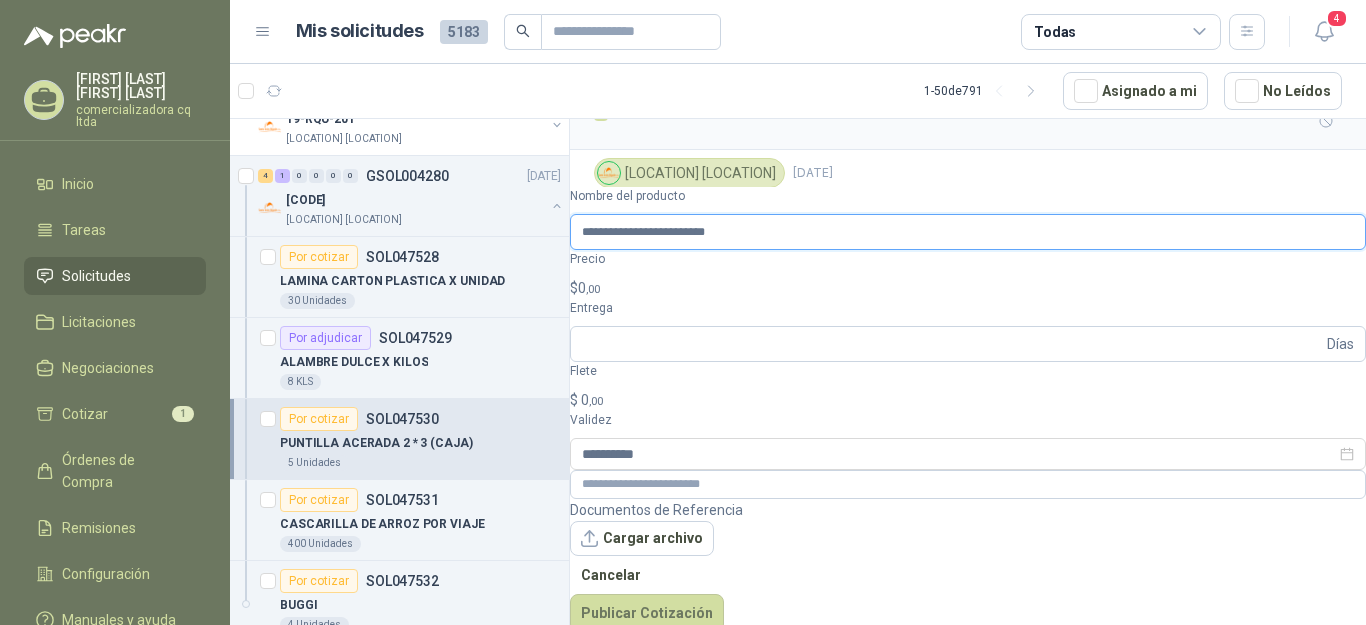 type on "**********" 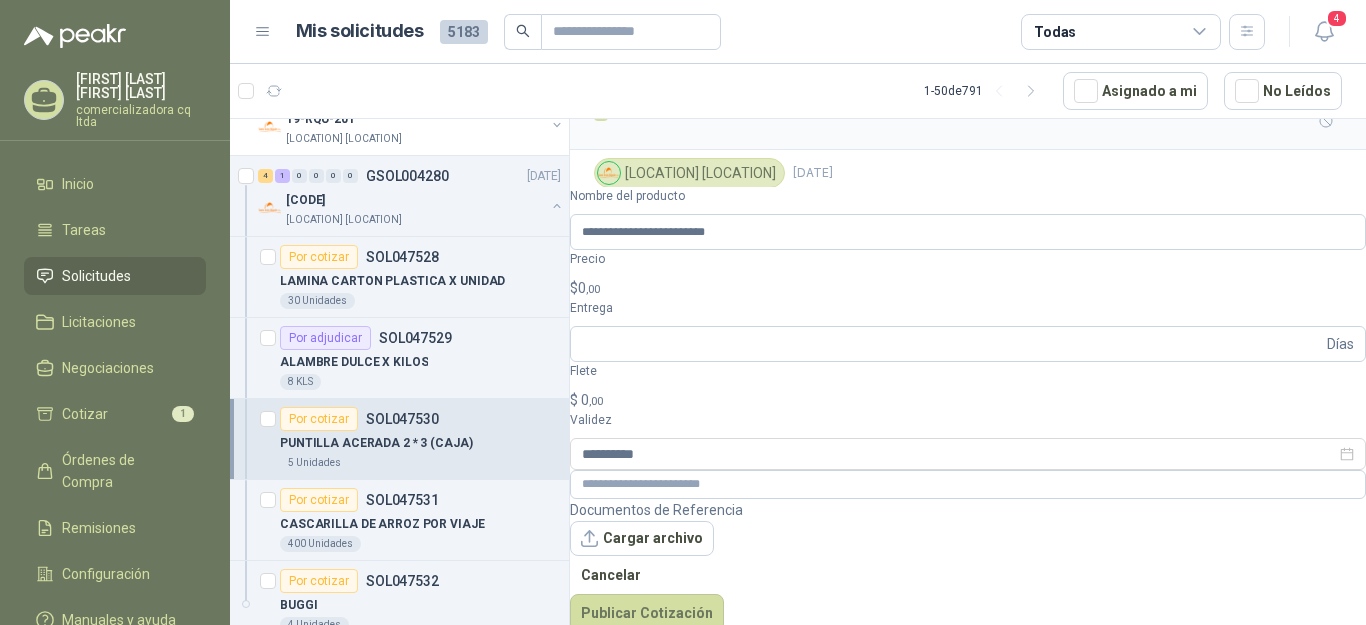 click on "$  0 ,00" at bounding box center [968, 288] 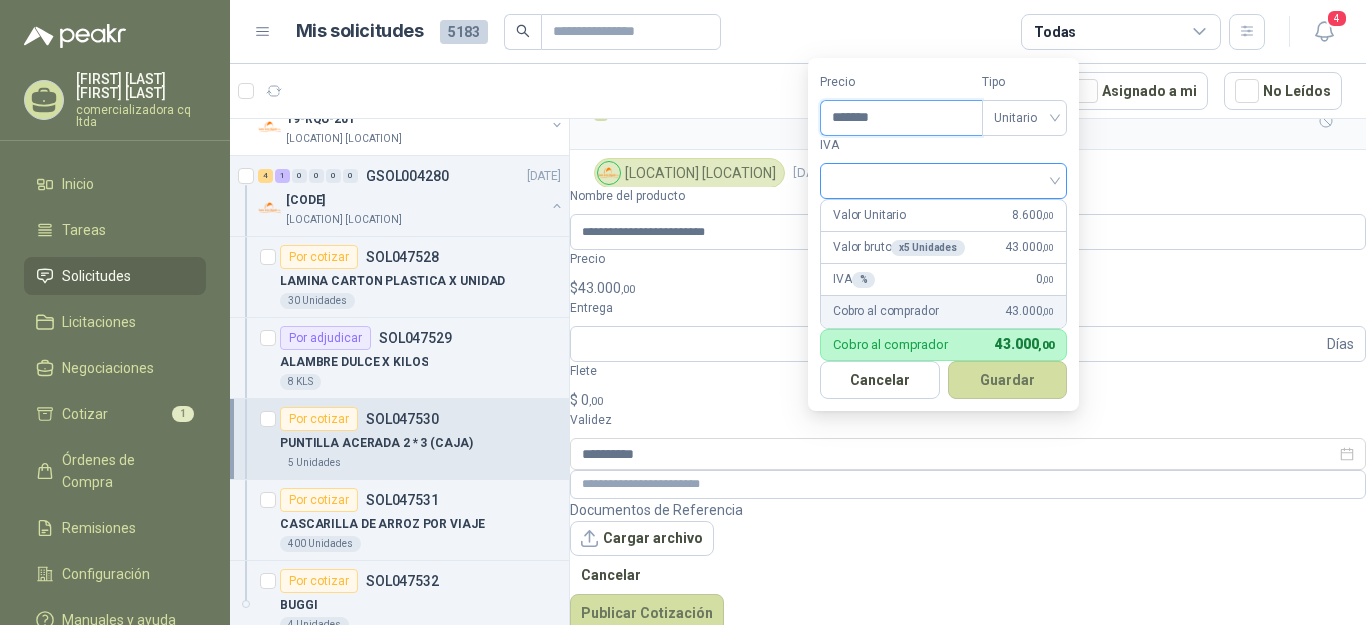 click at bounding box center [943, 181] 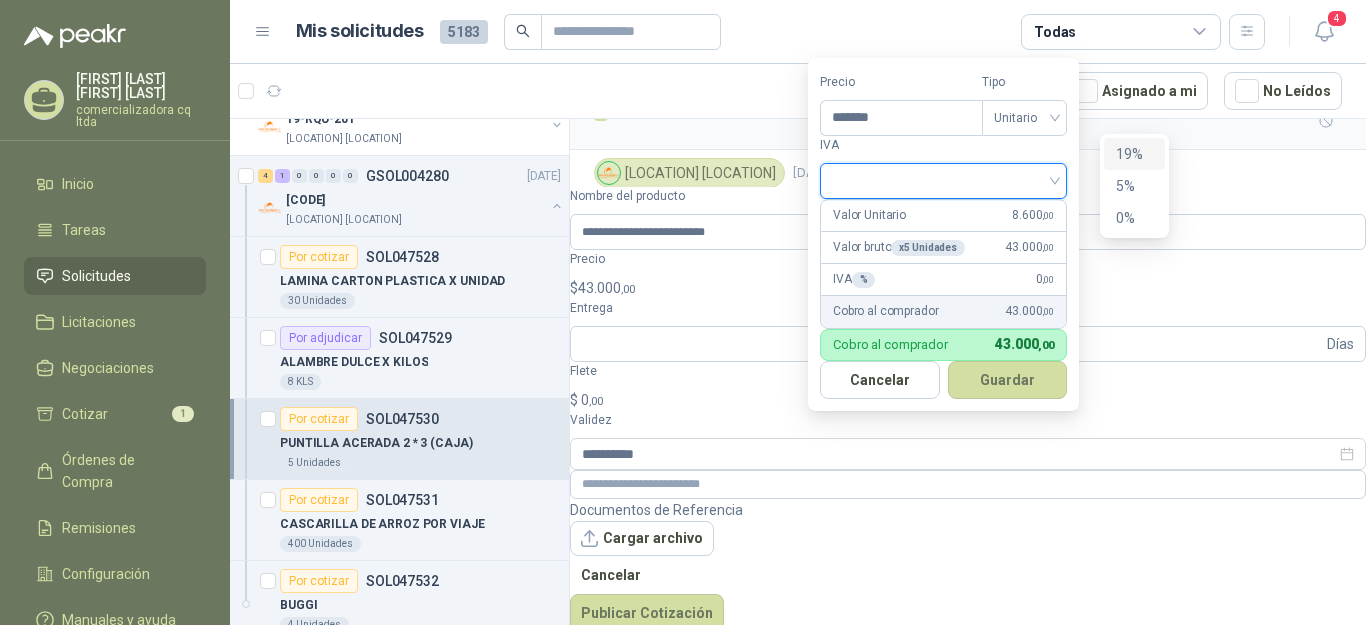 click on "19%" at bounding box center [1134, 154] 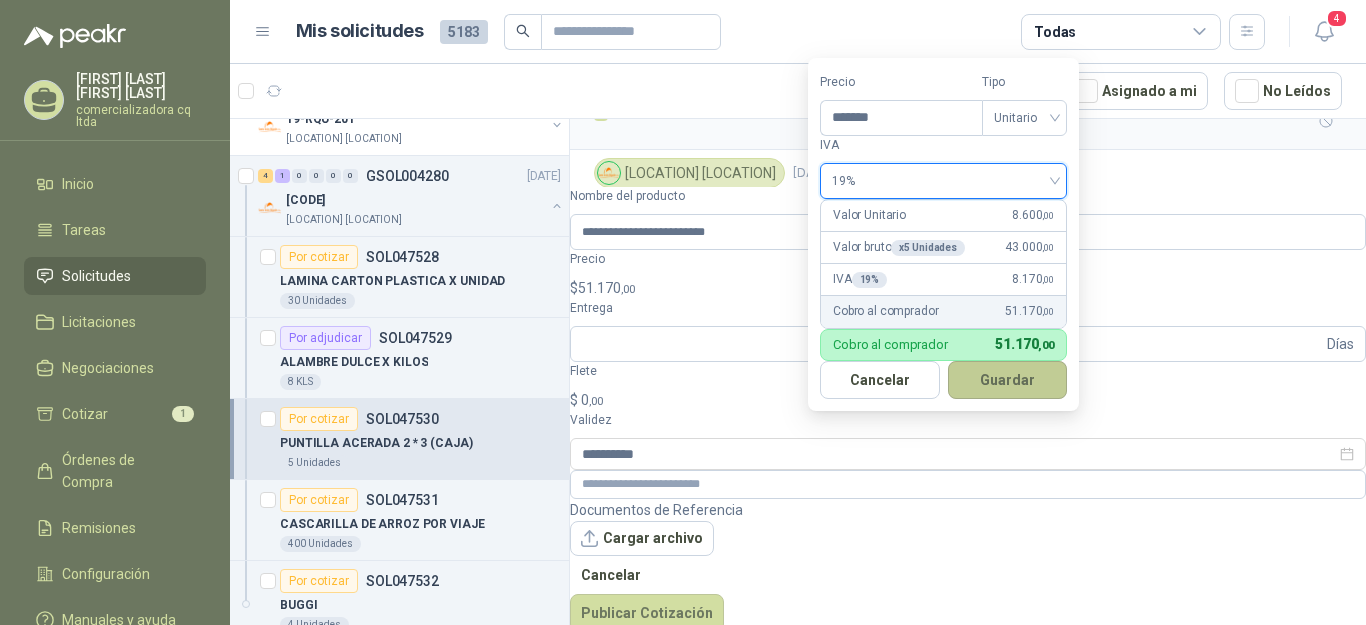 click on "Guardar" at bounding box center (1008, 380) 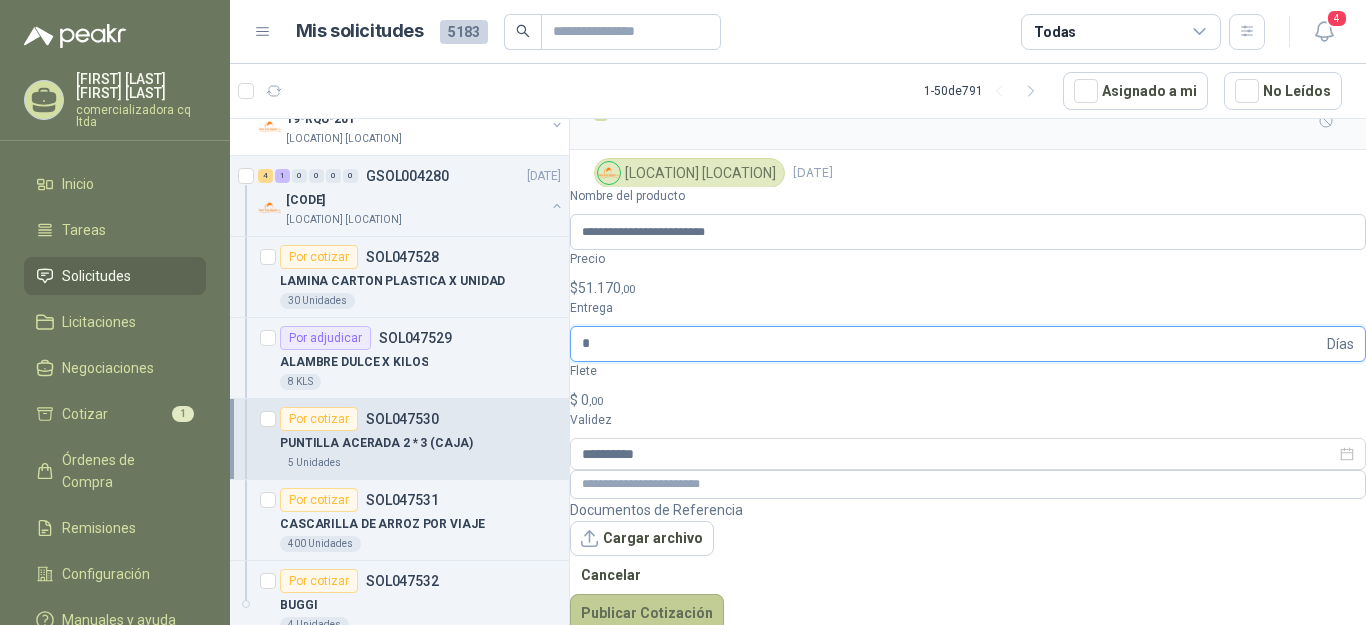 type on "*" 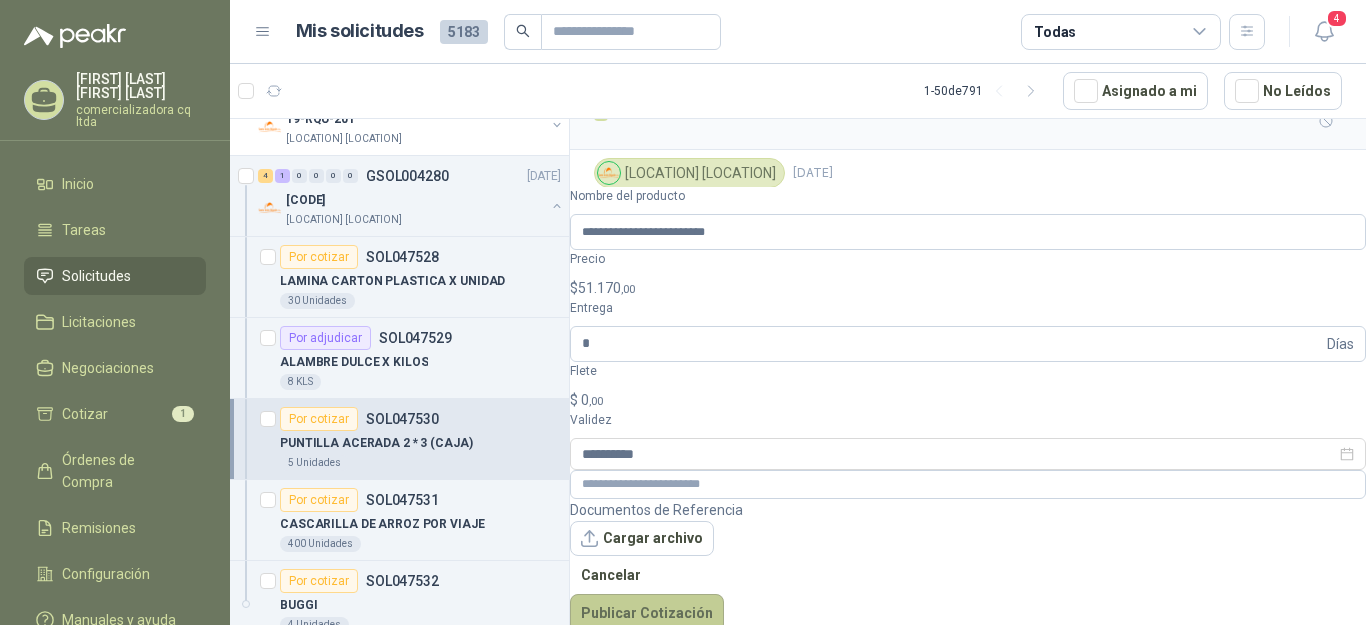 click on "Publicar Cotización" at bounding box center (647, 613) 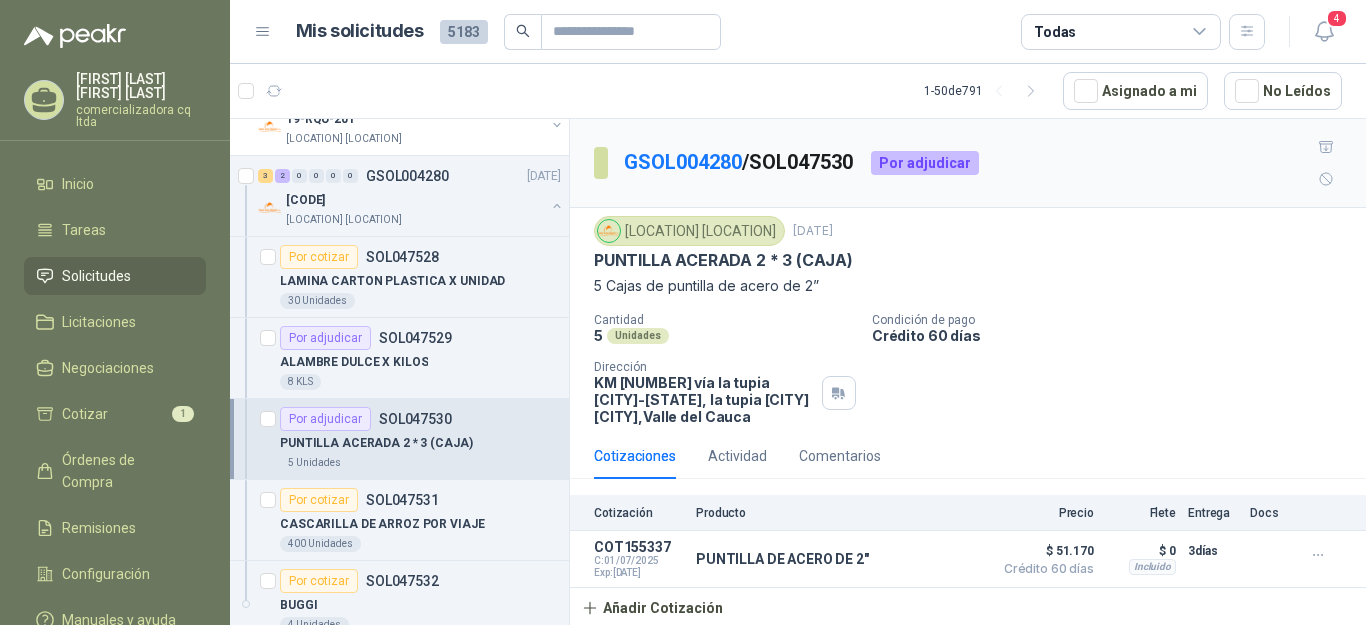scroll, scrollTop: 0, scrollLeft: 0, axis: both 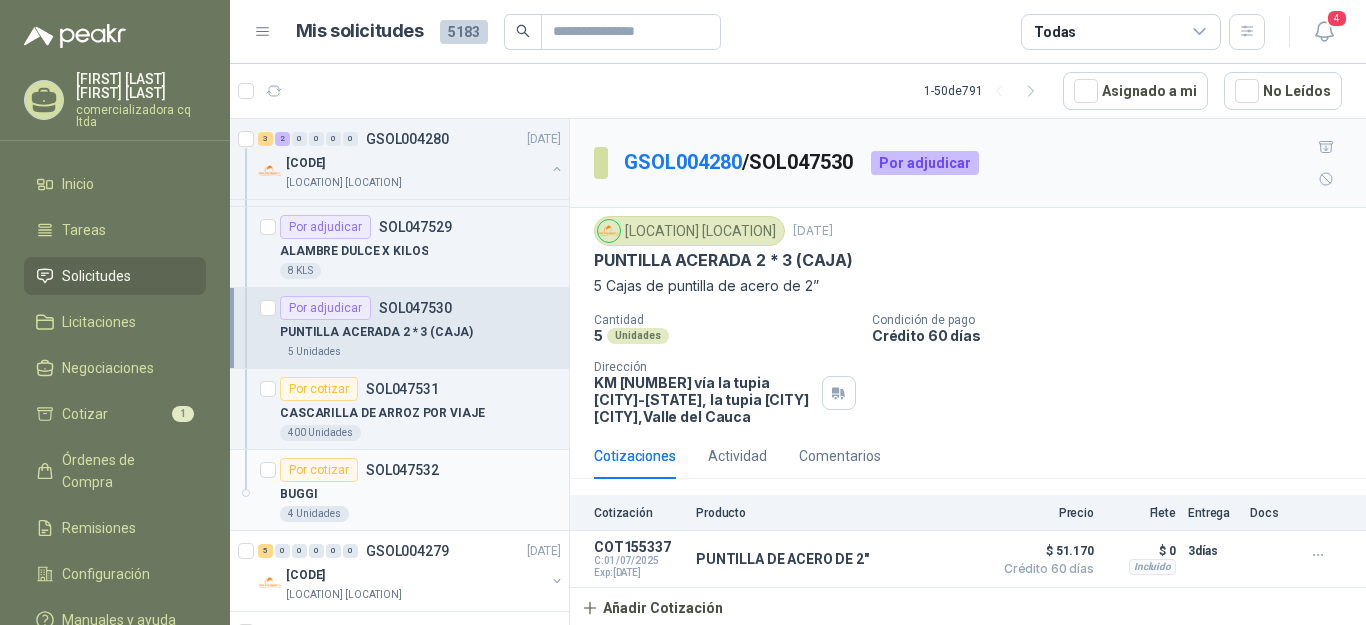 click on "SOL047532" at bounding box center [402, 470] 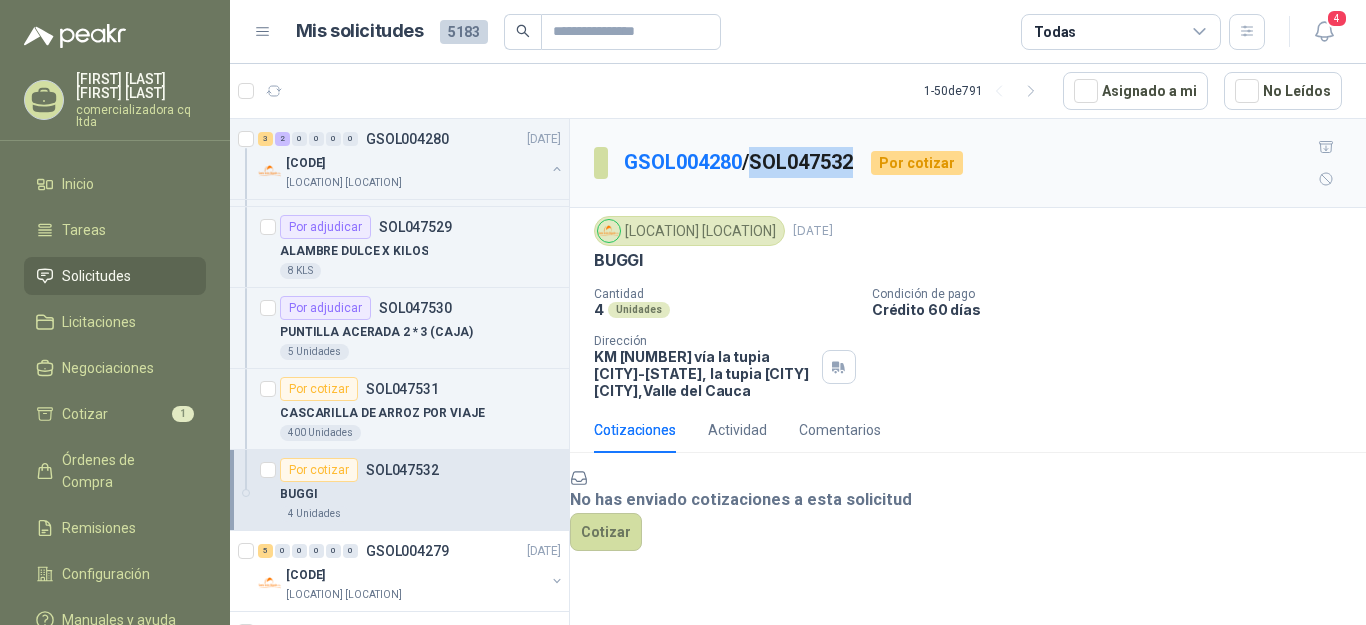 drag, startPoint x: 762, startPoint y: 144, endPoint x: 868, endPoint y: 145, distance: 106.004715 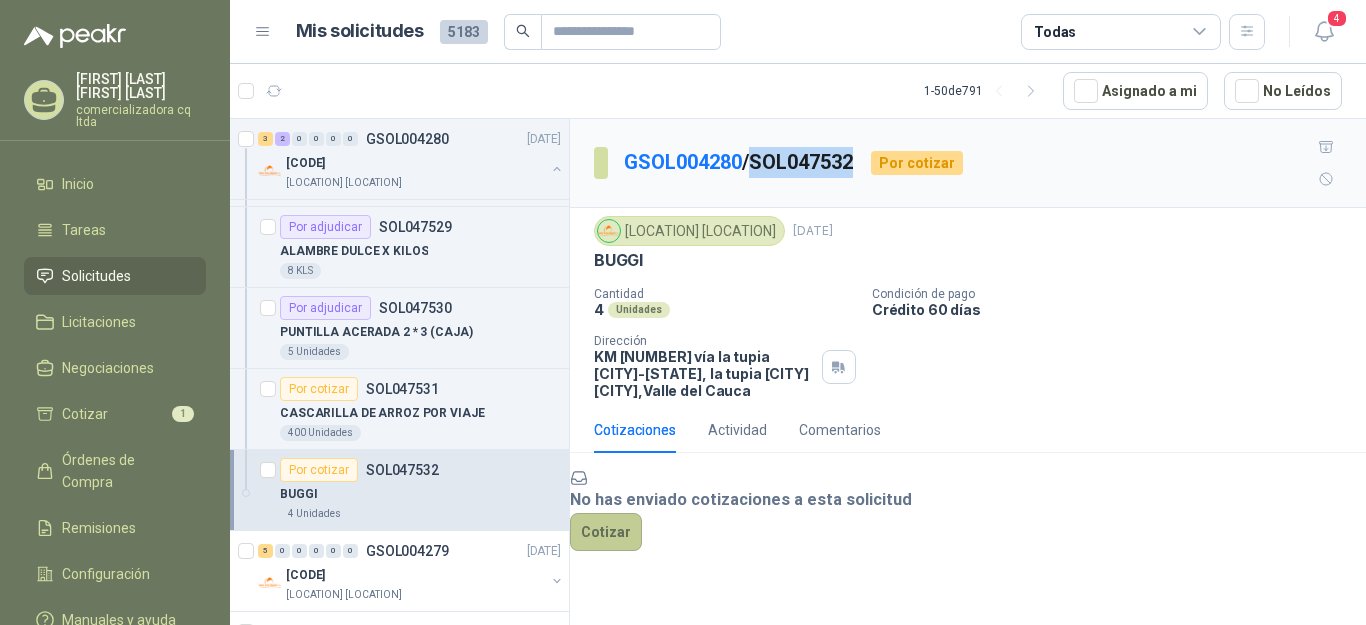 click on "Cotizar" at bounding box center (606, 532) 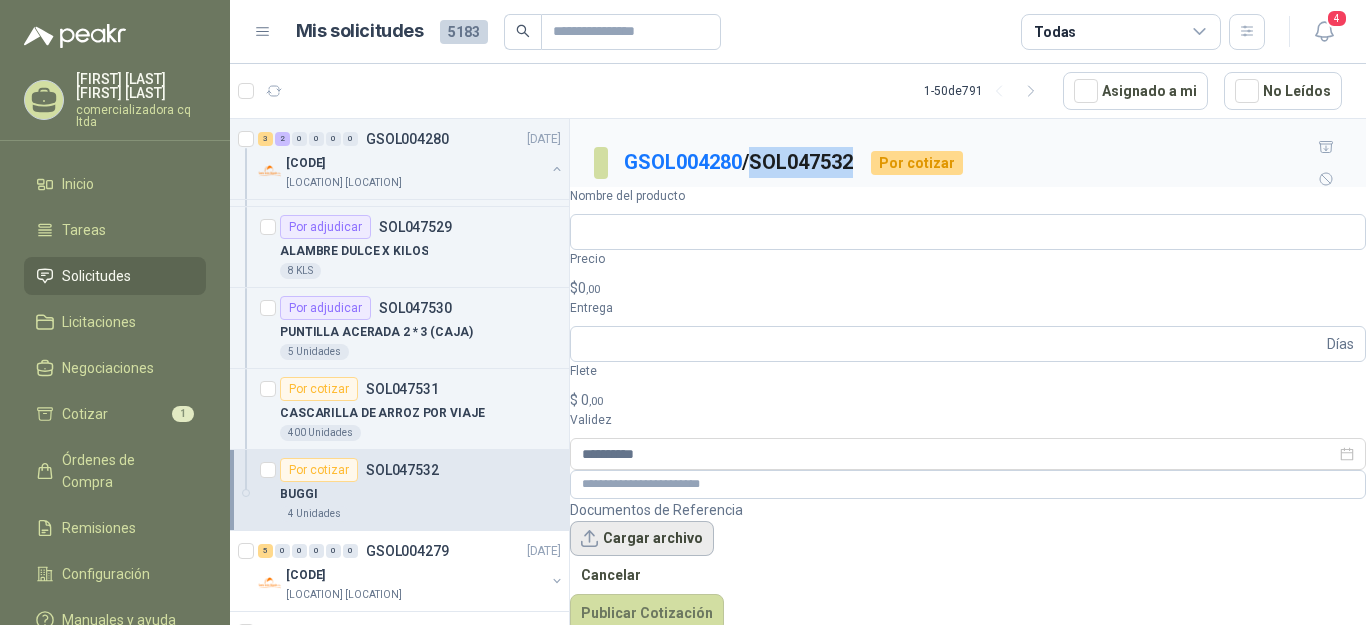 click on "Cargar archivo" at bounding box center [642, 539] 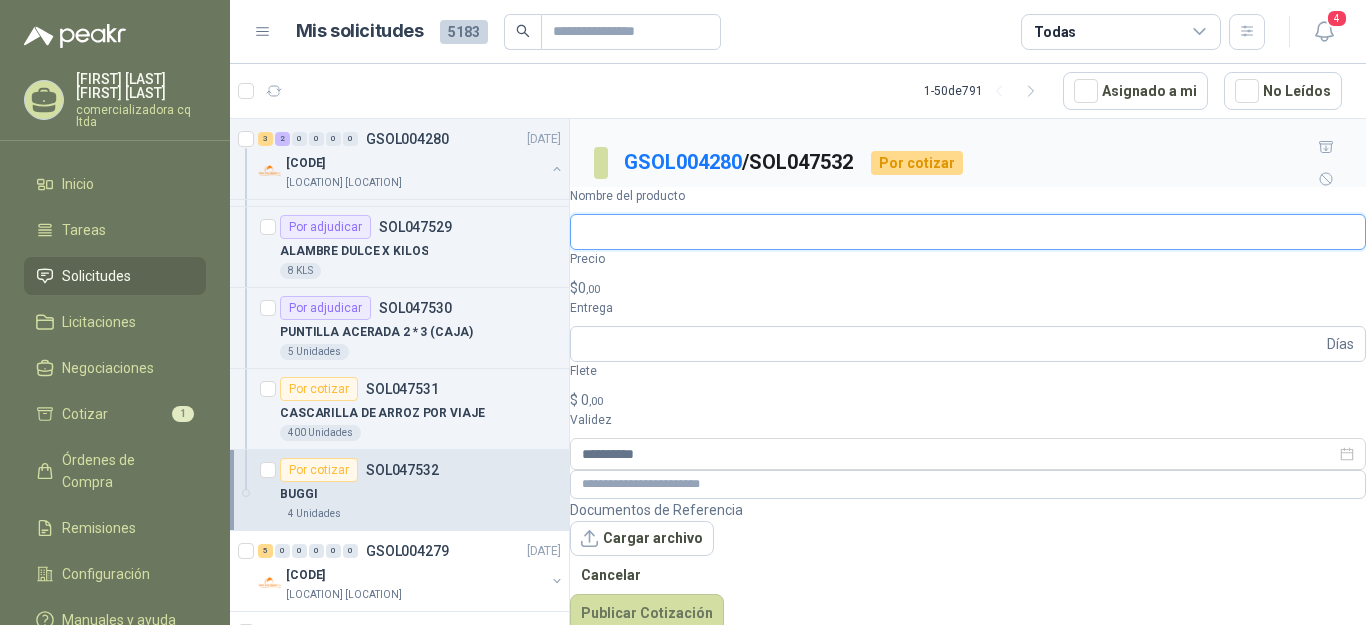 click on "Nombre del producto" at bounding box center (968, 232) 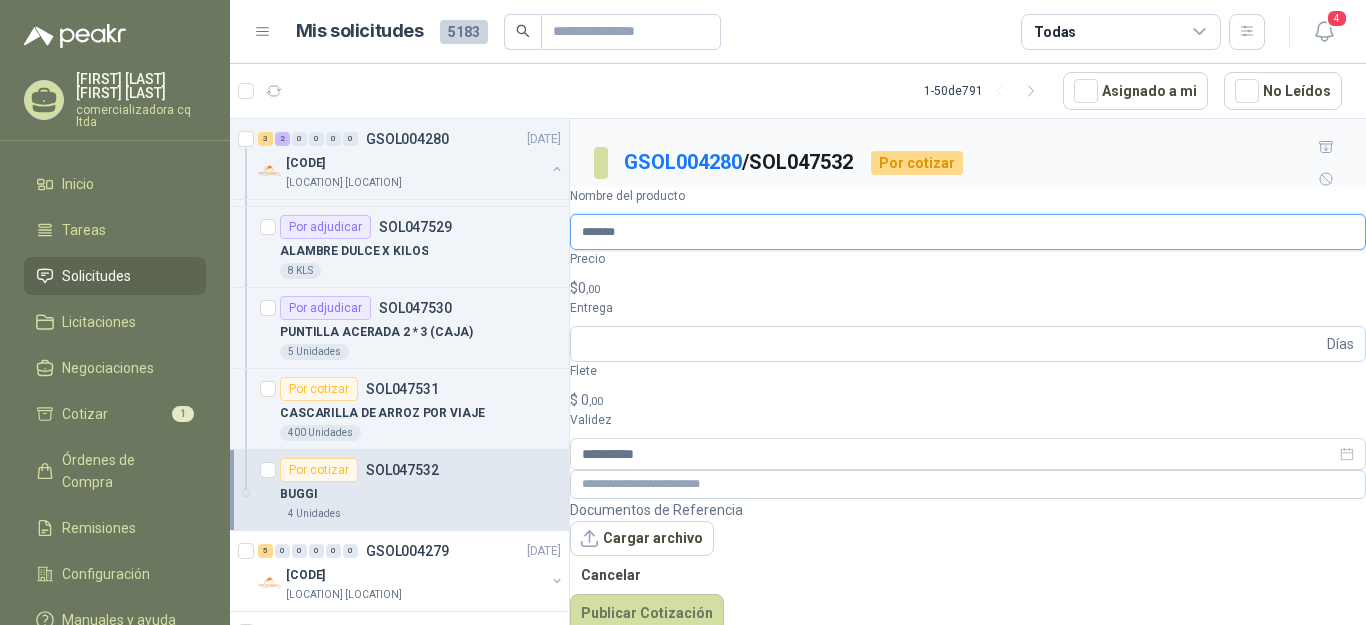 type on "**********" 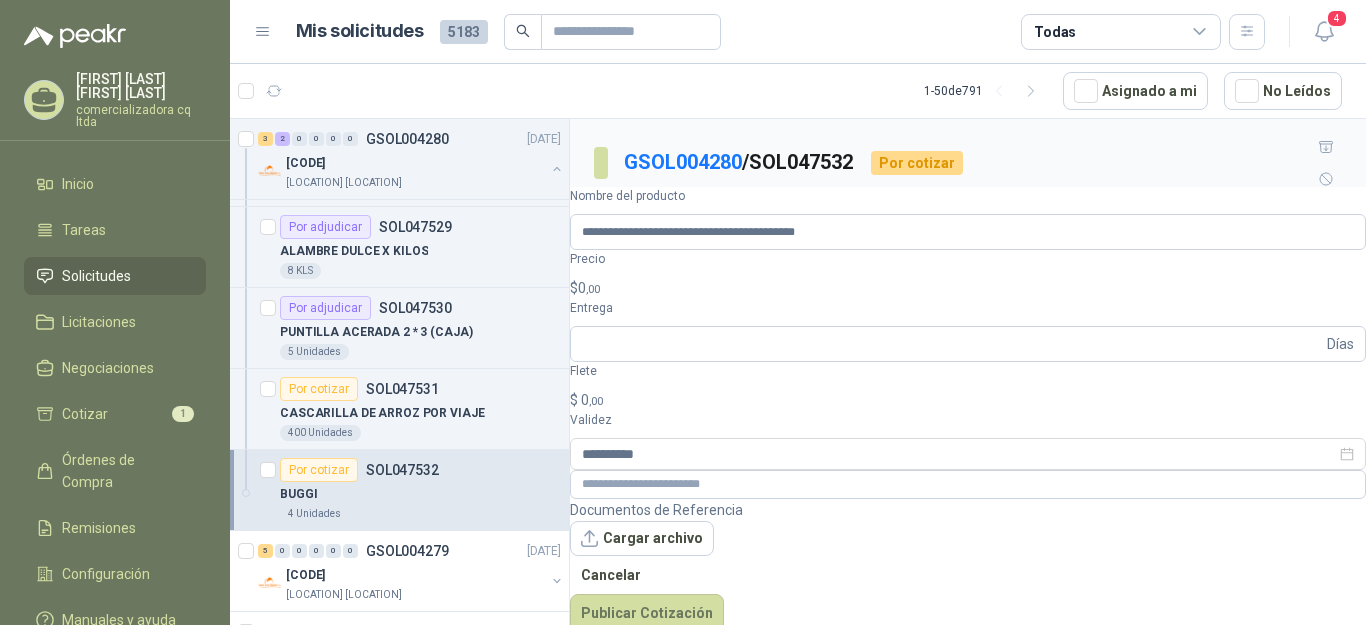 click on "$  0 ,00" at bounding box center [968, 288] 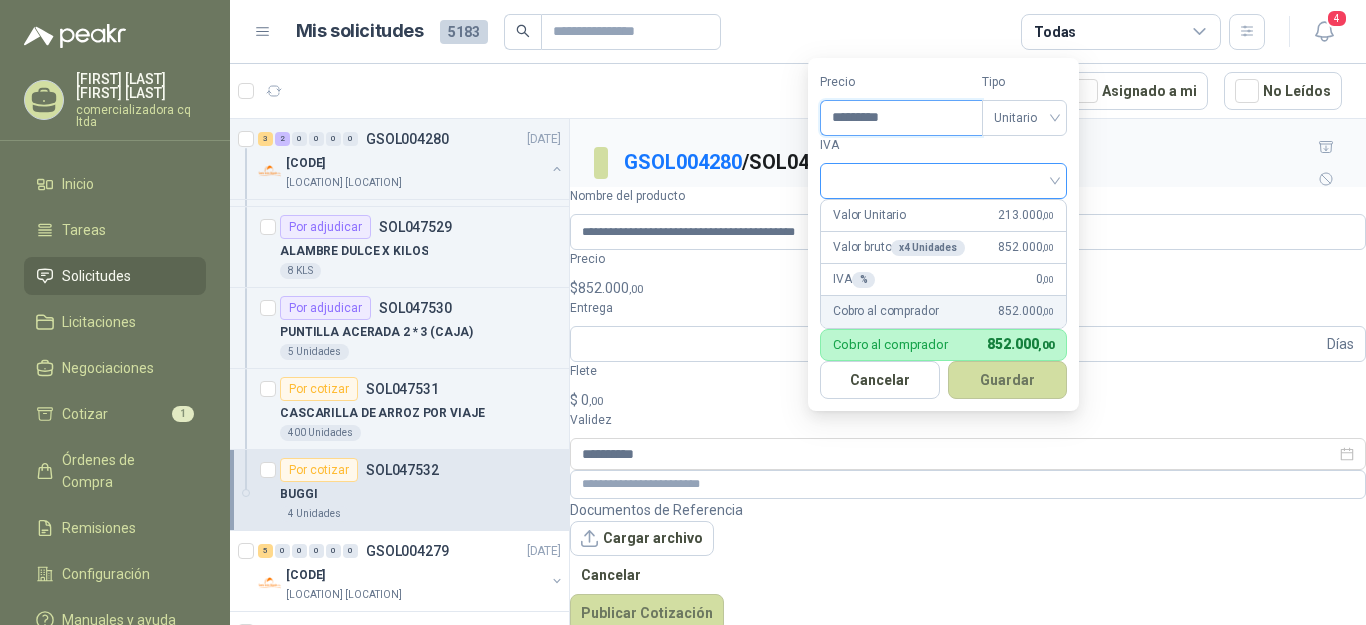 type on "*********" 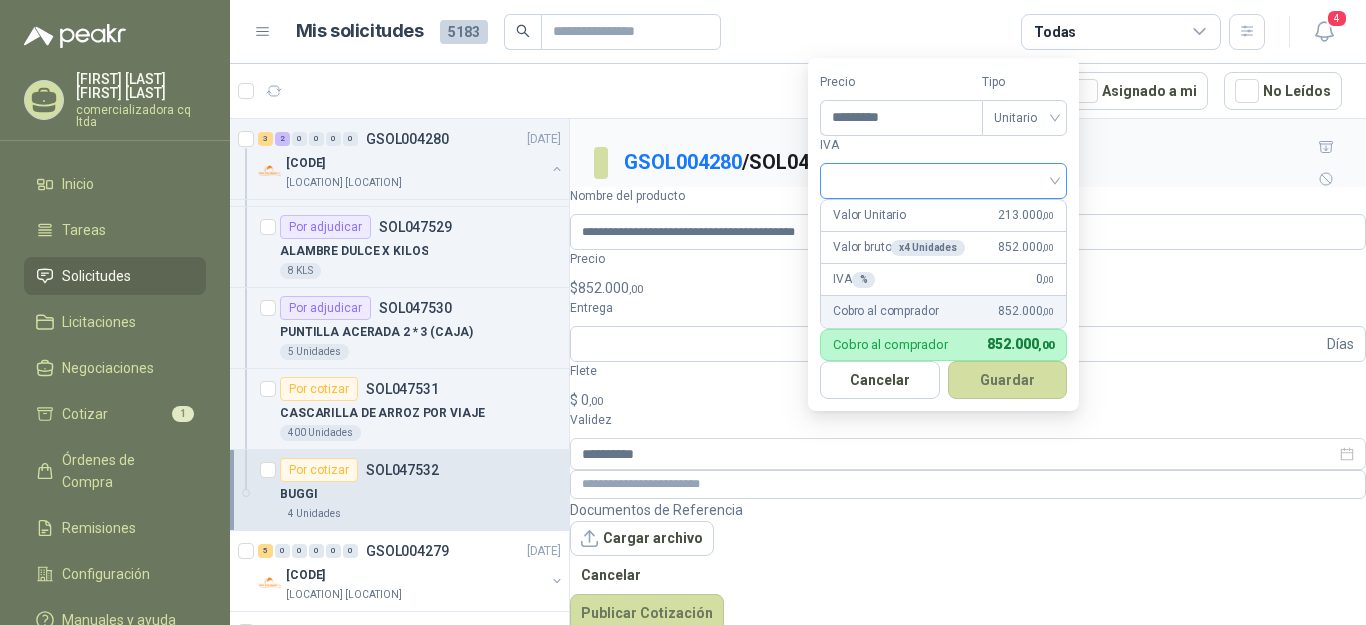 click at bounding box center (943, 179) 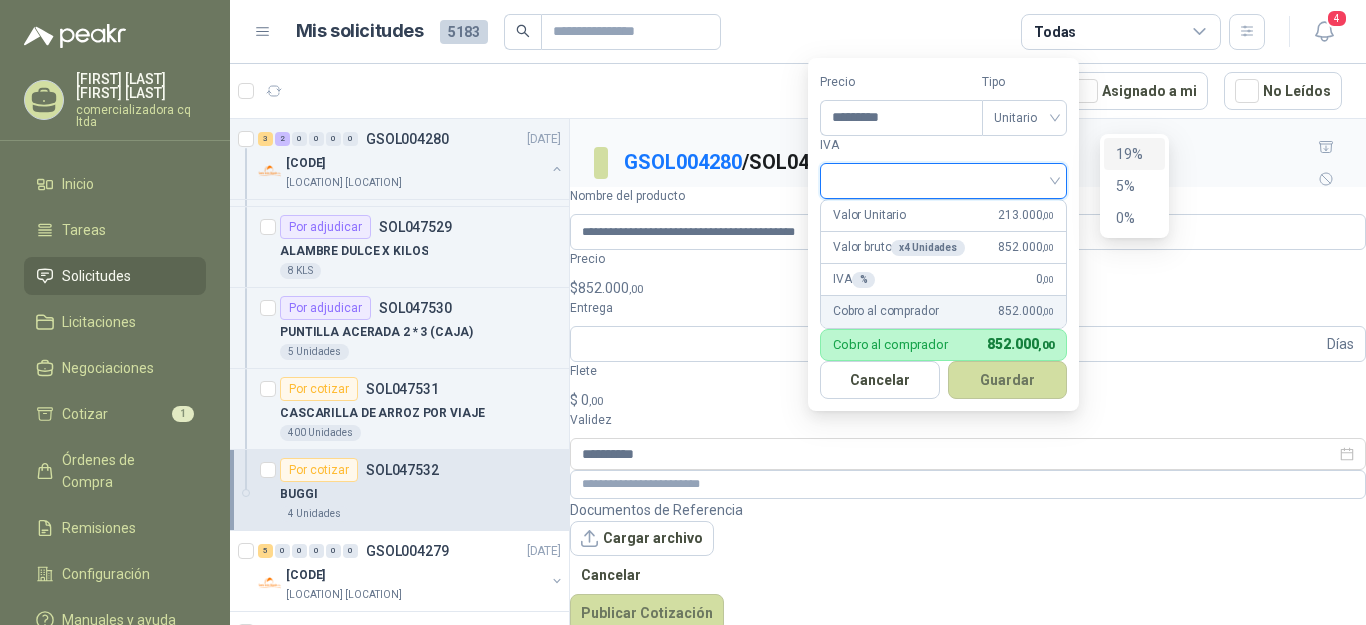 click on "19%" at bounding box center [1134, 154] 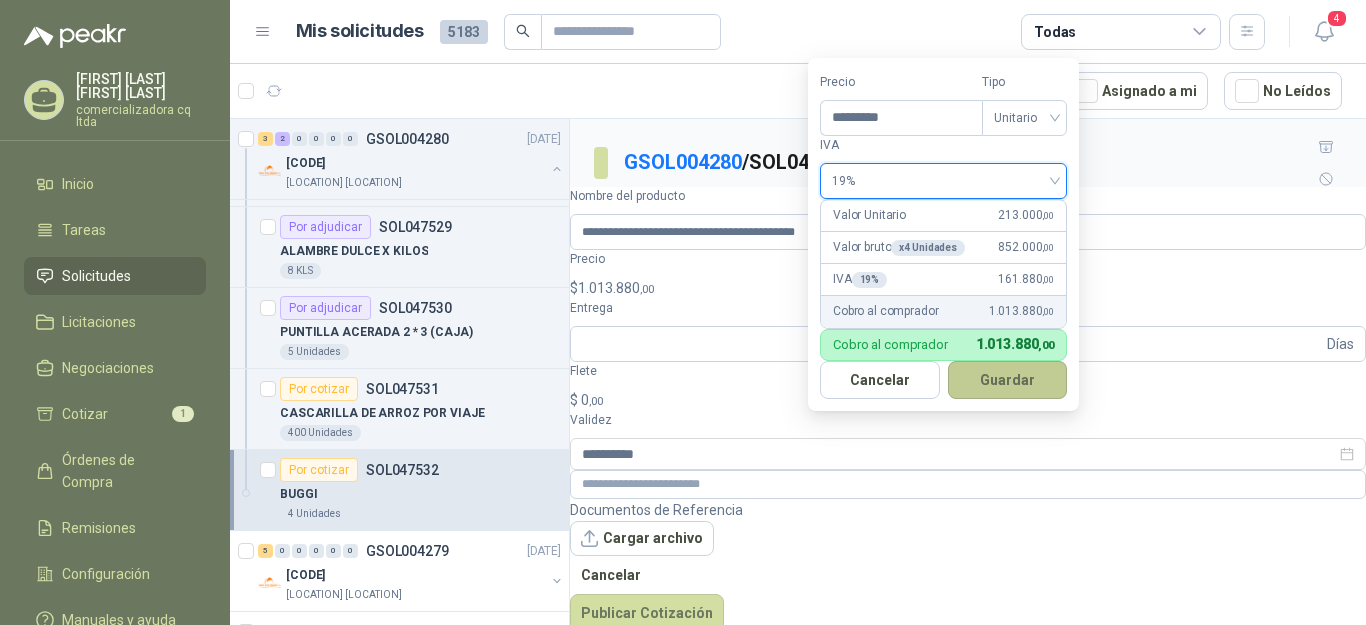 click on "Guardar" at bounding box center (1008, 380) 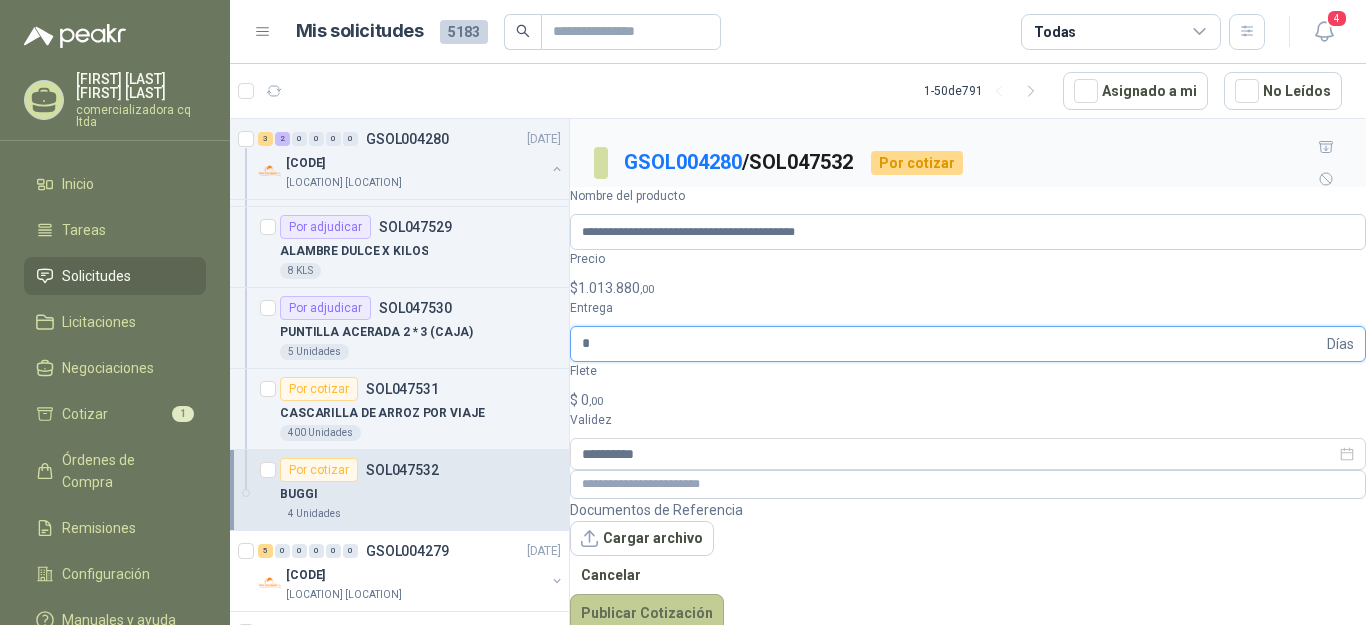 type on "*" 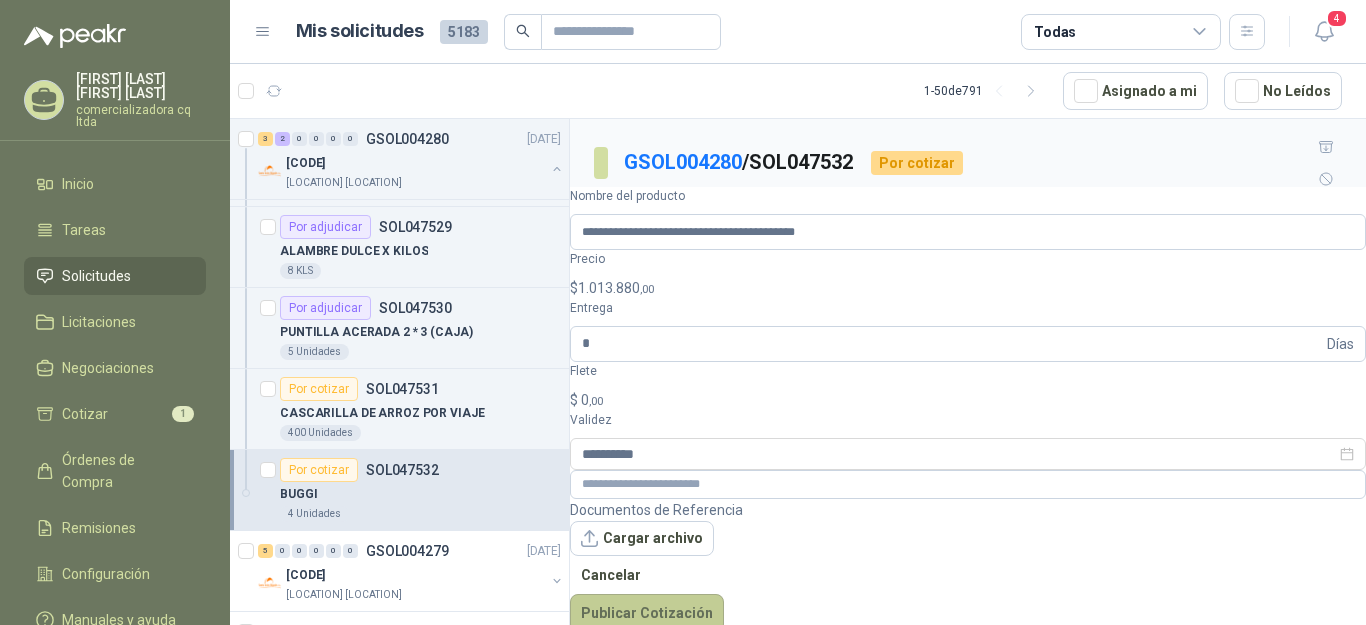 click on "Publicar Cotización" at bounding box center [647, 613] 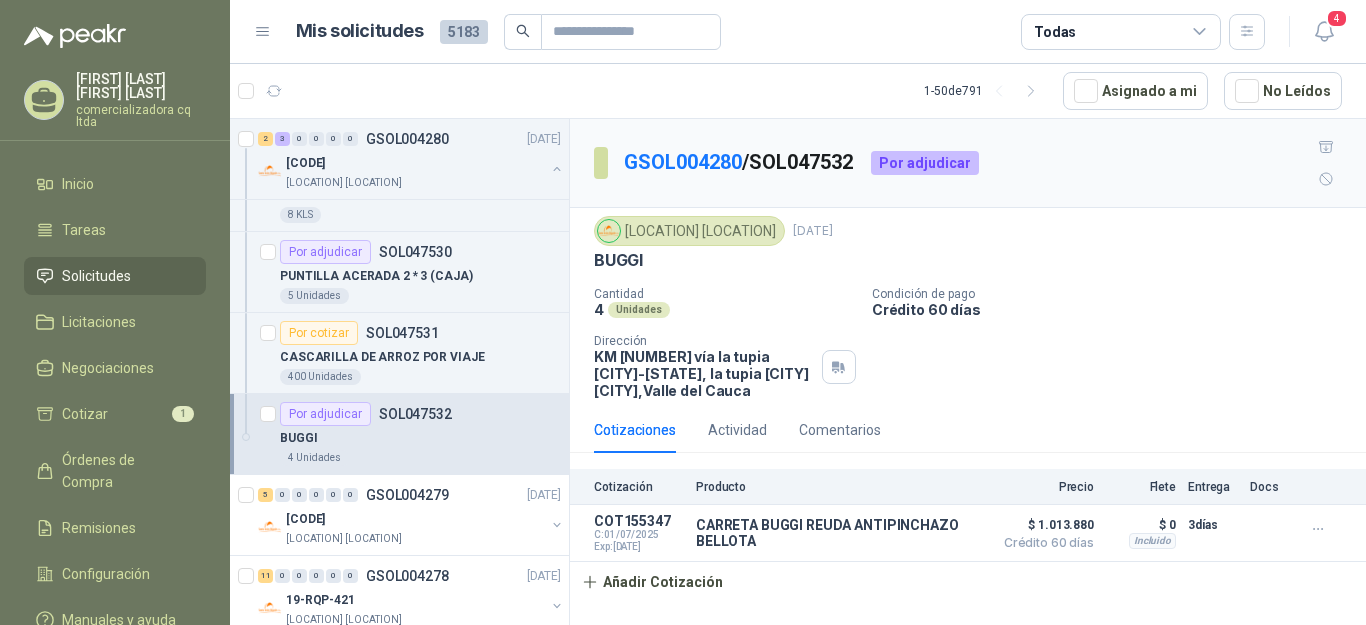 scroll, scrollTop: 1719, scrollLeft: 0, axis: vertical 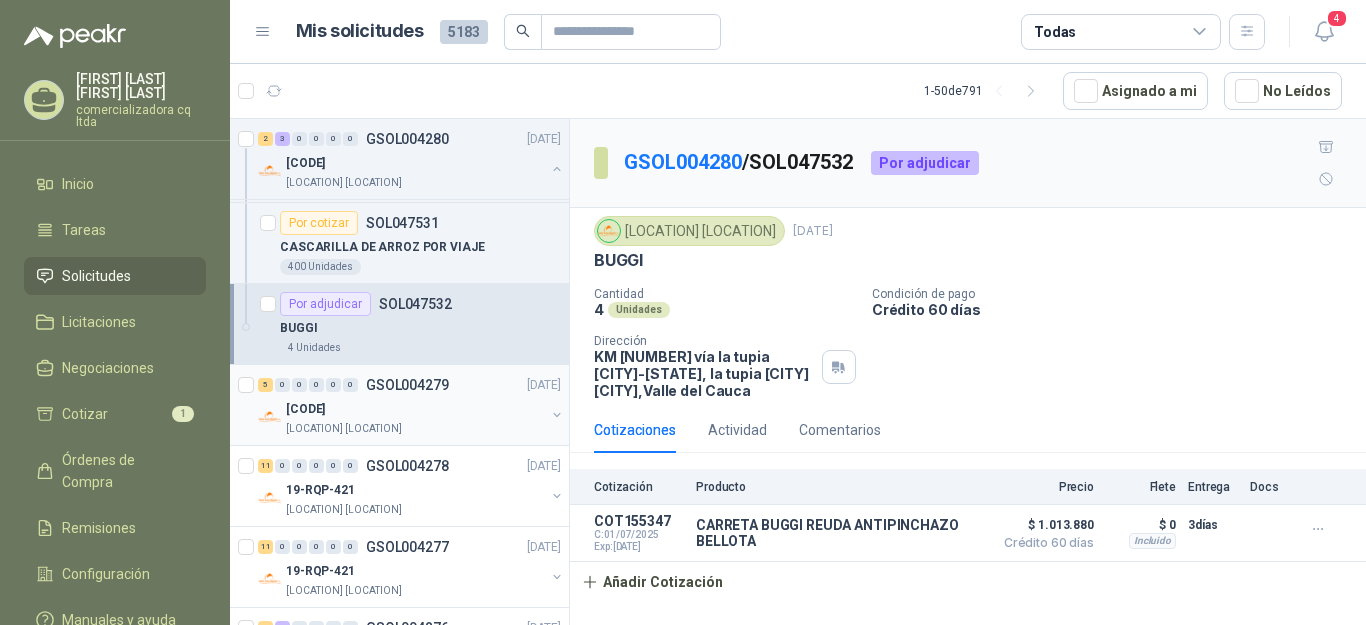 click on "01-RQU-2121" at bounding box center (305, 409) 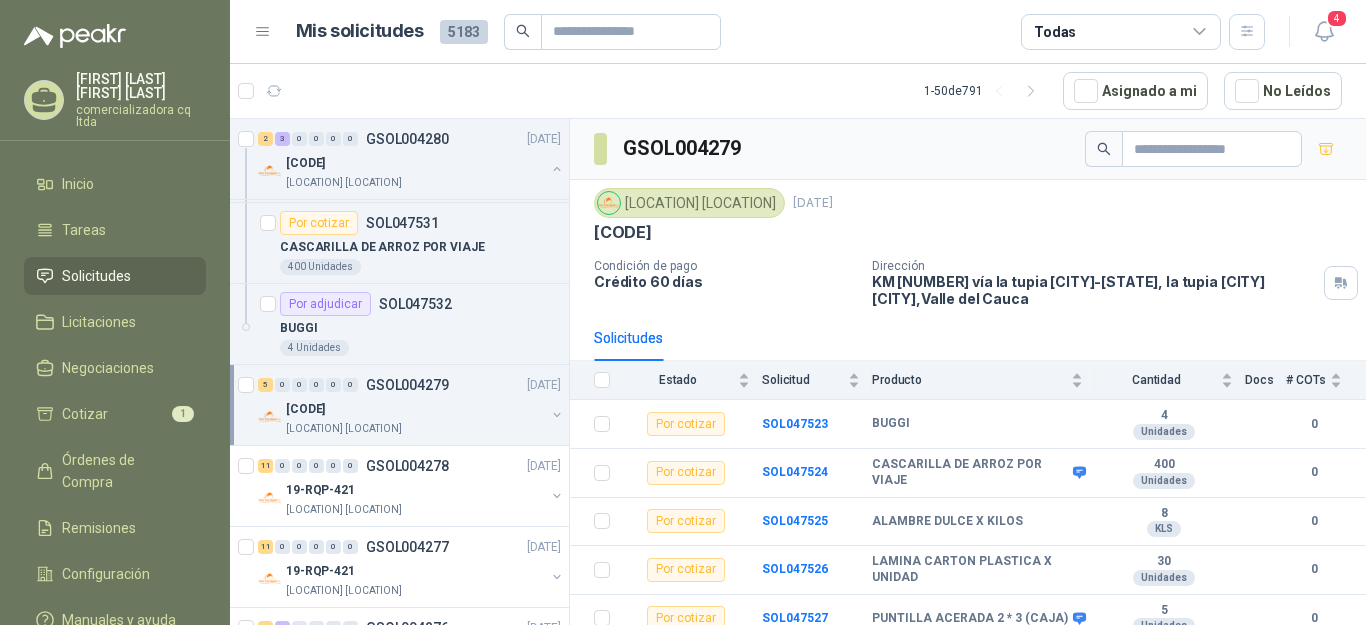 scroll, scrollTop: 11, scrollLeft: 0, axis: vertical 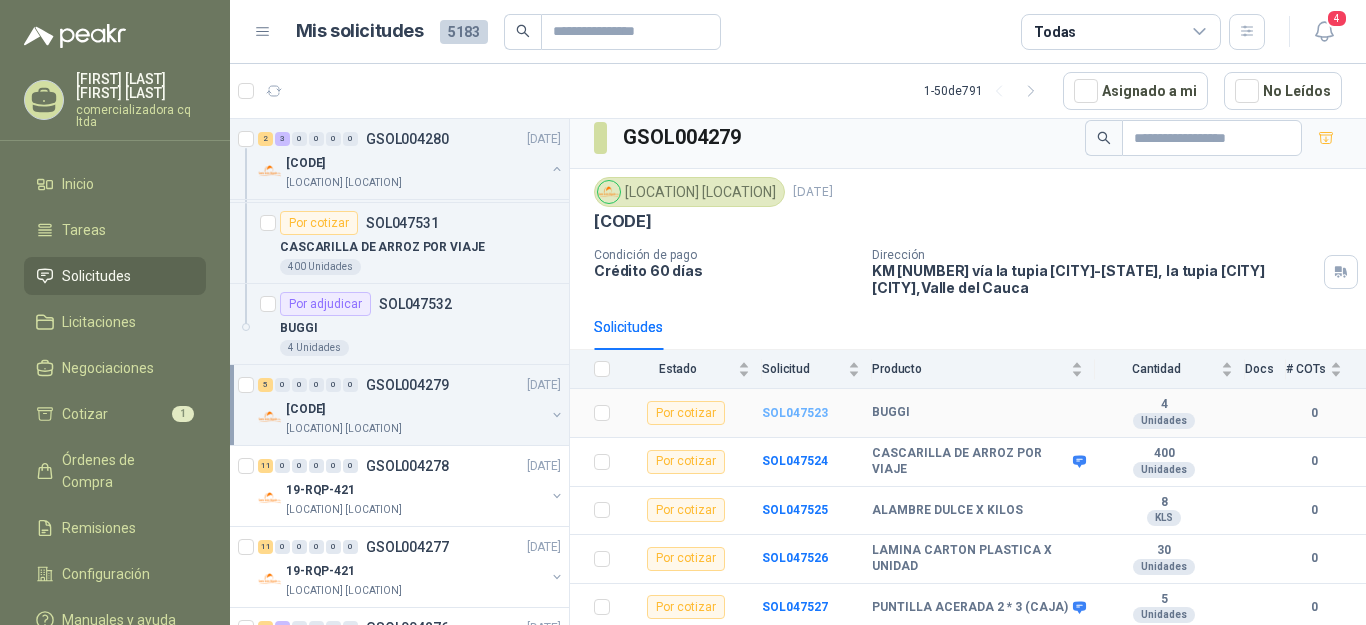 click on "SOL047523" at bounding box center [795, 413] 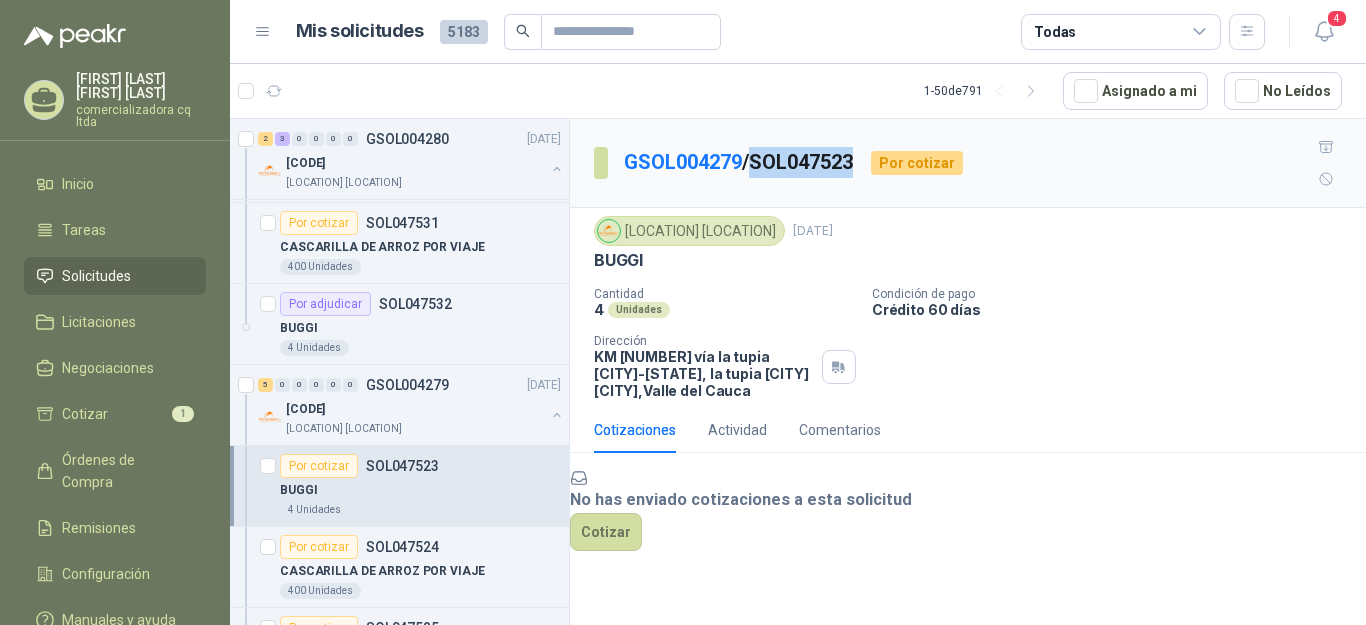drag, startPoint x: 764, startPoint y: 147, endPoint x: 860, endPoint y: 149, distance: 96.02083 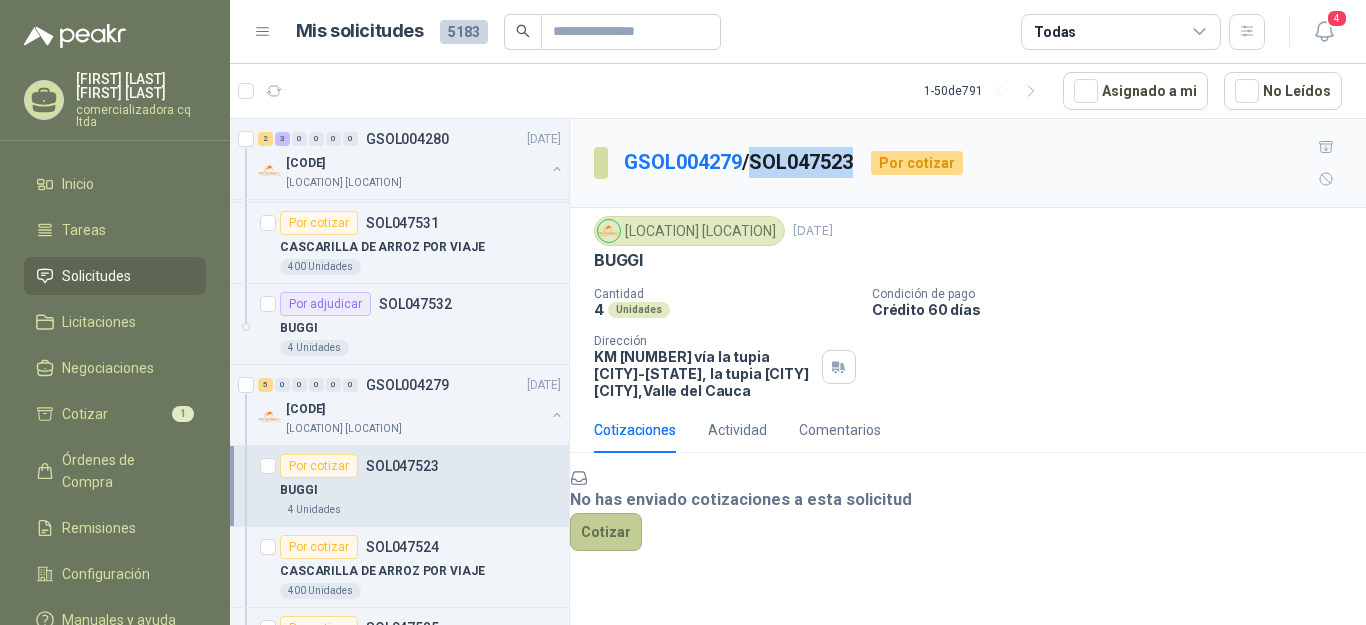 click on "Cotizar" at bounding box center [606, 532] 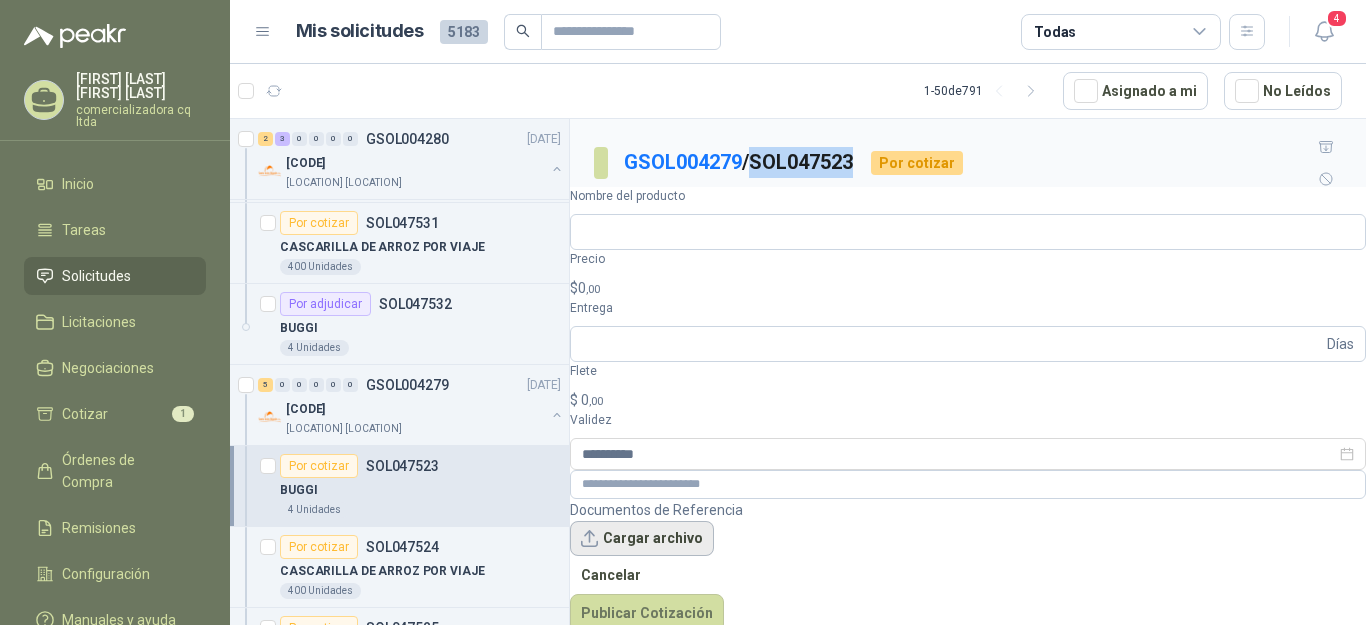 click on "Cargar archivo" at bounding box center [642, 539] 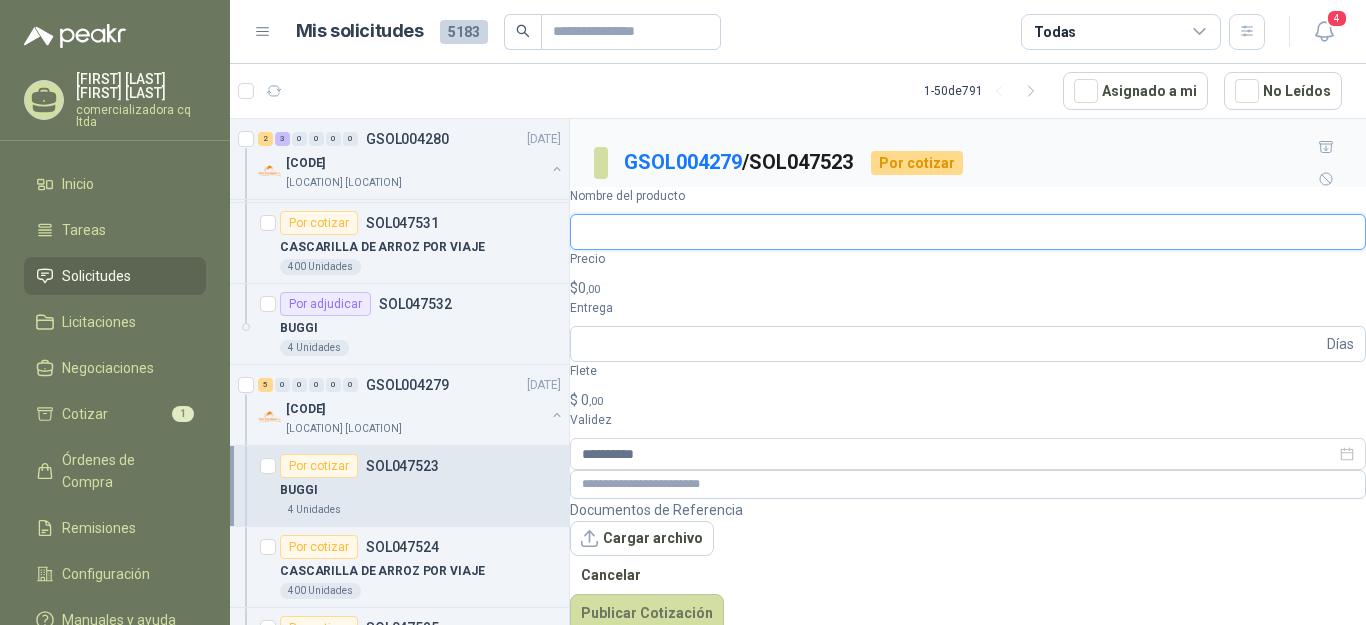 click on "Nombre del producto" at bounding box center [968, 232] 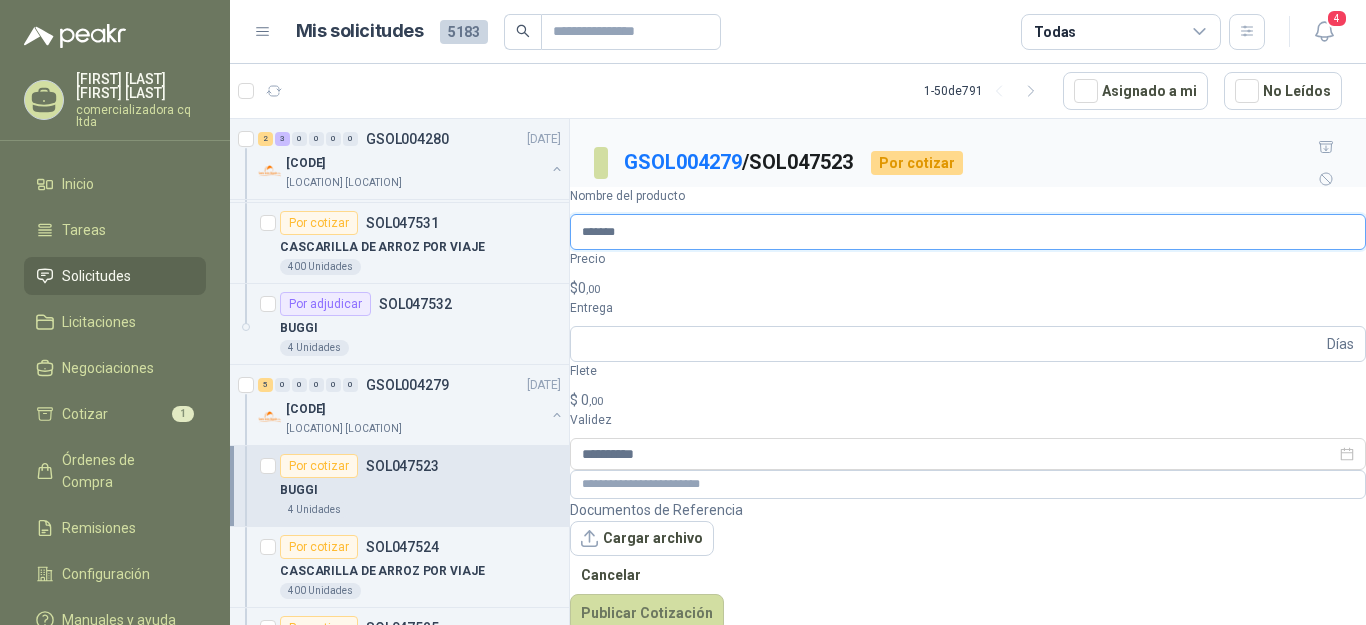 type on "**********" 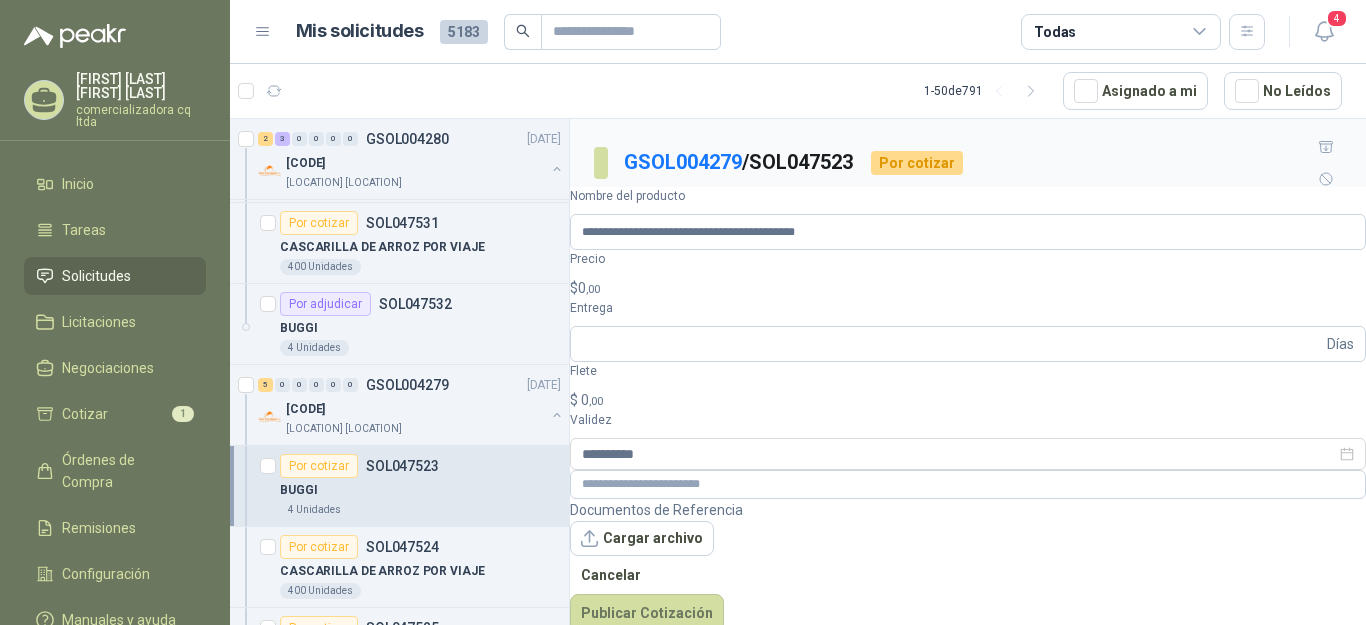 click on "$  0 ,00" at bounding box center [968, 288] 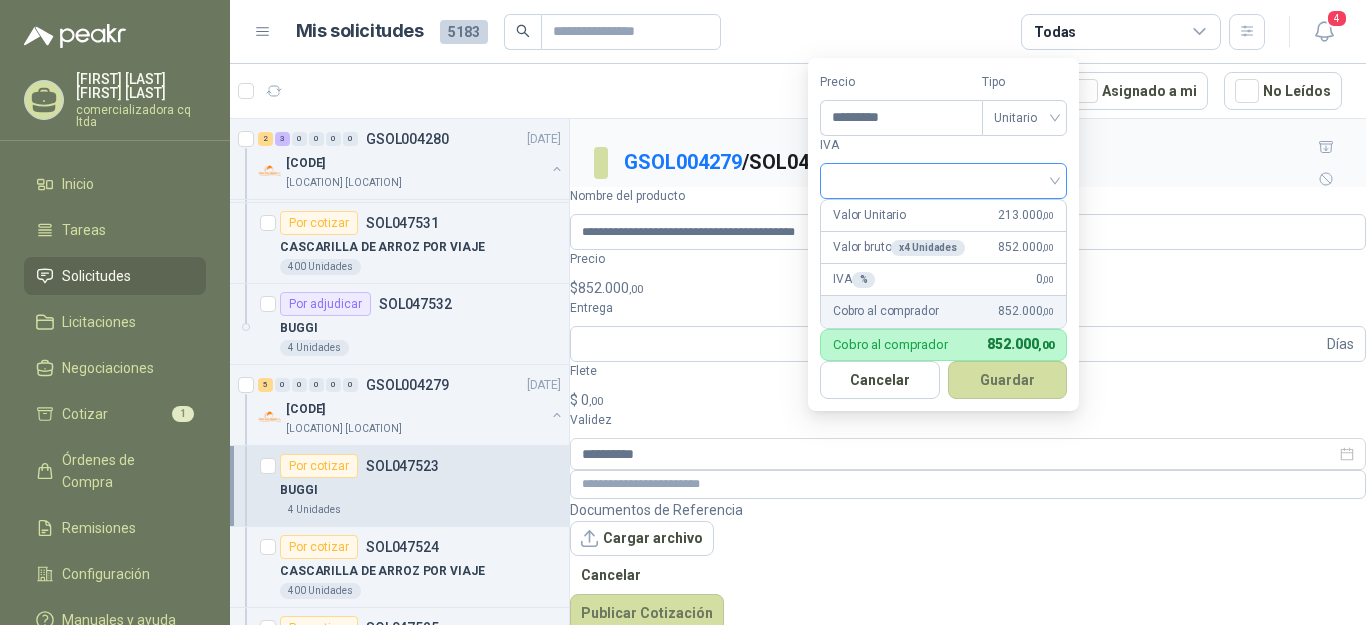 type on "*********" 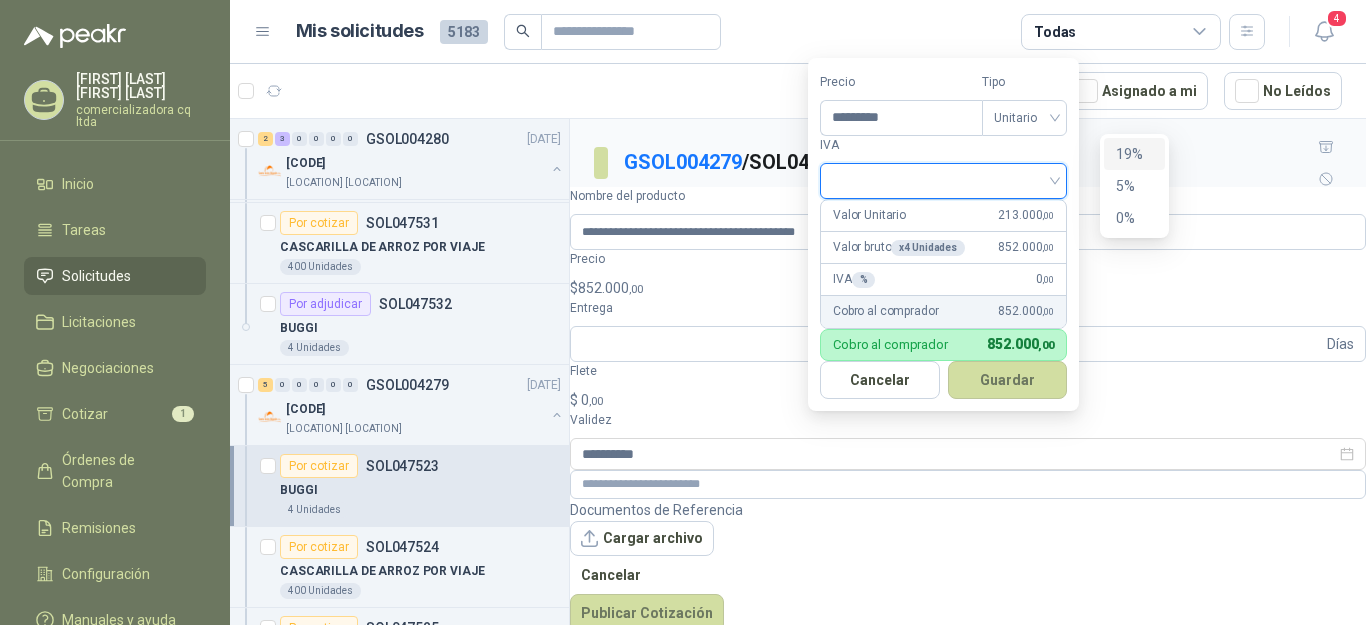 click on "19%" at bounding box center [1134, 154] 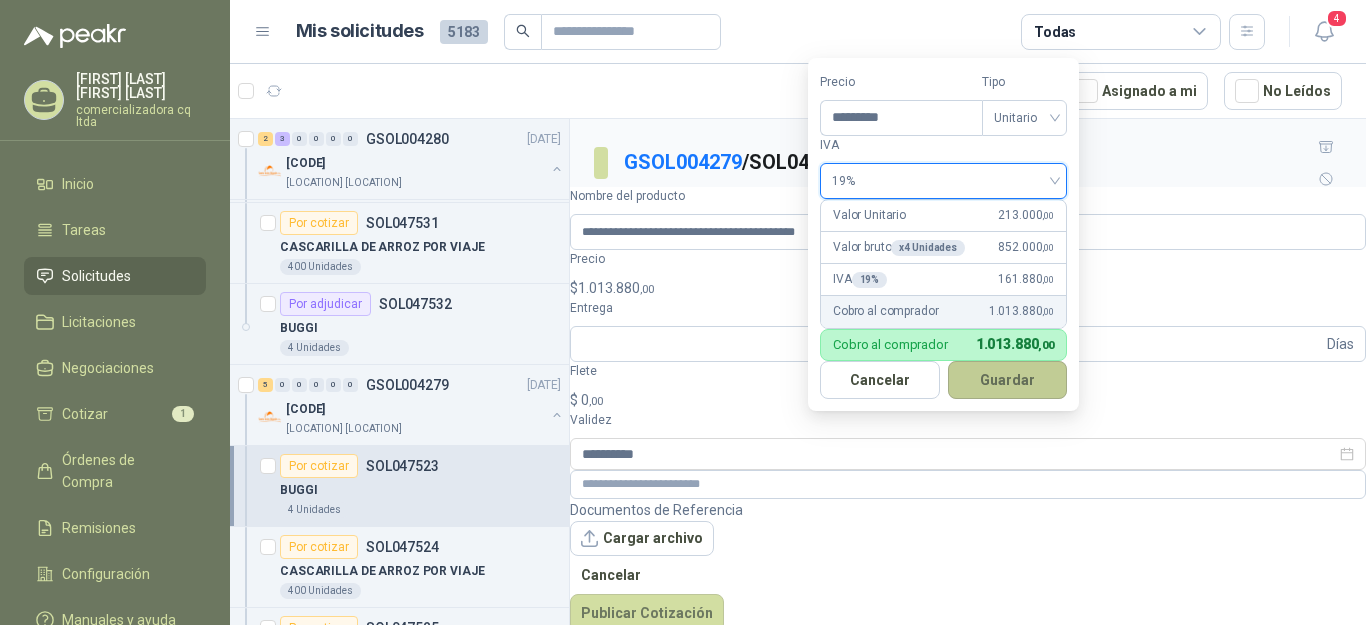 click on "Guardar" at bounding box center [1008, 380] 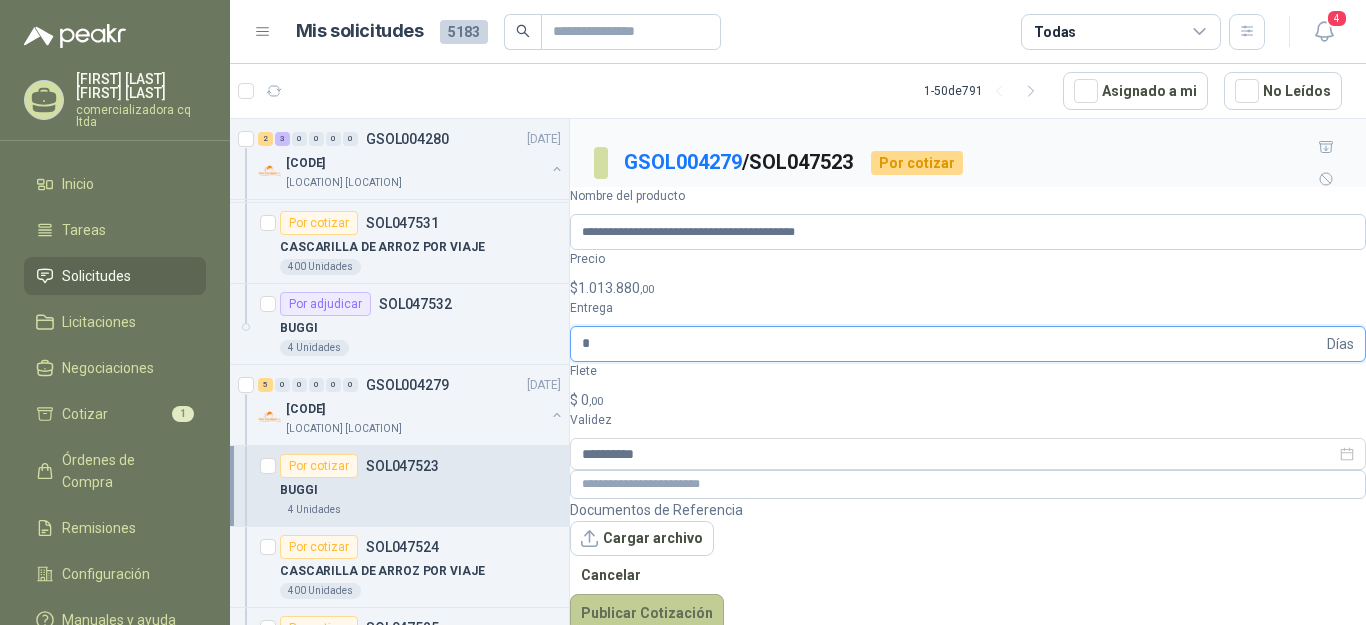 type on "*" 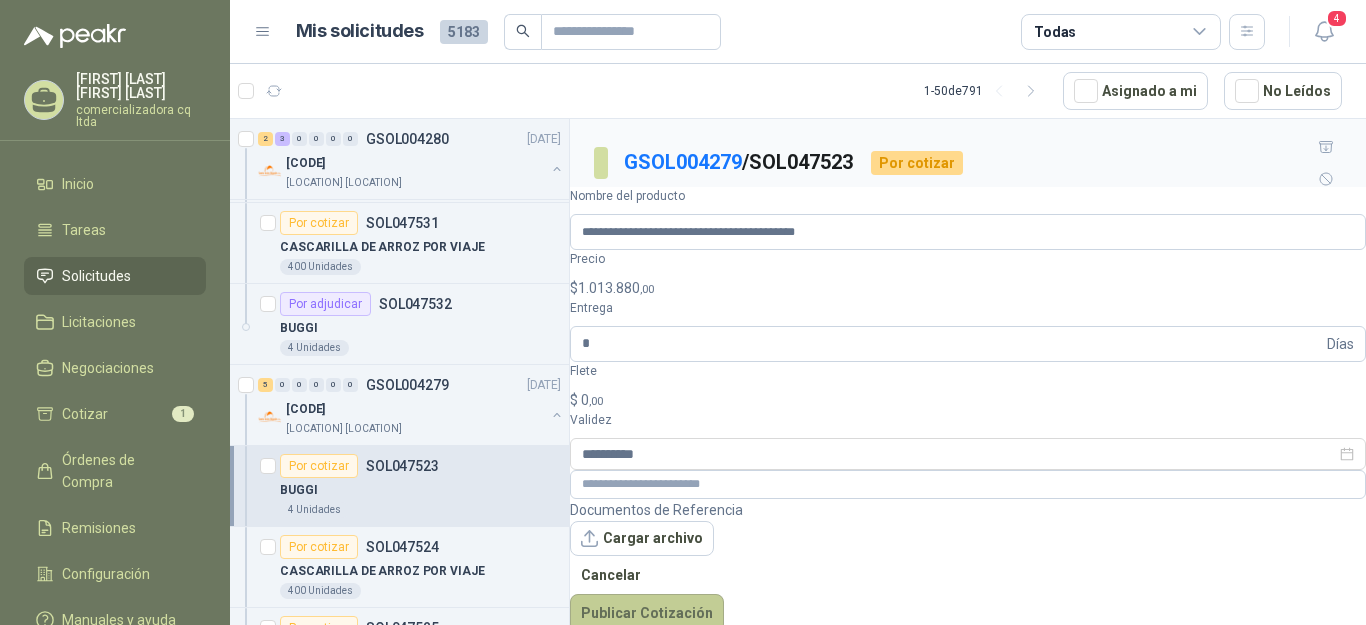 click on "Publicar Cotización" at bounding box center [647, 613] 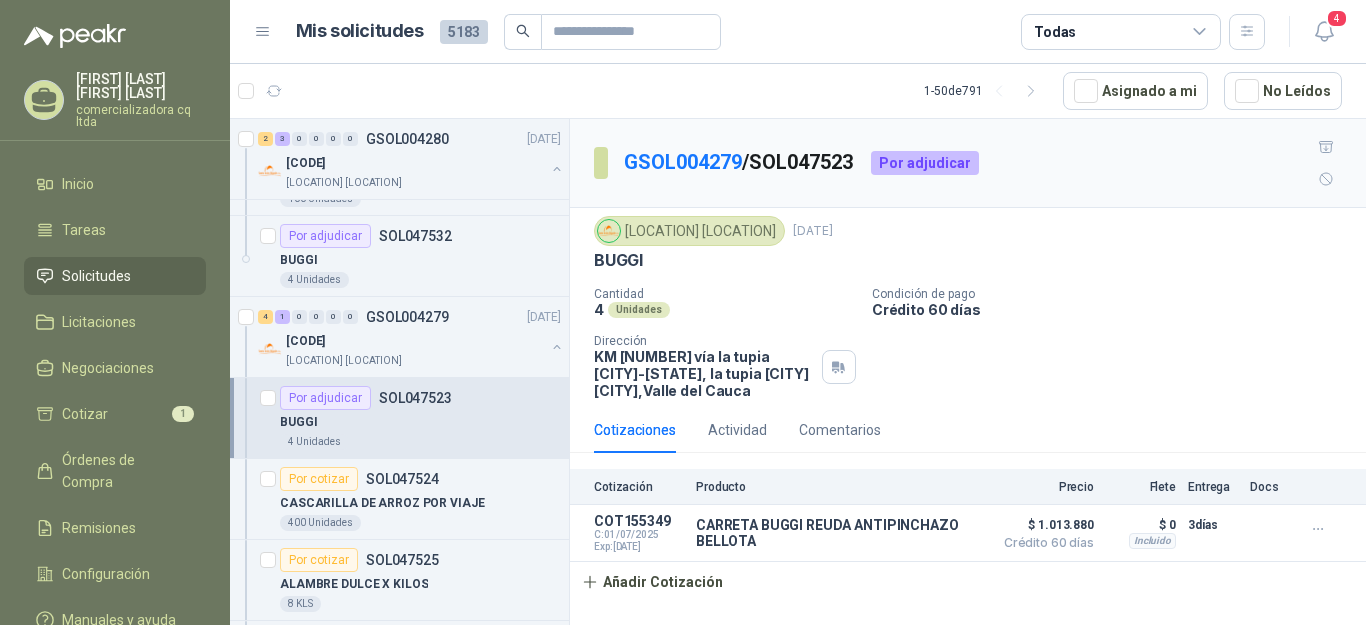 scroll, scrollTop: 1898, scrollLeft: 0, axis: vertical 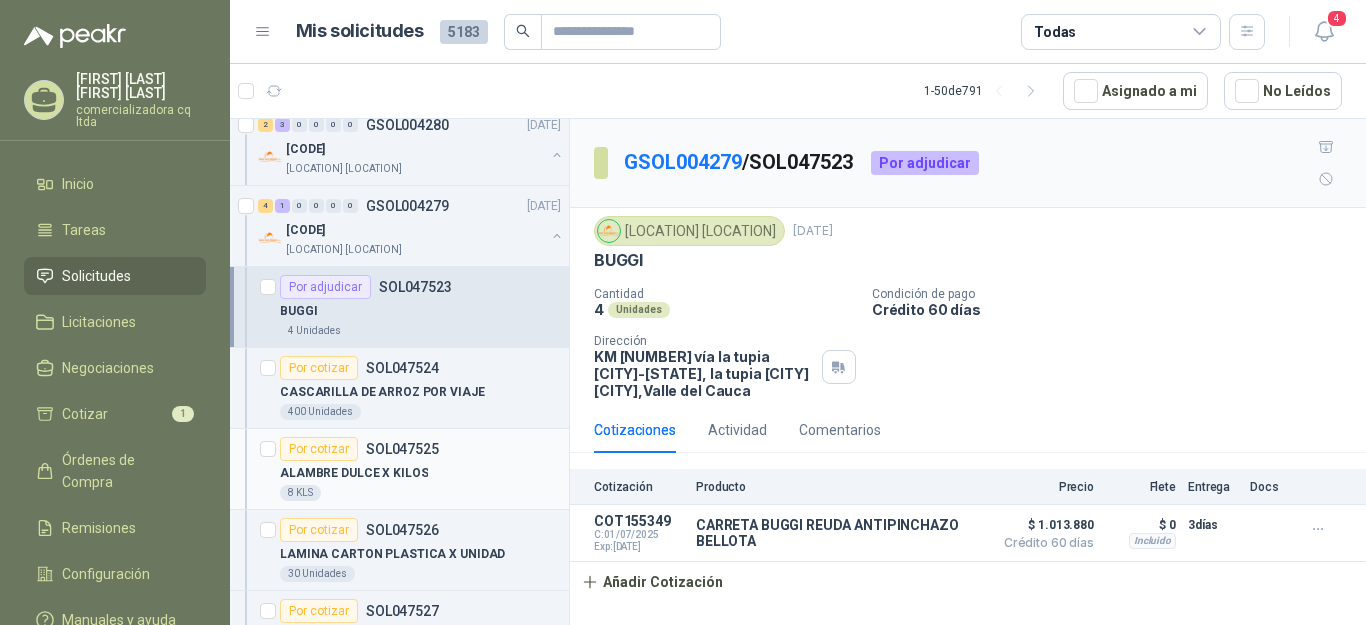 click on "ALAMBRE DULCE X KILOS" at bounding box center [354, 473] 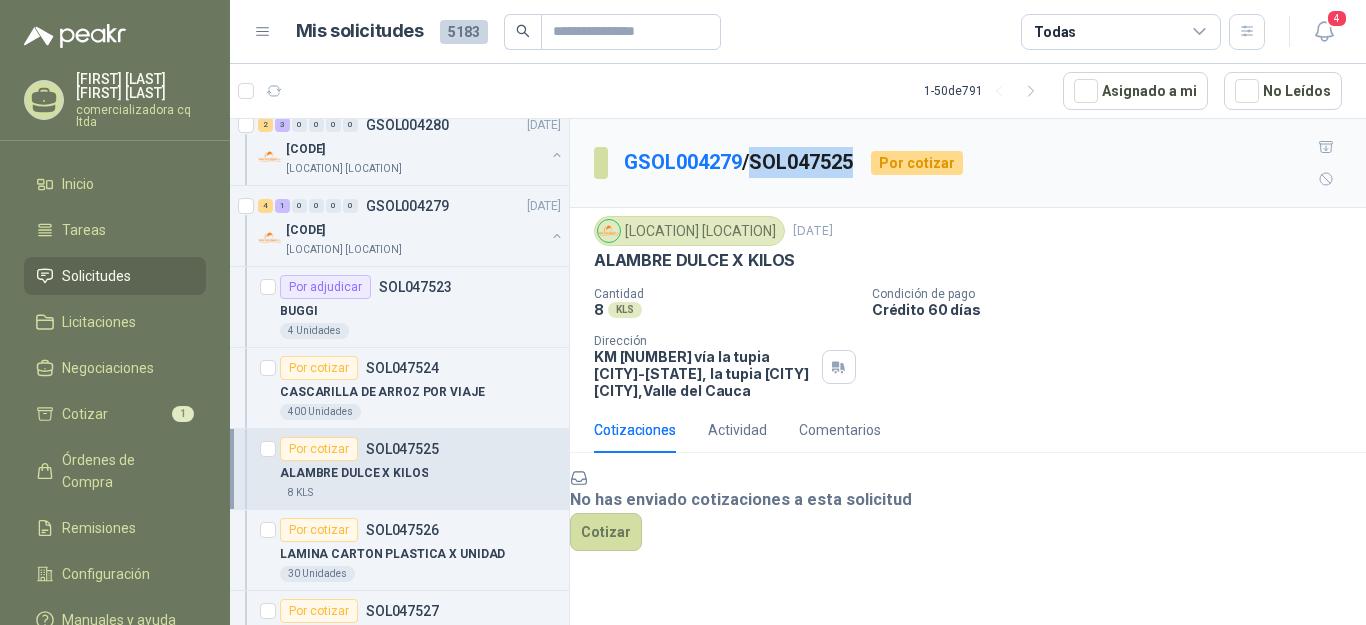 drag, startPoint x: 775, startPoint y: 143, endPoint x: 868, endPoint y: 144, distance: 93.00538 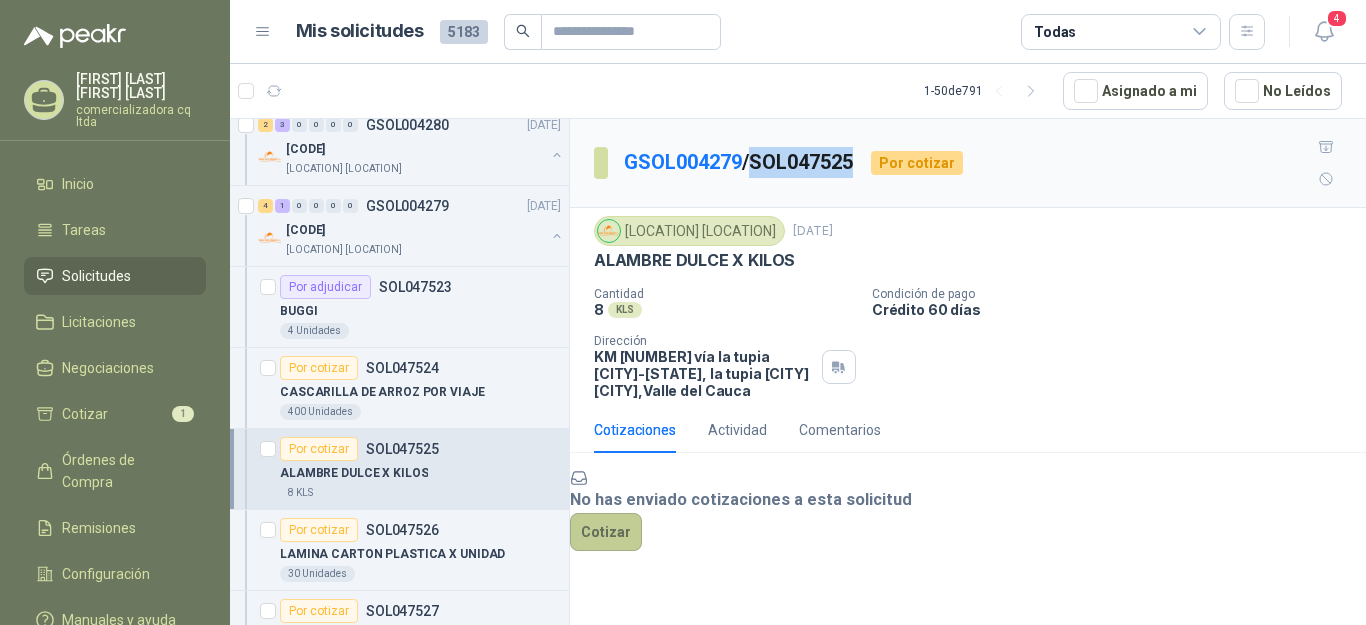 click on "Cotizar" at bounding box center [606, 532] 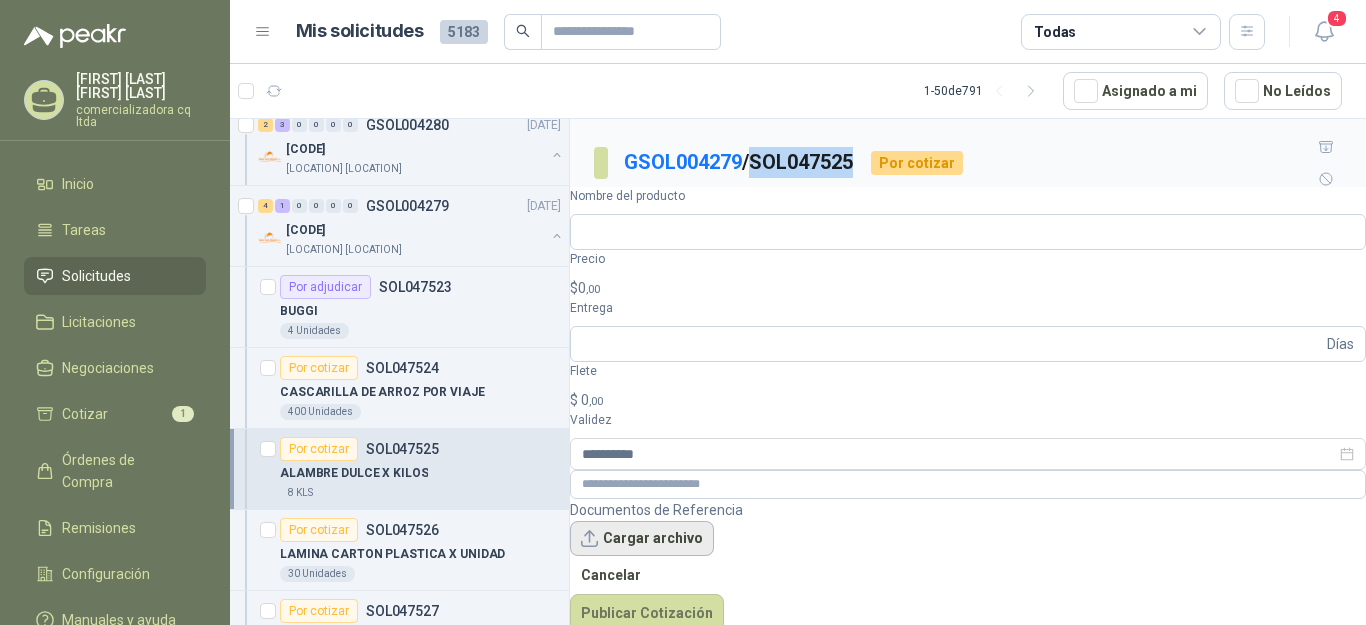 click on "Cargar archivo" at bounding box center (642, 539) 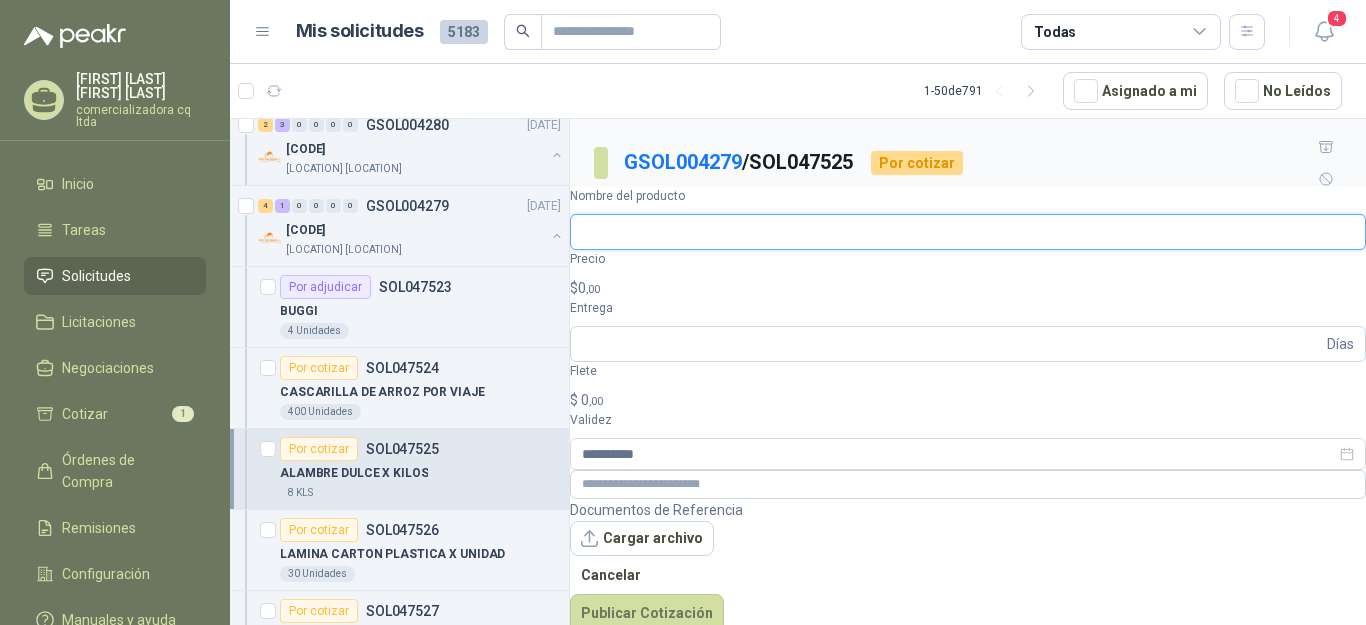click on "Nombre del producto" at bounding box center [968, 232] 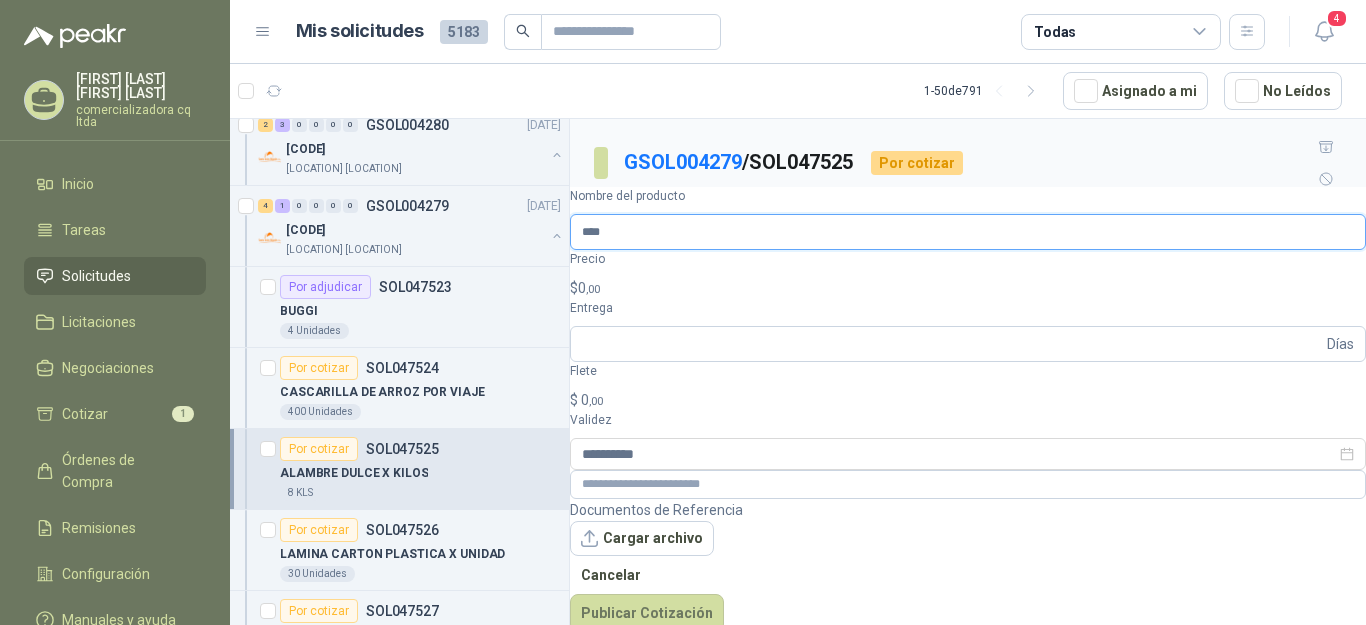 type on "**********" 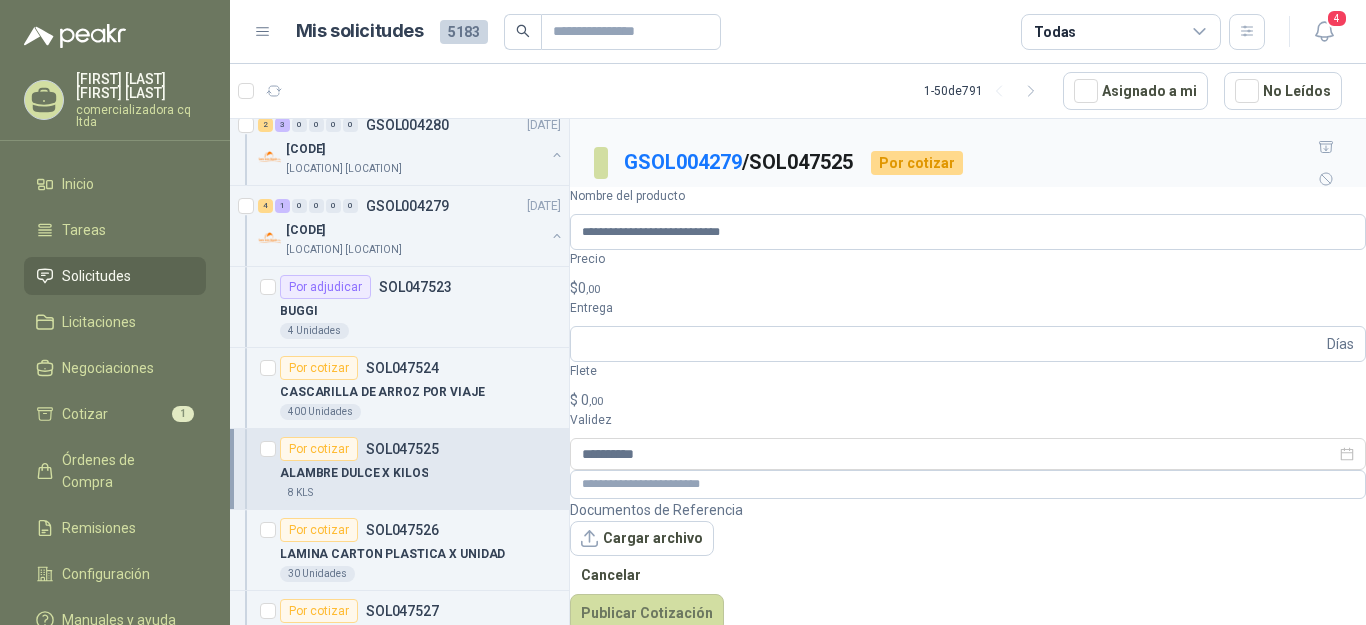 click on ",00" at bounding box center [593, 289] 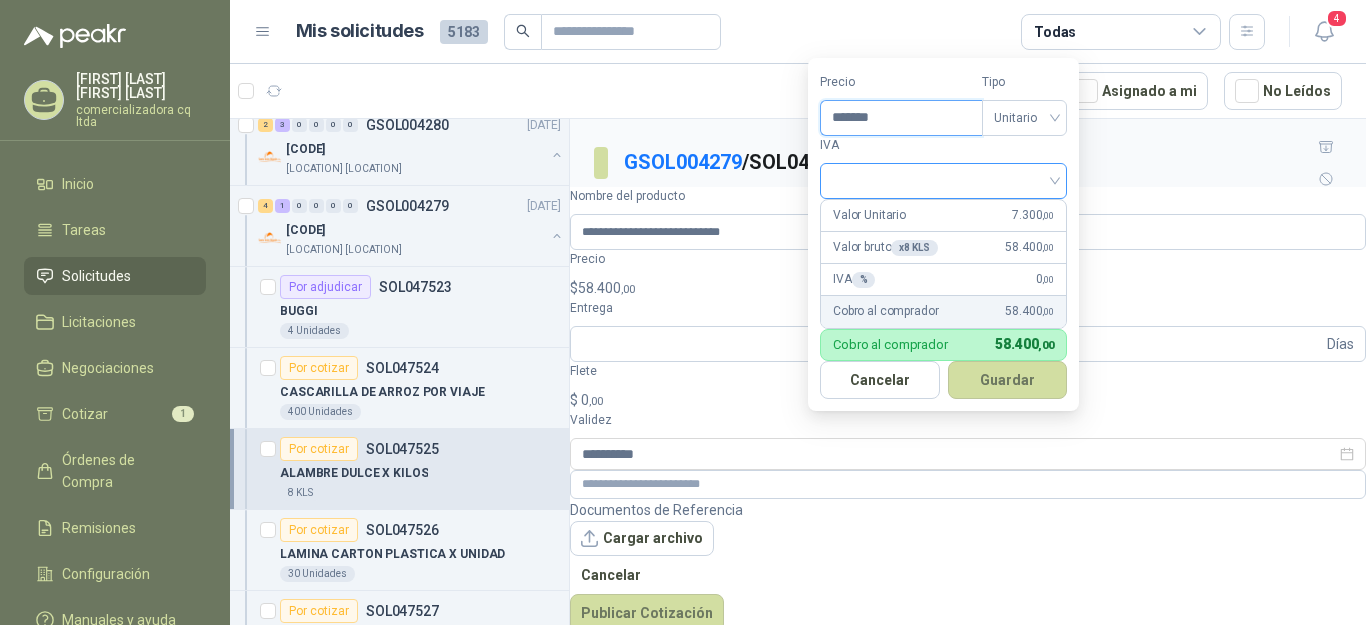 type on "*******" 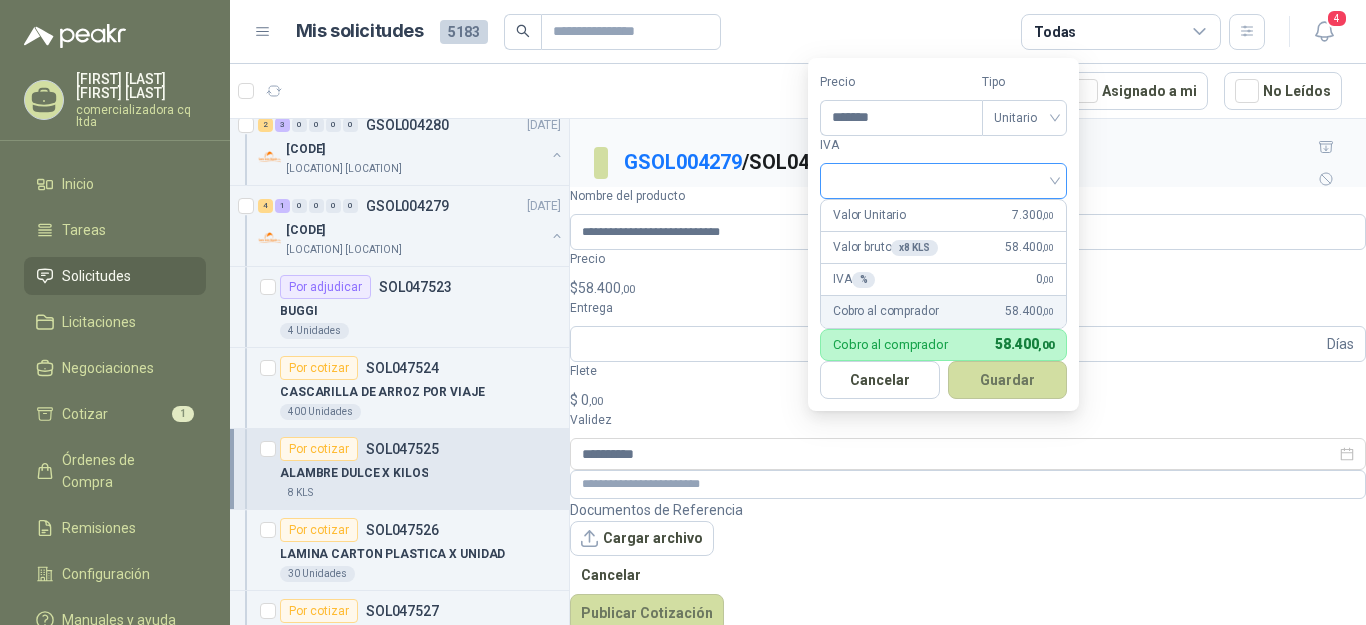click at bounding box center (943, 179) 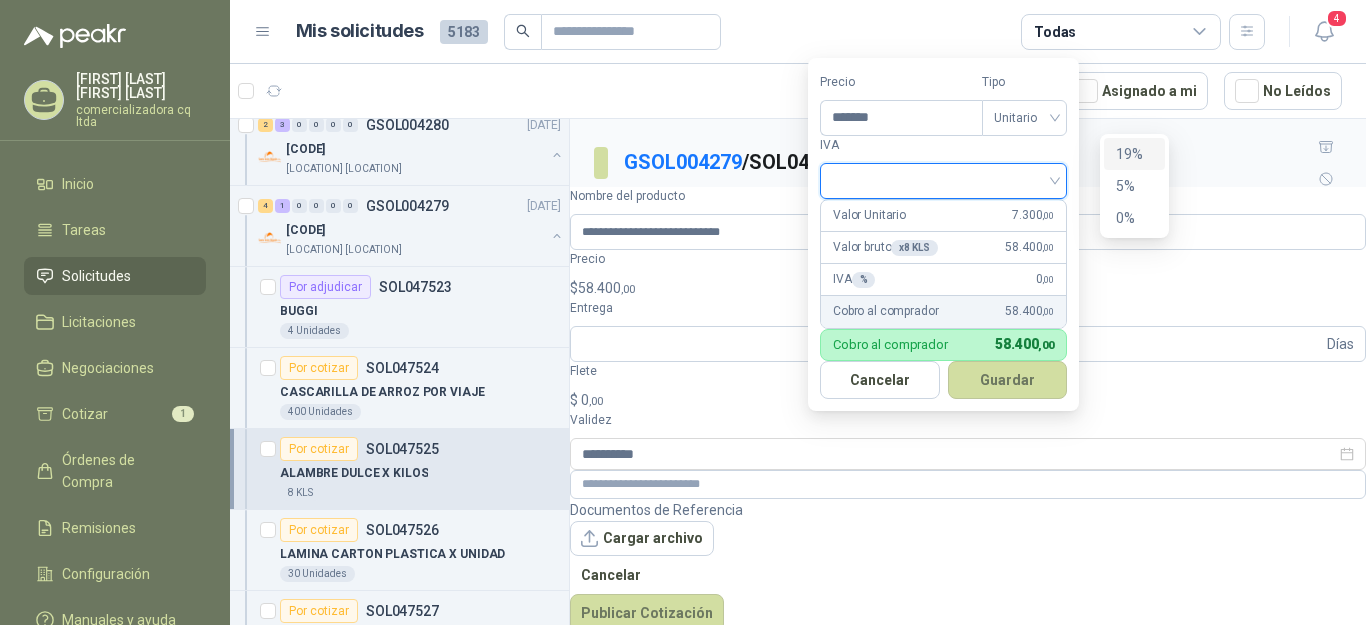 click on "19%" at bounding box center [1134, 154] 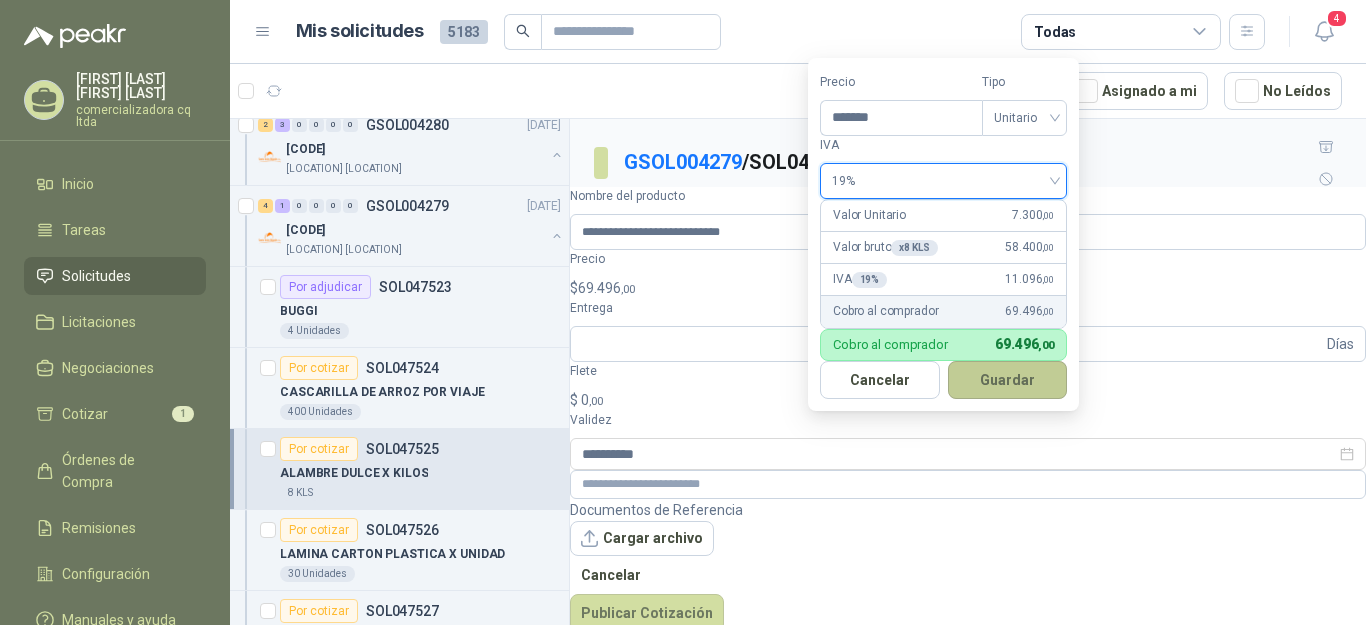 click on "Guardar" at bounding box center [1008, 380] 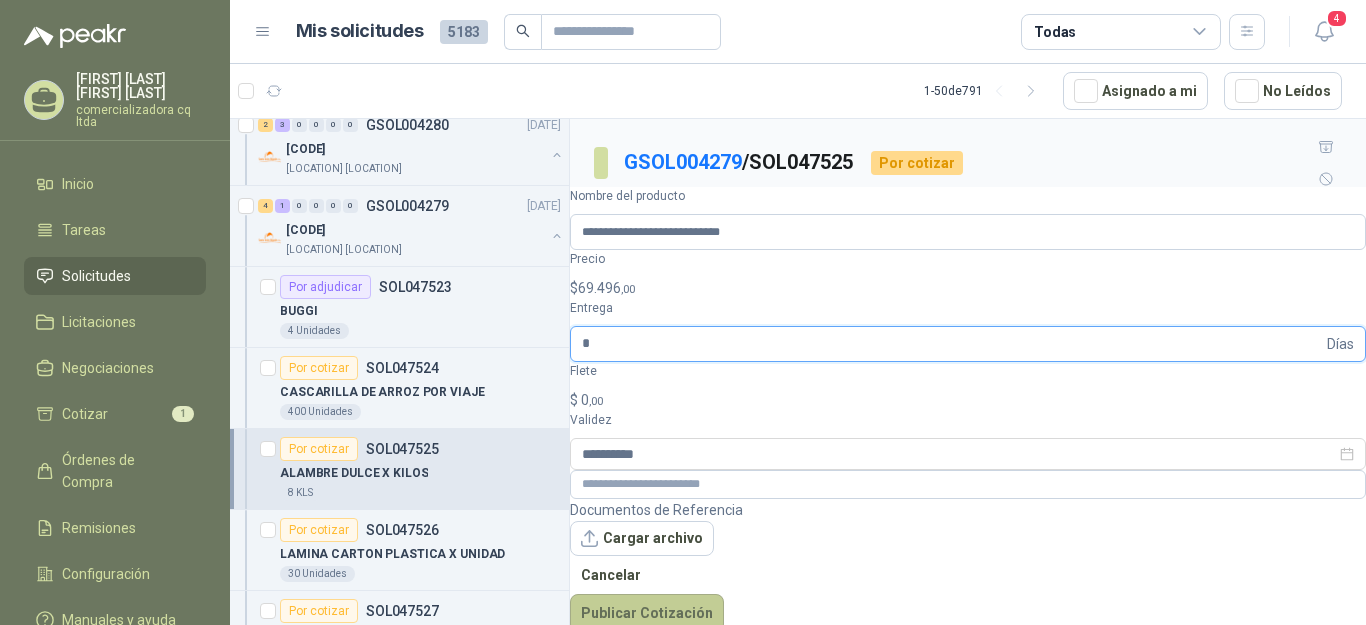 type on "*" 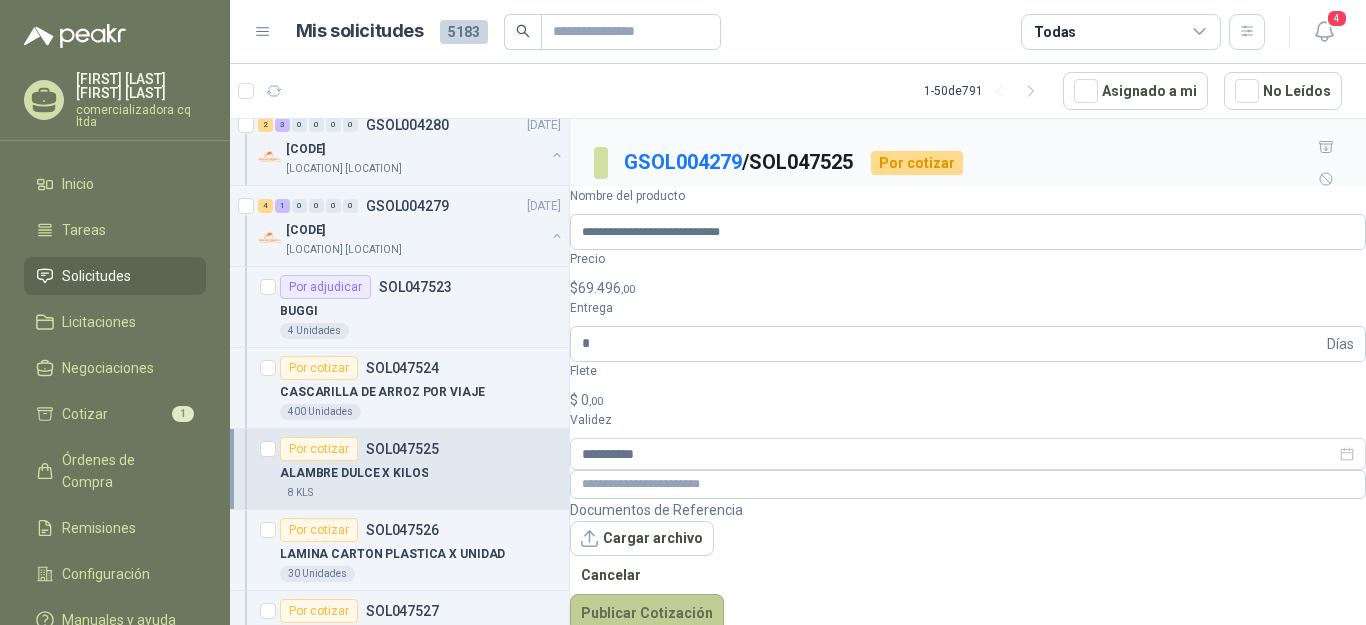 click on "Publicar Cotización" at bounding box center (647, 613) 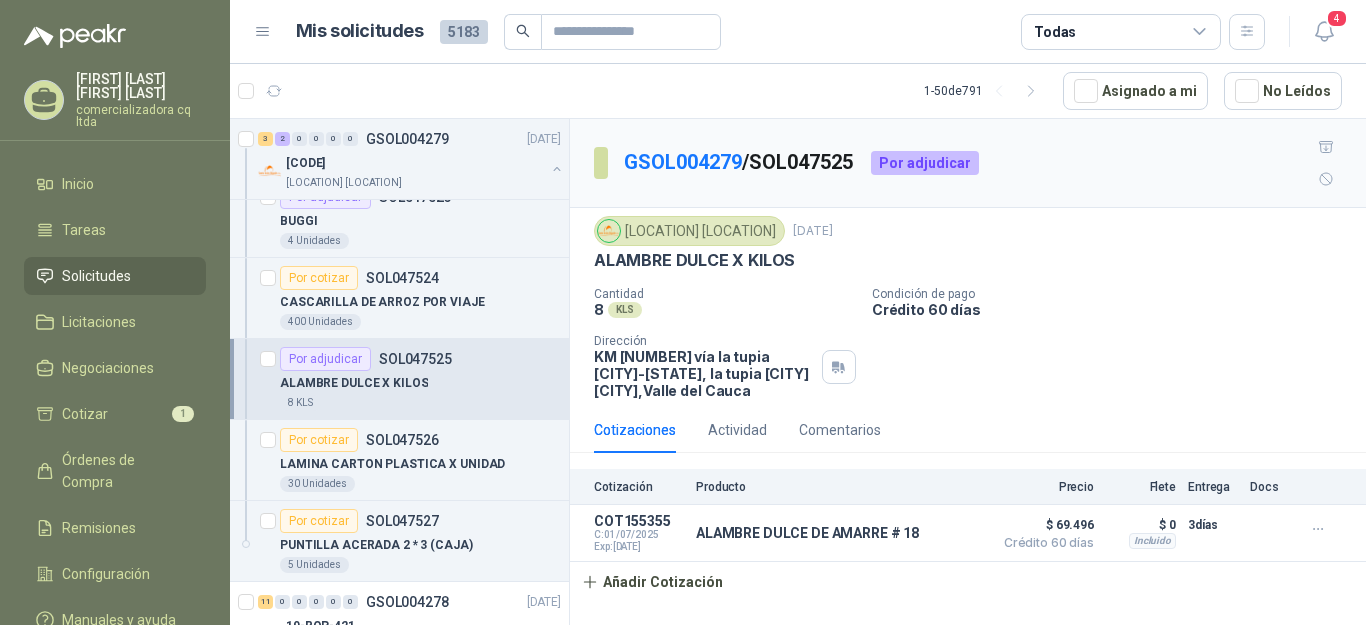 scroll, scrollTop: 2008, scrollLeft: 0, axis: vertical 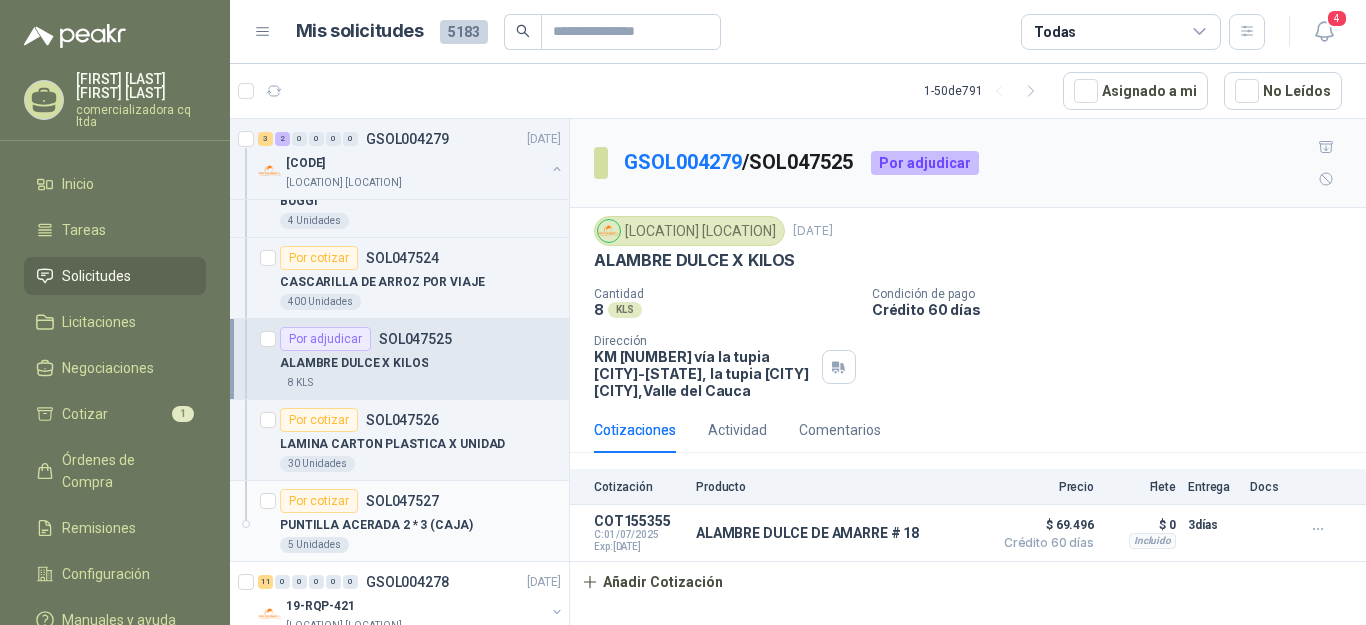 click on "PUNTILLA ACERADA 2  * 3 (CAJA)" at bounding box center [376, 525] 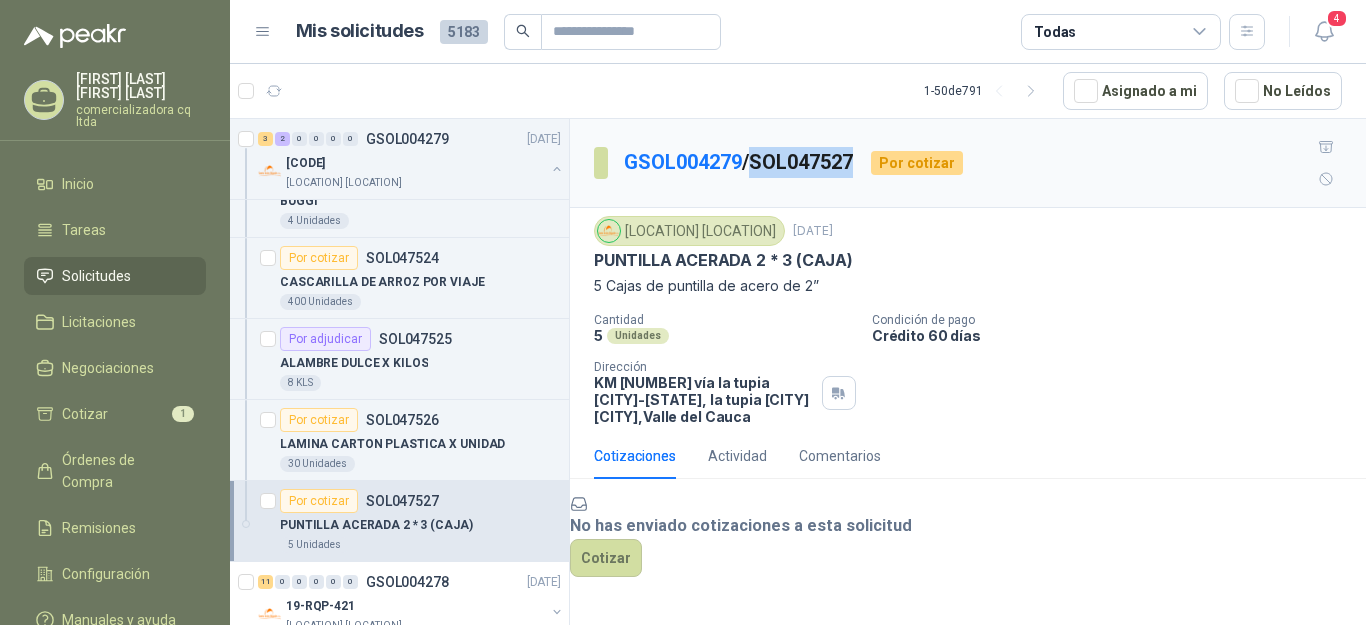drag, startPoint x: 758, startPoint y: 143, endPoint x: 864, endPoint y: 152, distance: 106.381386 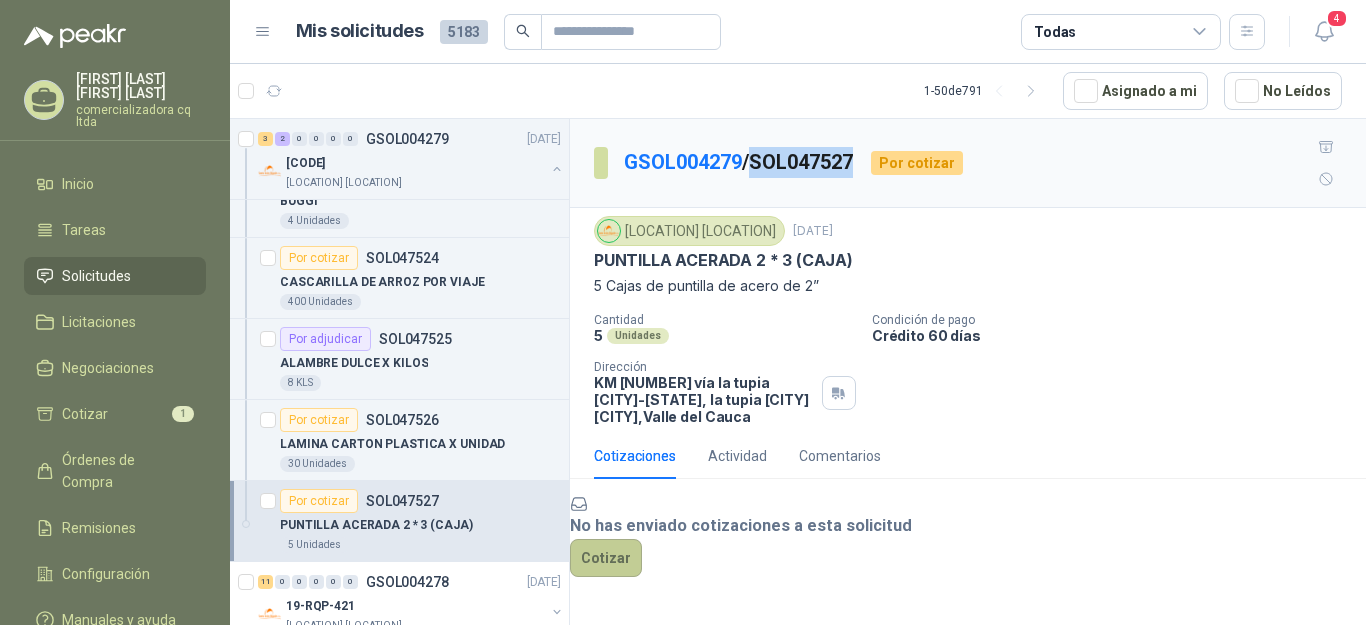 click on "Cotizar" at bounding box center (606, 558) 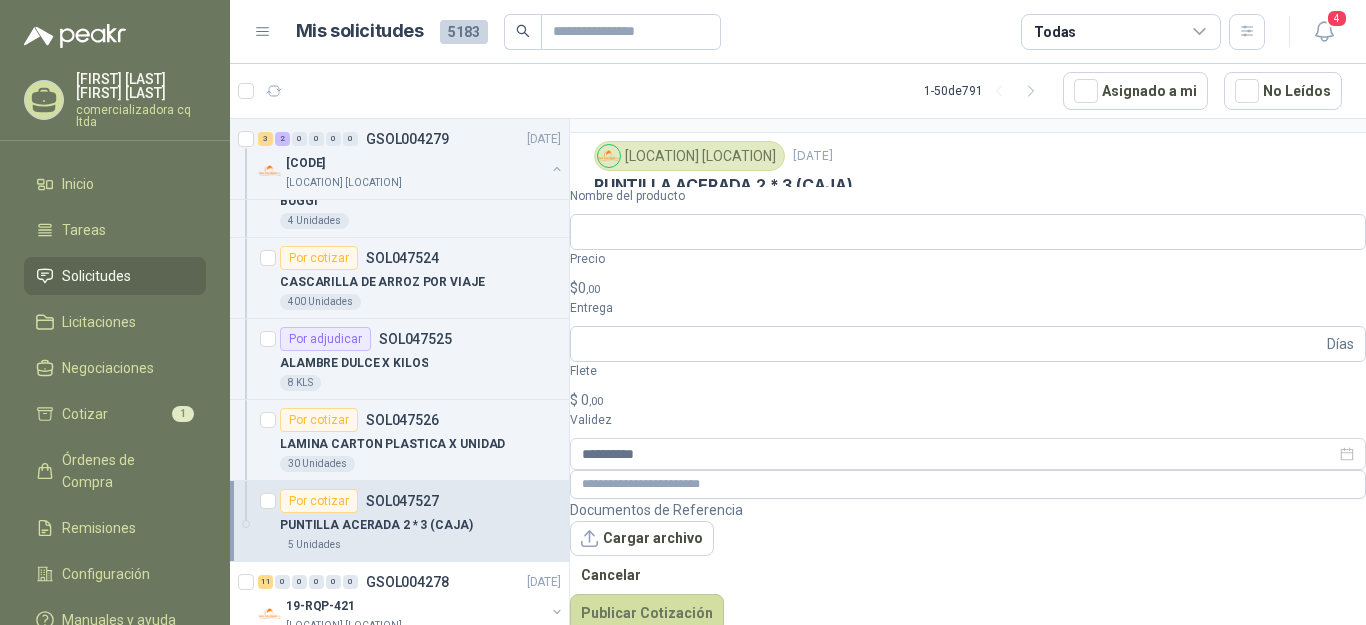 scroll, scrollTop: 73, scrollLeft: 0, axis: vertical 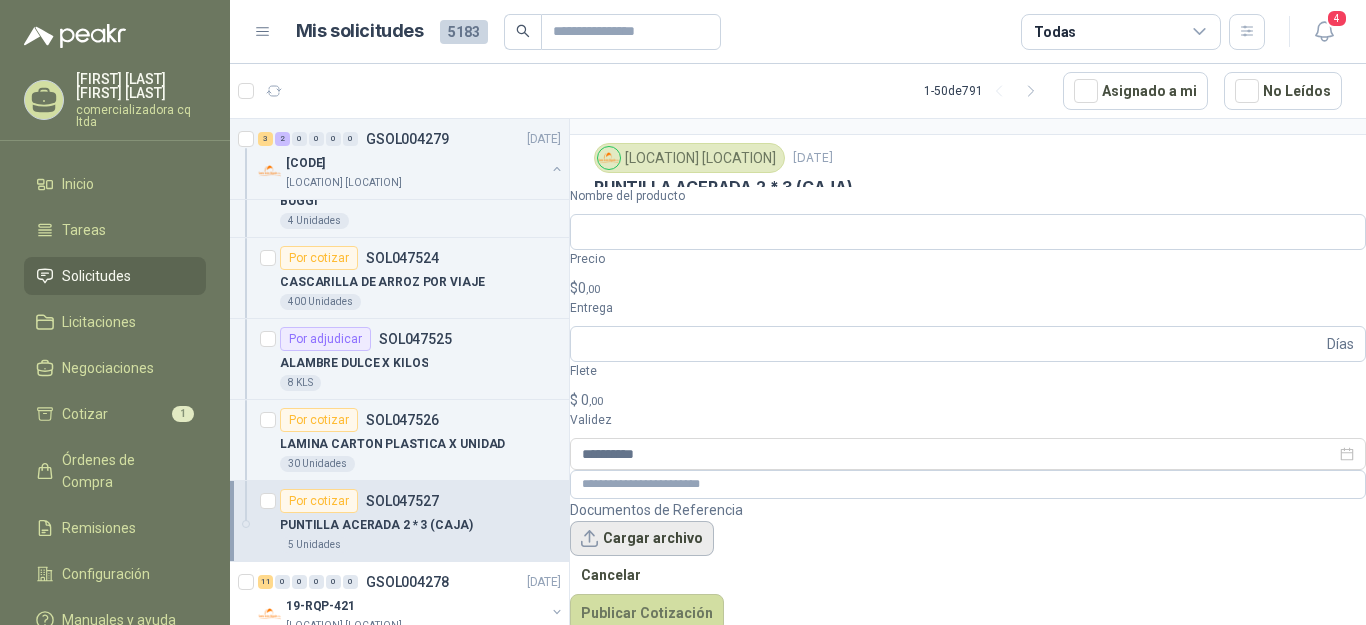 click on "Cargar archivo" at bounding box center [642, 539] 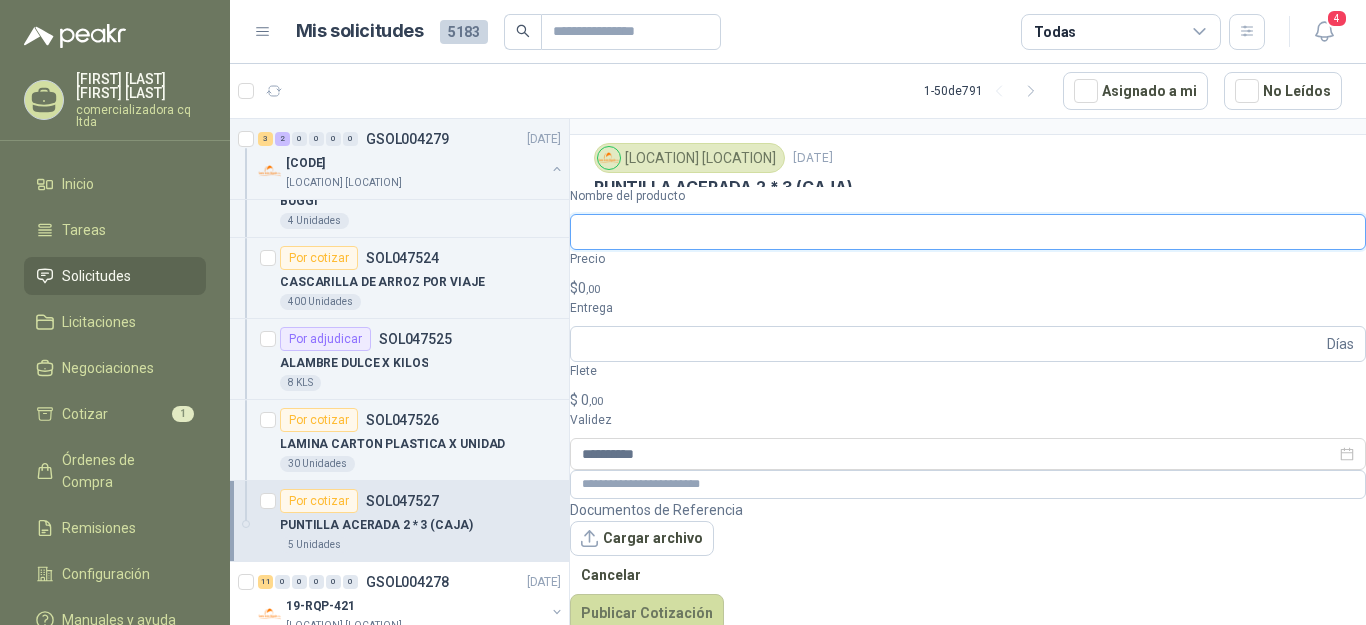 click on "Nombre del producto" at bounding box center (968, 232) 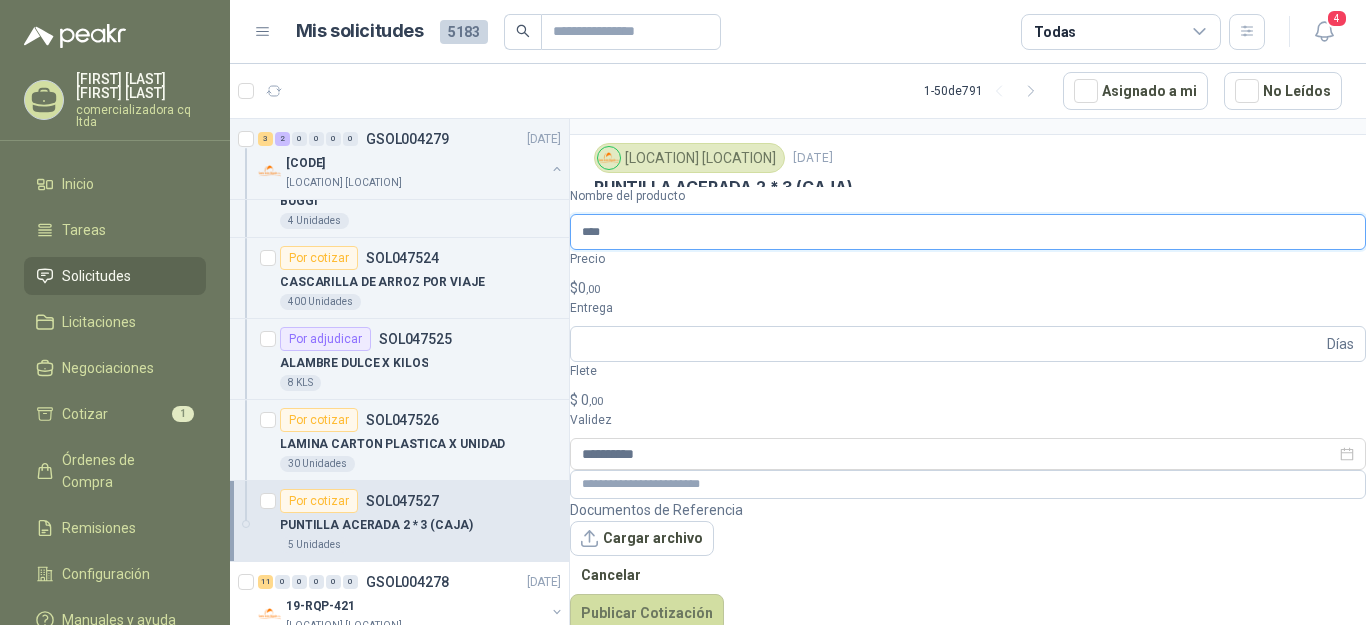 type on "**********" 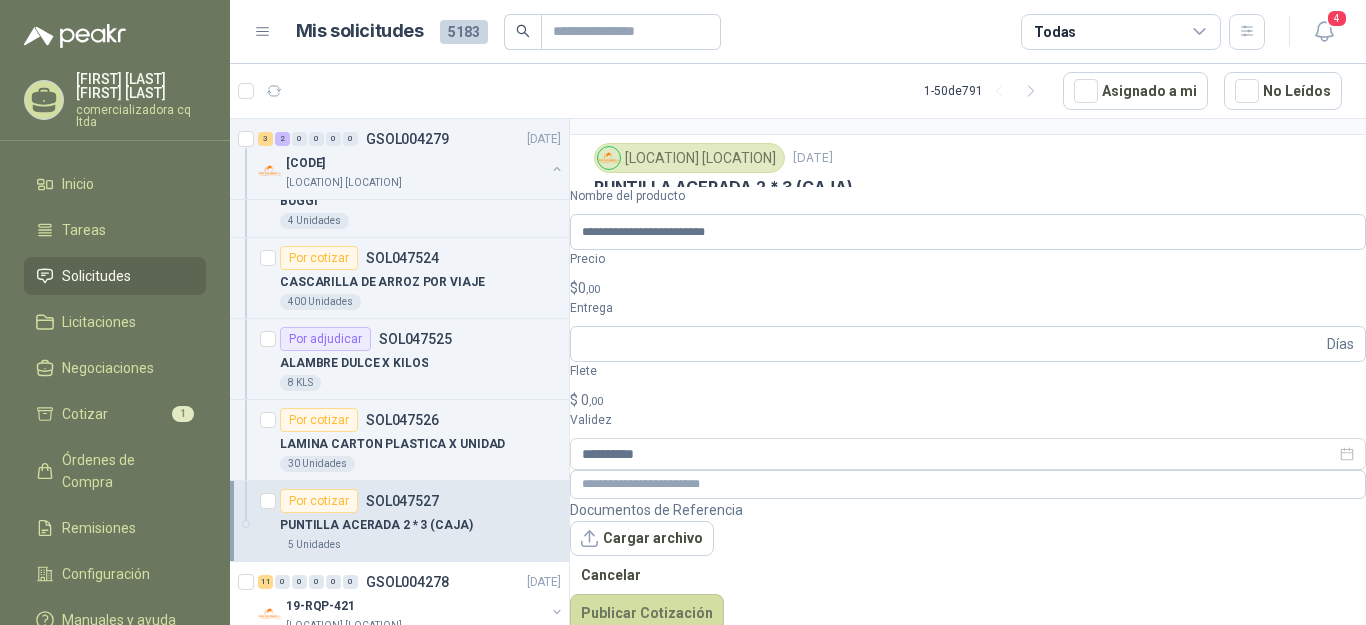 click on "$  0 ,00" at bounding box center (968, 288) 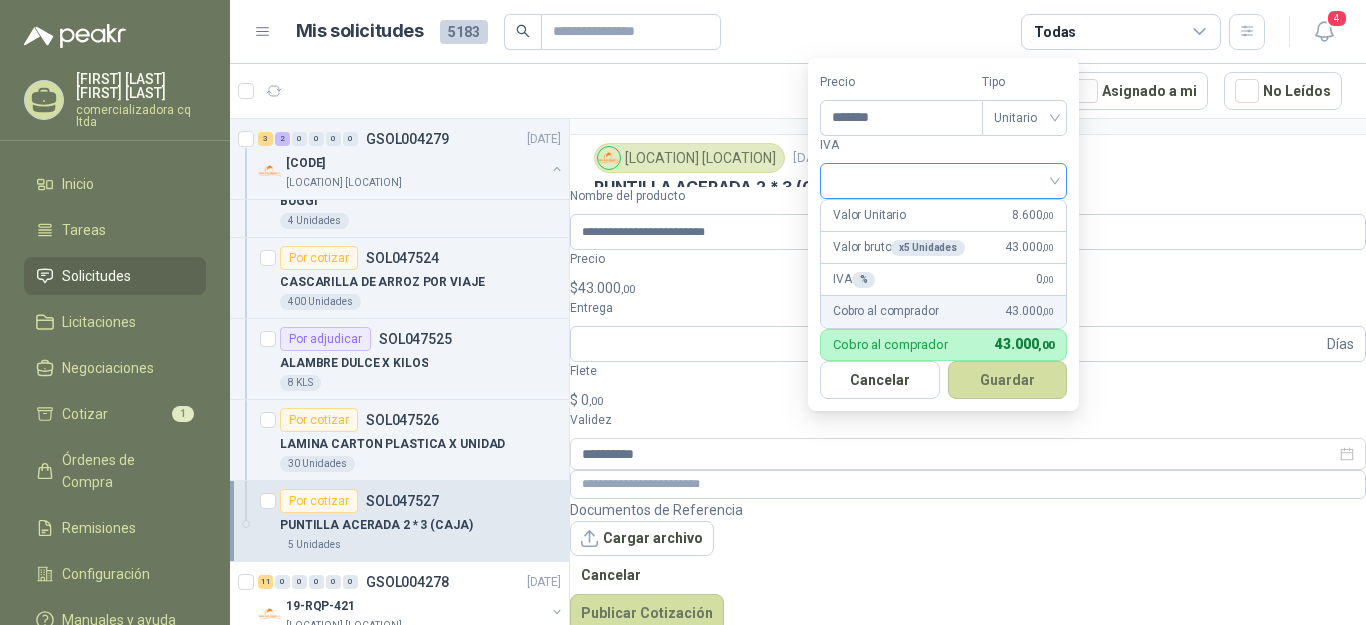 click at bounding box center (943, 181) 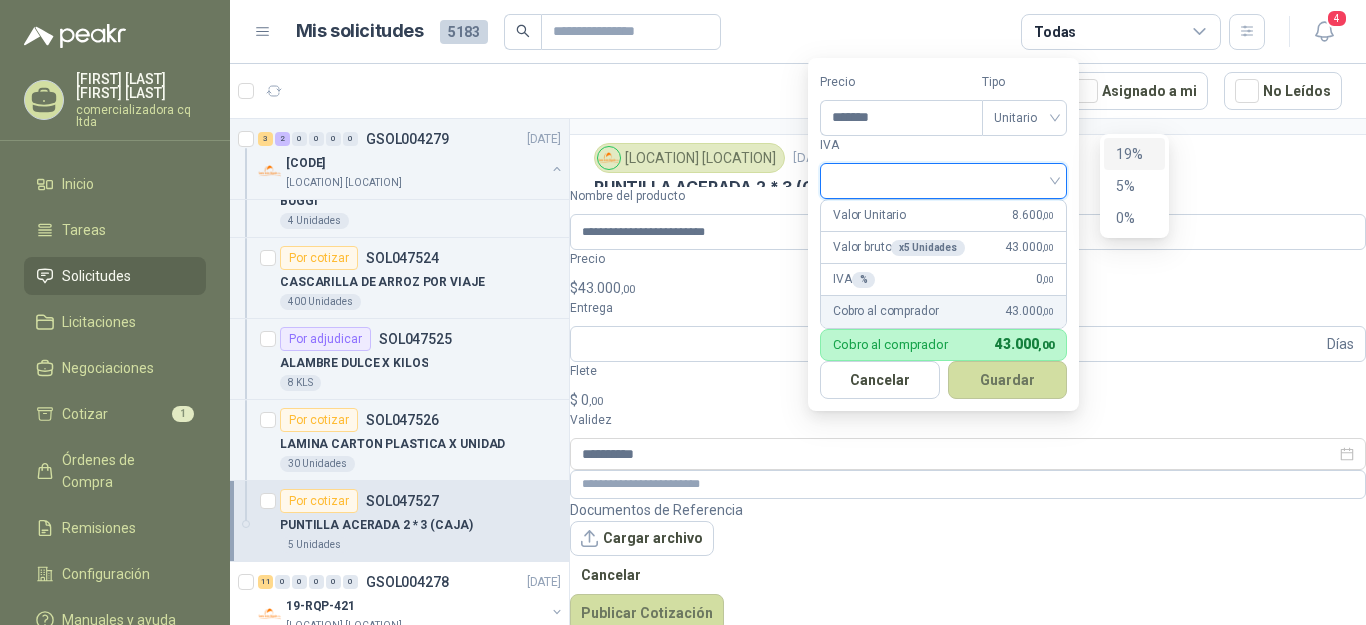 click on "19%" at bounding box center [1134, 154] 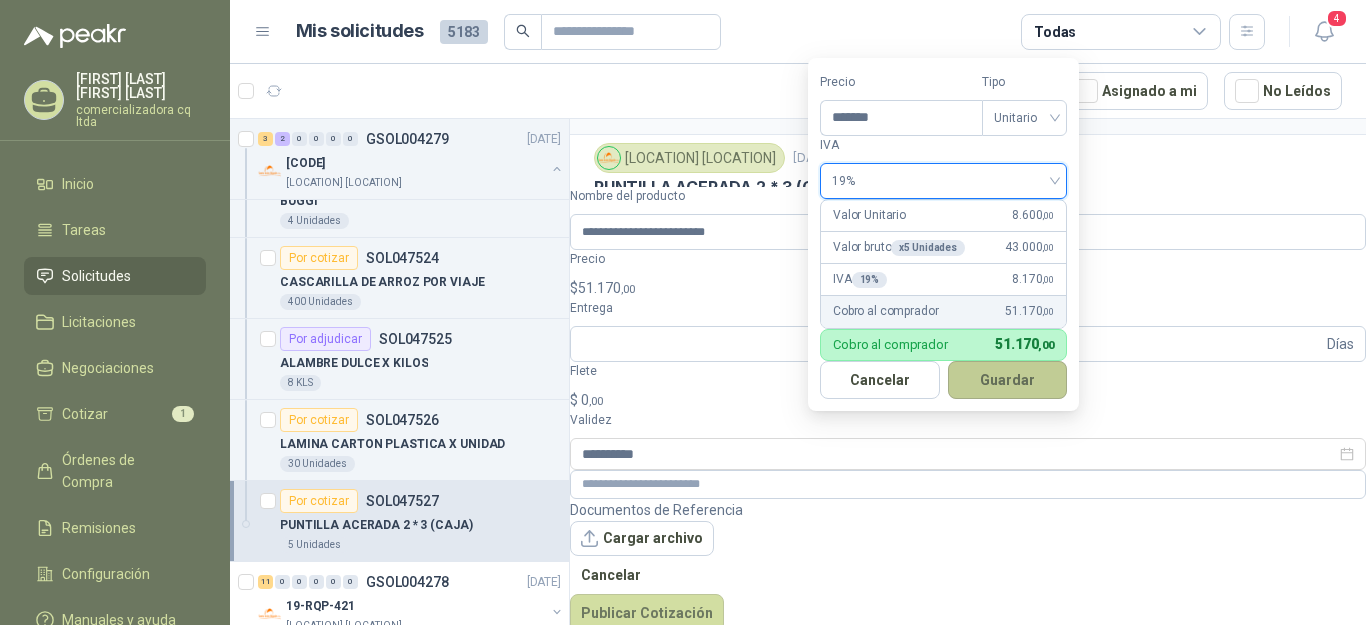 click on "Guardar" at bounding box center (1008, 380) 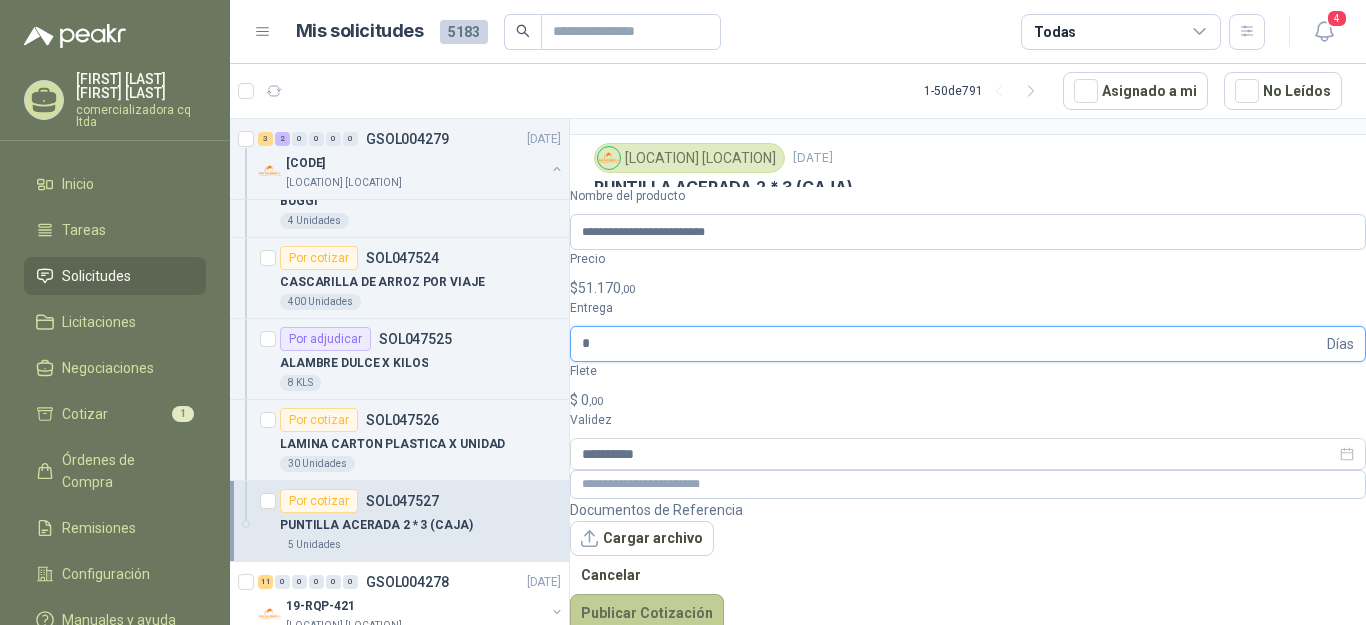 type on "*" 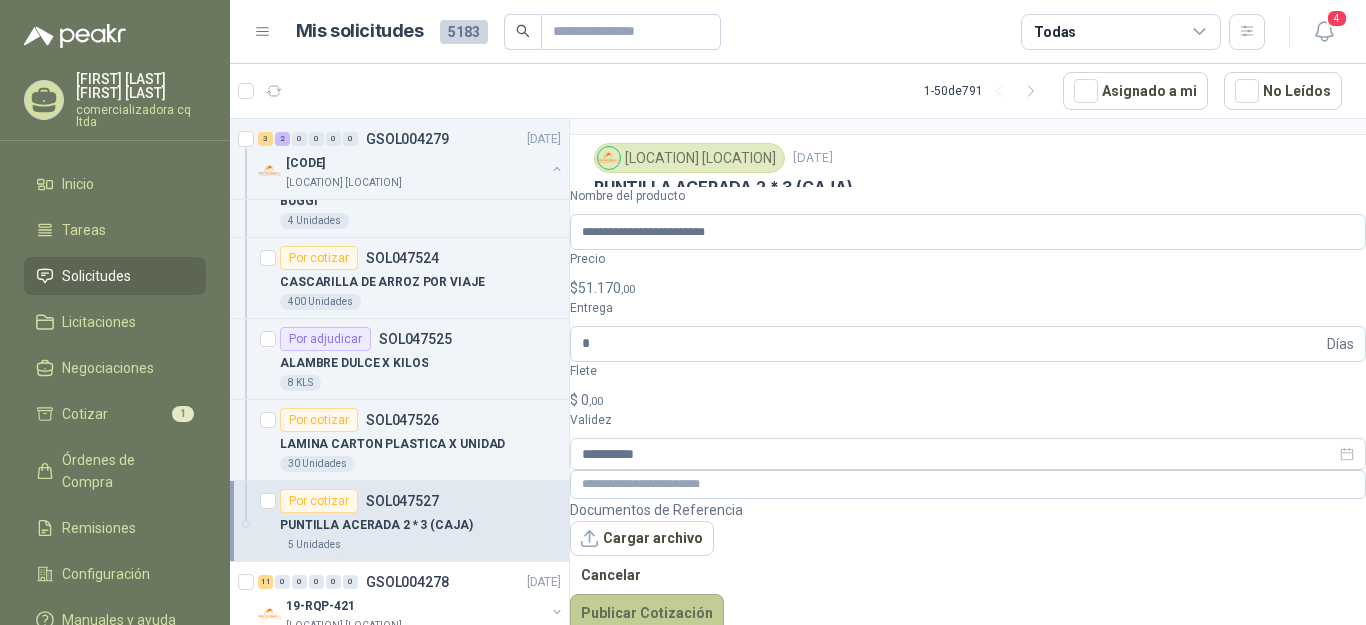 click on "Publicar Cotización" at bounding box center (647, 613) 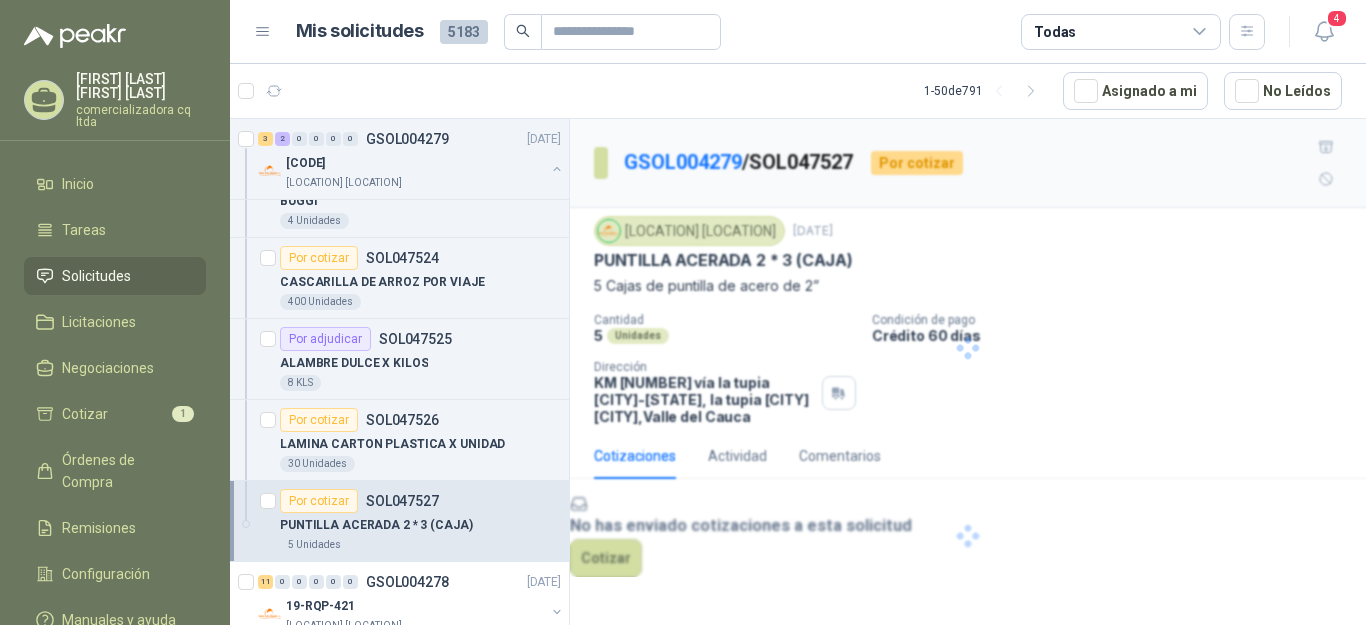 scroll, scrollTop: 0, scrollLeft: 0, axis: both 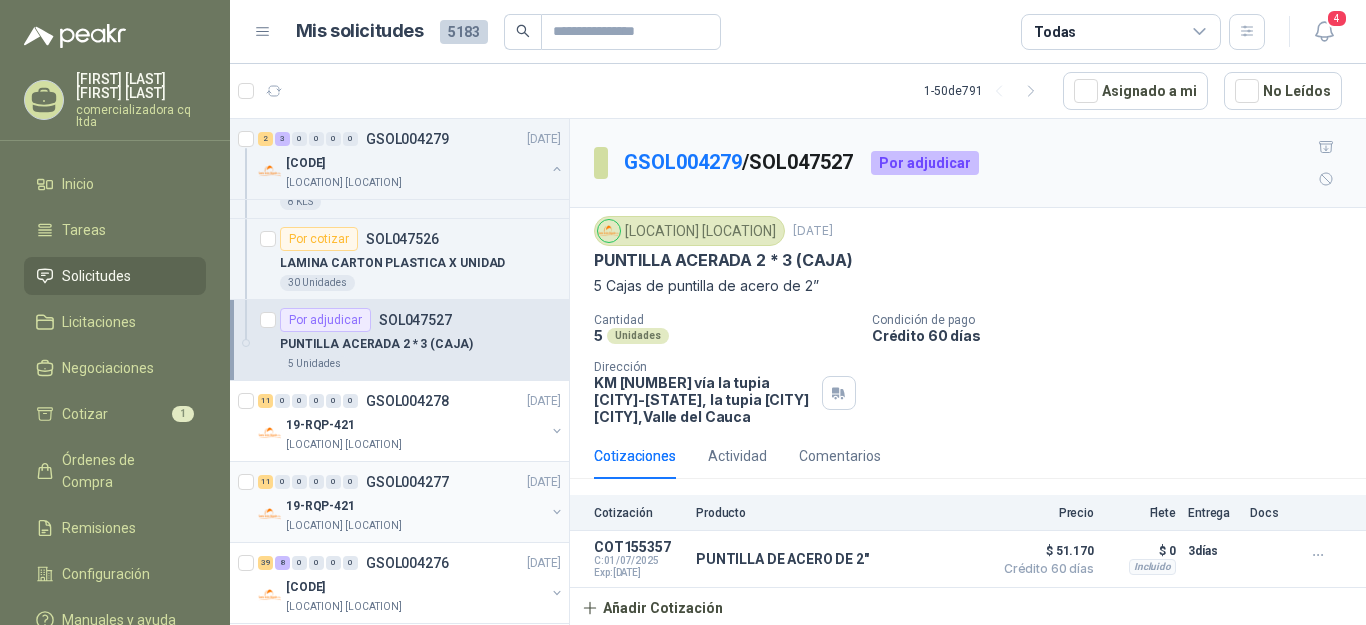 click on "19-RQP-421" at bounding box center (320, 506) 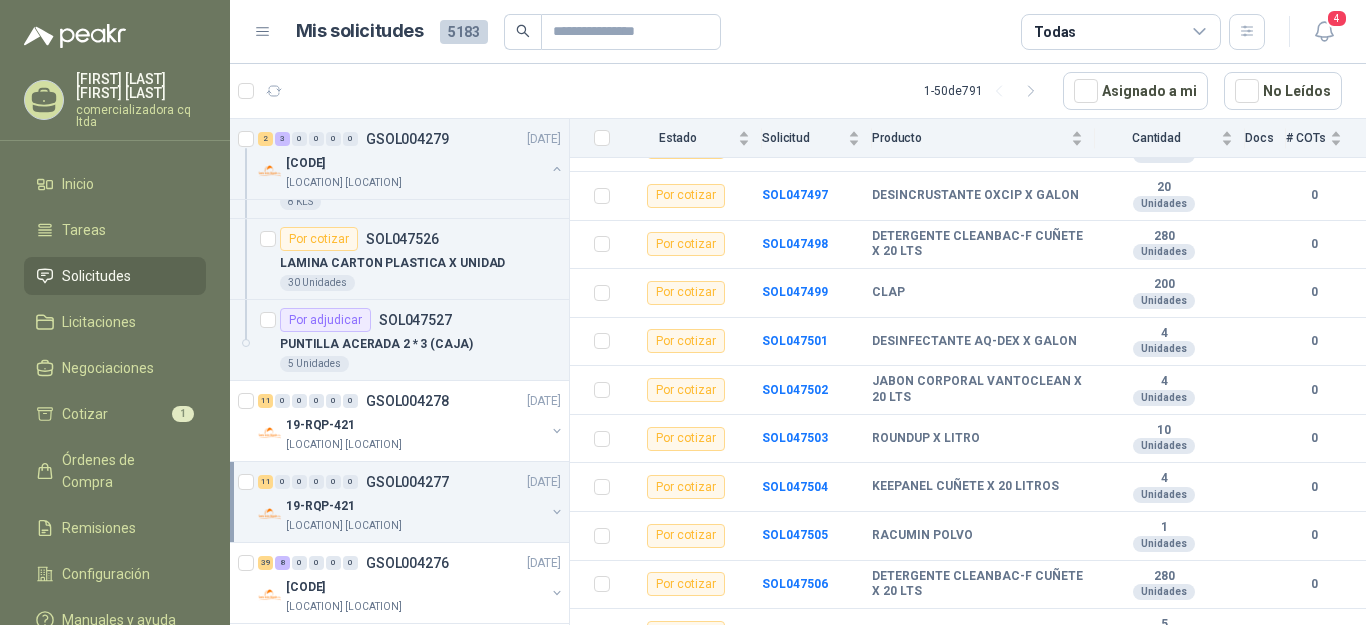 scroll, scrollTop: 303, scrollLeft: 0, axis: vertical 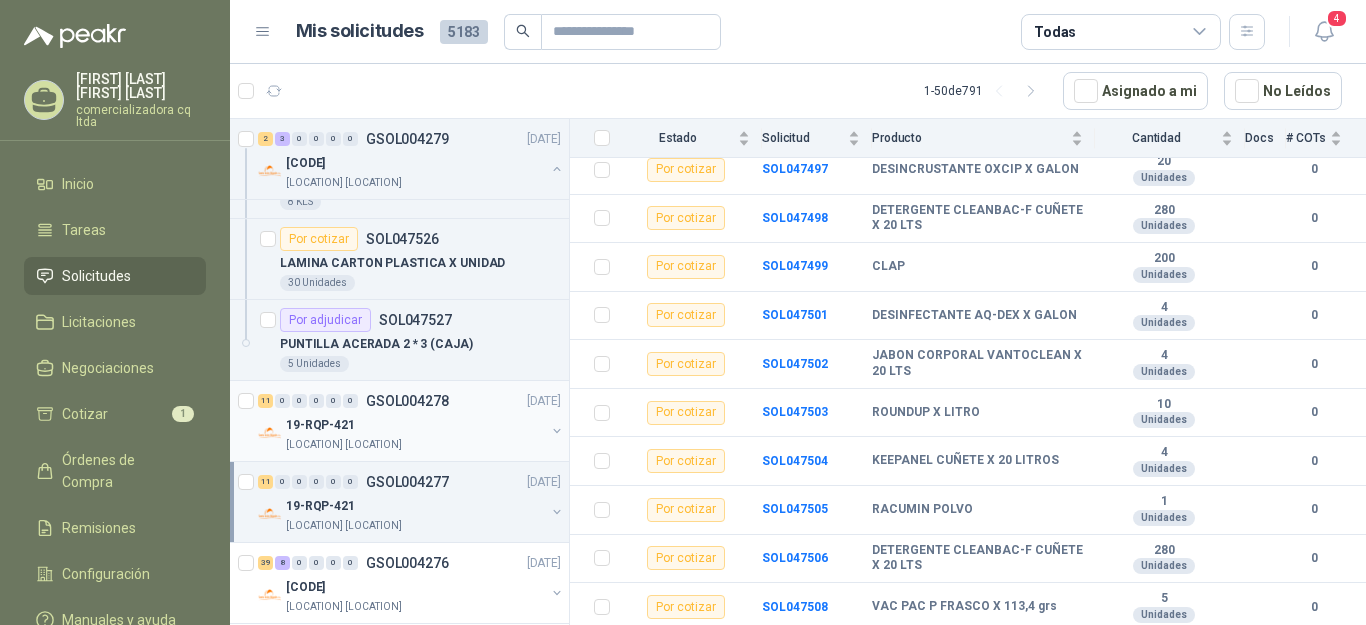 click on "19-RQP-421" at bounding box center [320, 425] 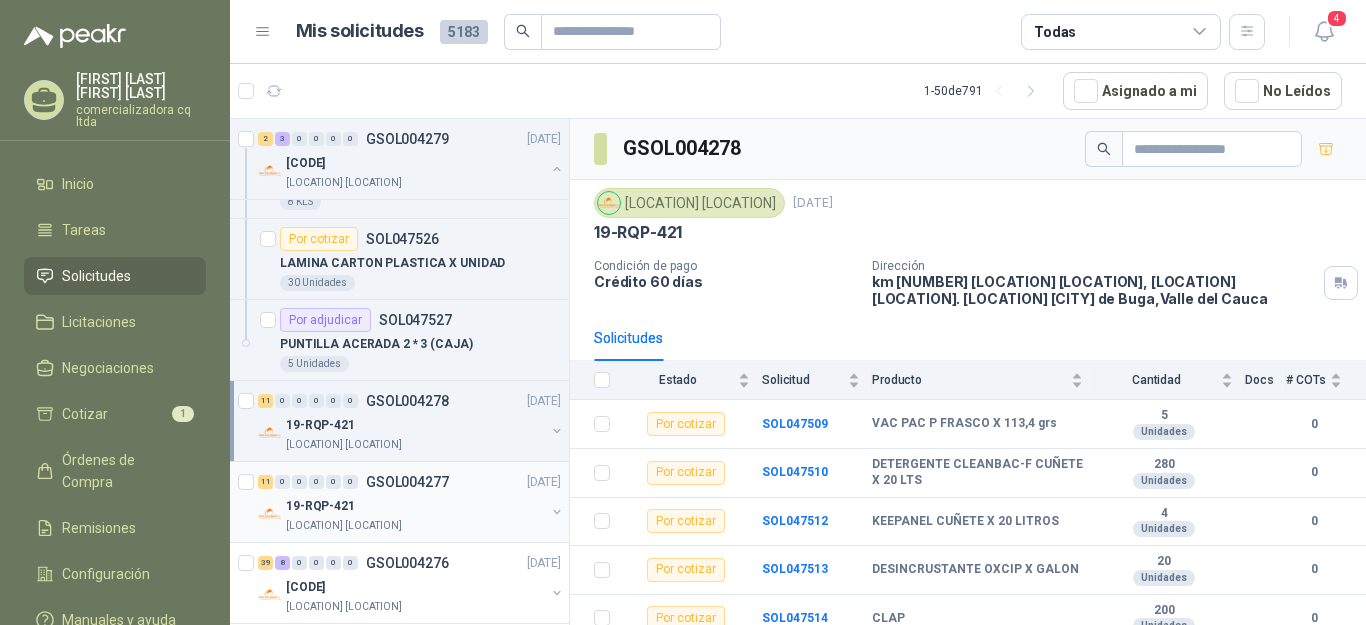 click on "19-RQP-421" at bounding box center [320, 506] 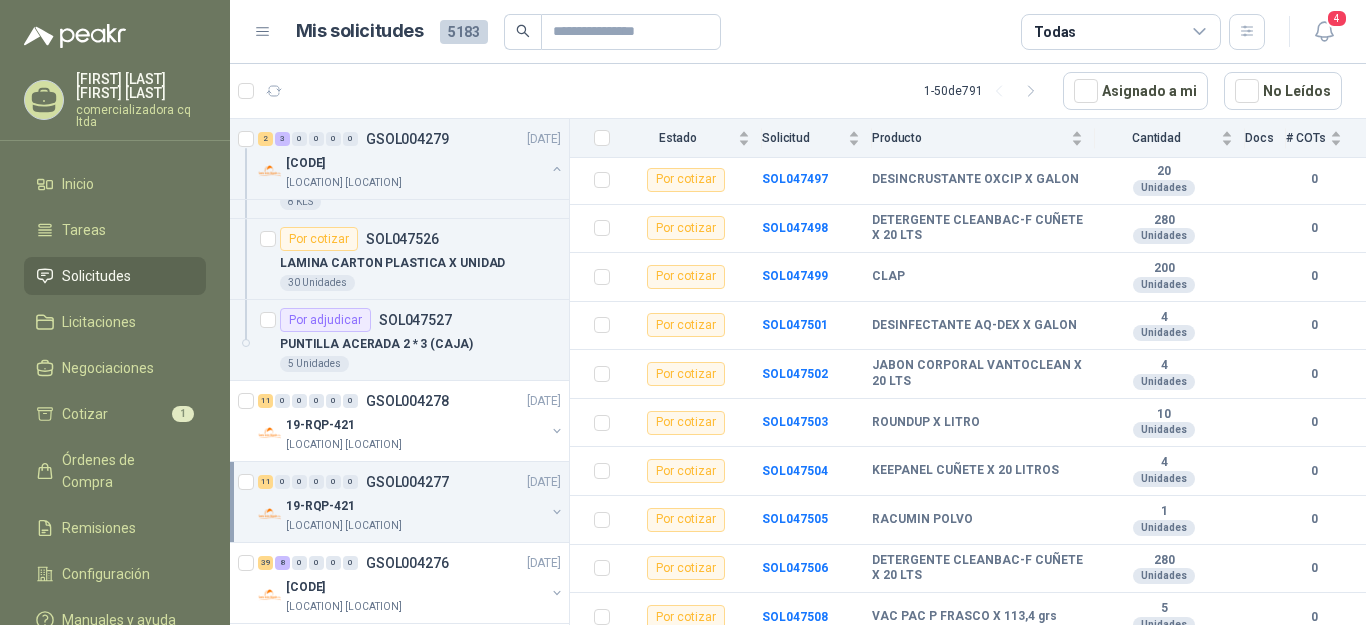 scroll, scrollTop: 303, scrollLeft: 0, axis: vertical 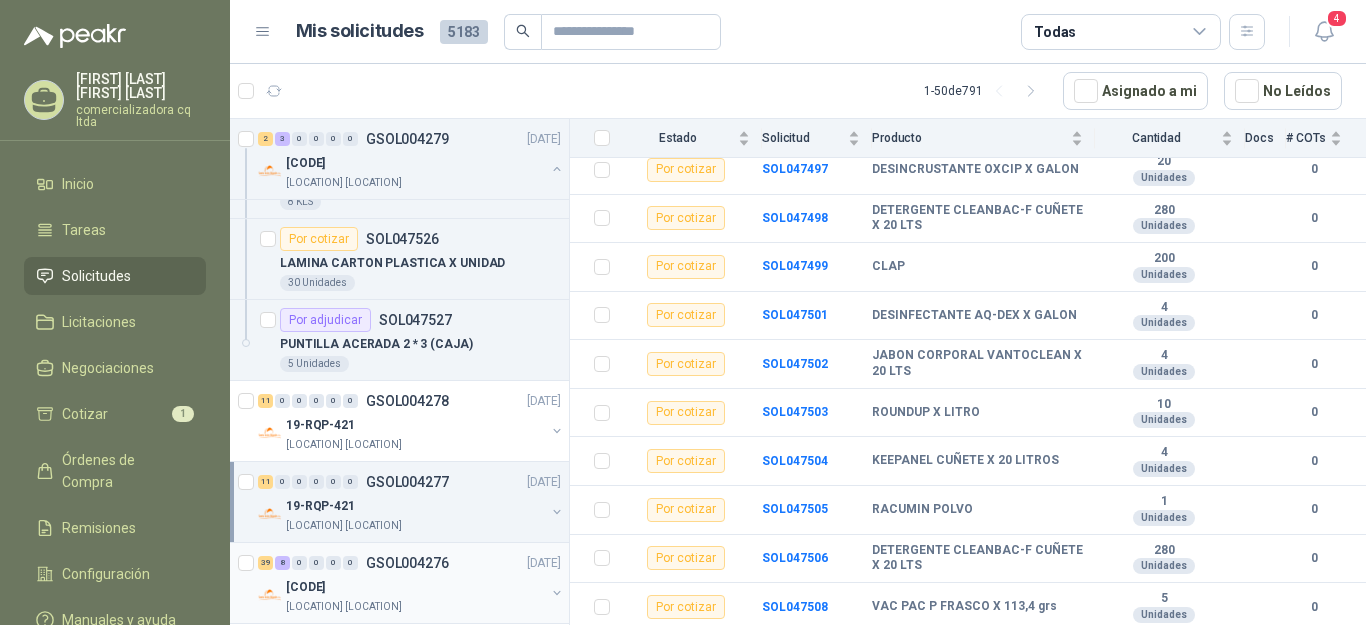 click on "[PRODUCT_CODE]" at bounding box center [305, 587] 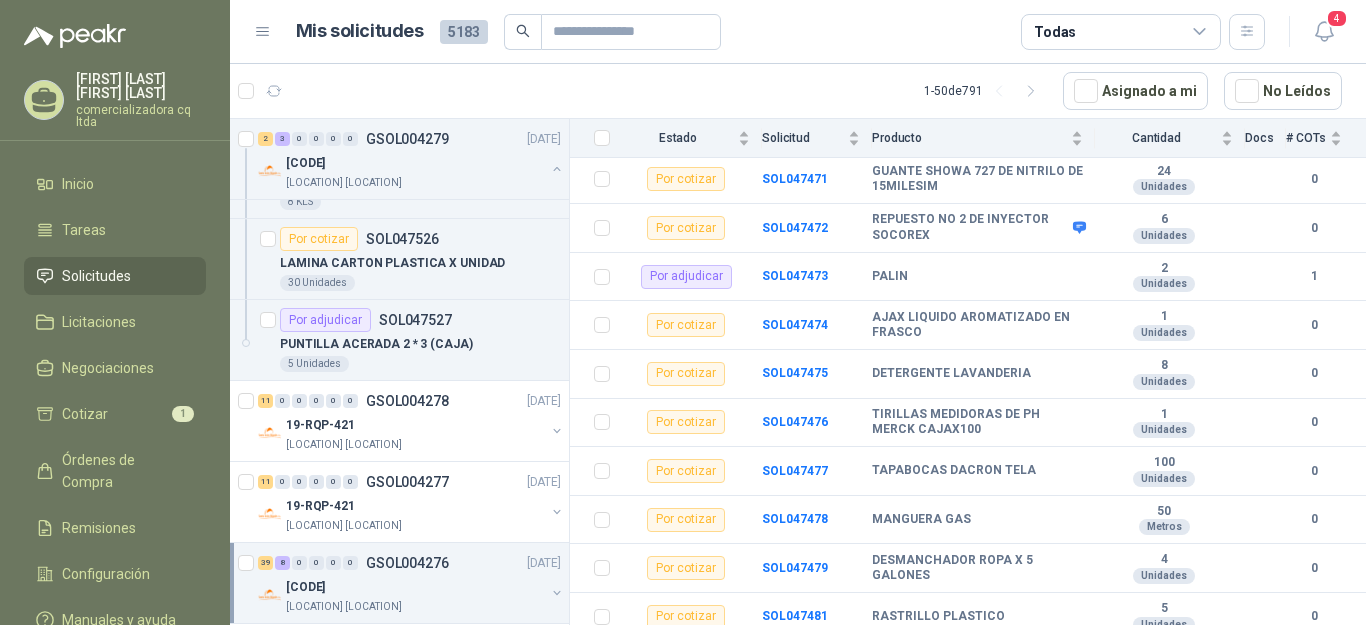 scroll, scrollTop: 1437, scrollLeft: 0, axis: vertical 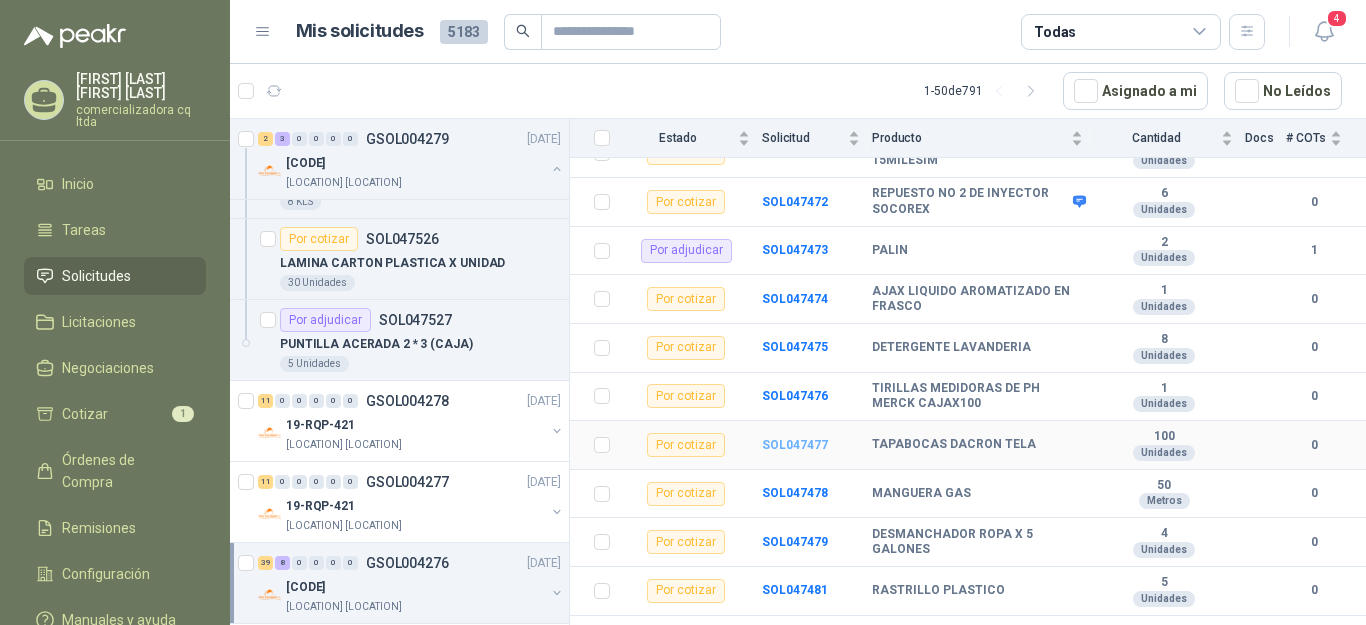 click on "SOL047477" at bounding box center [795, 445] 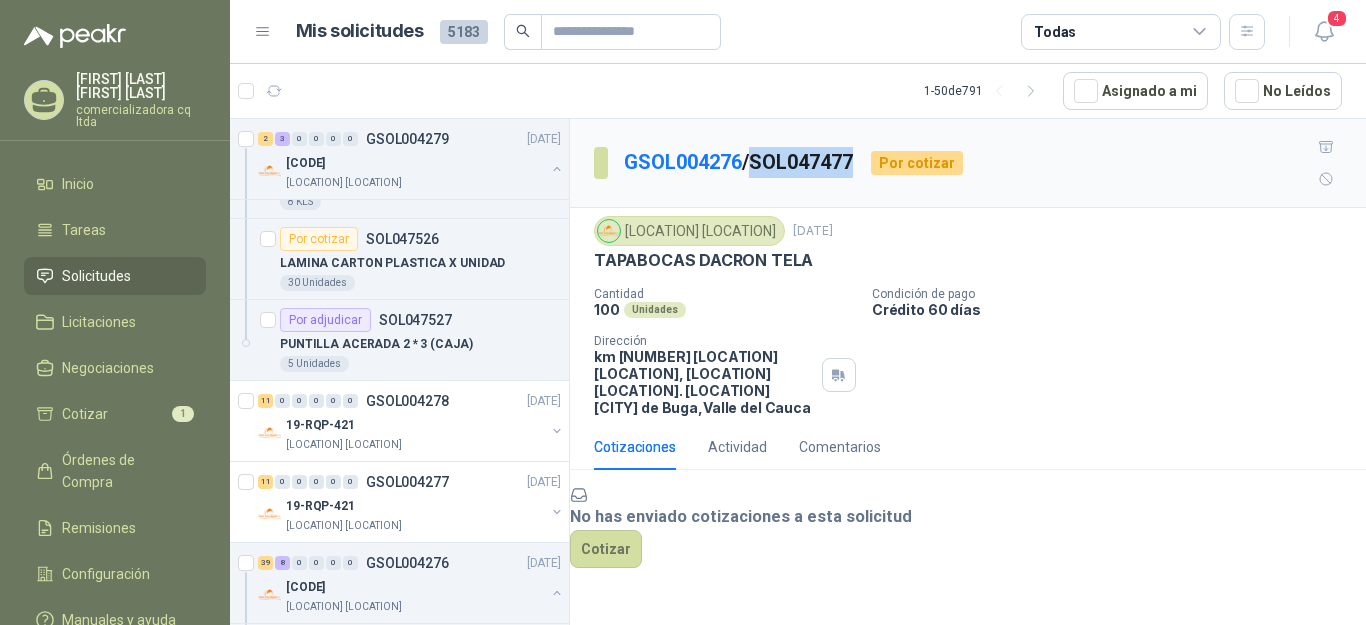 drag, startPoint x: 760, startPoint y: 145, endPoint x: 862, endPoint y: 145, distance: 102 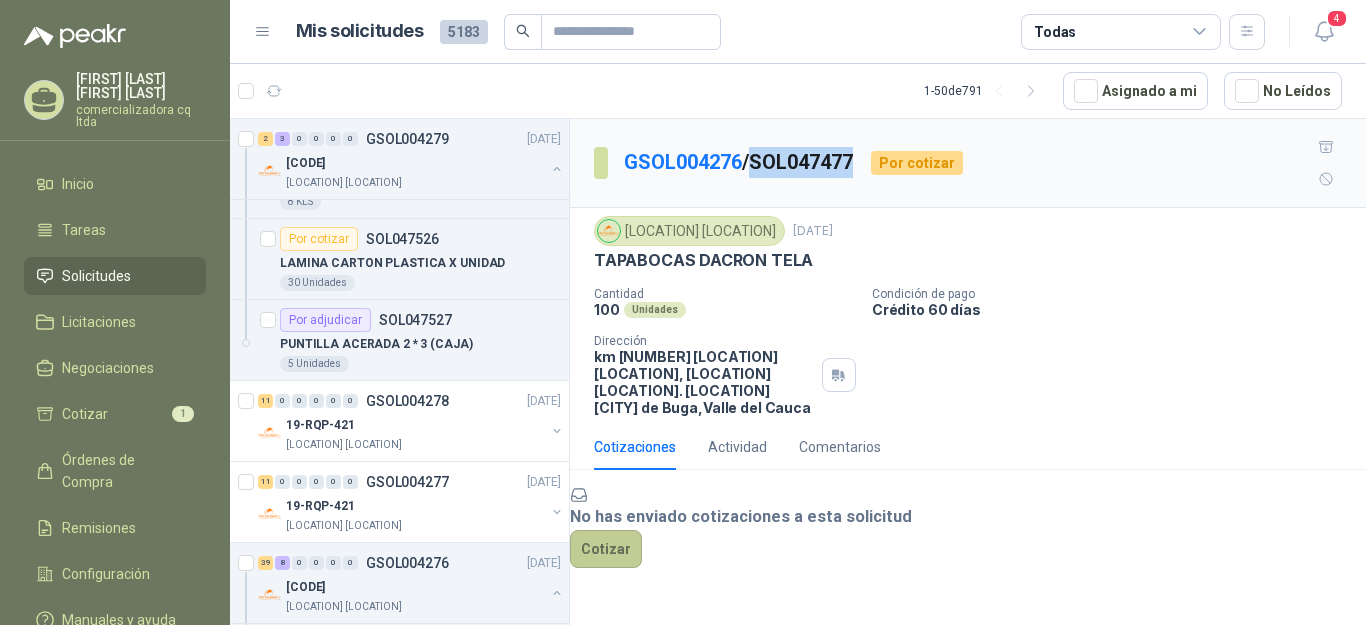 click on "Cotizar" at bounding box center (606, 549) 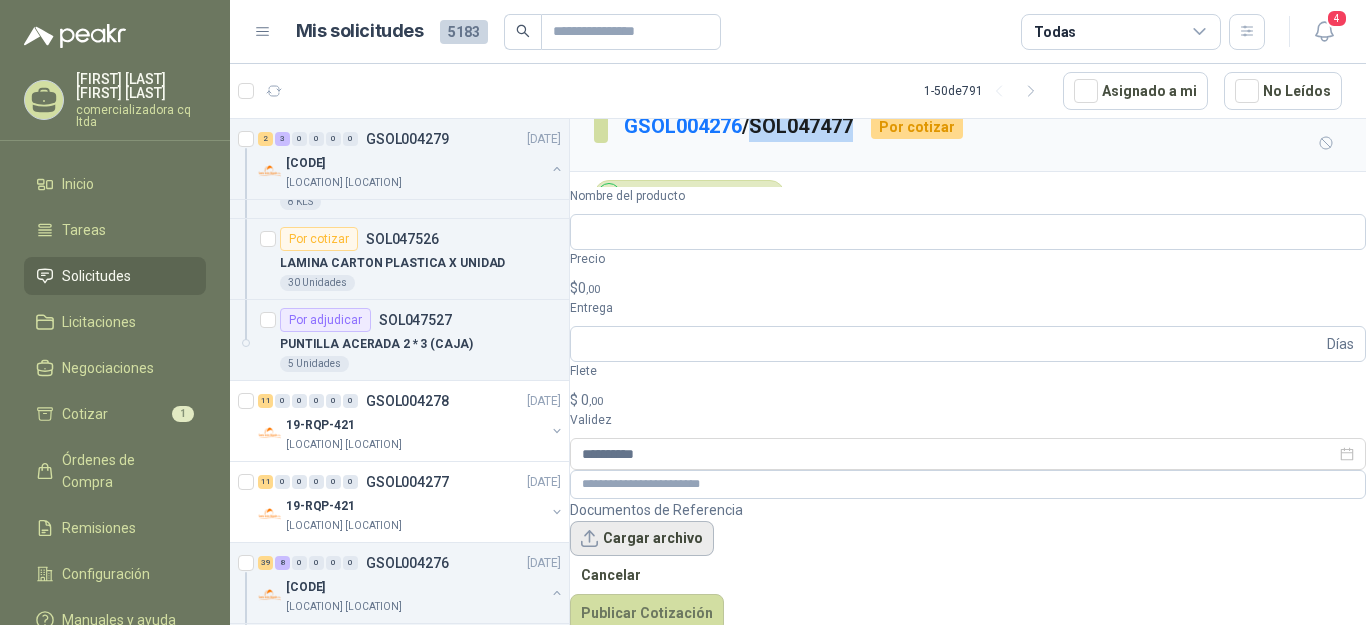click on "Cargar archivo" at bounding box center (642, 539) 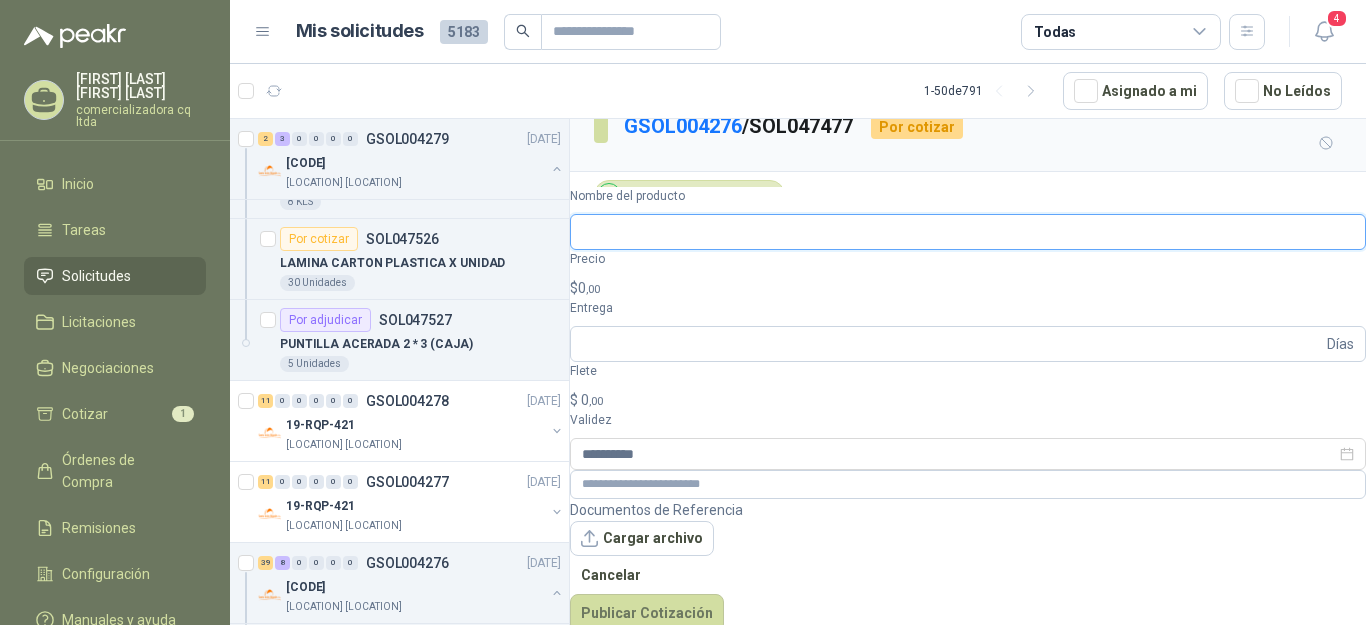 click on "Nombre del producto" at bounding box center [968, 232] 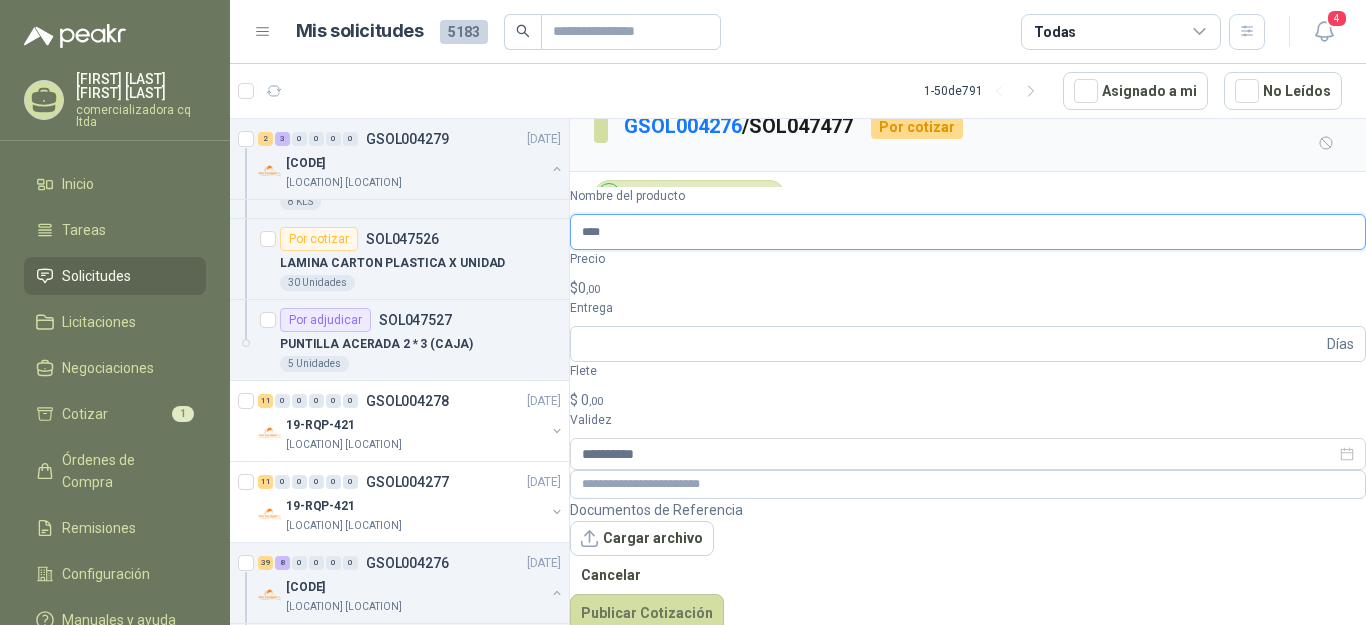 type on "**********" 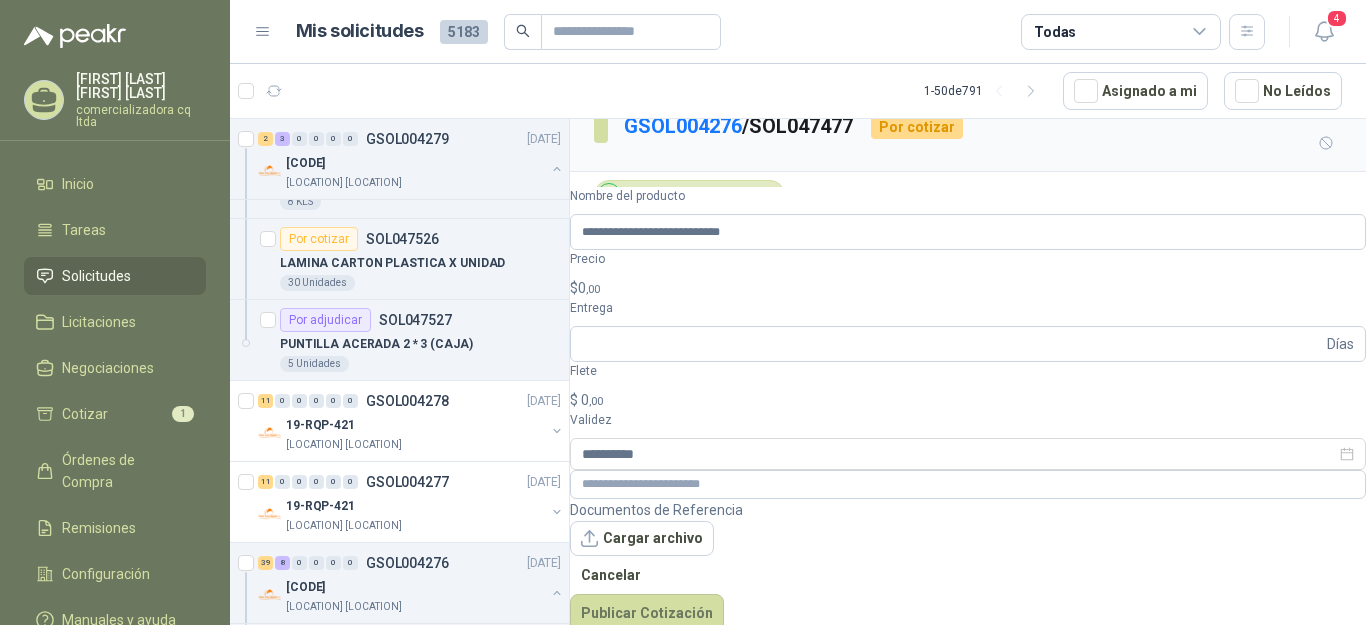 click on "$  0 ,00" at bounding box center [968, 288] 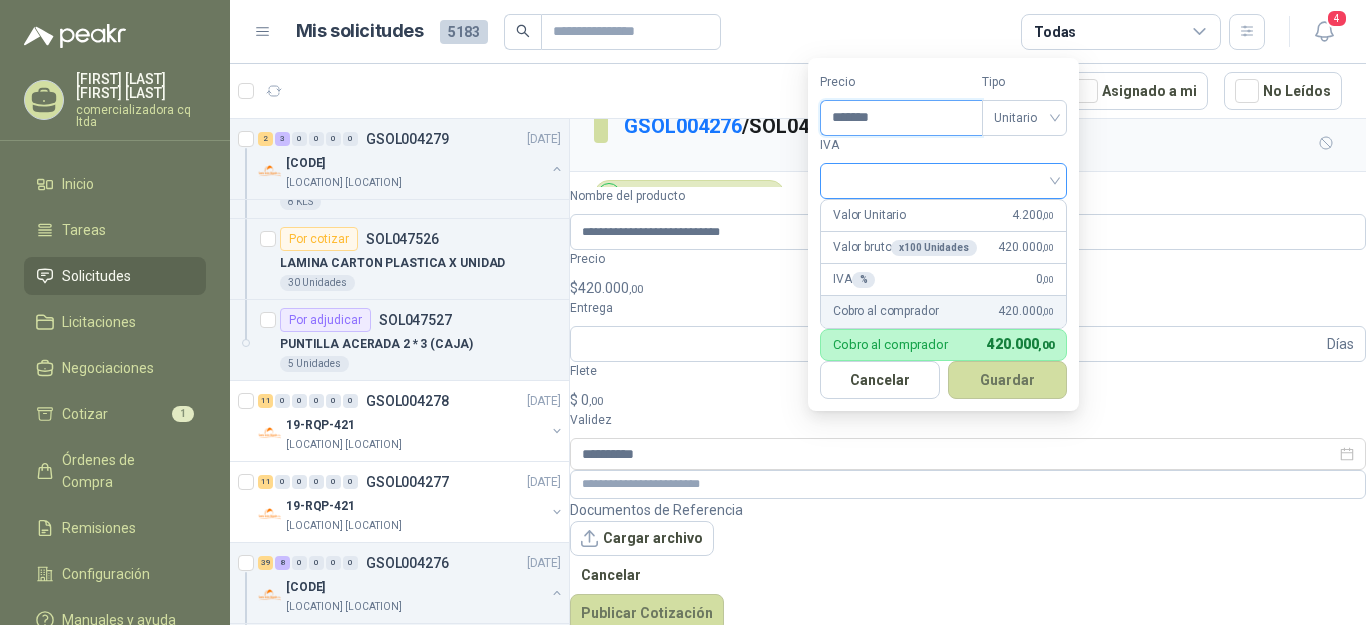 type on "*******" 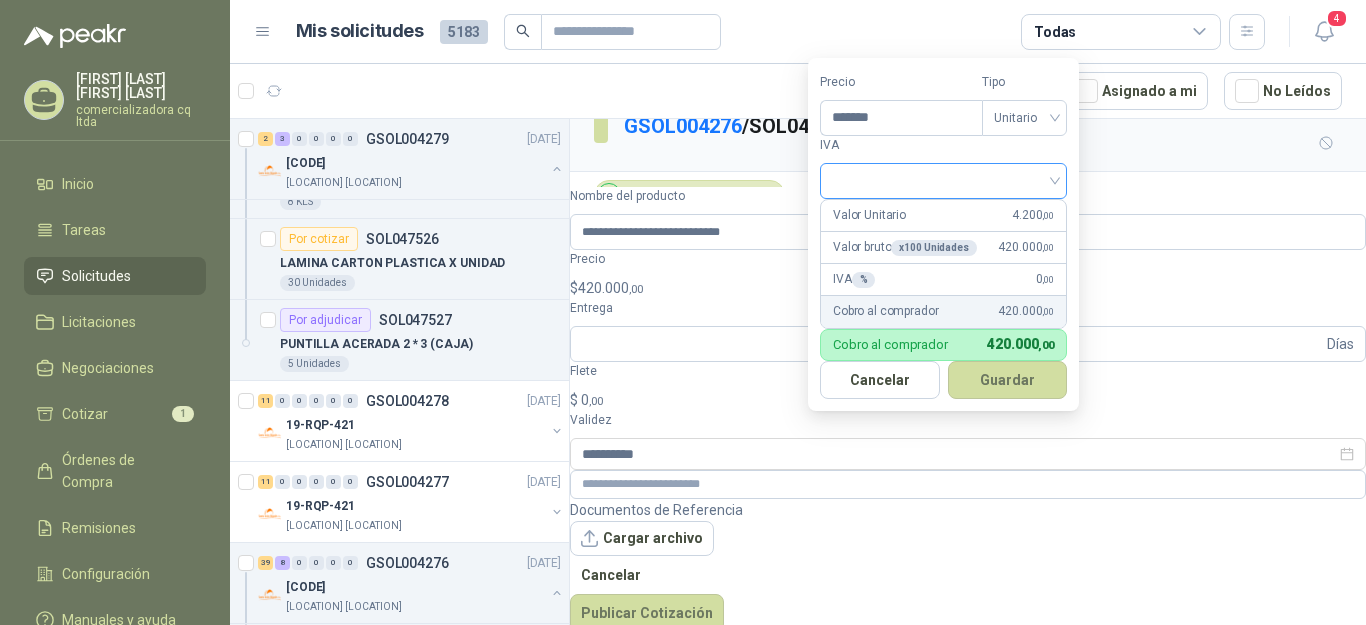 click at bounding box center (943, 179) 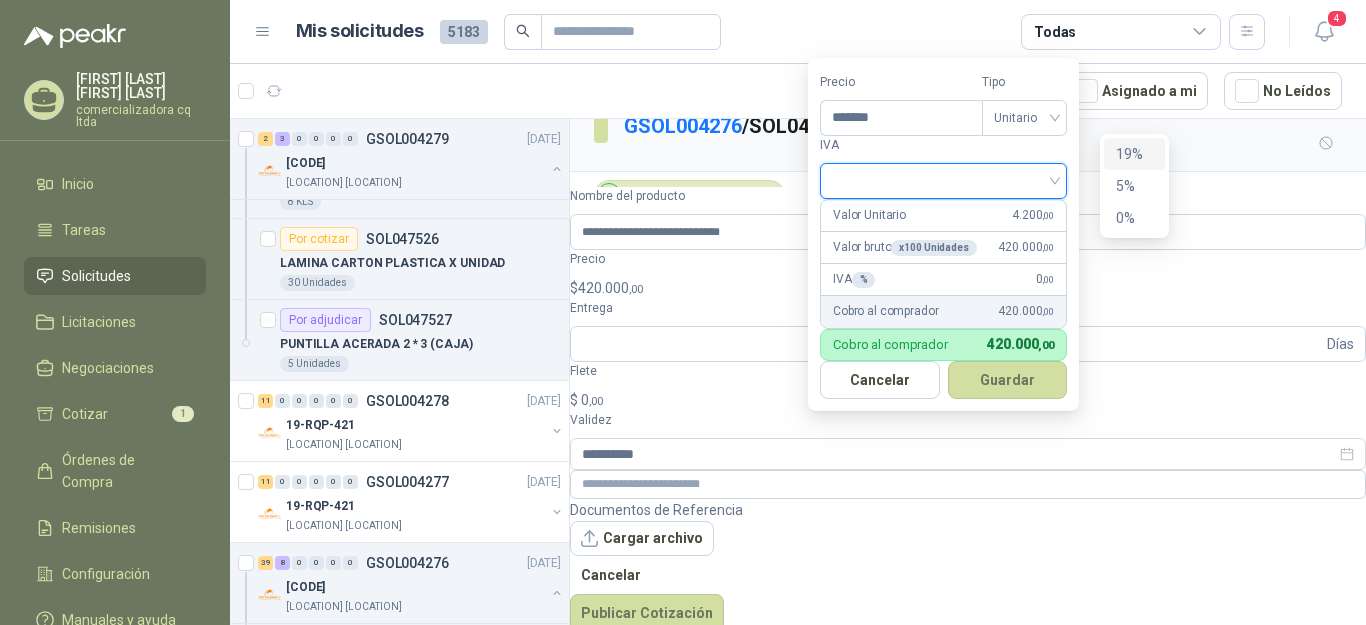 click on "19%" at bounding box center [1134, 154] 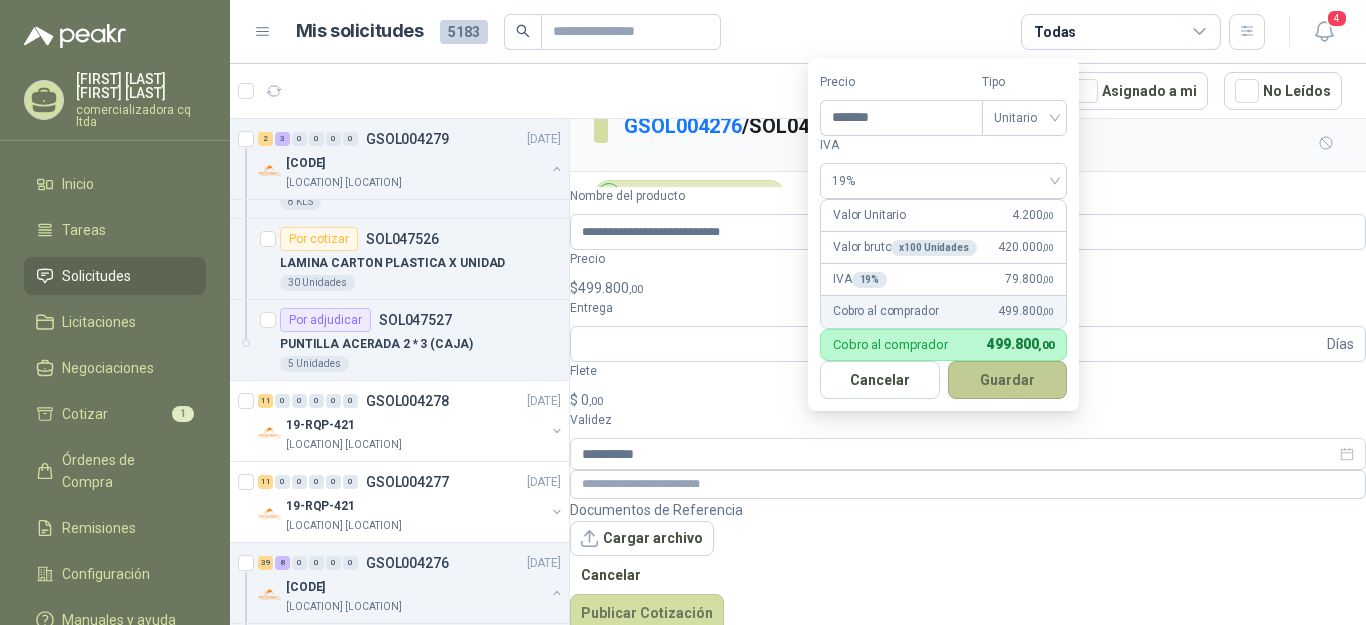 click on "Guardar" at bounding box center (1008, 380) 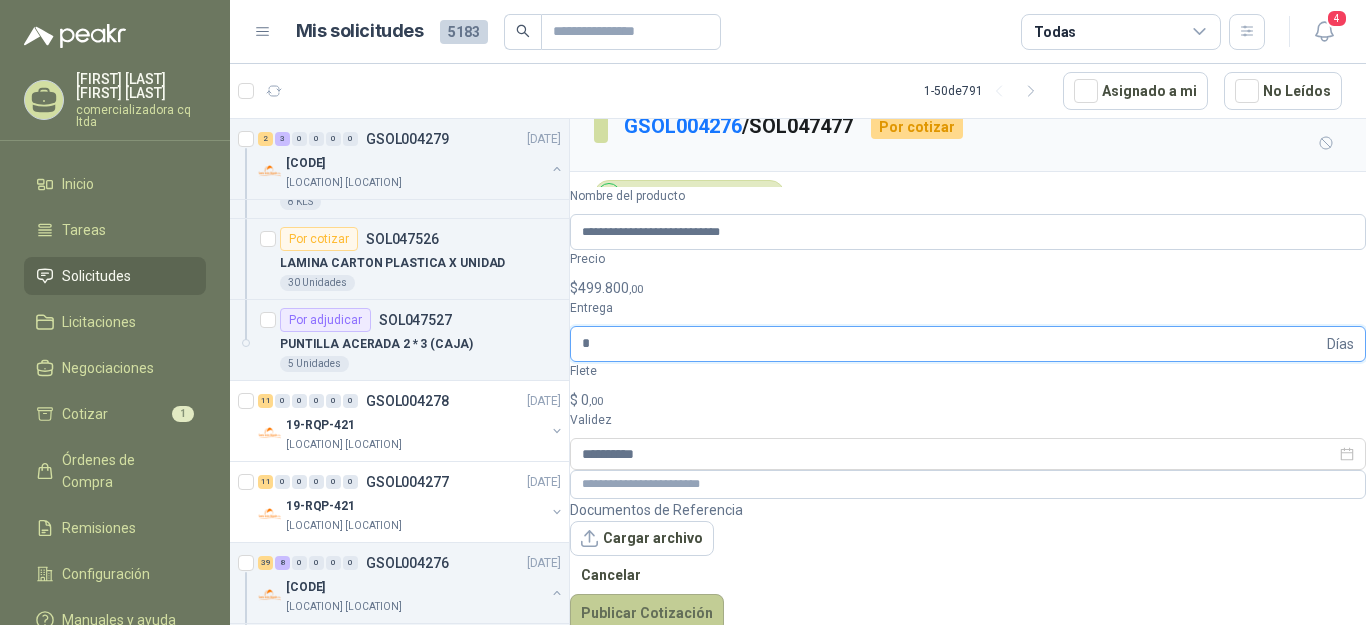 type on "*" 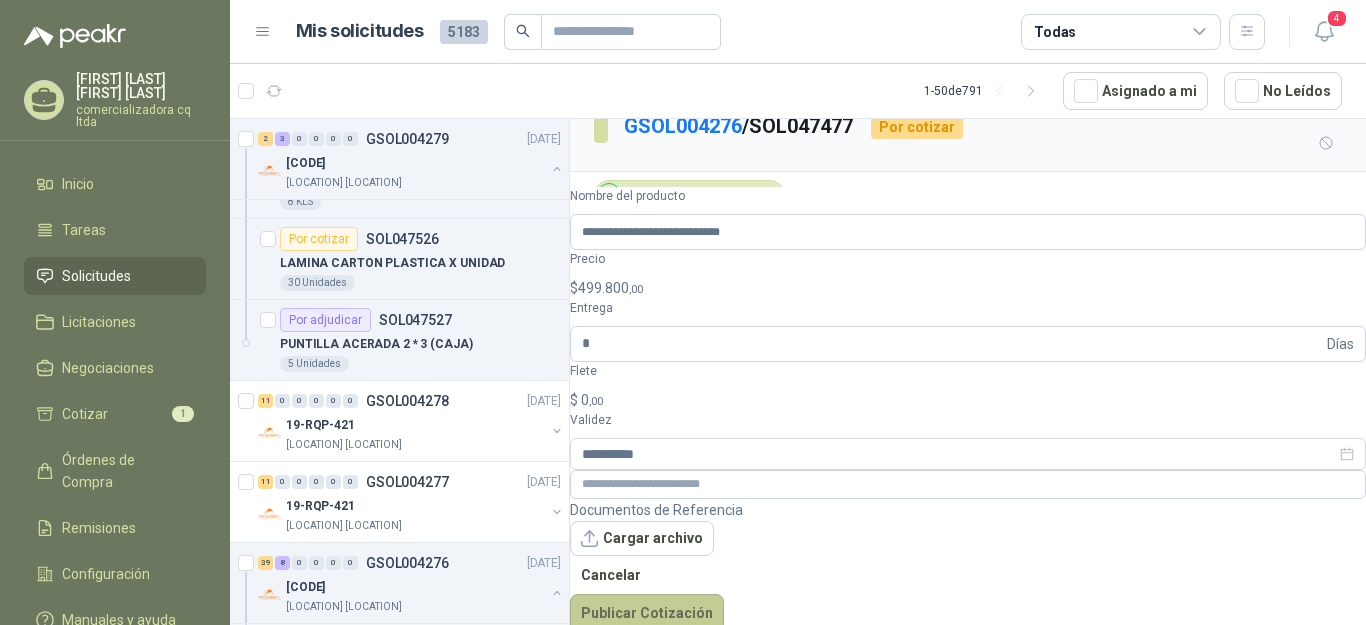click on "Publicar Cotización" at bounding box center [647, 613] 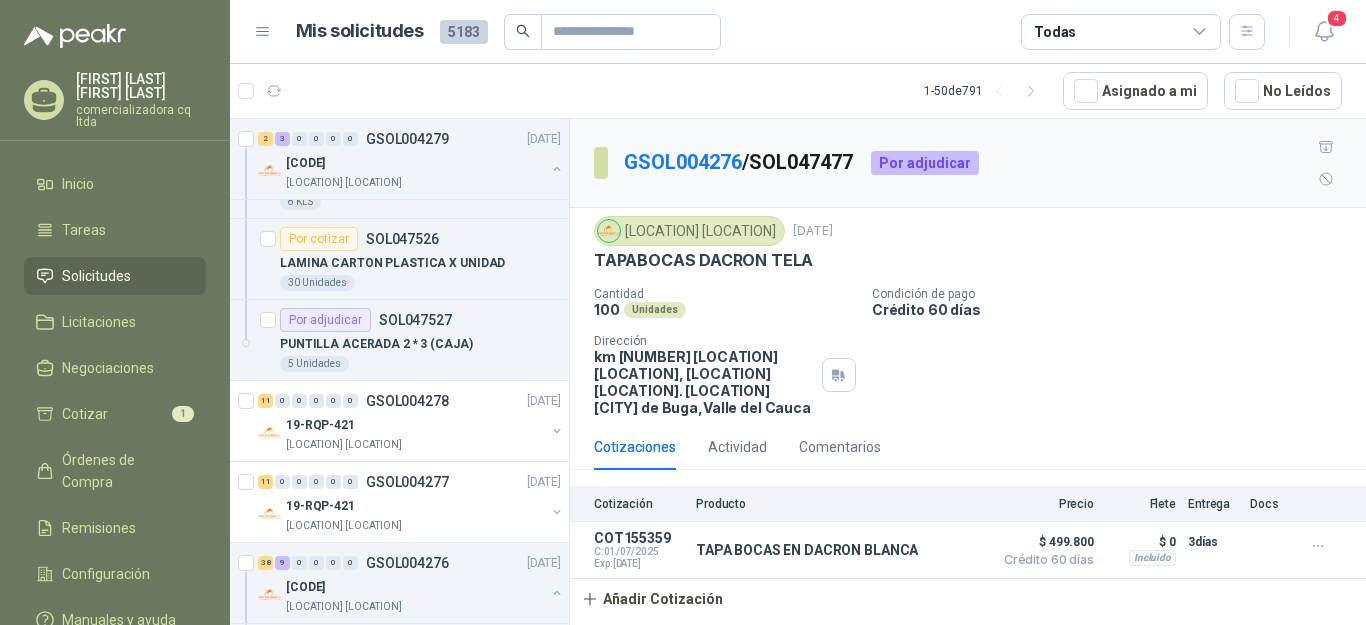 scroll, scrollTop: 0, scrollLeft: 0, axis: both 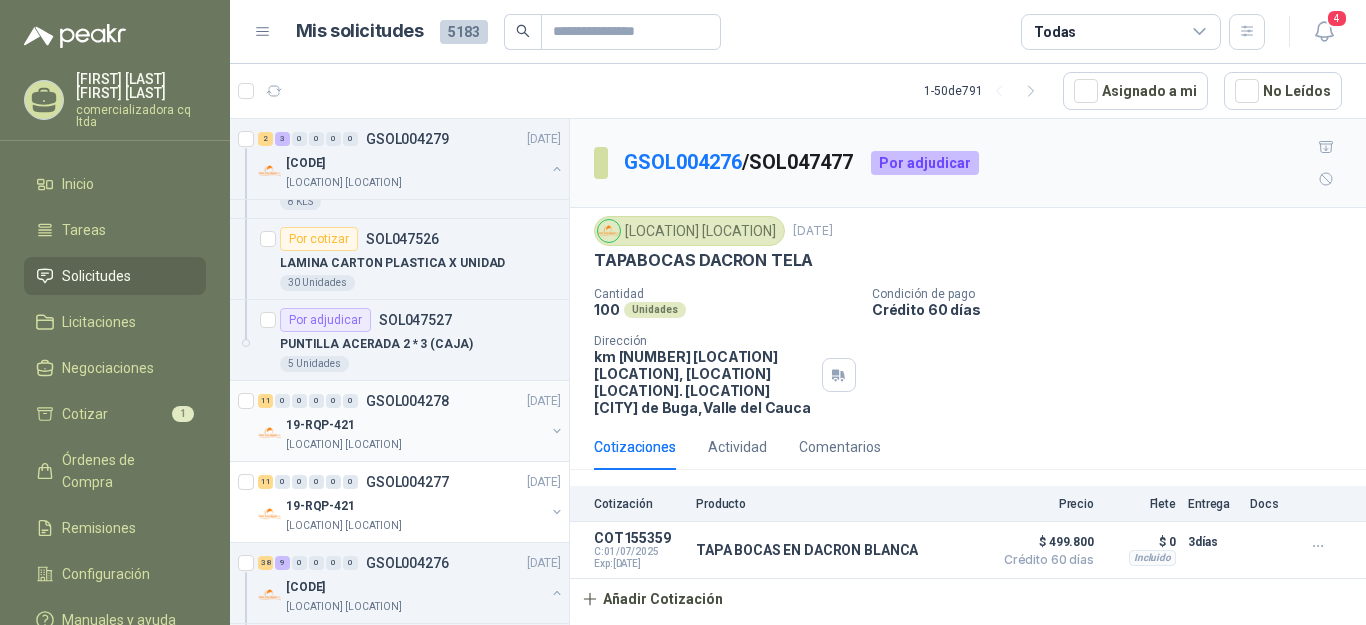click on "19-RQP-421" at bounding box center (320, 425) 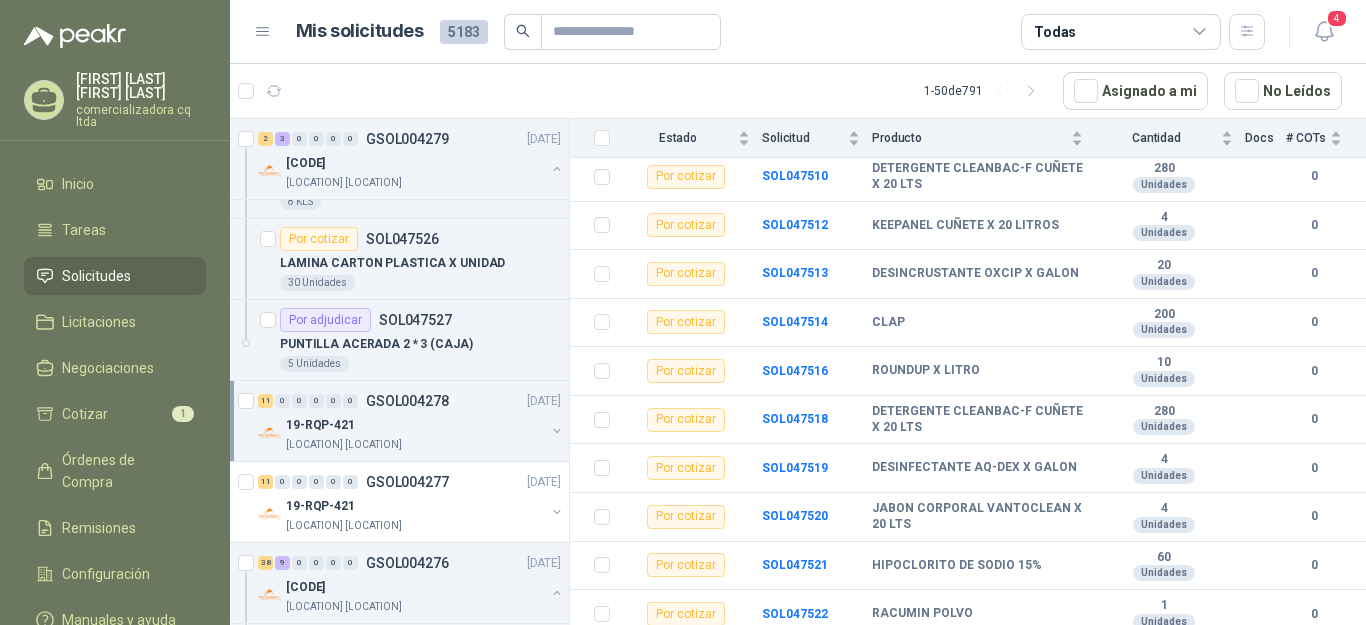 scroll, scrollTop: 303, scrollLeft: 0, axis: vertical 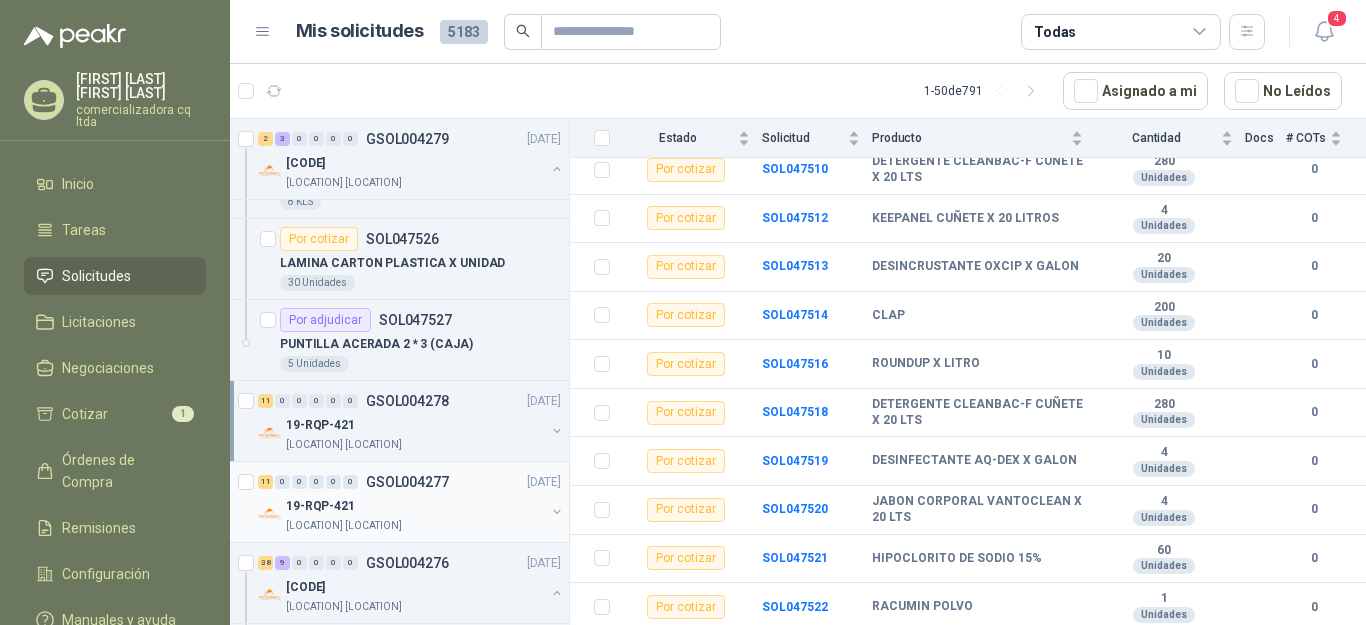 click on "19-RQP-421" at bounding box center (320, 506) 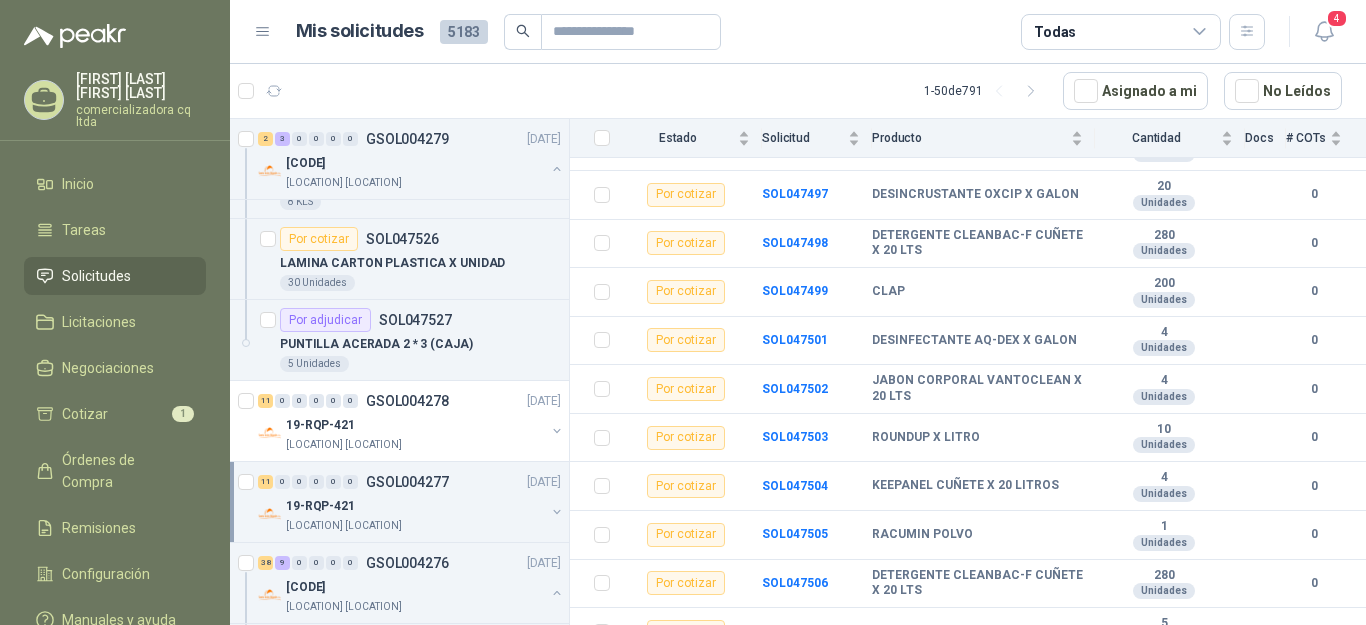scroll, scrollTop: 303, scrollLeft: 0, axis: vertical 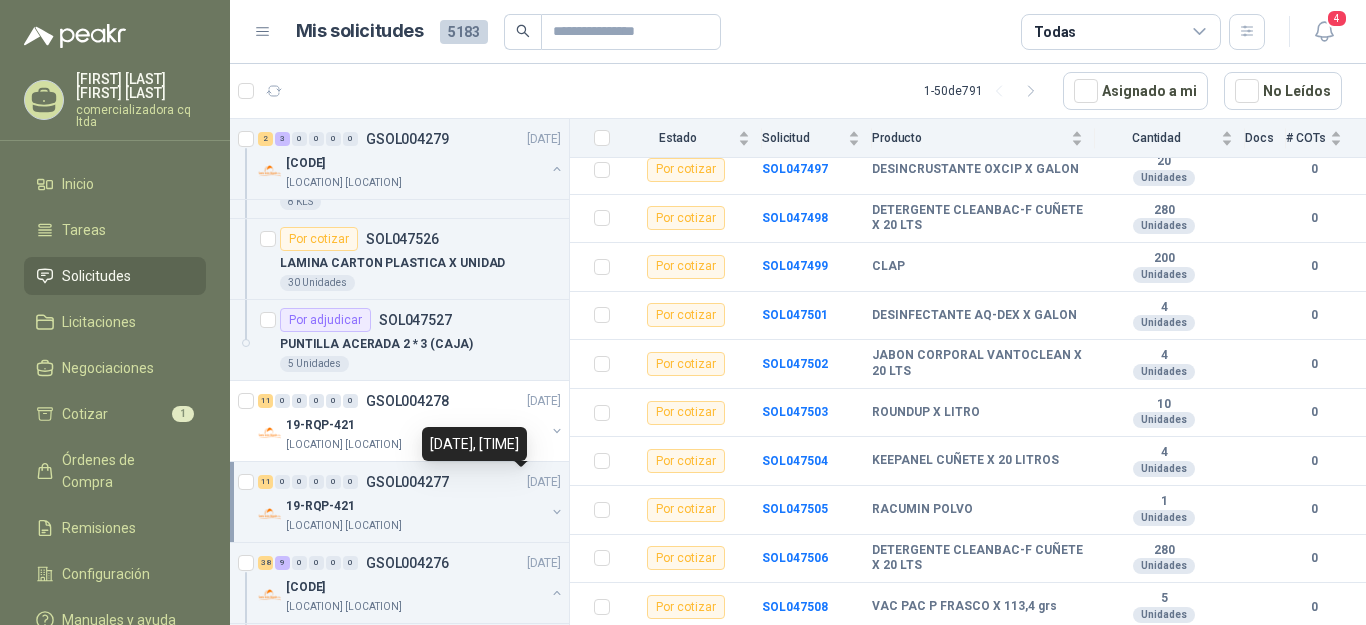 click on "19-RQP-421" at bounding box center [320, 506] 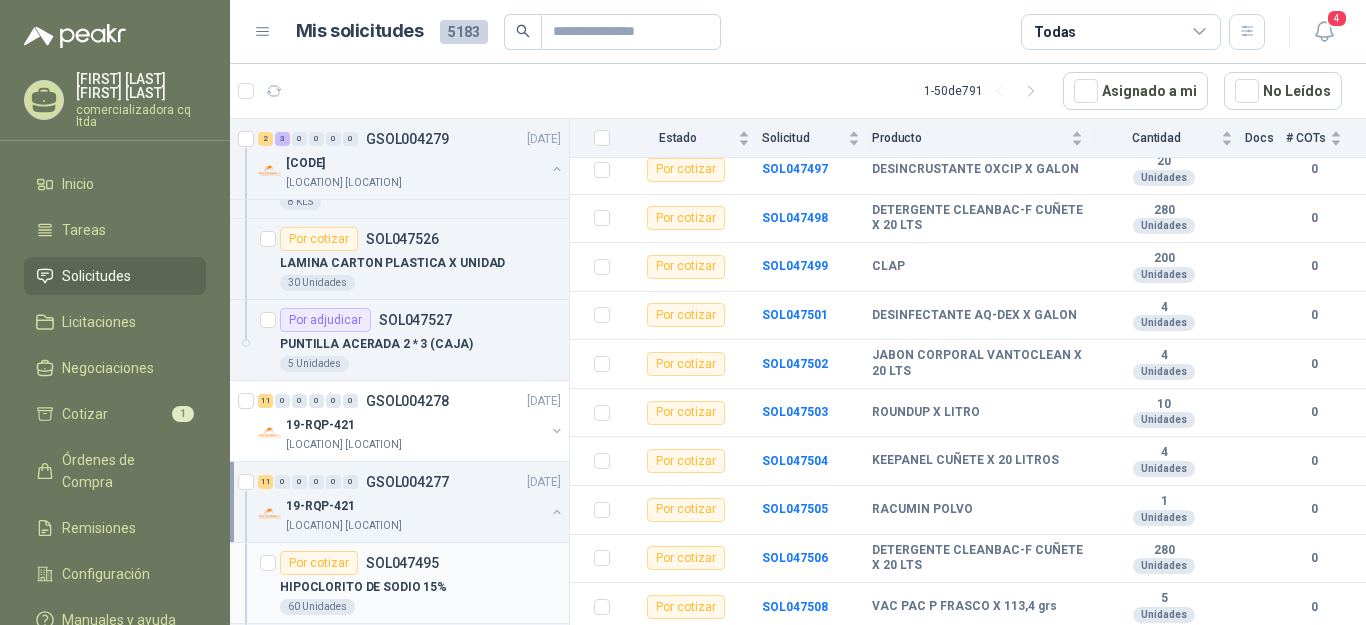 click on "HIPOCLORITO DE SODIO 15%" at bounding box center [363, 587] 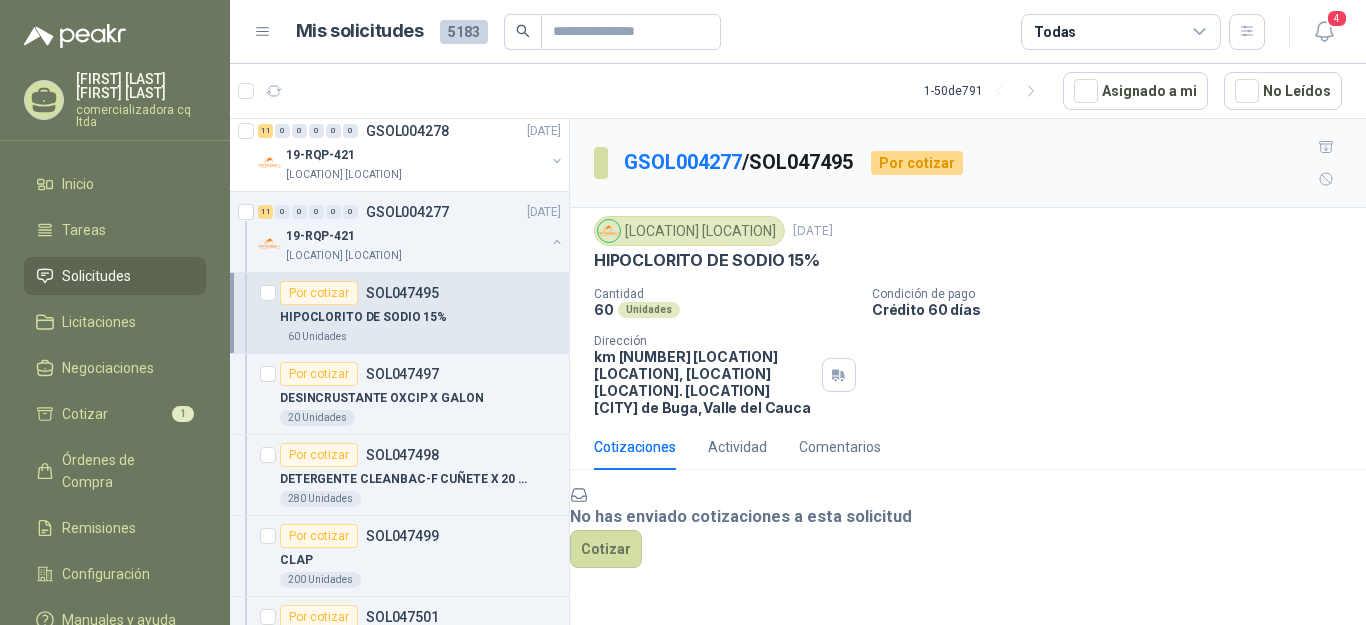 scroll, scrollTop: 2555, scrollLeft: 0, axis: vertical 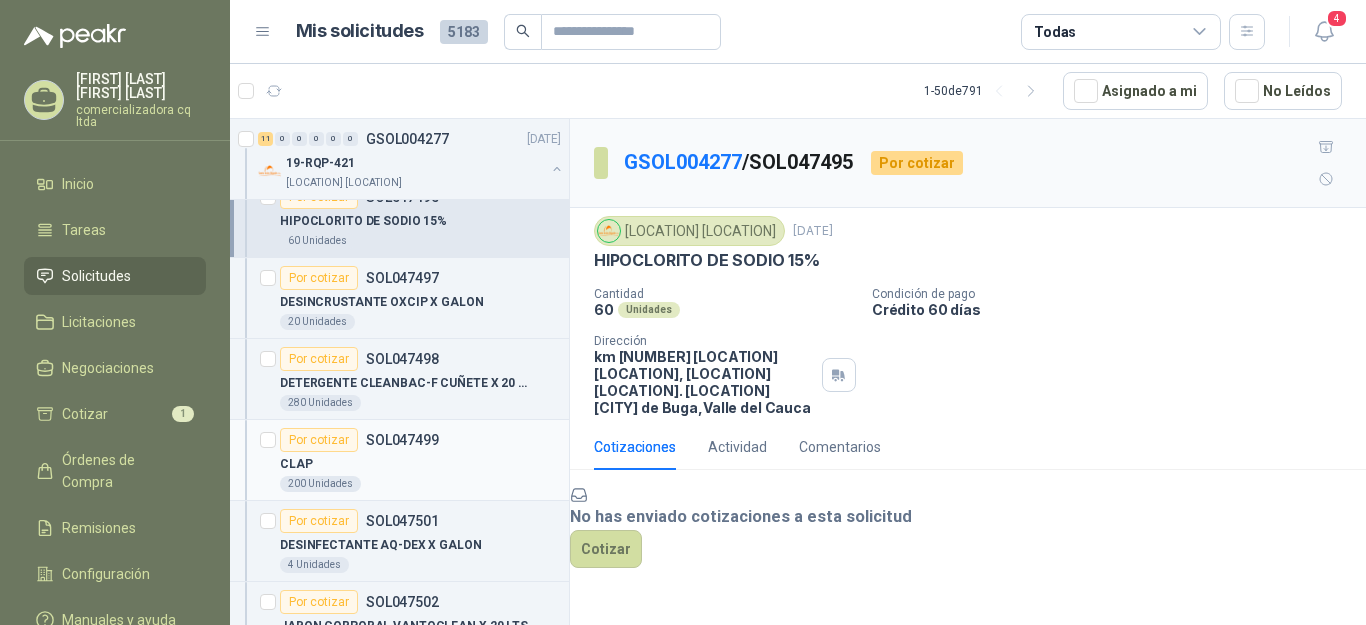 click on "SOL047499" at bounding box center [402, 440] 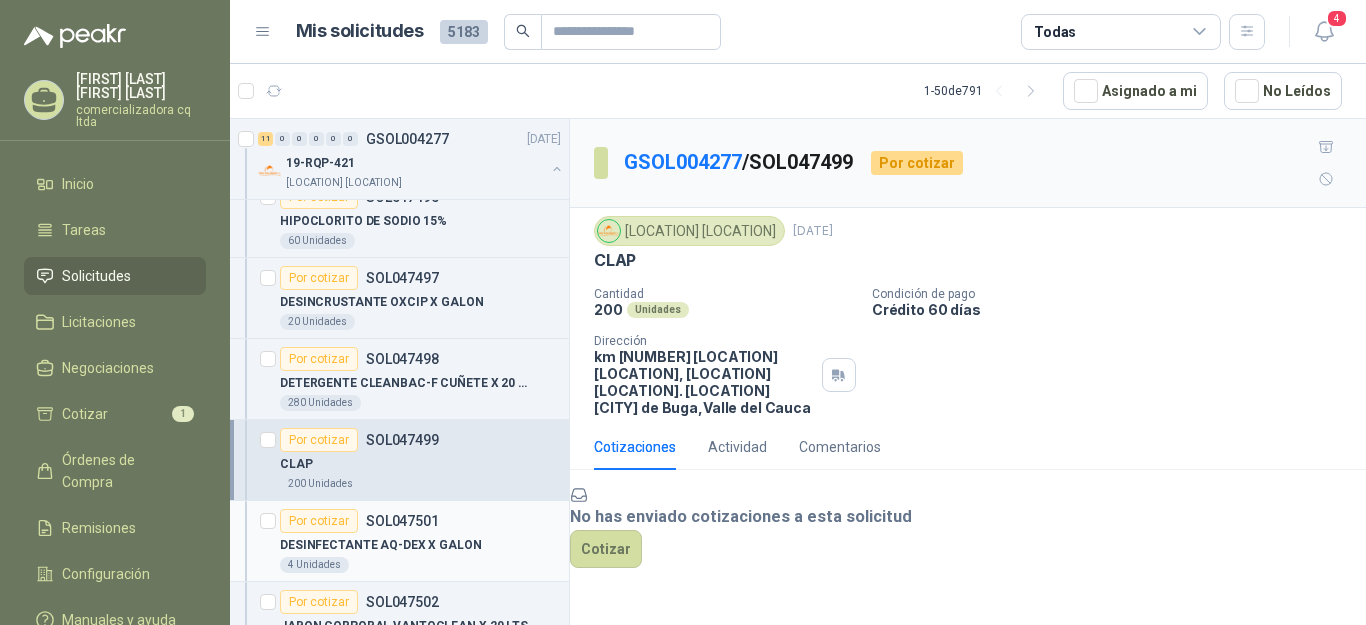 click on "DESINFECTANTE AQ-DEX X GALON" at bounding box center [420, 545] 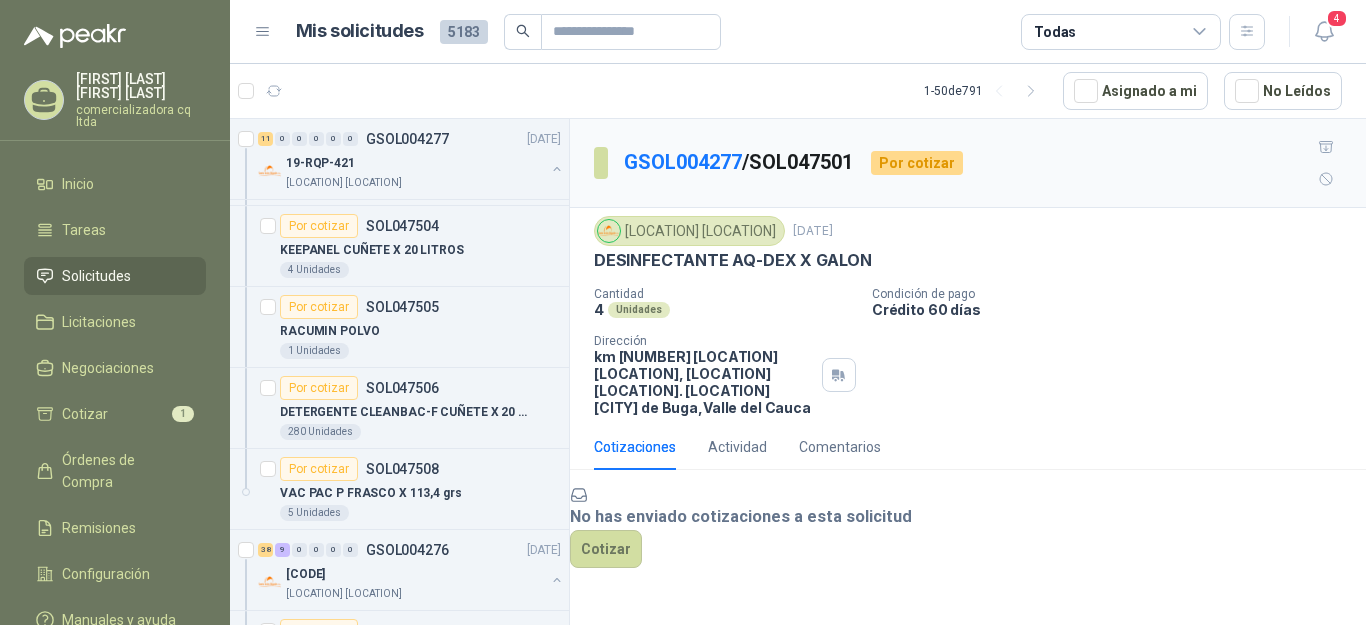 scroll, scrollTop: 3208, scrollLeft: 0, axis: vertical 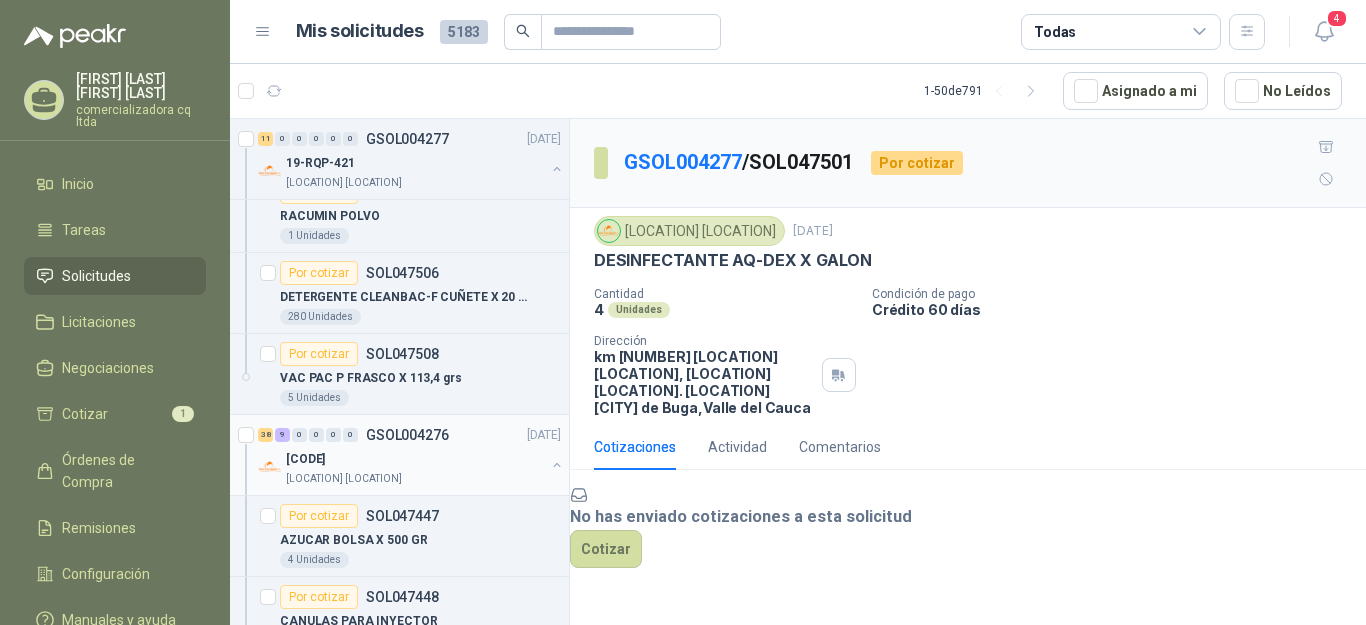 click on "[LOCATION]" at bounding box center [344, 479] 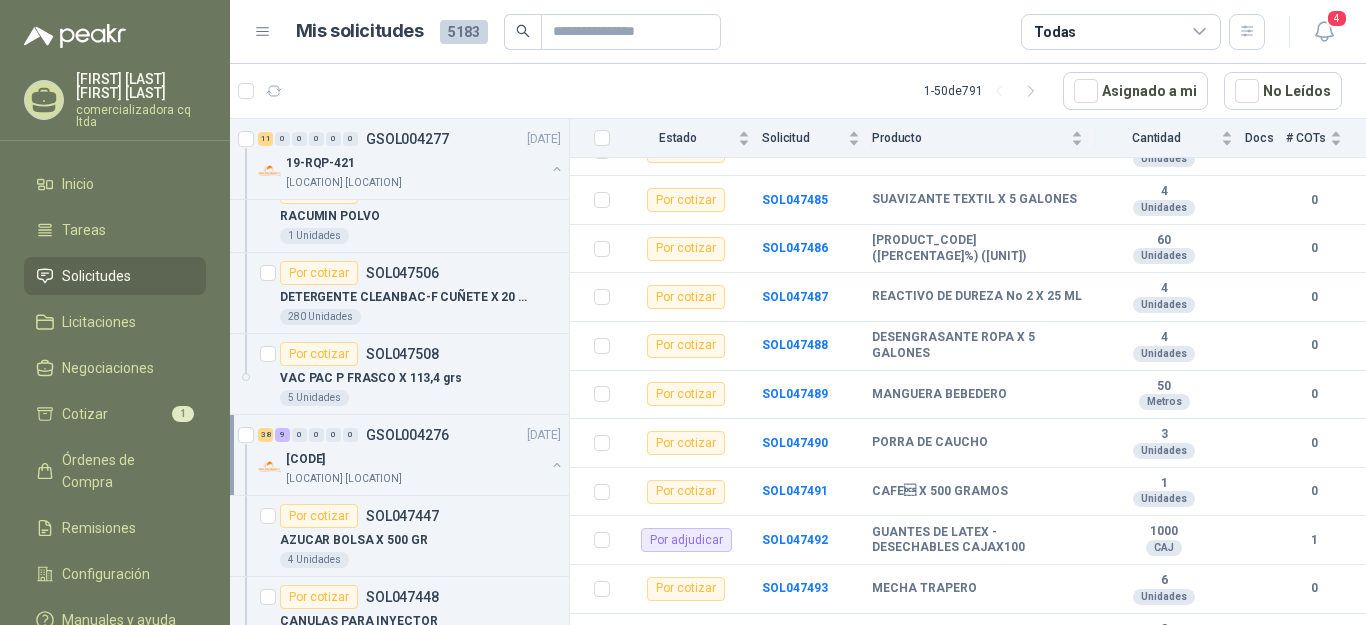 scroll, scrollTop: 2052, scrollLeft: 0, axis: vertical 